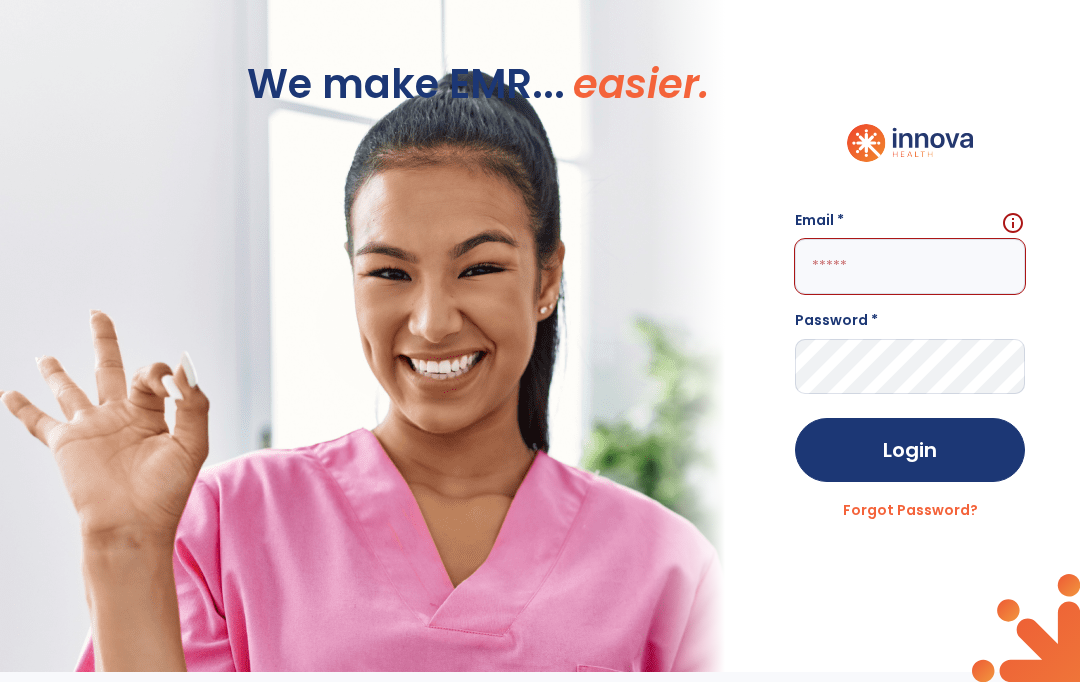 scroll, scrollTop: 0, scrollLeft: 0, axis: both 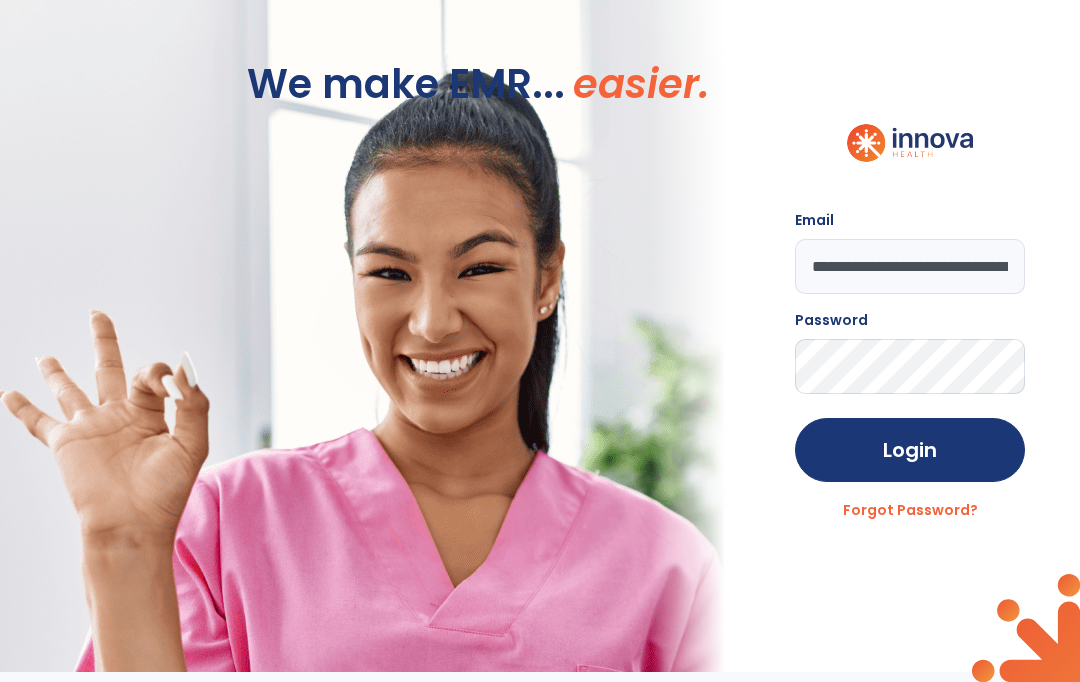 click on "Login" 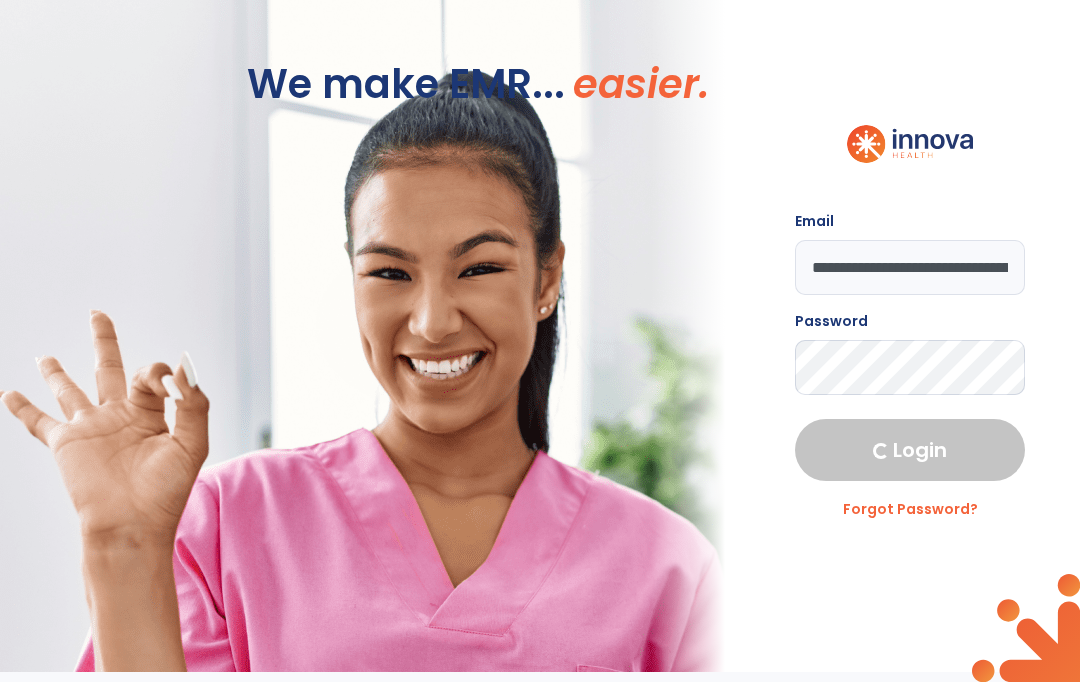 select on "****" 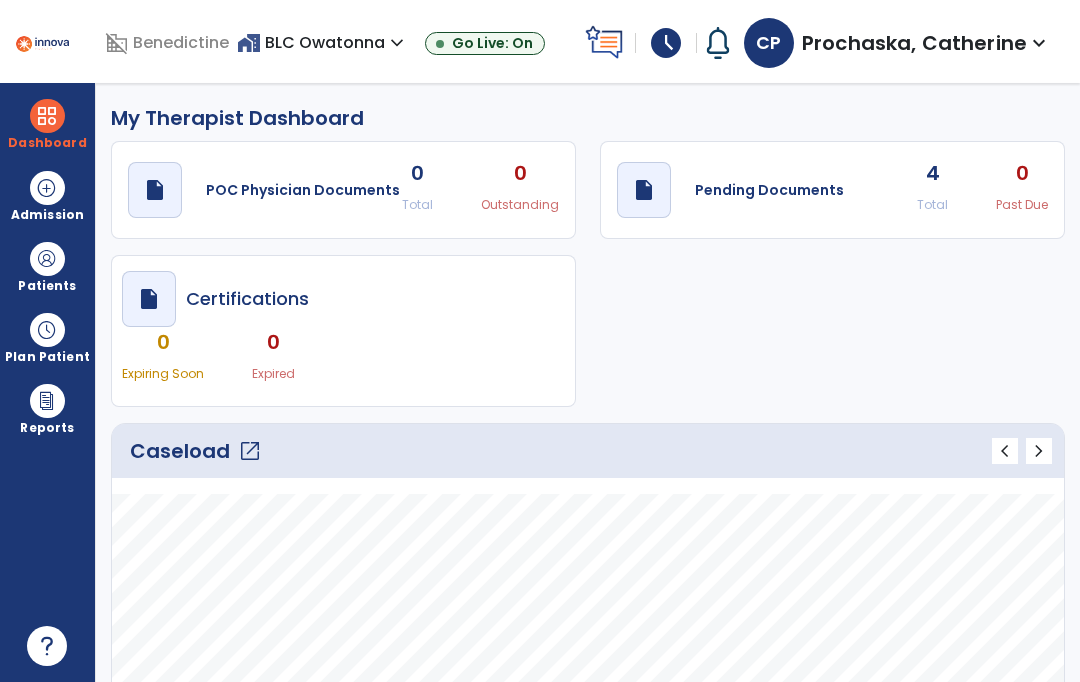 click on "schedule" at bounding box center [666, 43] 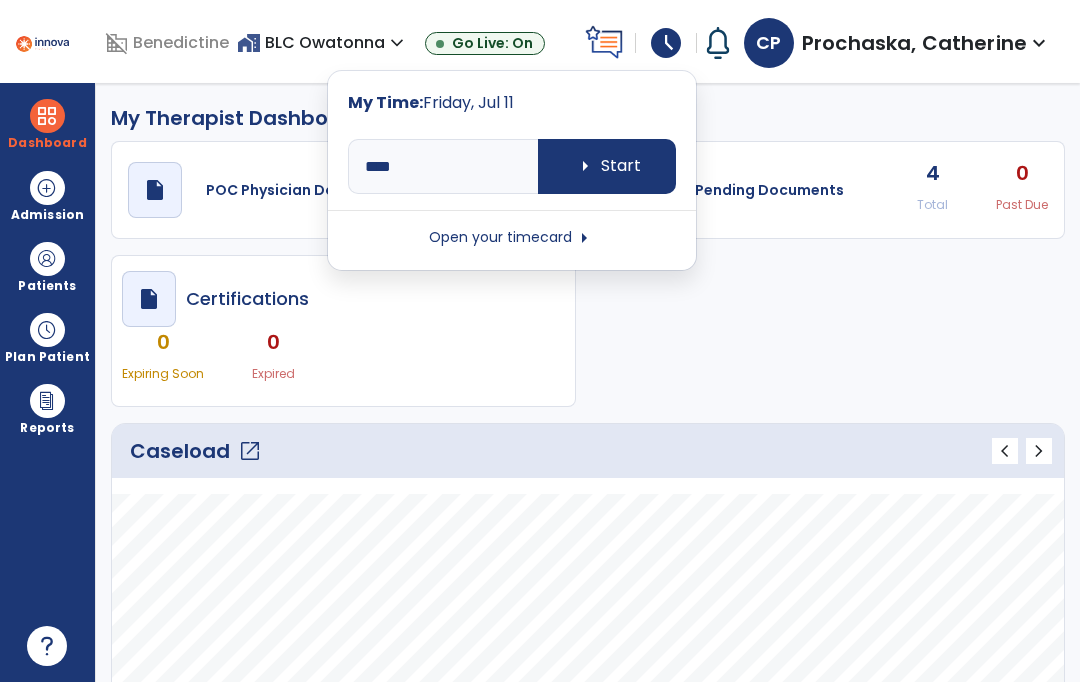click on "arrow_right  Start" at bounding box center [607, 166] 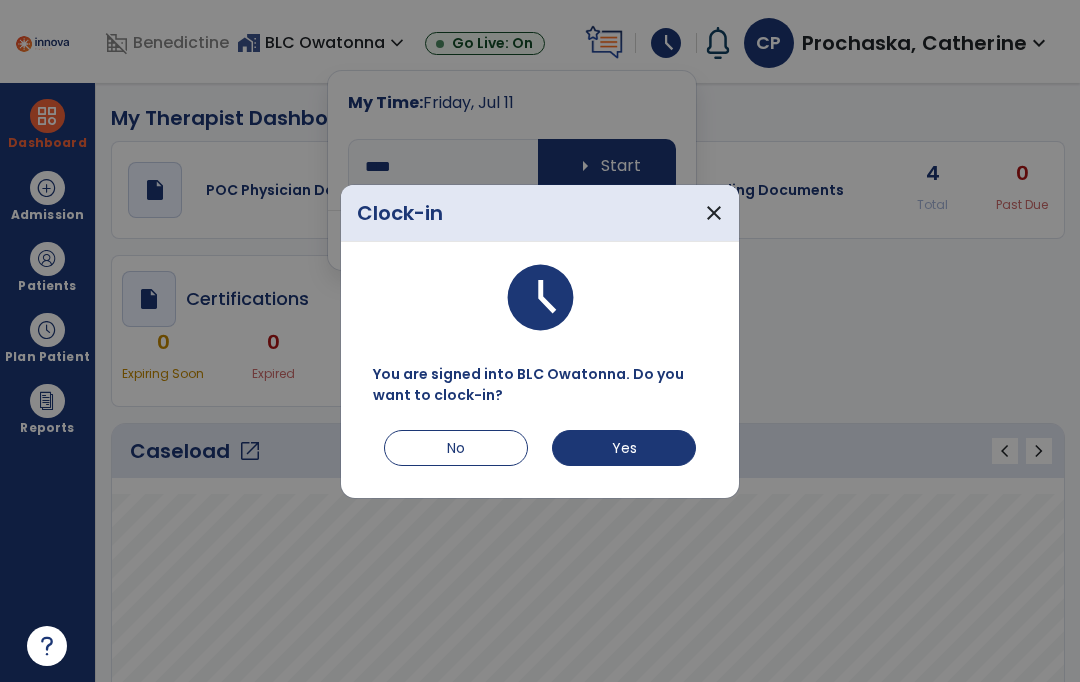 click on "Yes" at bounding box center (624, 448) 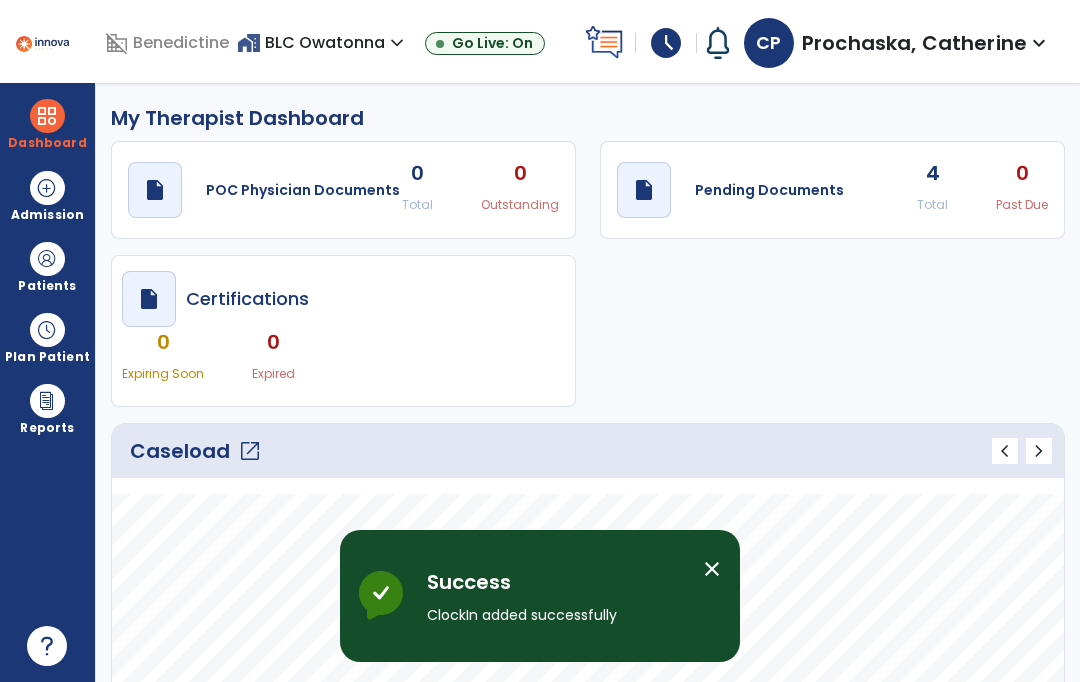 type on "*****" 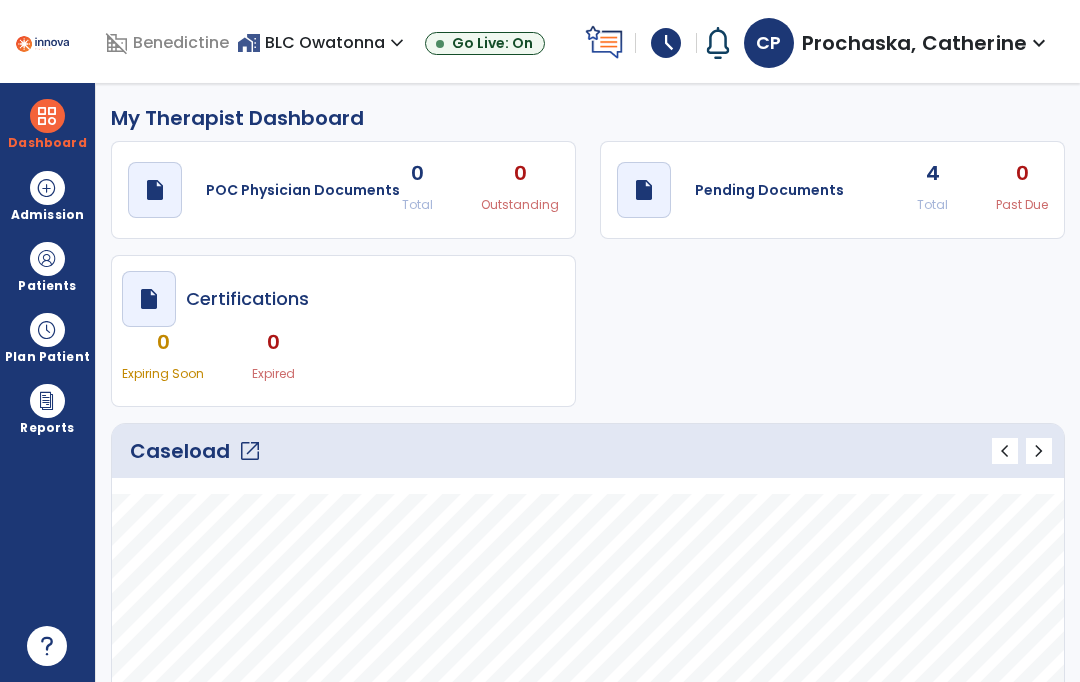 click on "schedule" at bounding box center [666, 43] 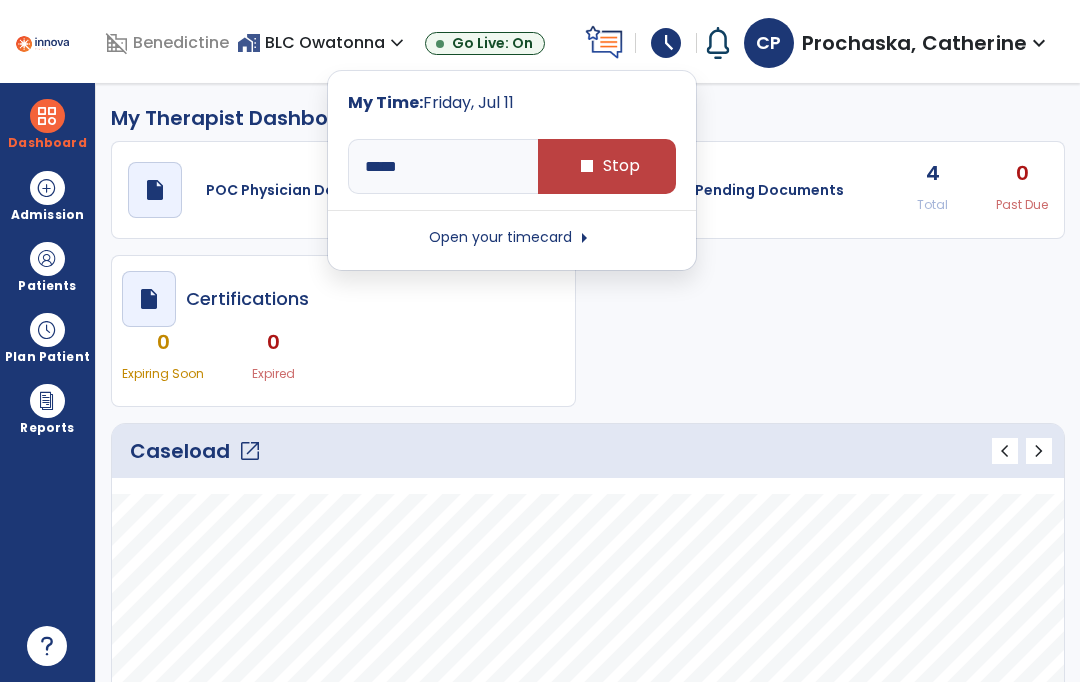click on "Open your timecard  arrow_right" at bounding box center [512, 238] 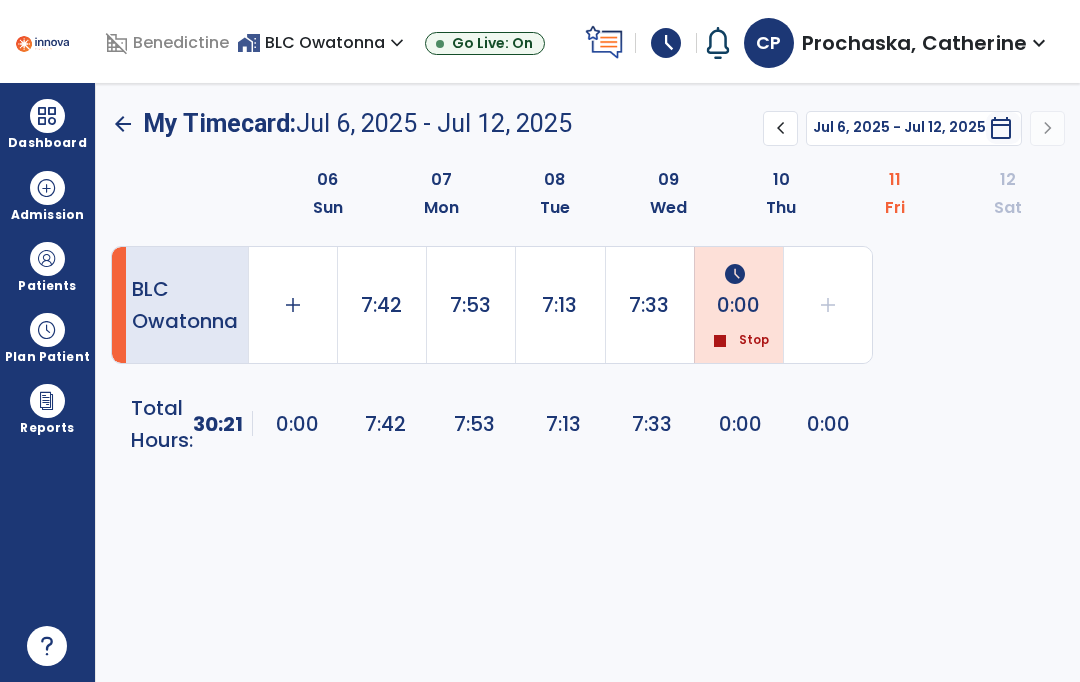 click on "7:42" 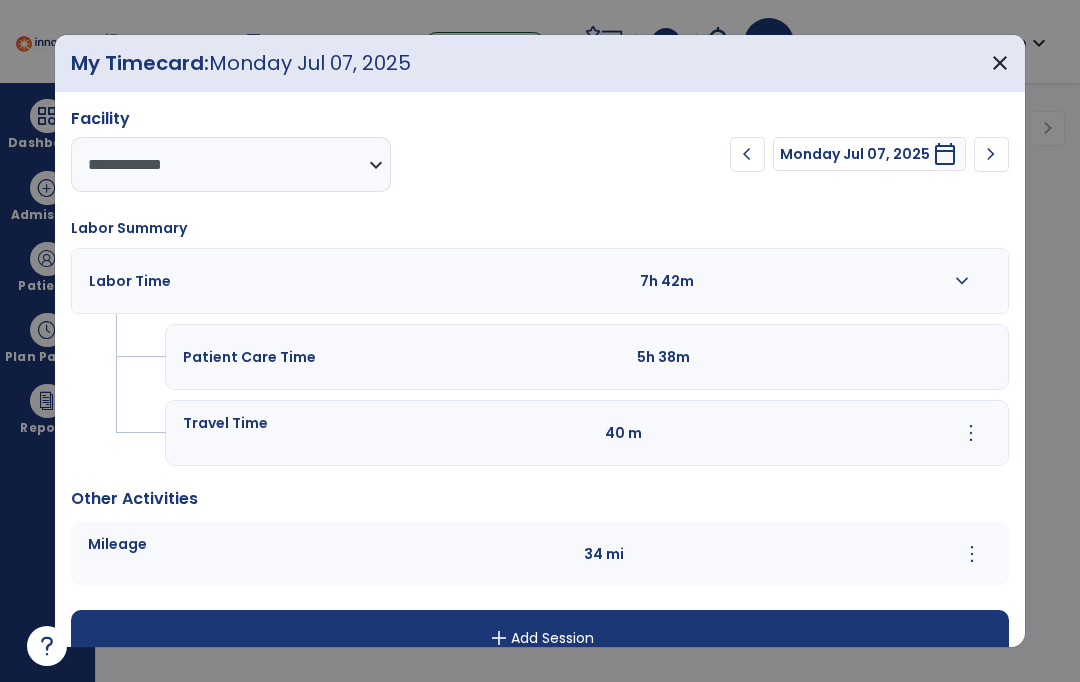 click on "close" at bounding box center (1000, 63) 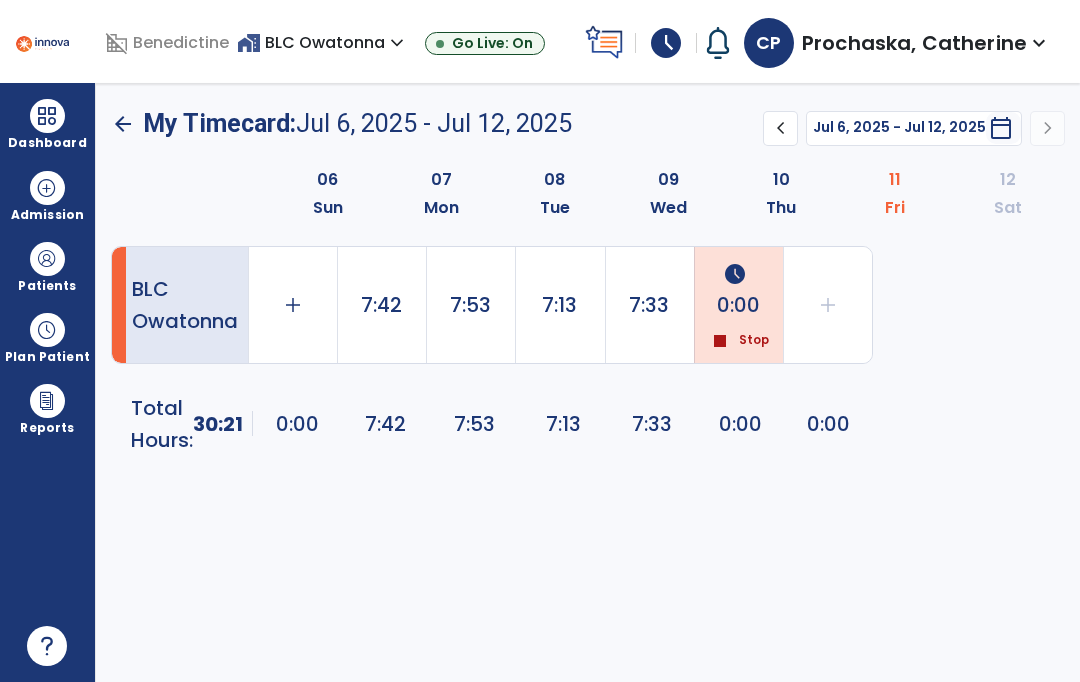 click on "7:53" 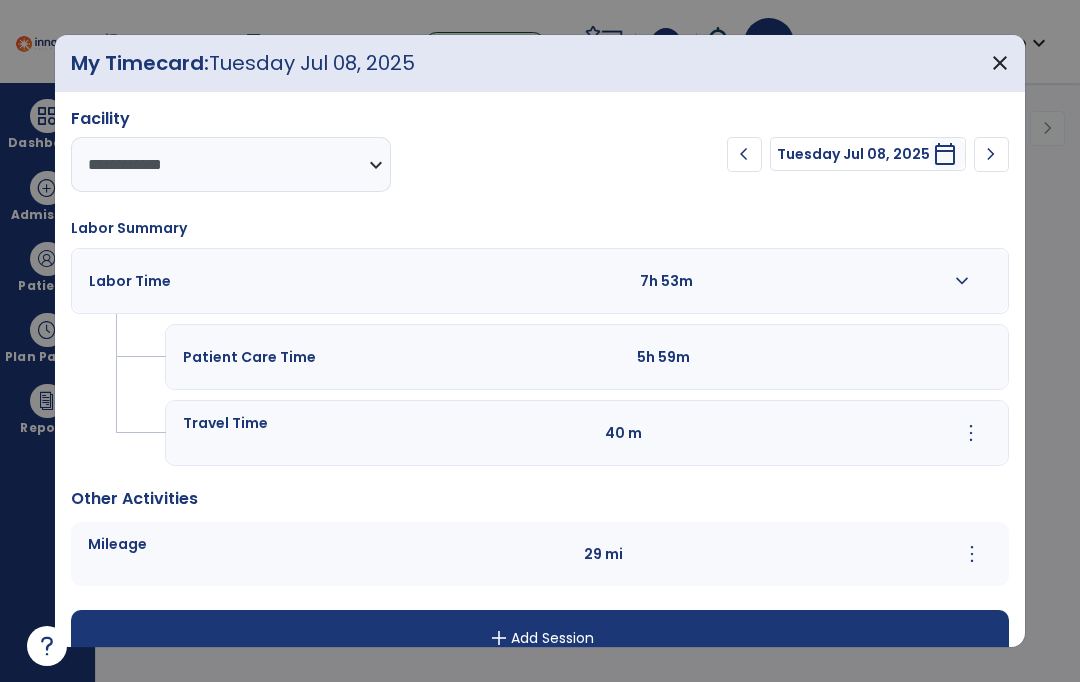 click on "more_vert" at bounding box center [972, 554] 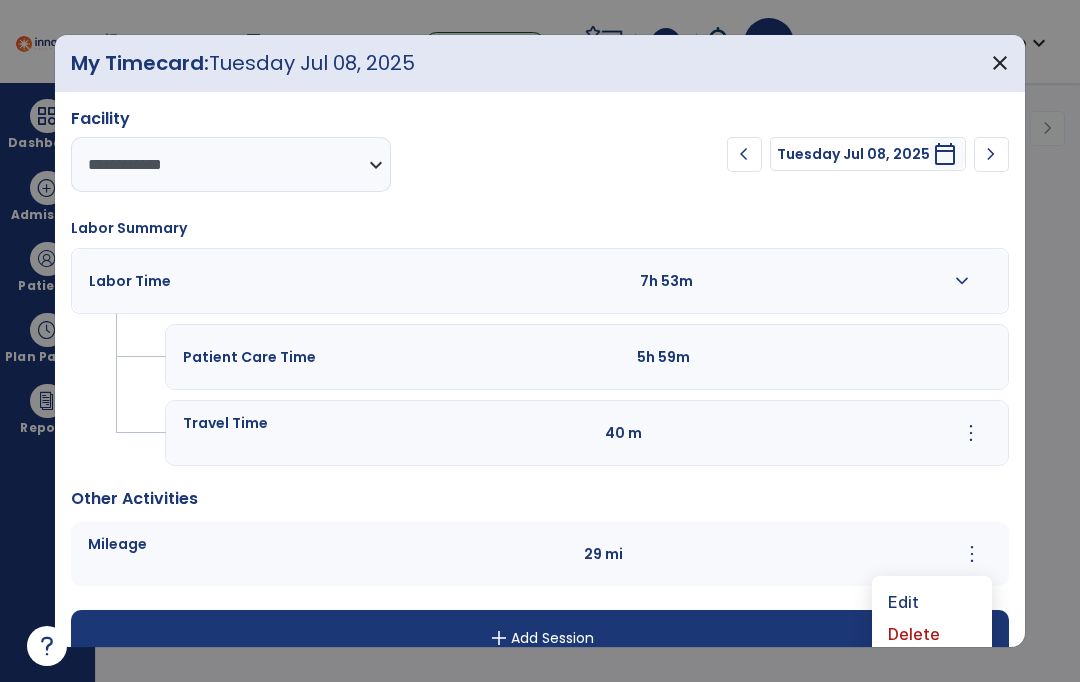 click on "more_vert  Edit   Delete" at bounding box center (892, 554) 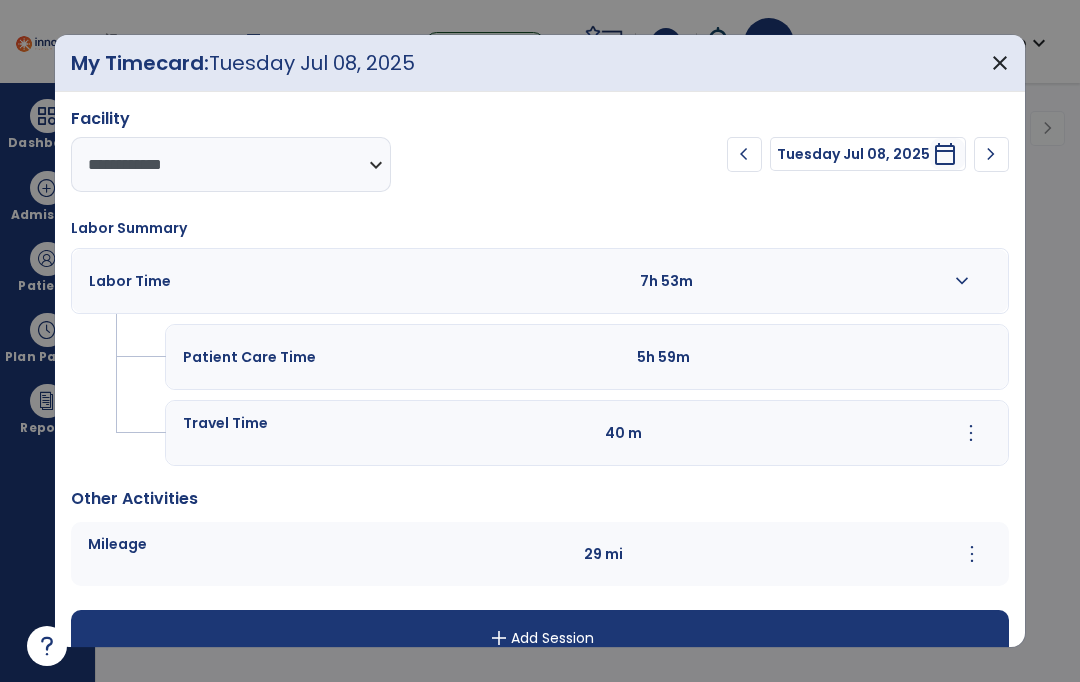 click on "29 mi" at bounding box center [687, 554] 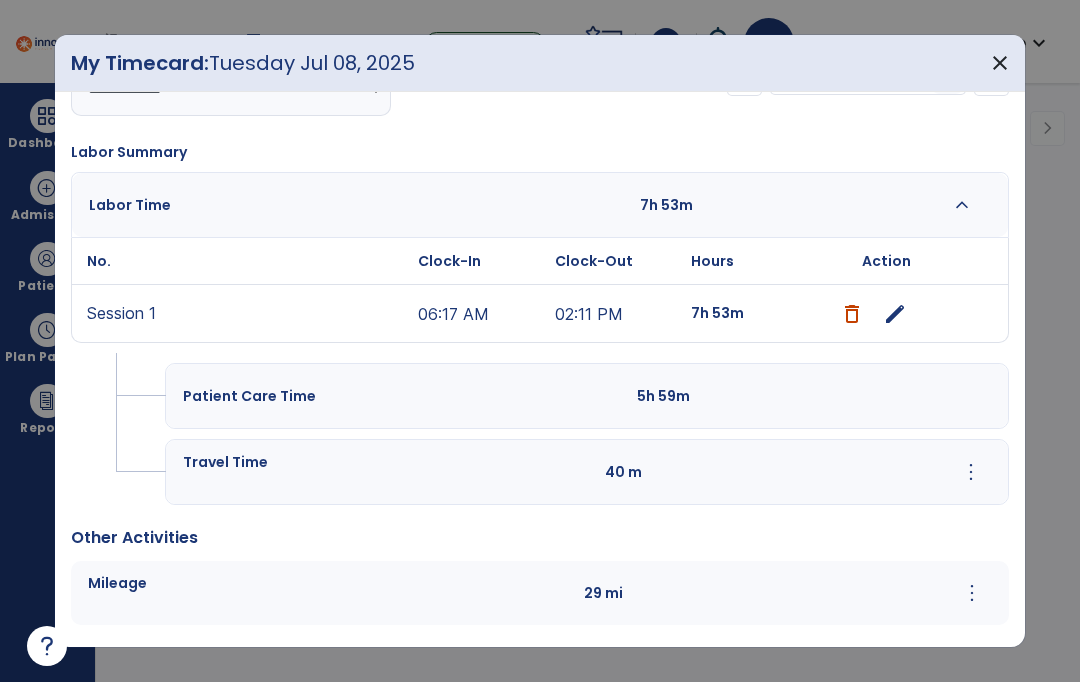 scroll, scrollTop: 75, scrollLeft: 0, axis: vertical 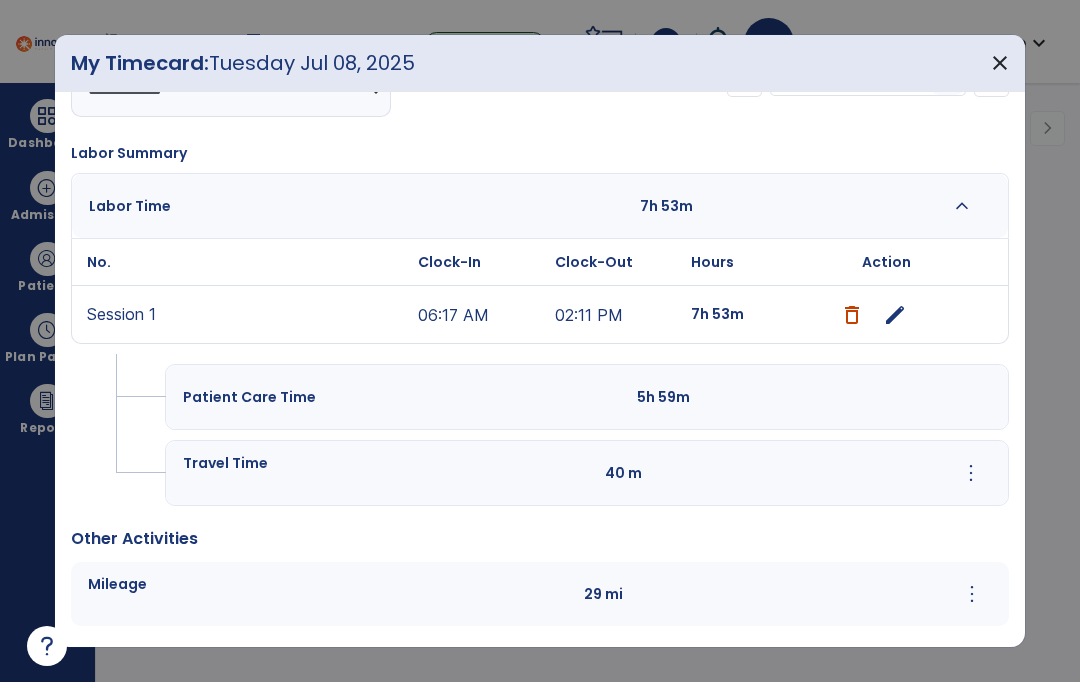 click on "more_vert" at bounding box center (972, 594) 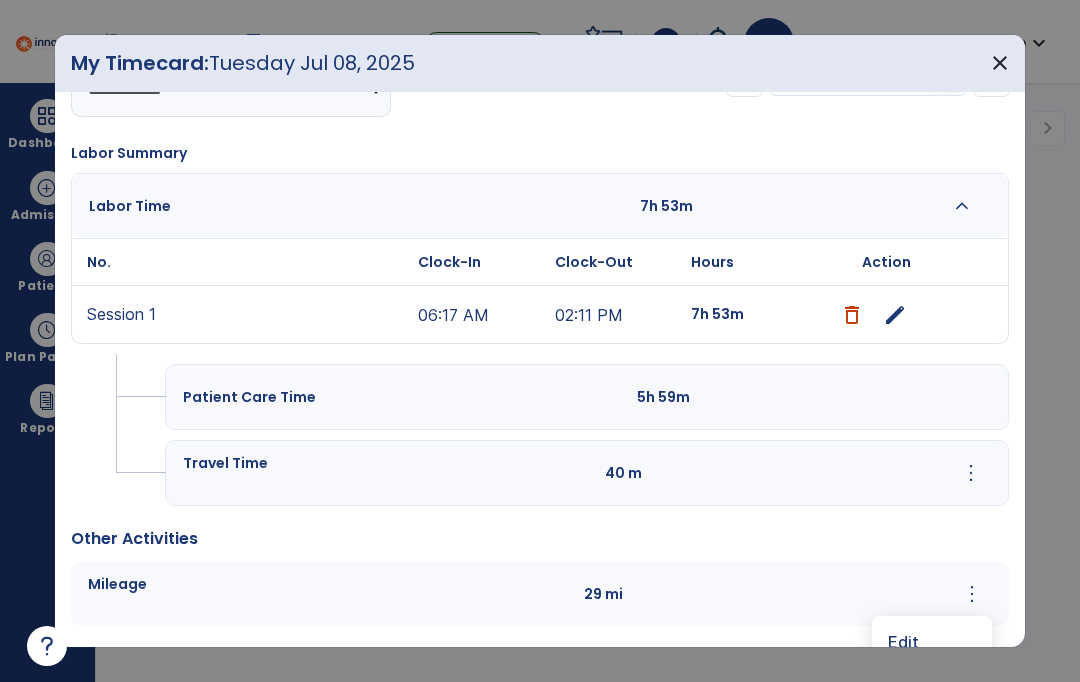 click on "Edit" at bounding box center [932, 640] 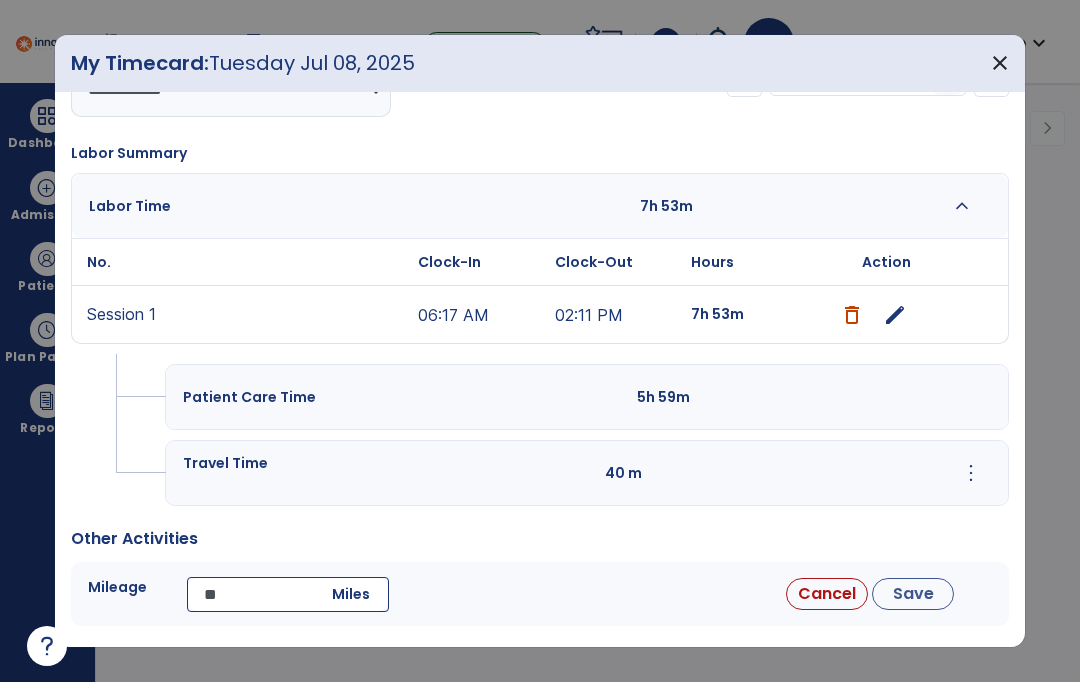 click on "**" at bounding box center (288, 594) 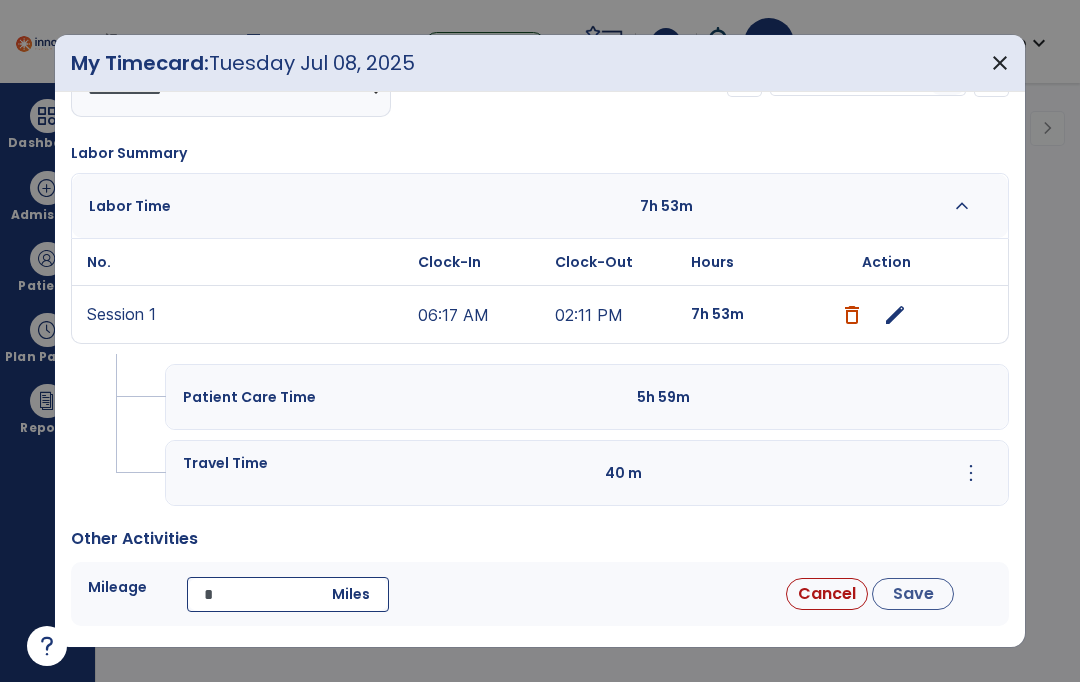 type on "**" 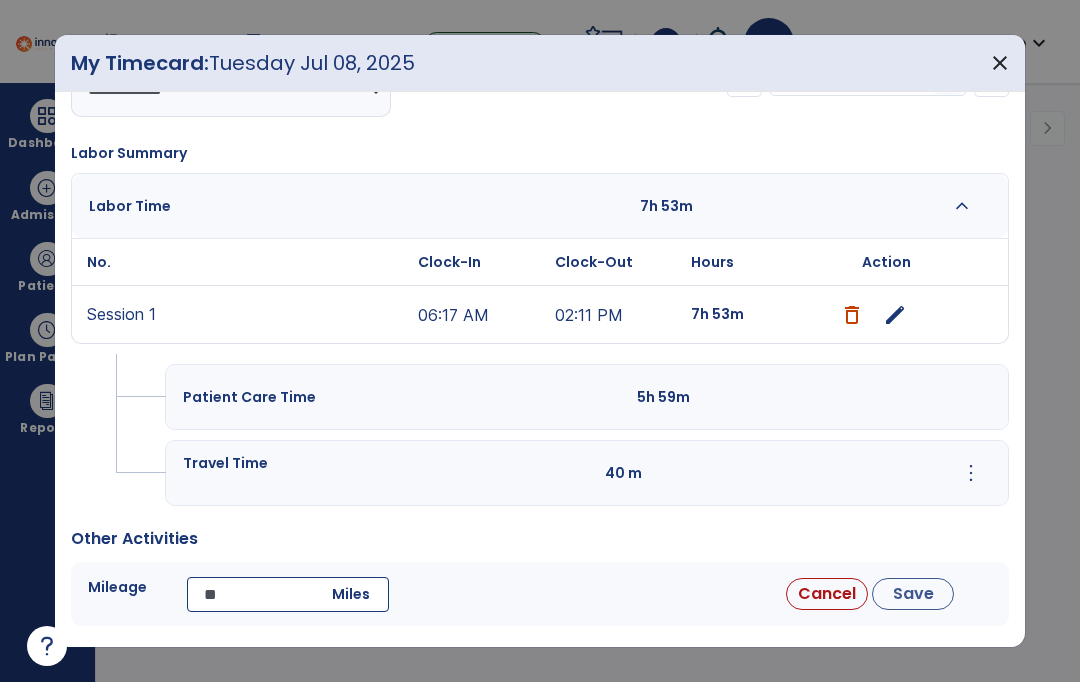click on "Save" at bounding box center (913, 594) 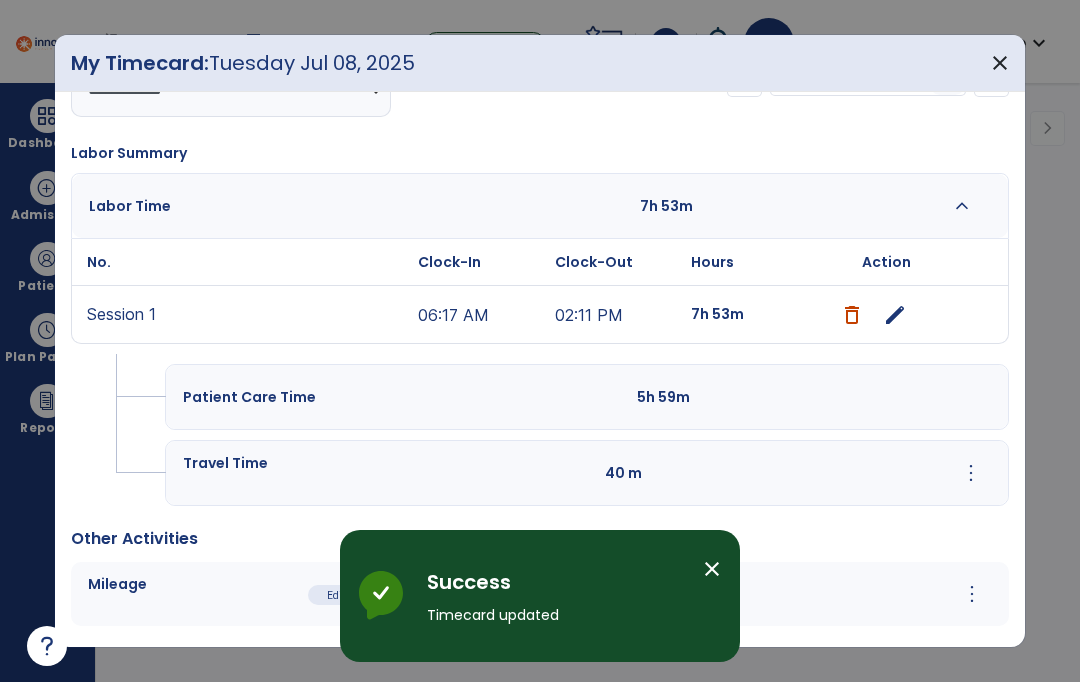 click on "close" at bounding box center [712, 569] 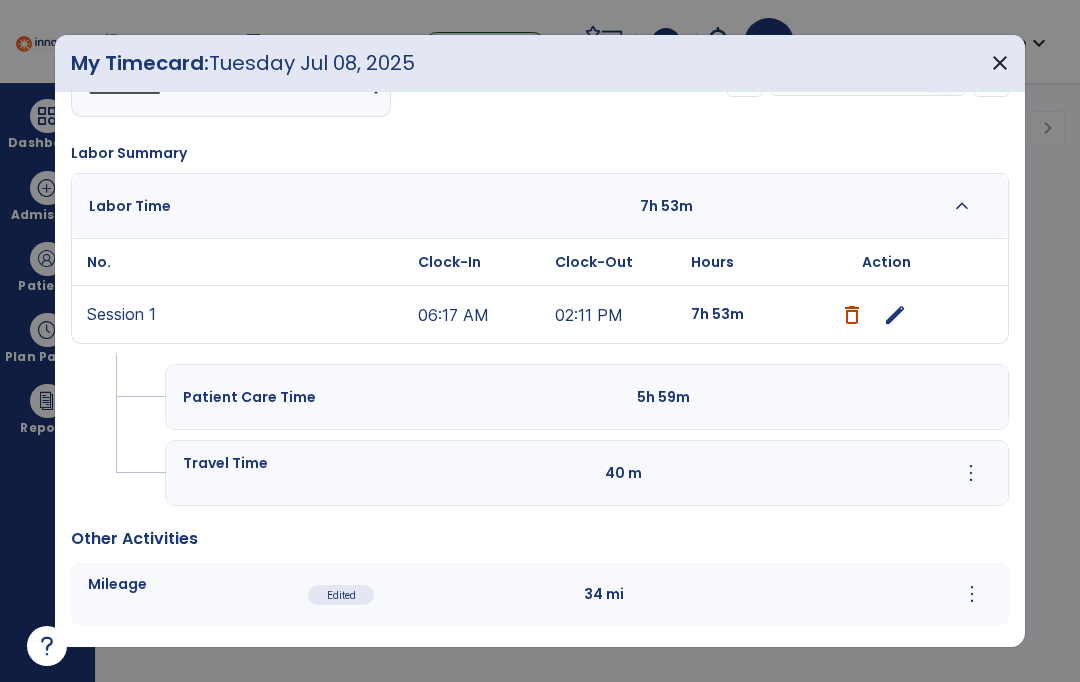 click on "close" at bounding box center (1000, 63) 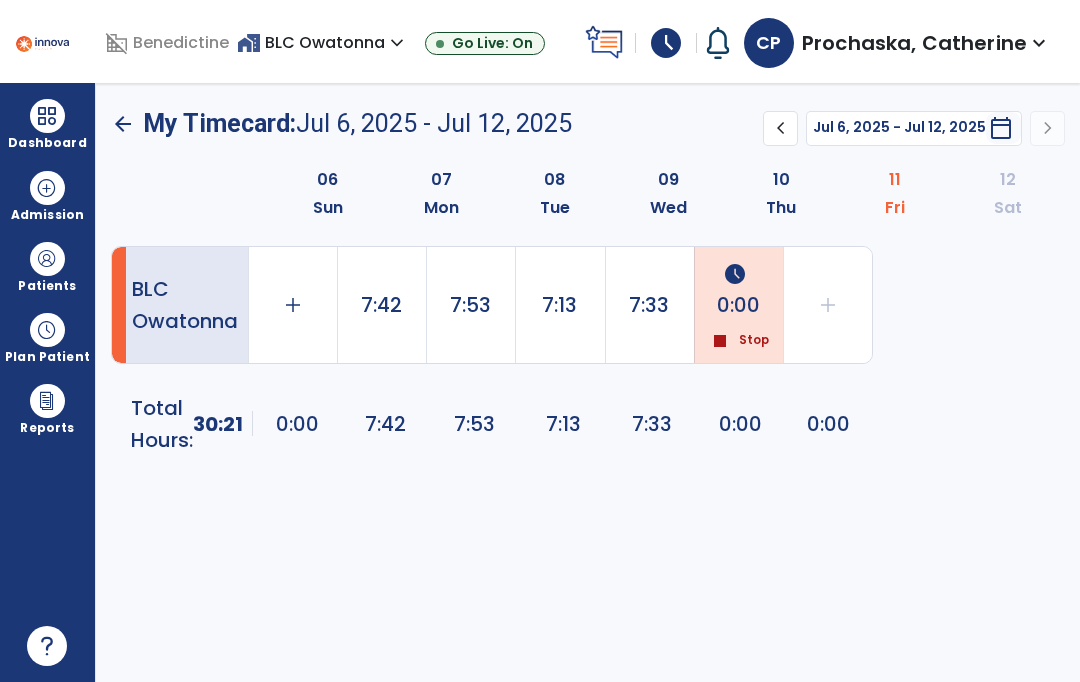 click on "7:13" 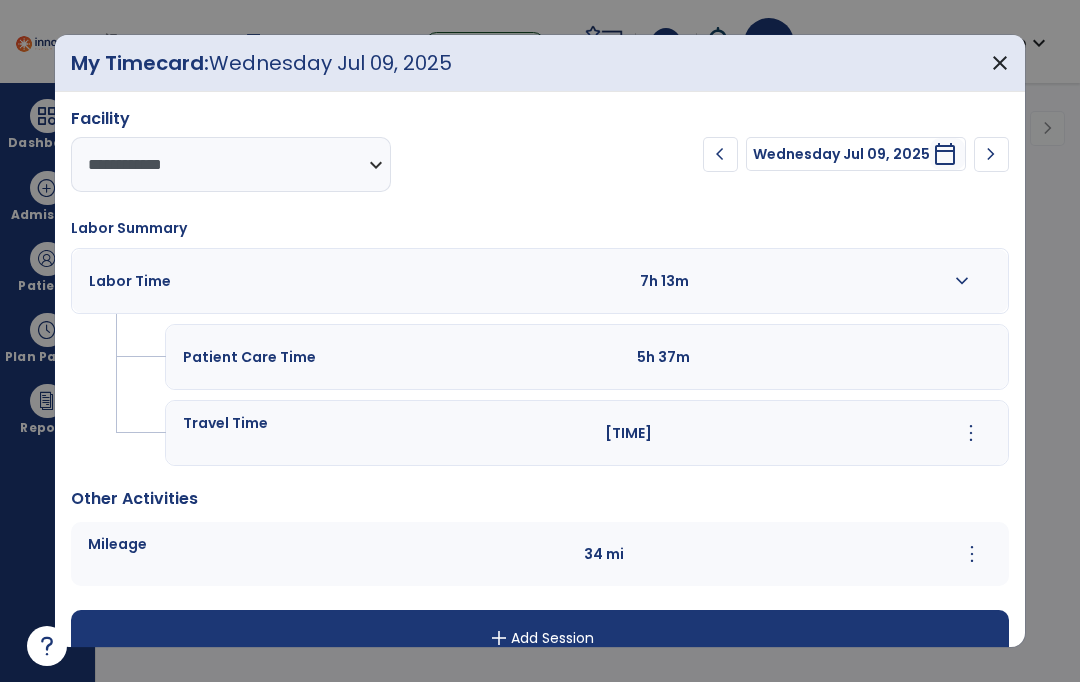 click on "close" at bounding box center [1000, 63] 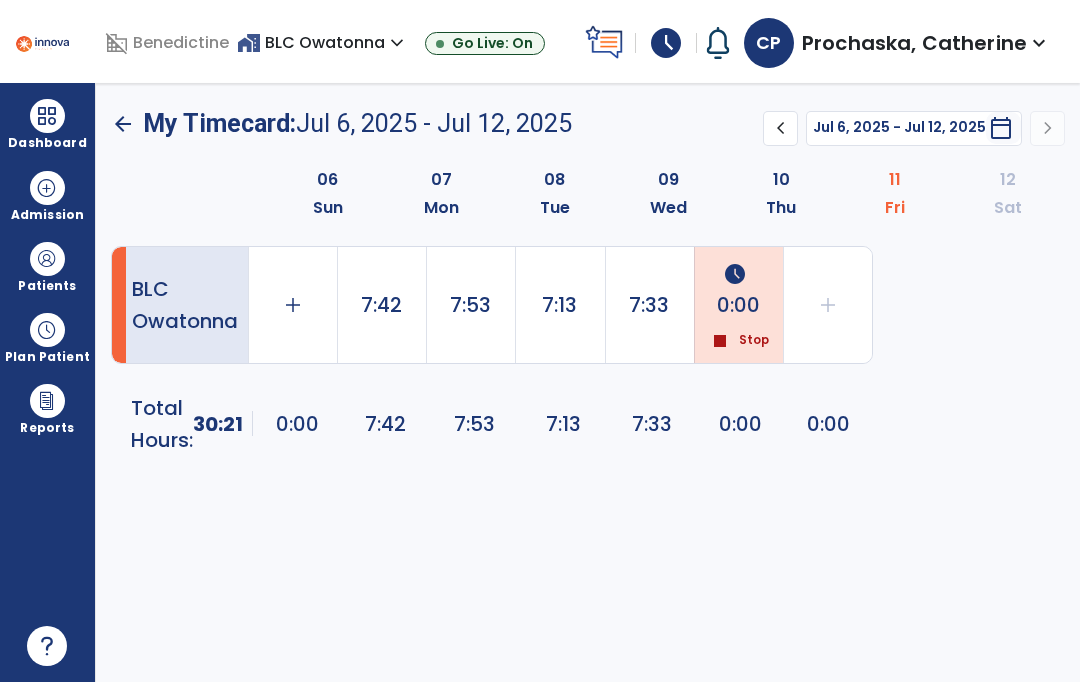 click on "7:33" 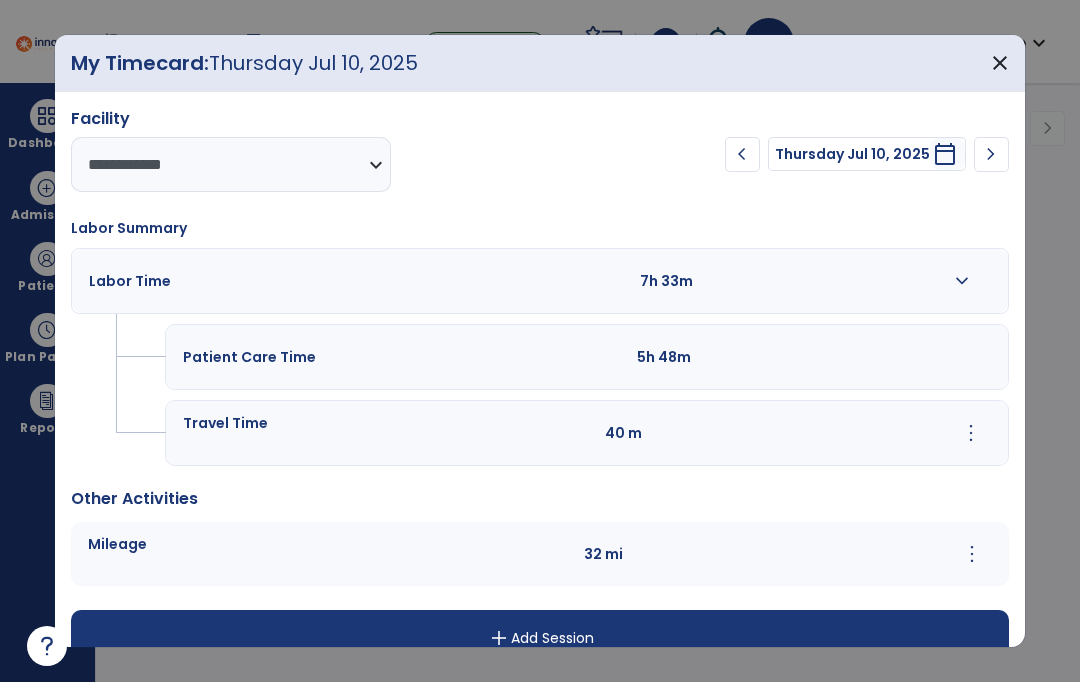 click on "more_vert" at bounding box center (972, 554) 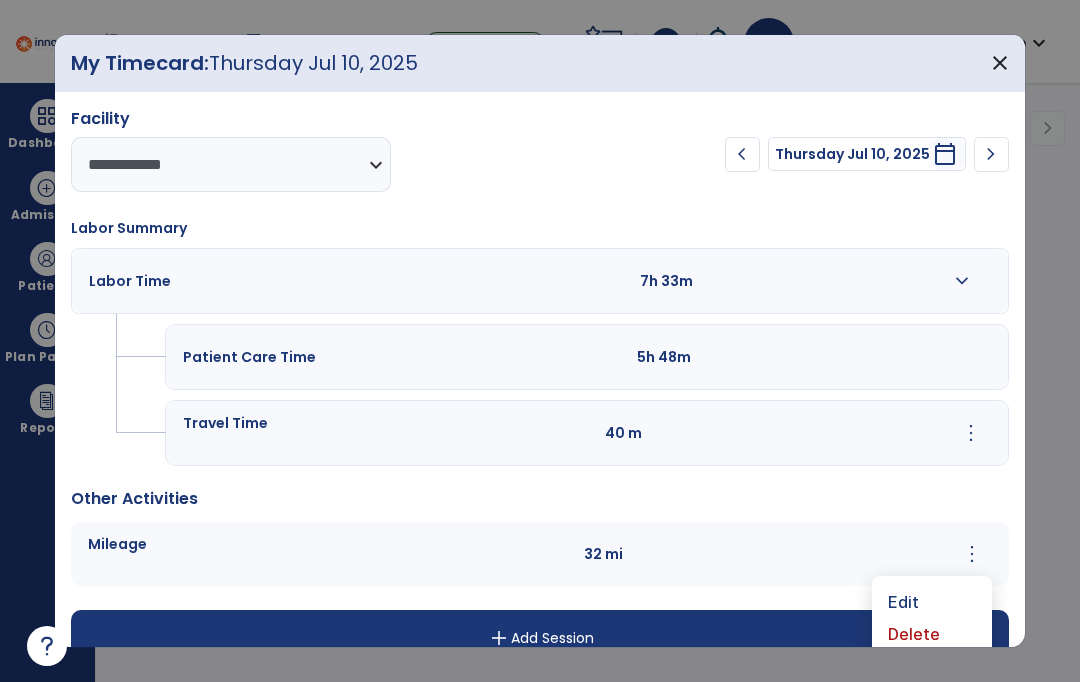 click on "more_vert" at bounding box center [972, 554] 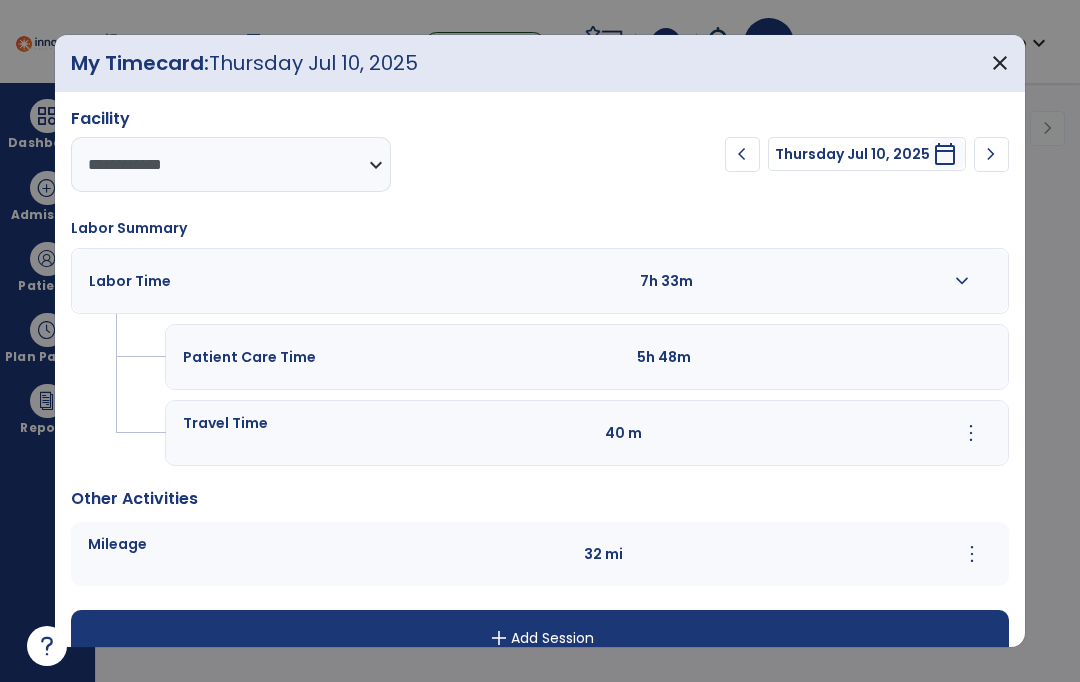 click on "more_vert" at bounding box center (972, 554) 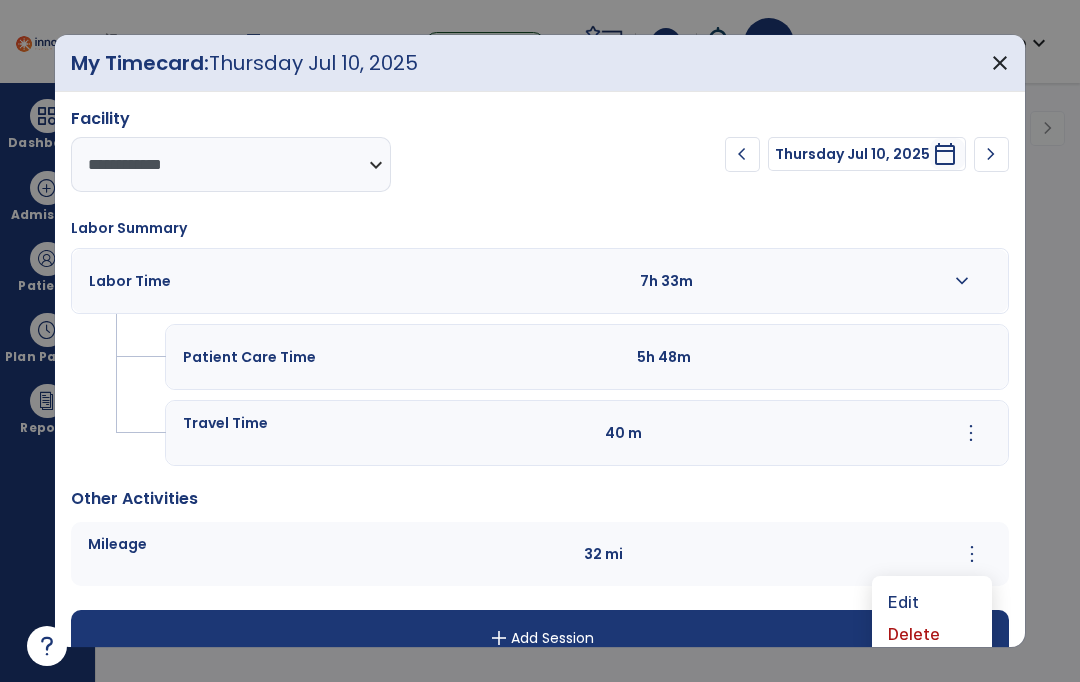 click on "expand_more" at bounding box center [962, 281] 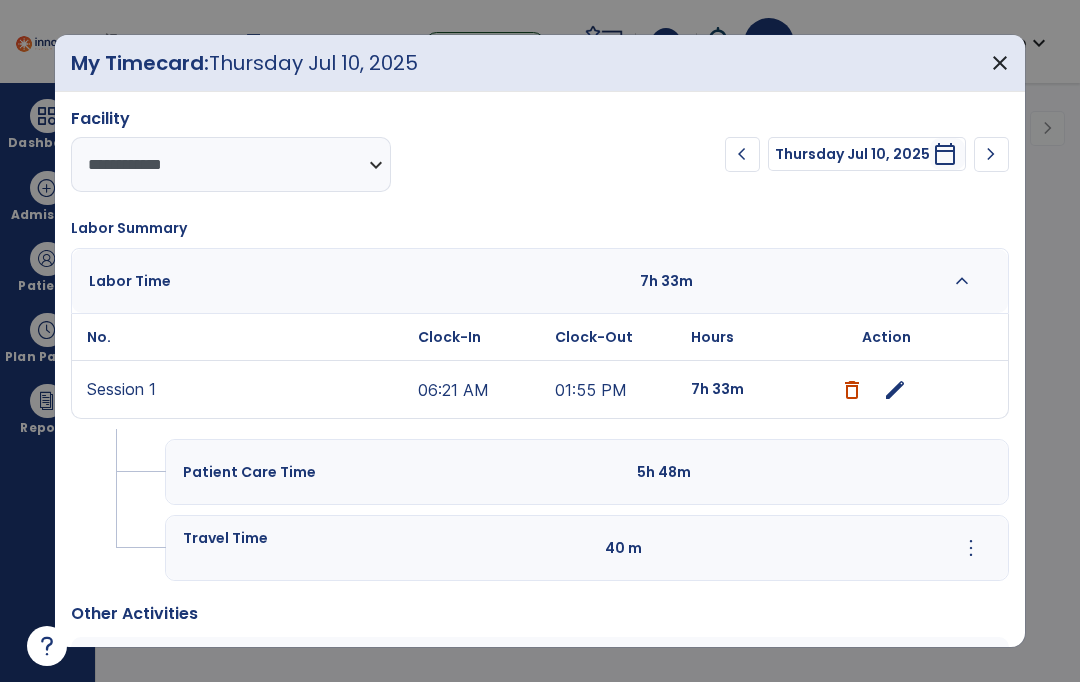 click on "more_vert" at bounding box center [972, 669] 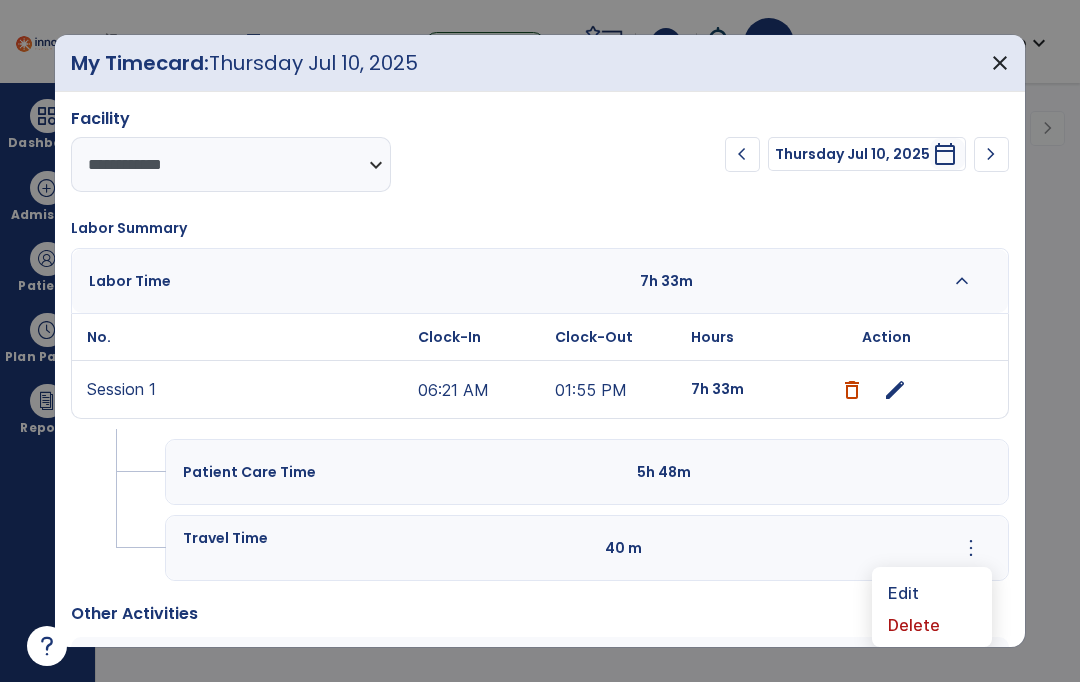 click on "Edit" at bounding box center (932, 591) 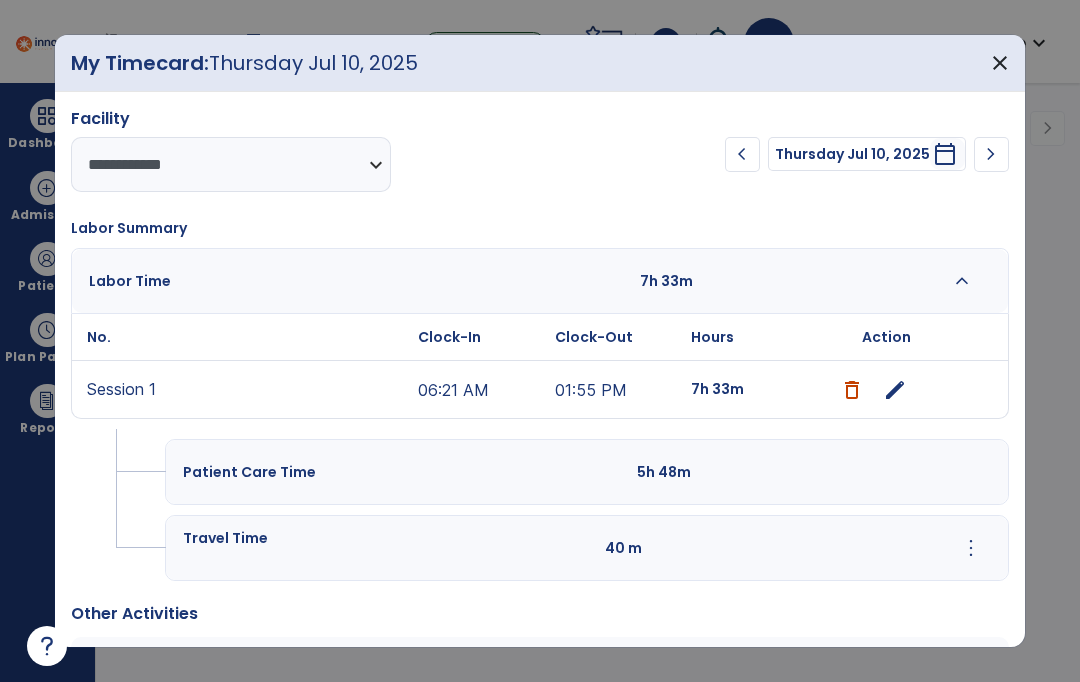 click on "**" at bounding box center [288, 669] 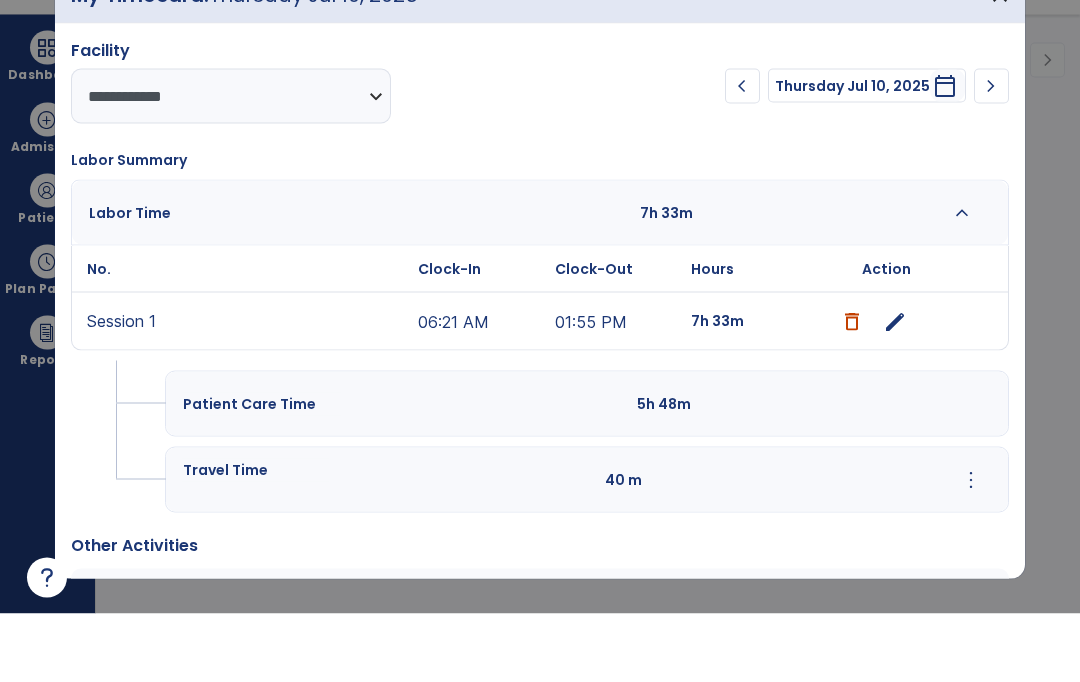 type on "**" 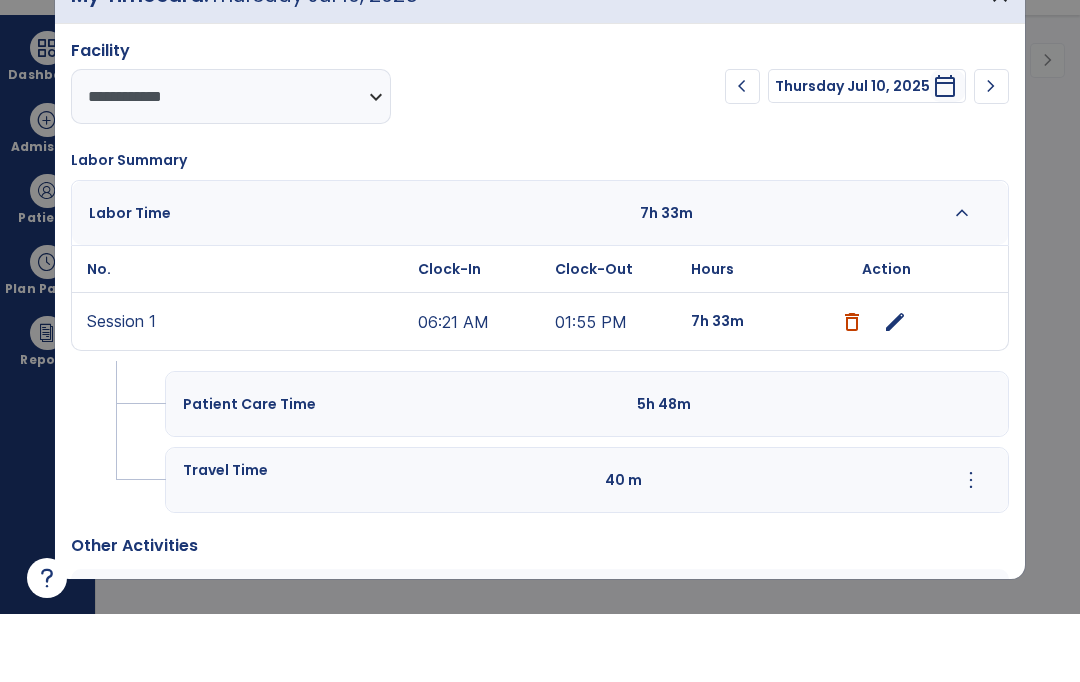 click on "Save" at bounding box center [913, 669] 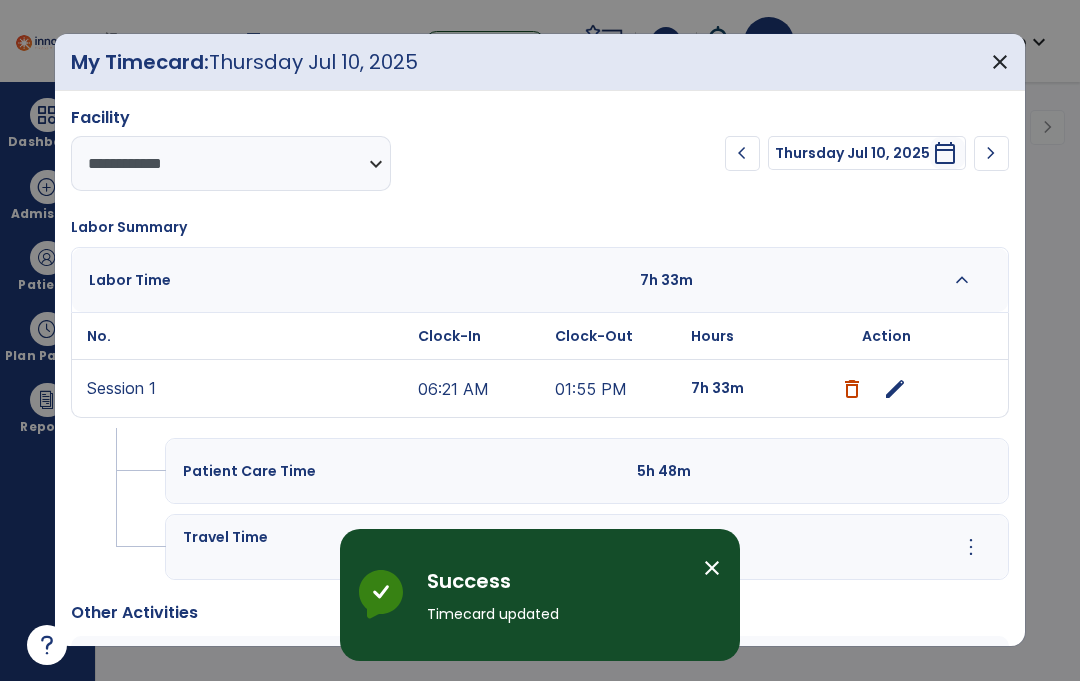 click on "close" at bounding box center (1000, 63) 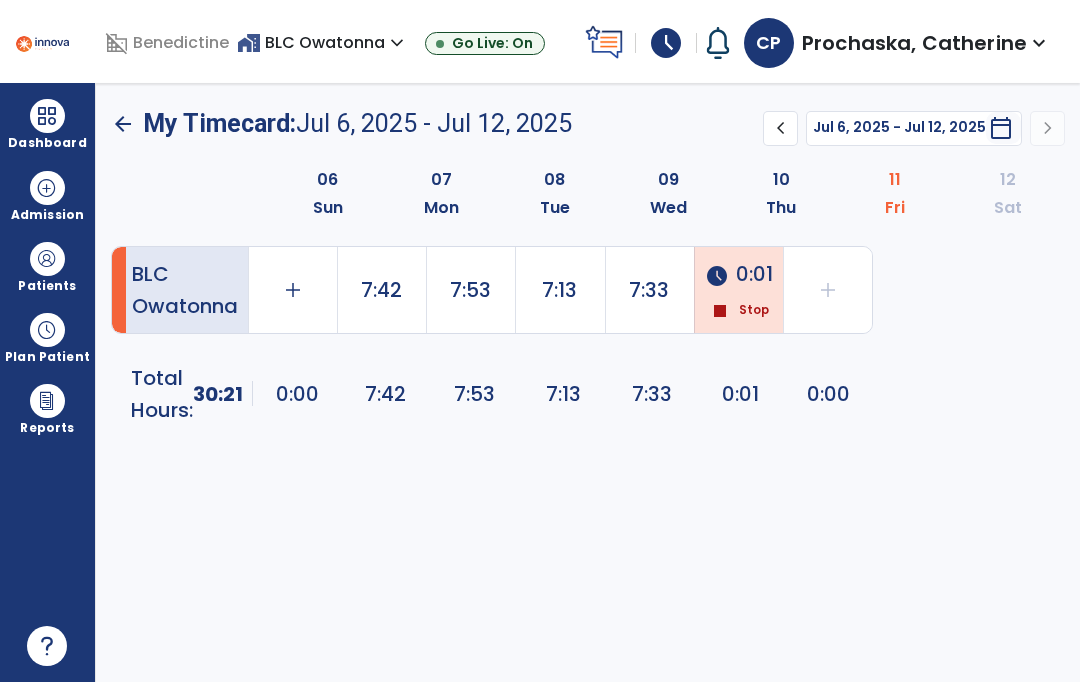 click on "7:33" 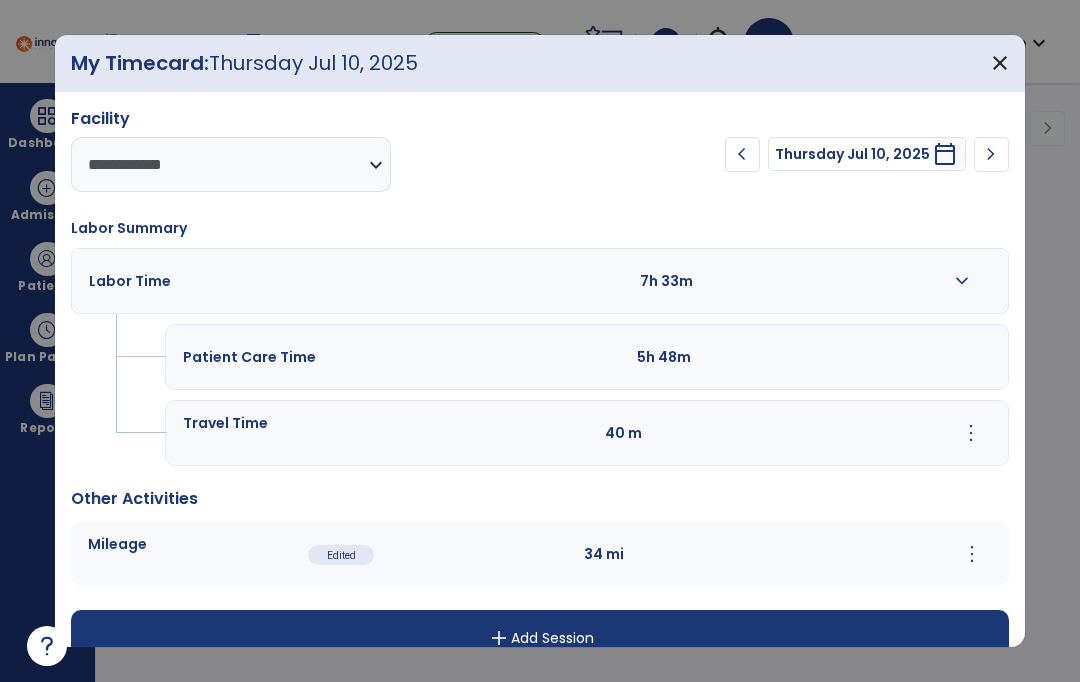 click on "close" at bounding box center (1000, 63) 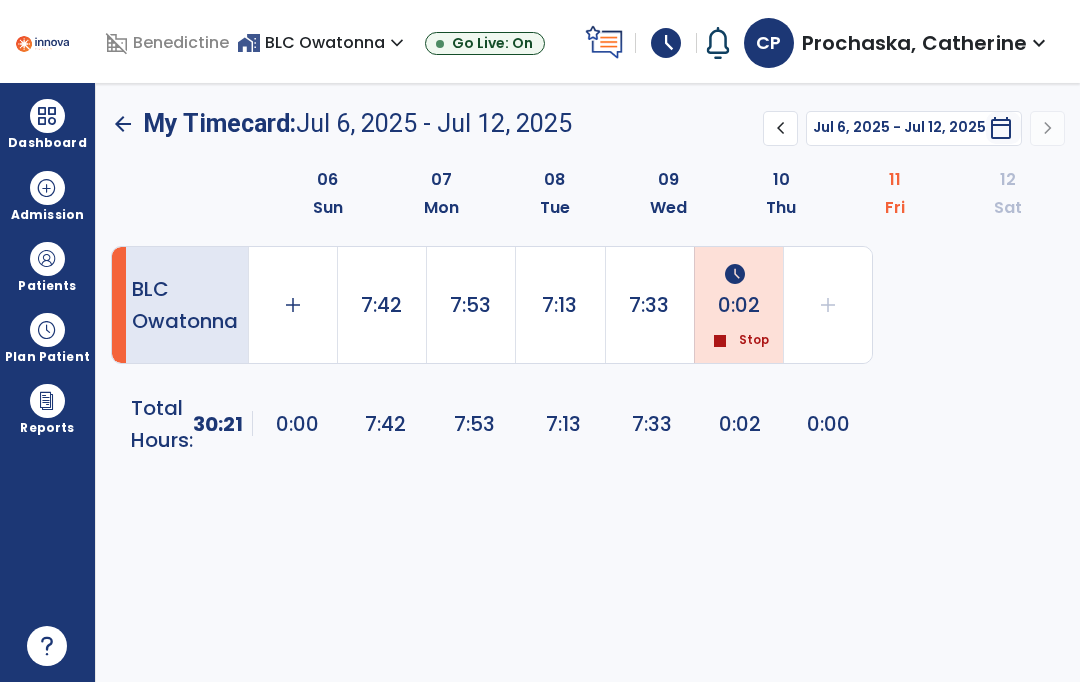 click at bounding box center (47, 259) 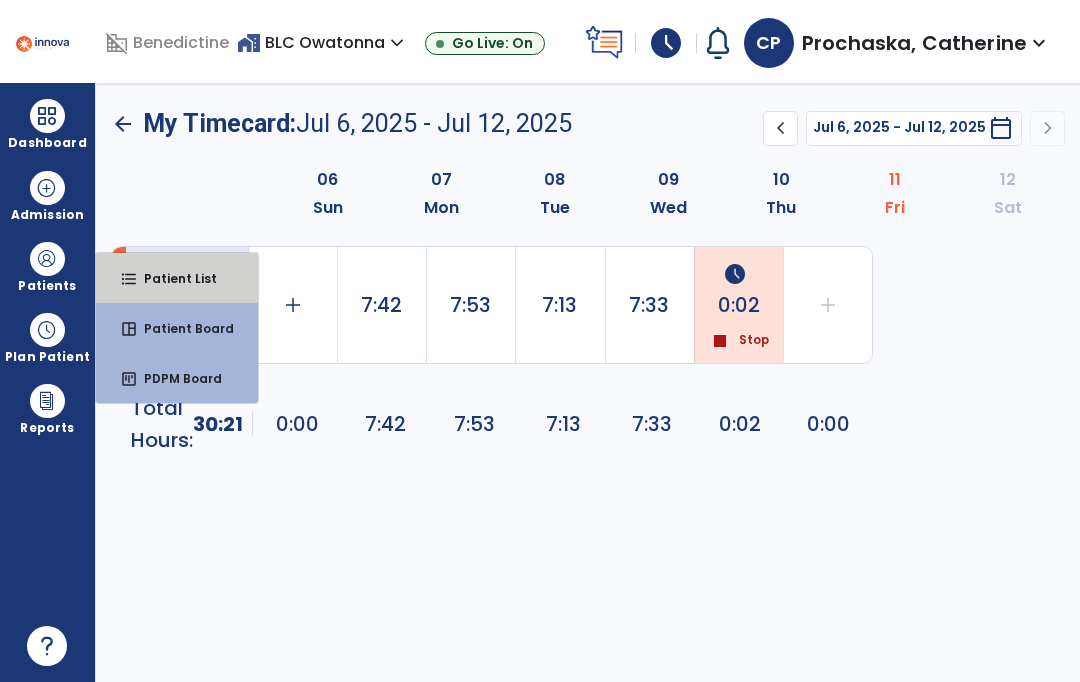 click on "Patient List" at bounding box center (172, 278) 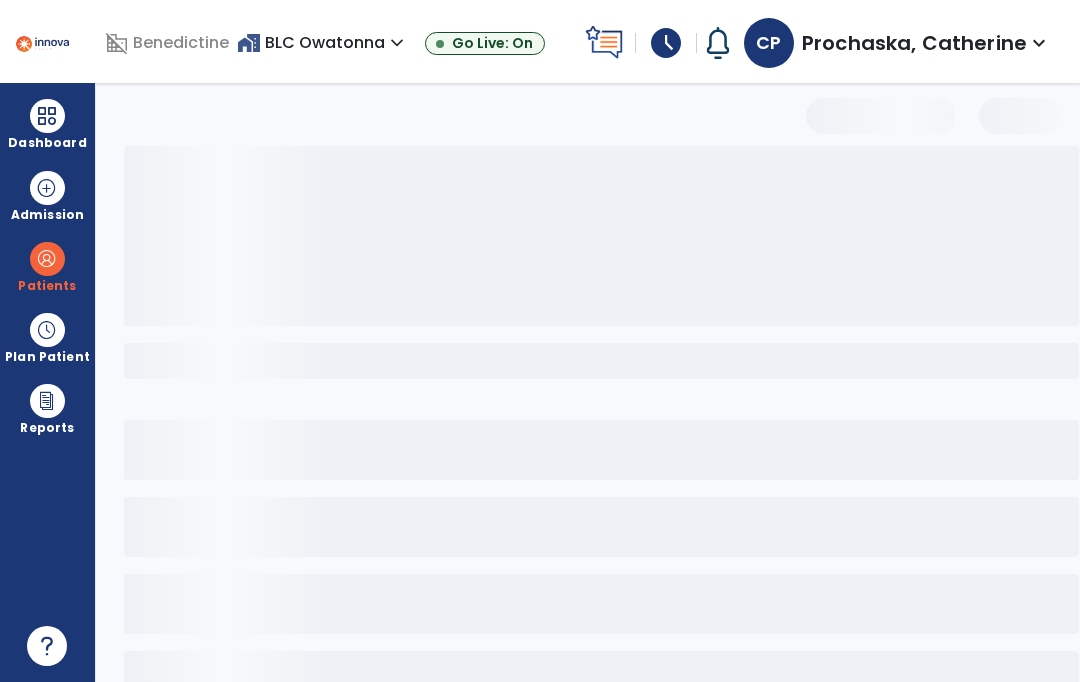 select on "***" 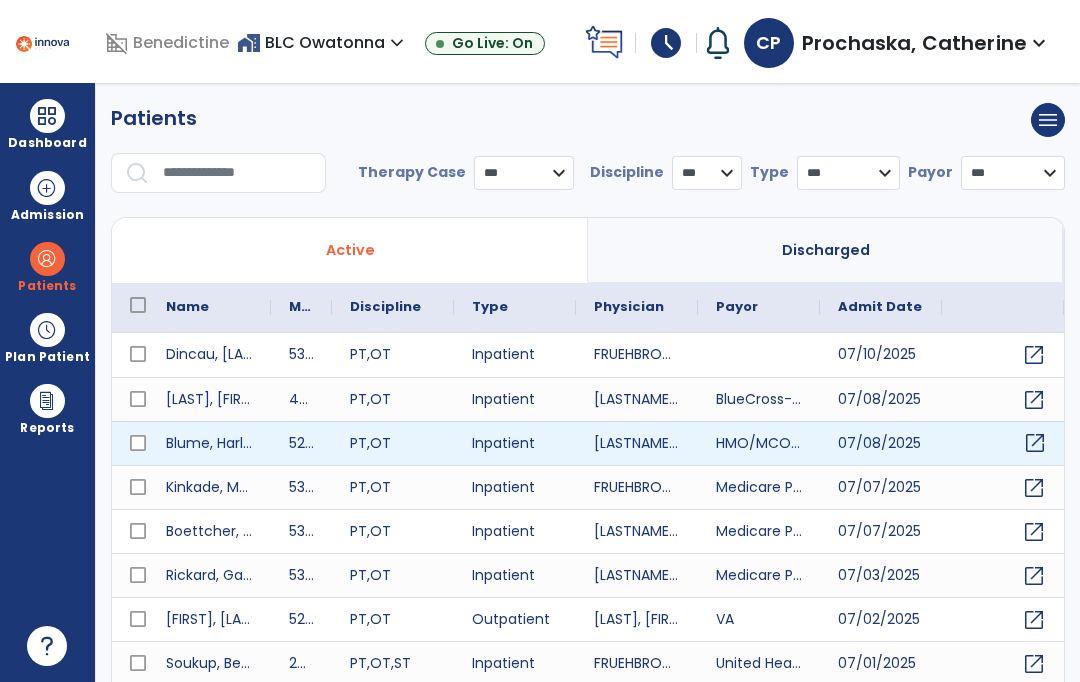 click on "open_in_new" at bounding box center [1035, 443] 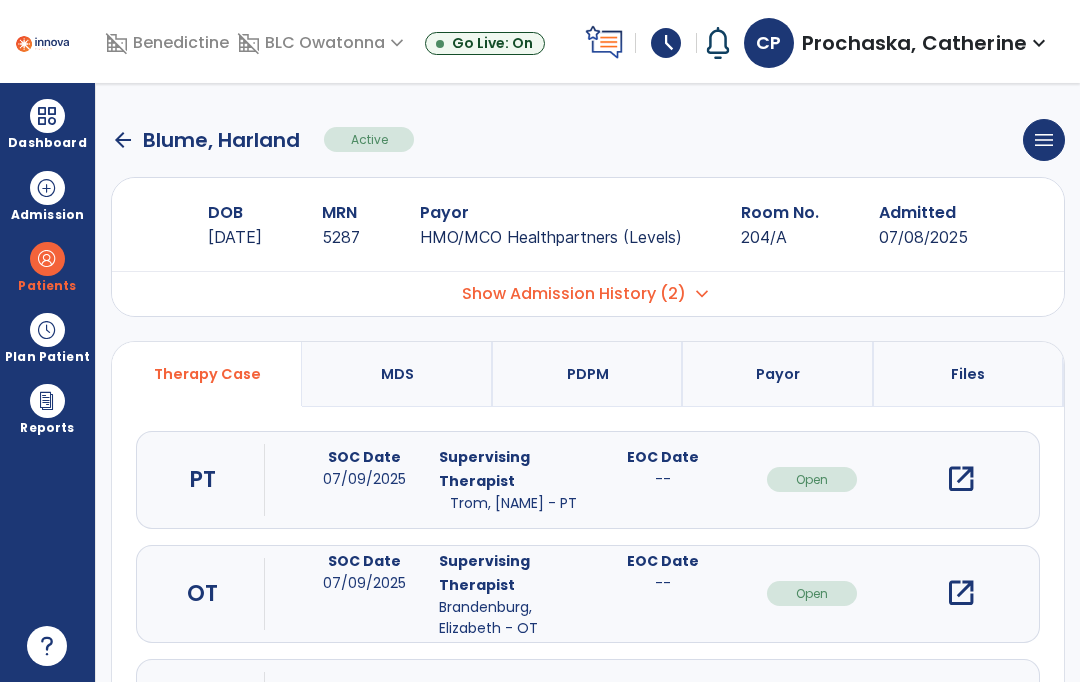 click on "open_in_new" at bounding box center [961, 593] 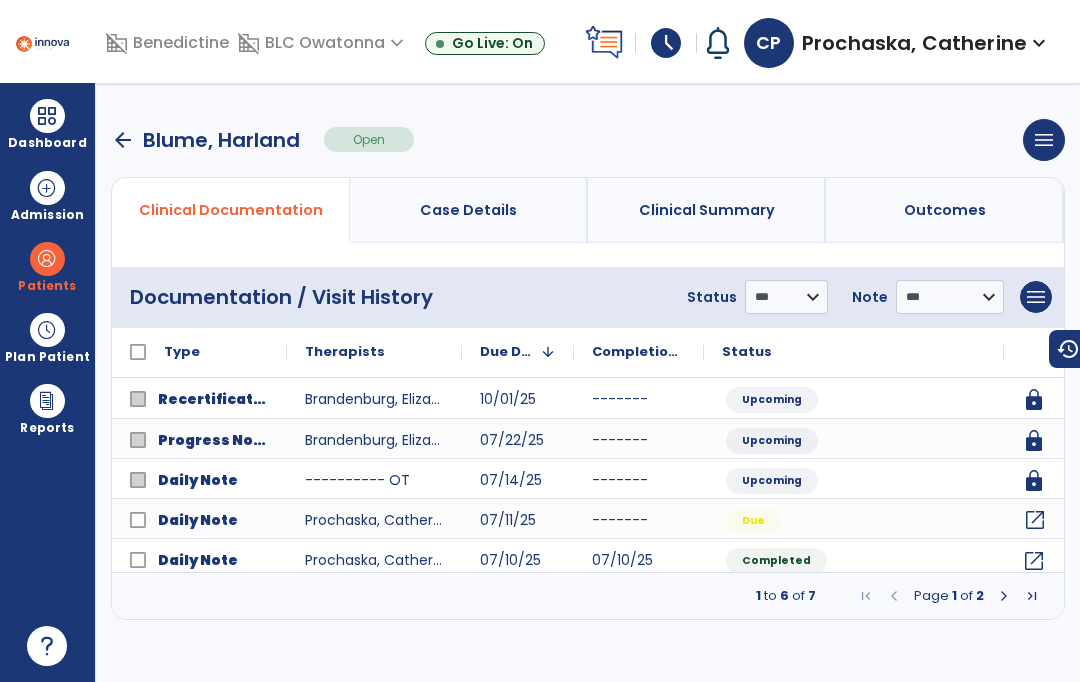 click on "open_in_new" 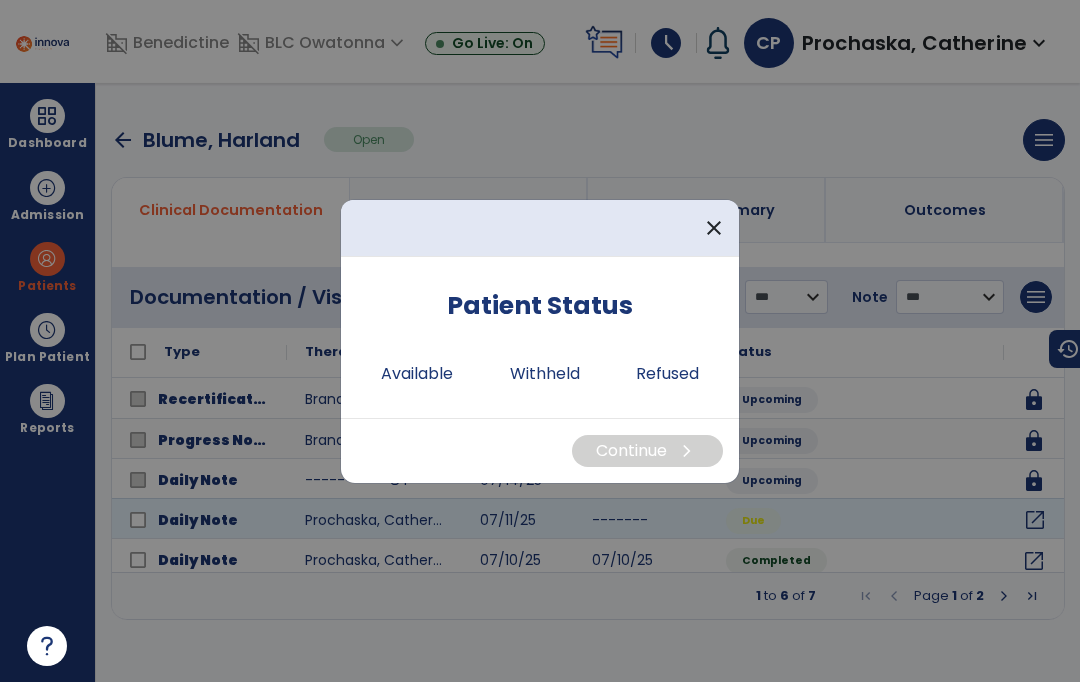 click on "Available" at bounding box center [417, 374] 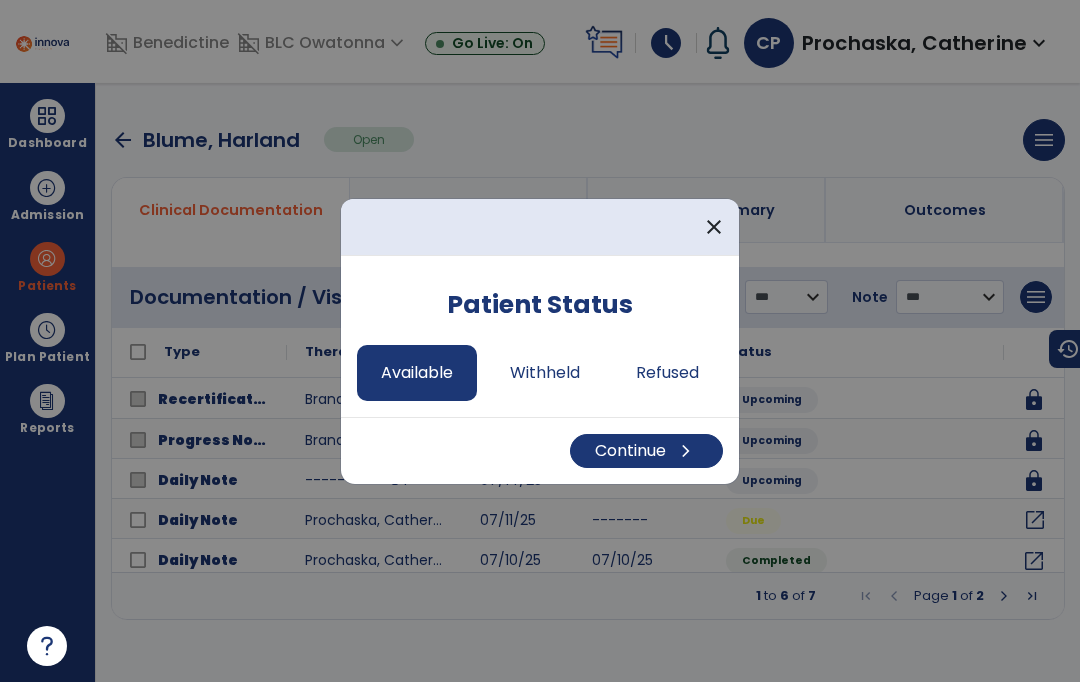 click on "Continue   chevron_right" at bounding box center (646, 451) 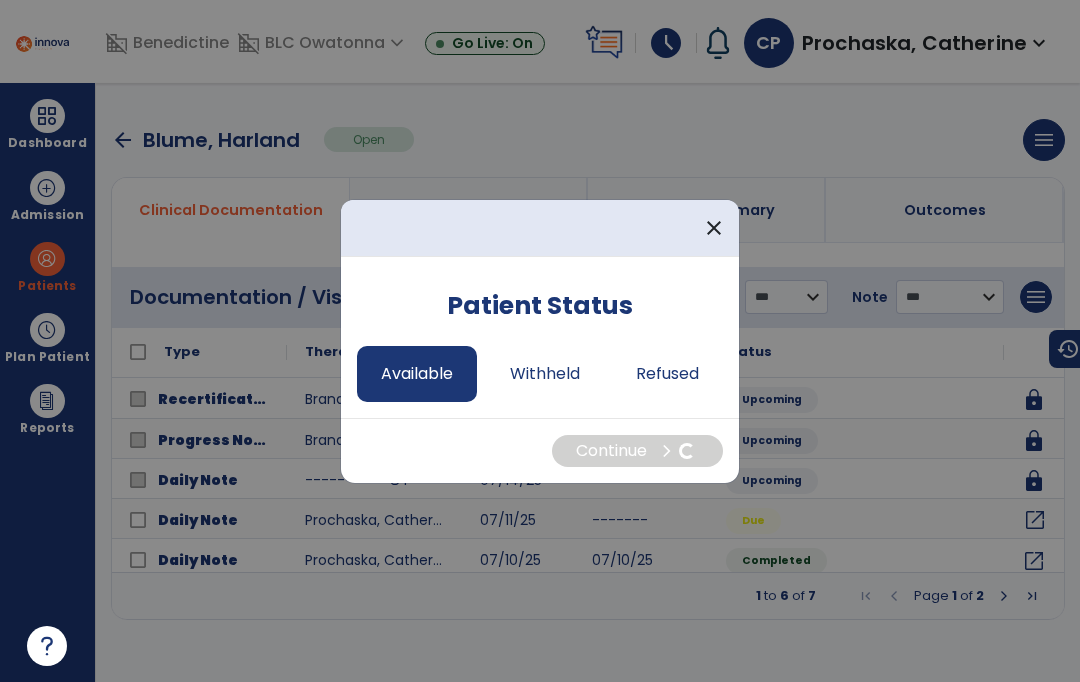 select on "*" 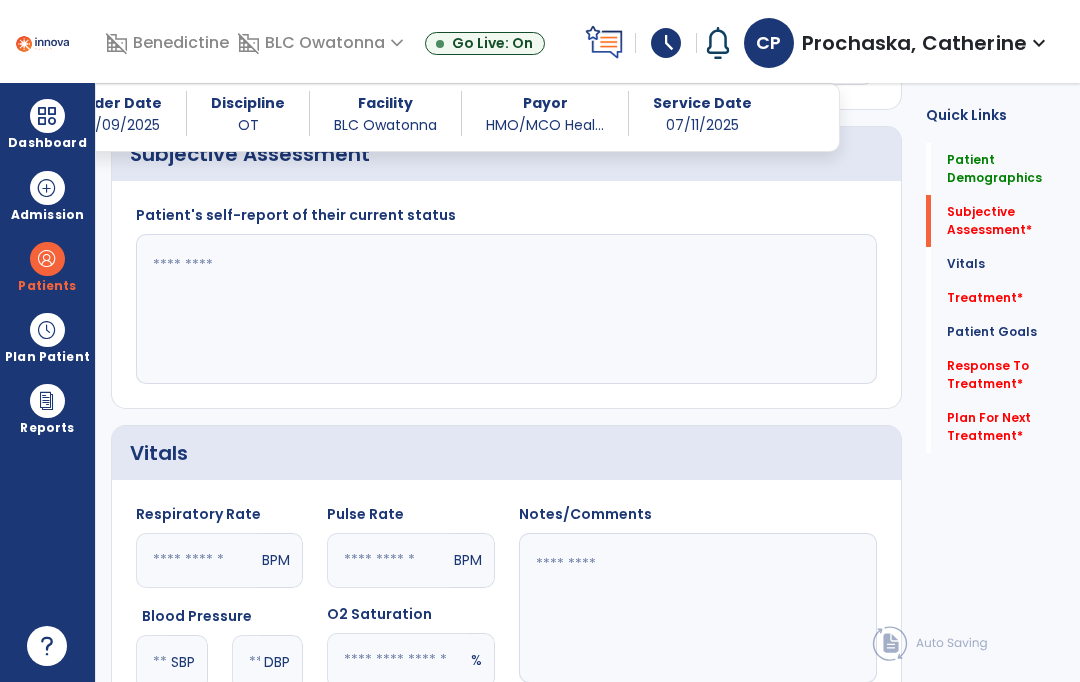 scroll, scrollTop: 562, scrollLeft: 0, axis: vertical 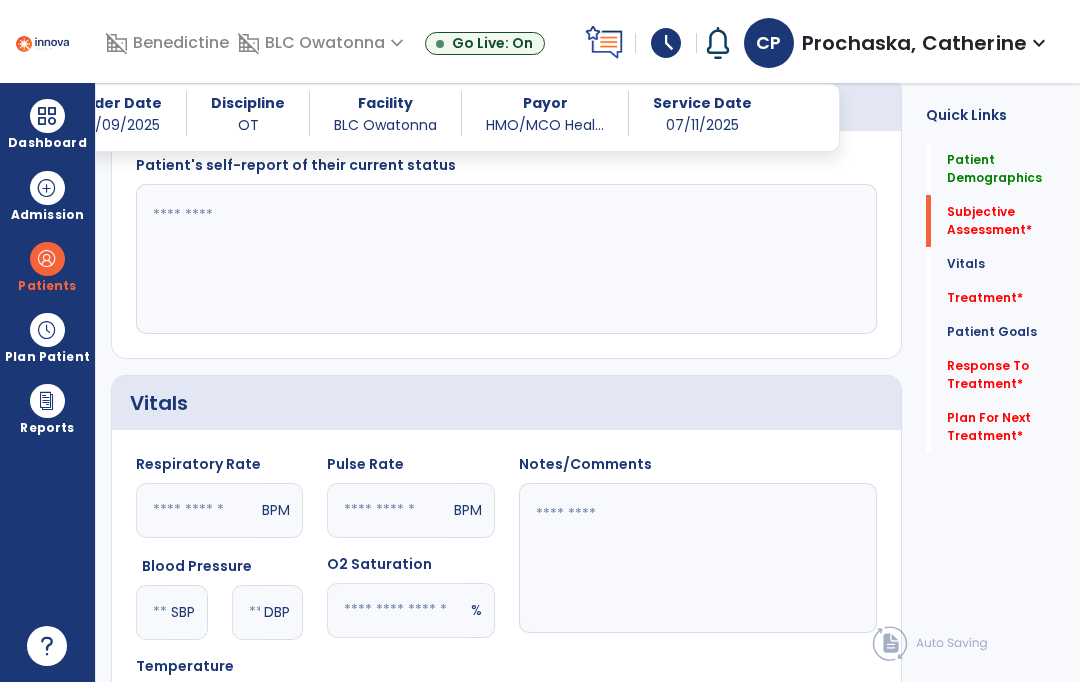 click 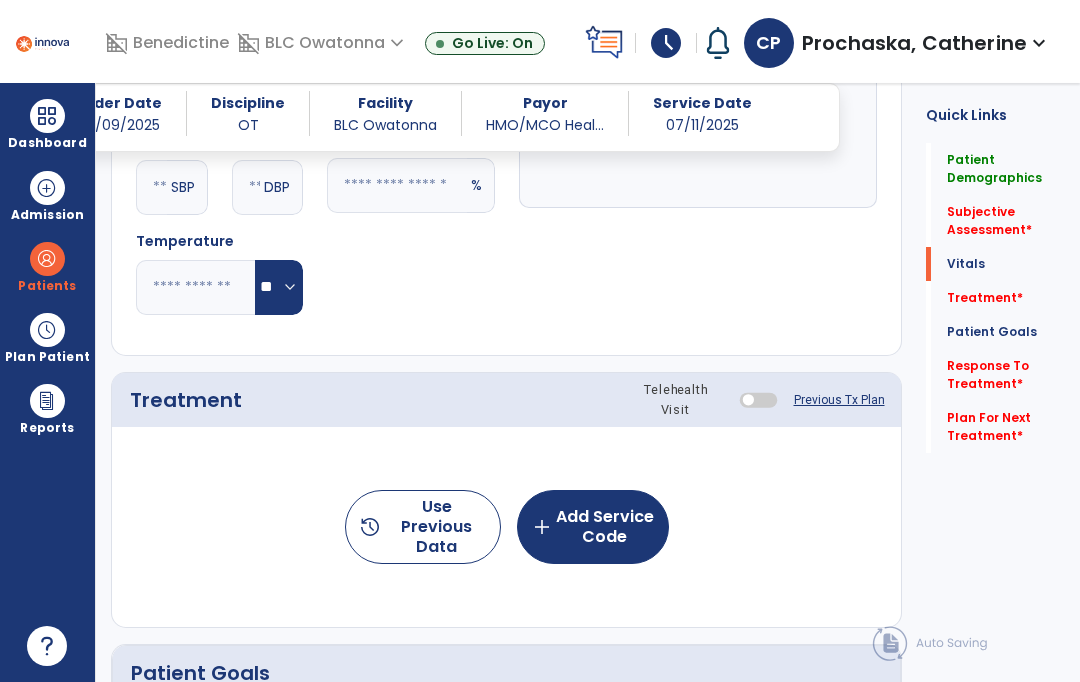 scroll, scrollTop: 1018, scrollLeft: 0, axis: vertical 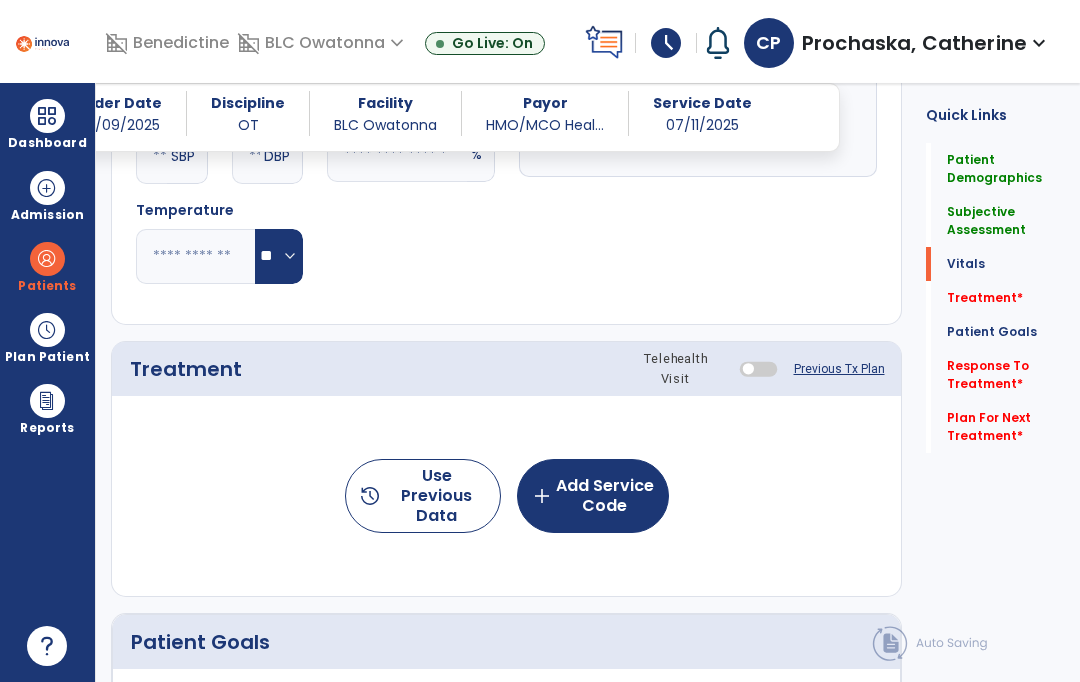 type on "**********" 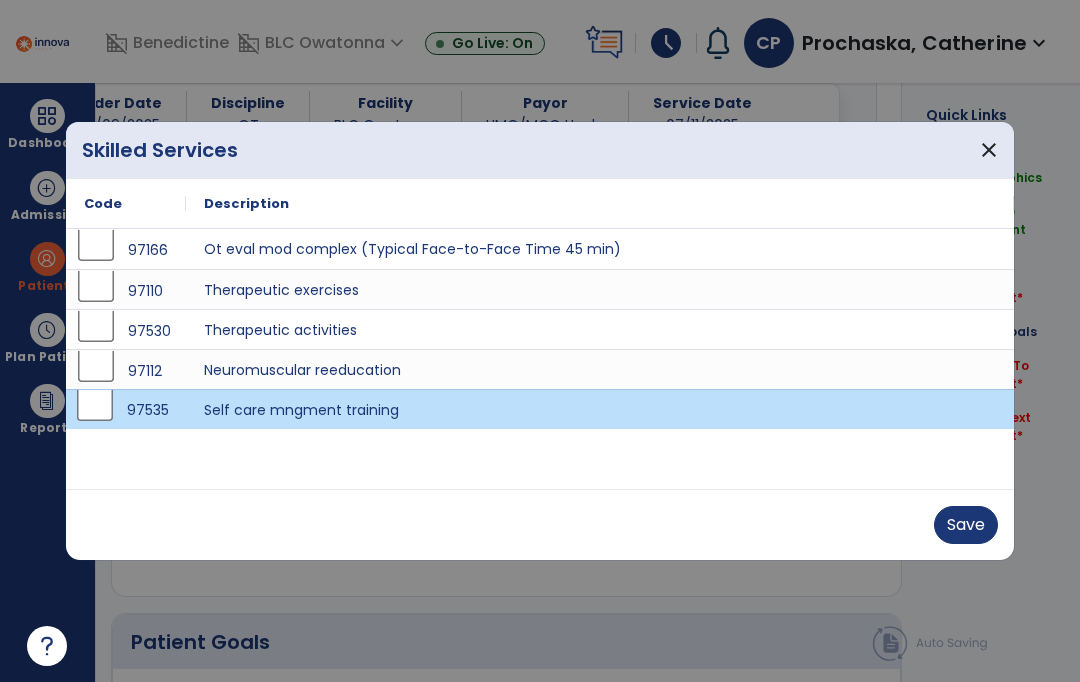 click on "Save" at bounding box center [966, 525] 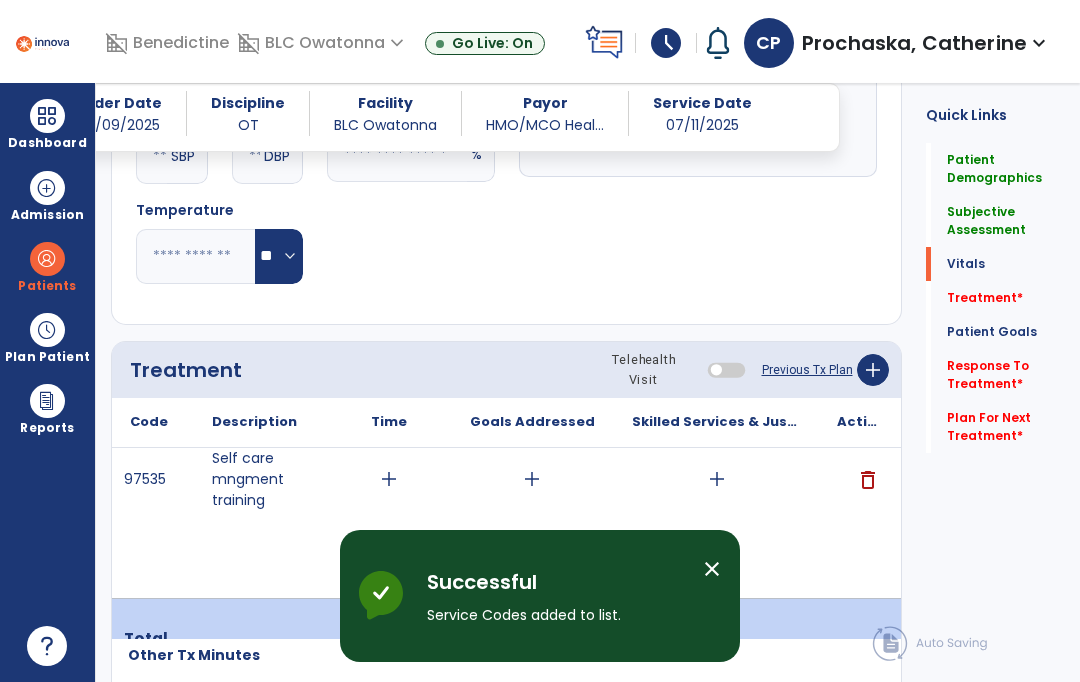 click on "add" at bounding box center (716, 479) 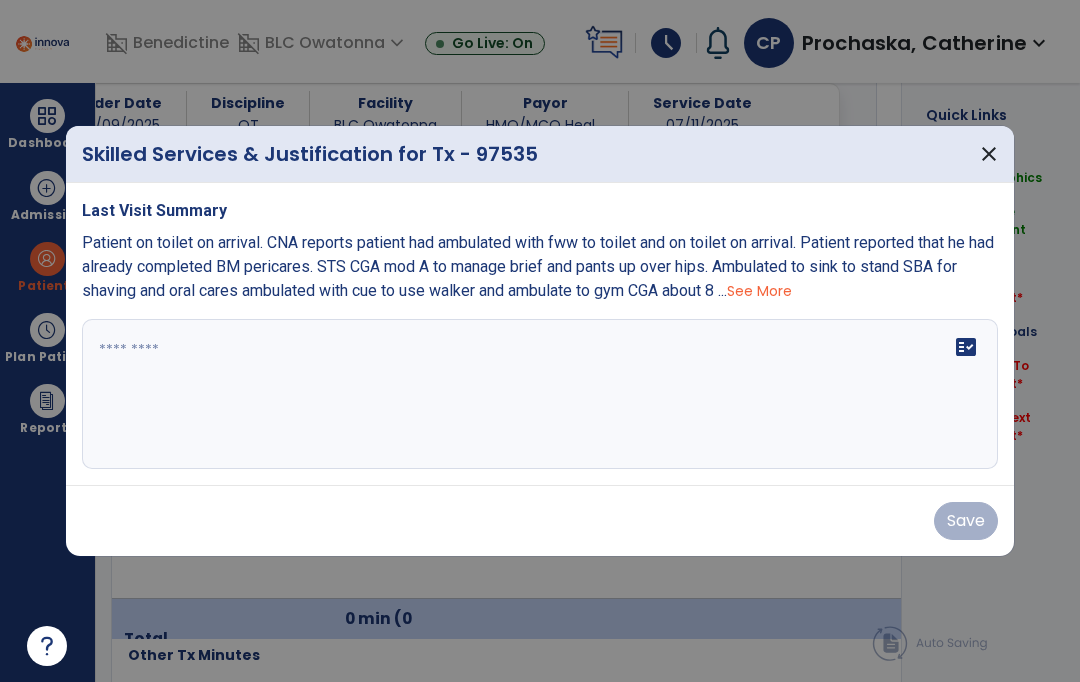 click on "fact_check" at bounding box center (540, 394) 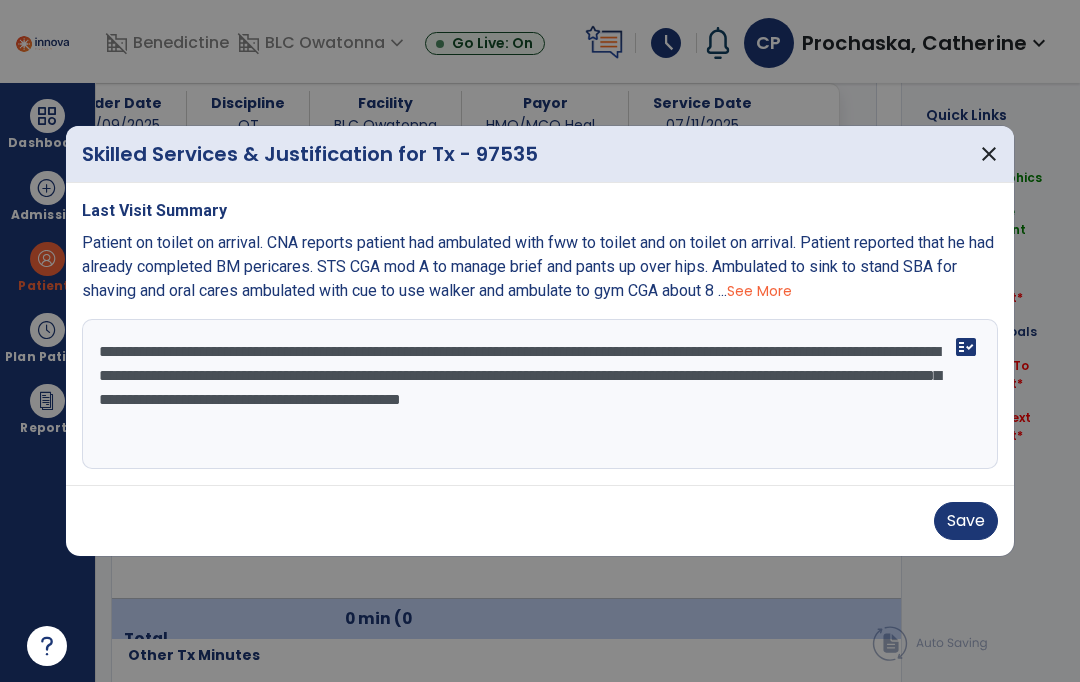 type on "**********" 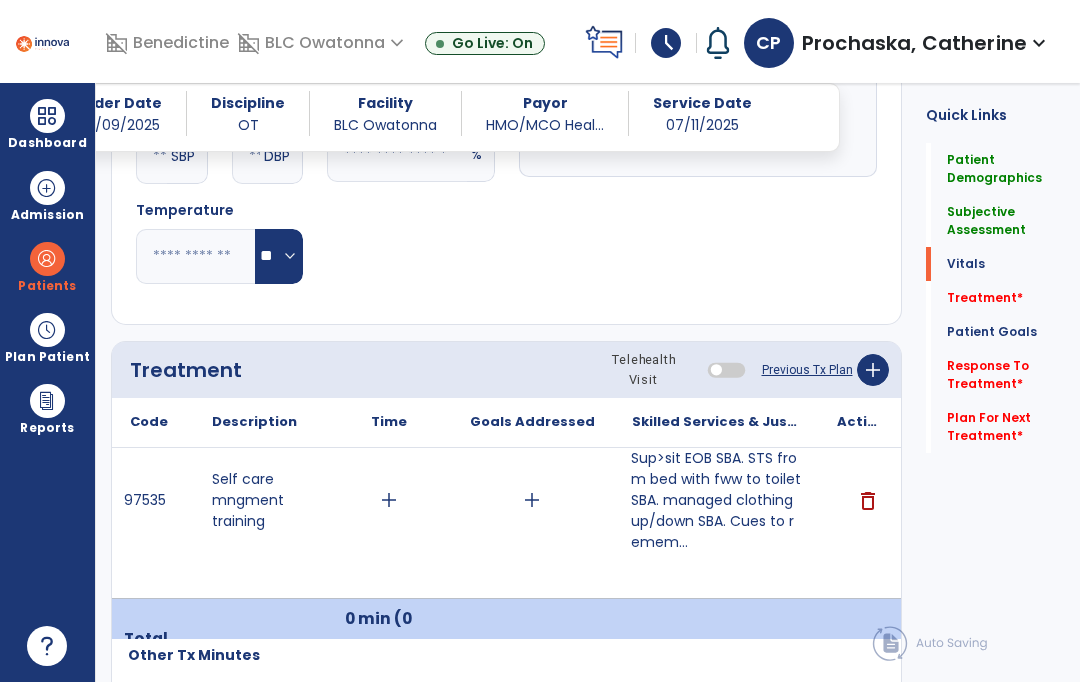 click on "Sup>sit EOB SBA.  STS from bed with fww to toilet SBA.  managed clothing up/down SBA.  Cues to remem..." at bounding box center [716, 500] 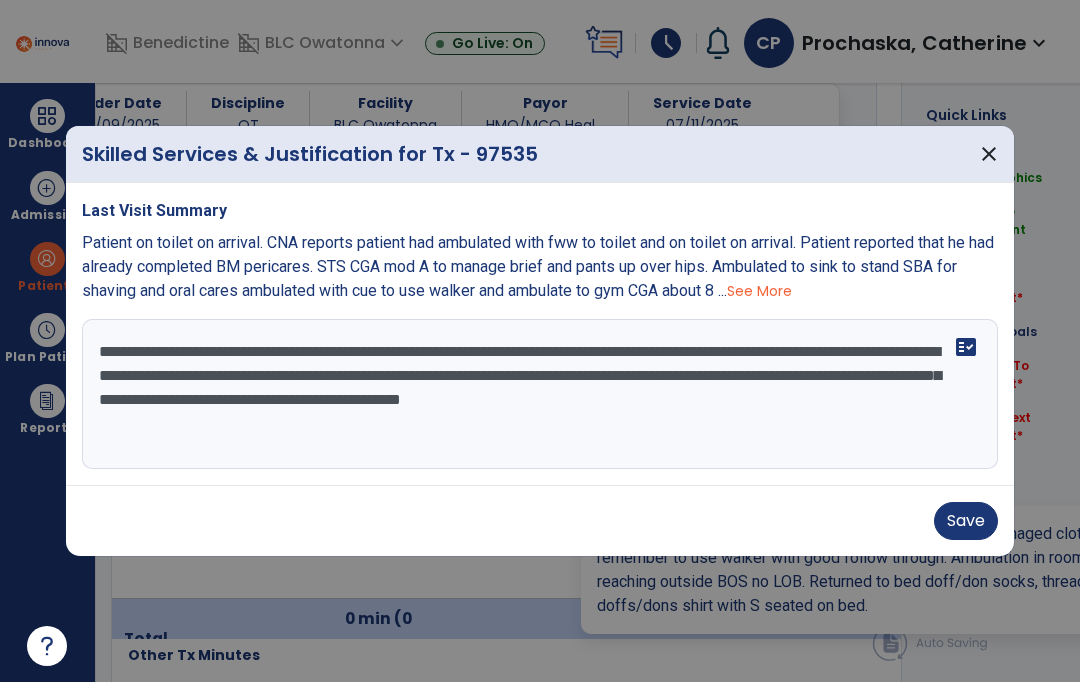 click on "**********" at bounding box center [540, 394] 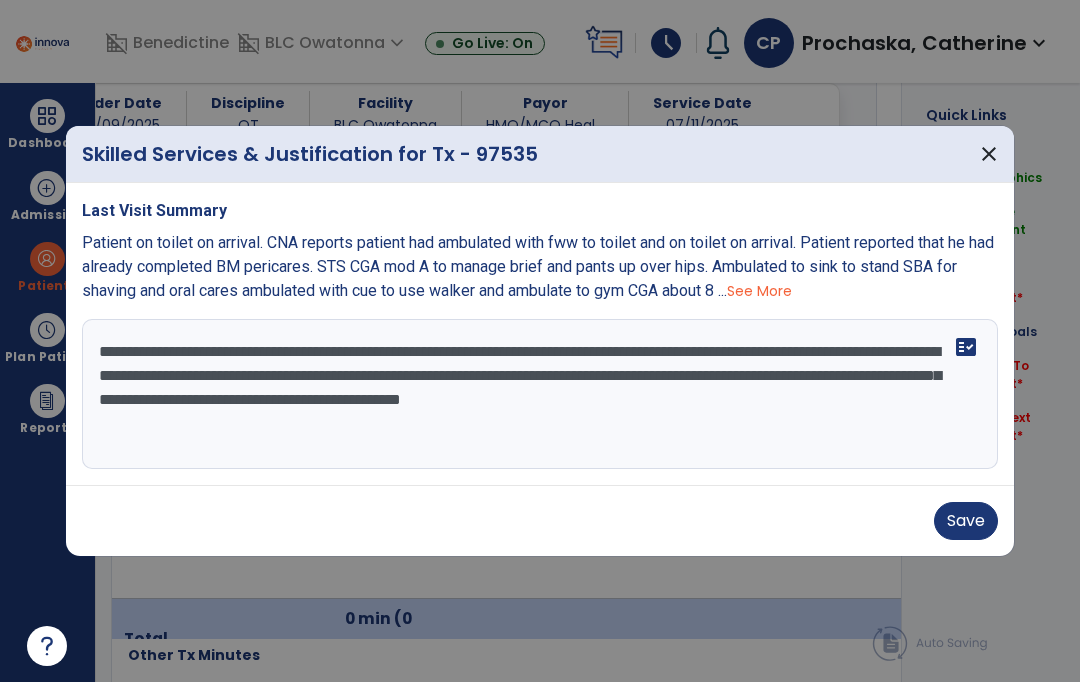 click on "**********" at bounding box center [540, 394] 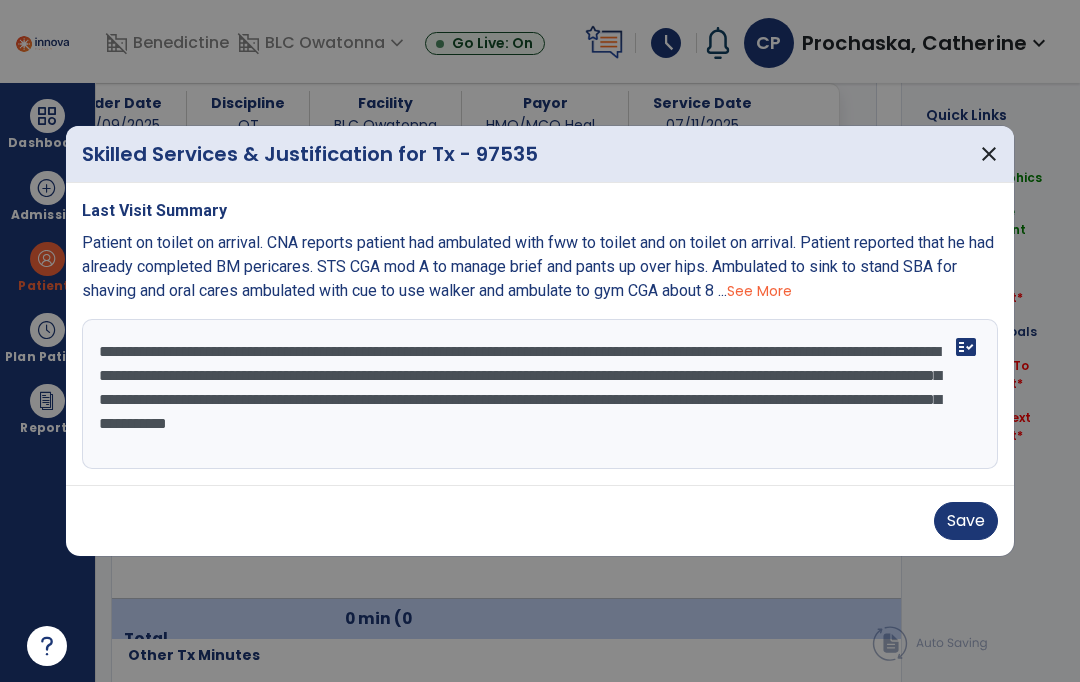type on "**********" 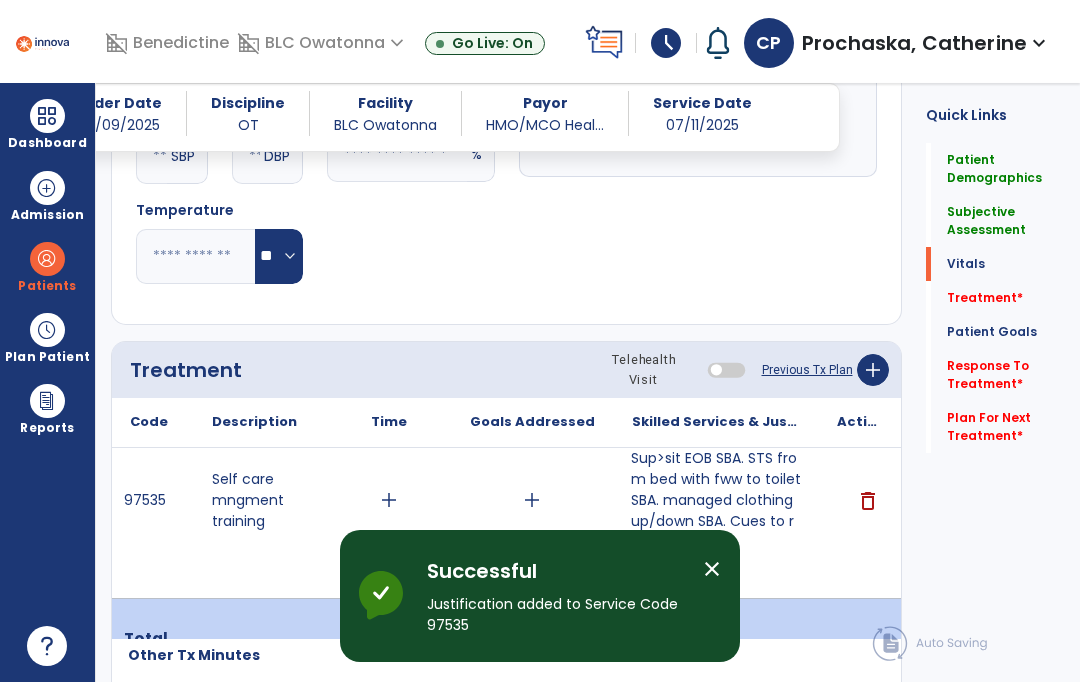 click on "add" at bounding box center (389, 500) 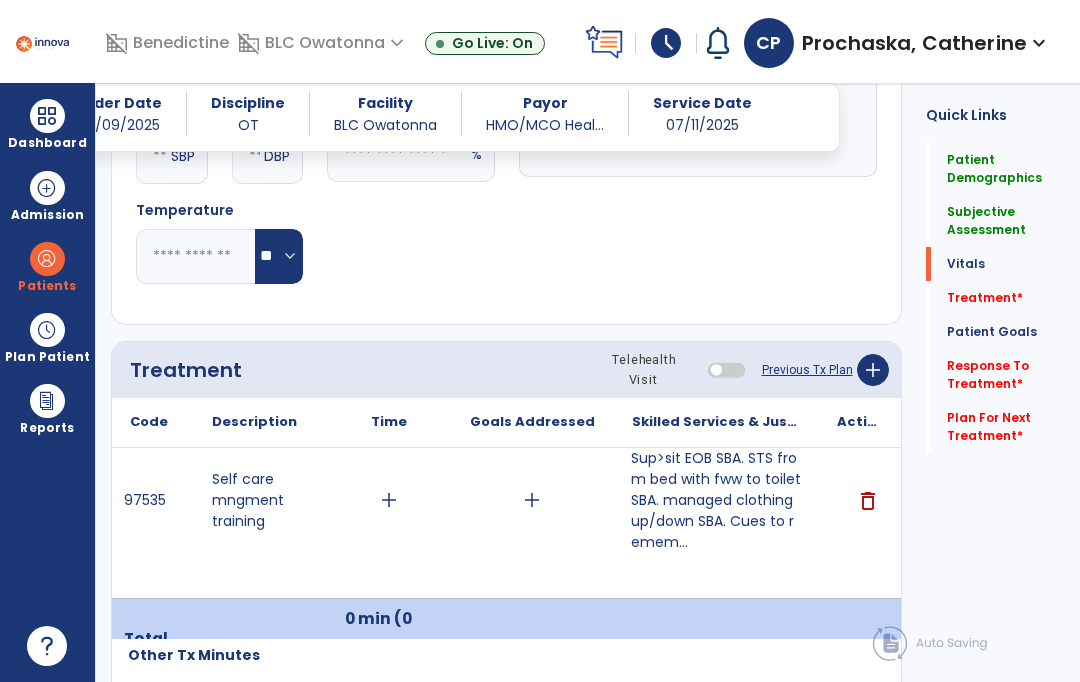 click on "Sup>sit EOB SBA.  STS from bed with fww to toilet SBA.  managed clothing up/down SBA.  Cues to remem..." at bounding box center (716, 500) 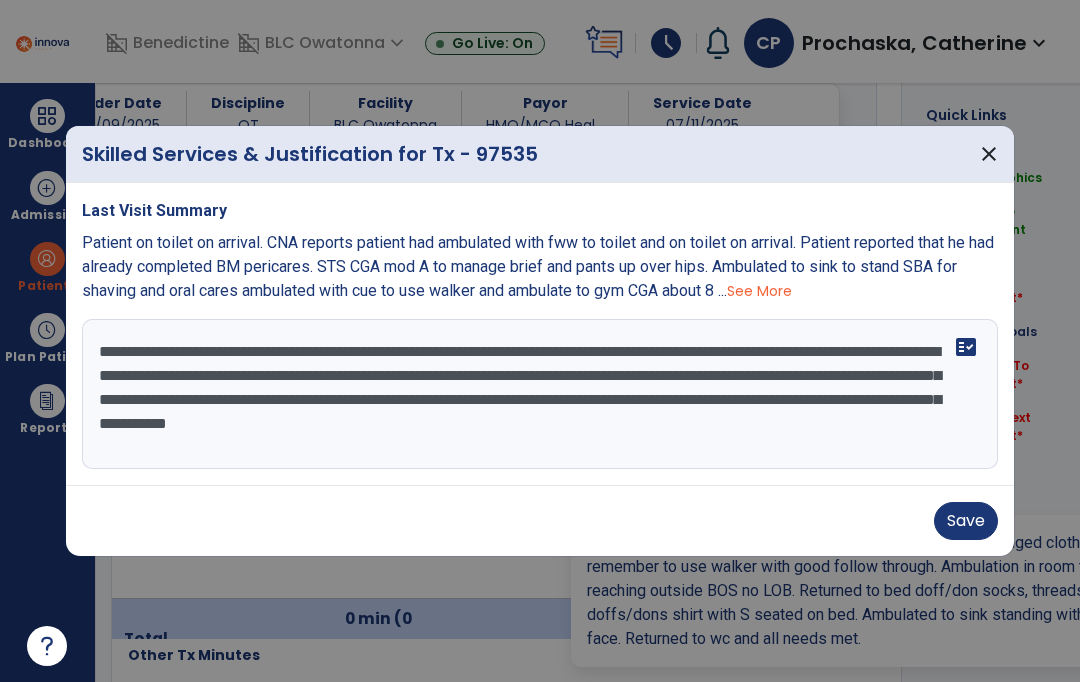 click on "**********" at bounding box center [540, 394] 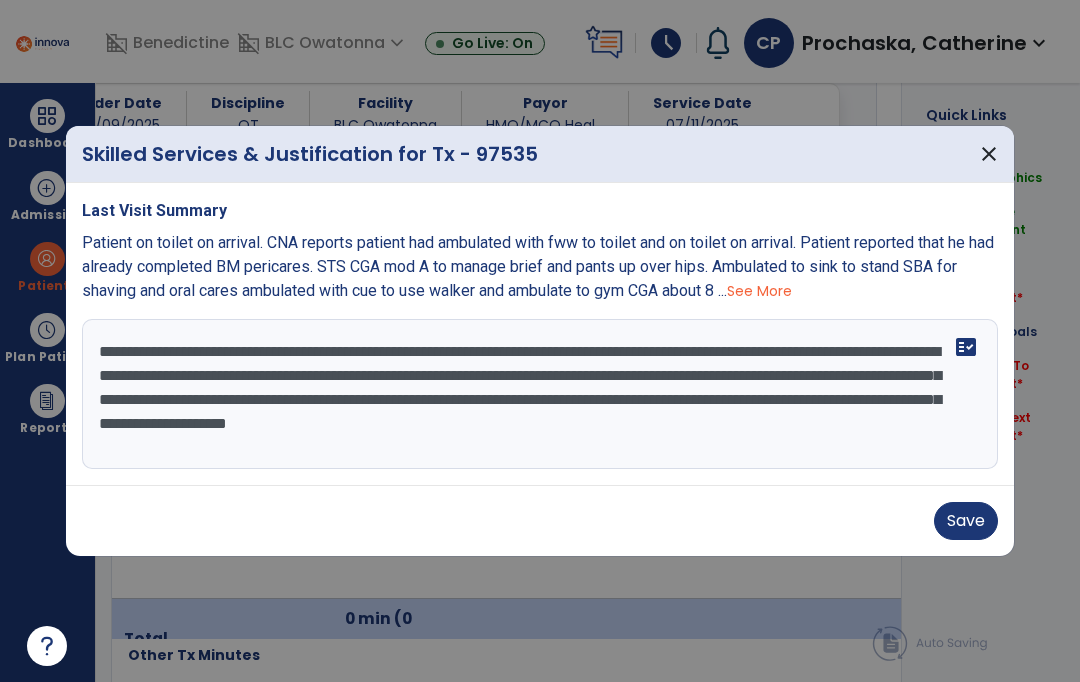 type on "**********" 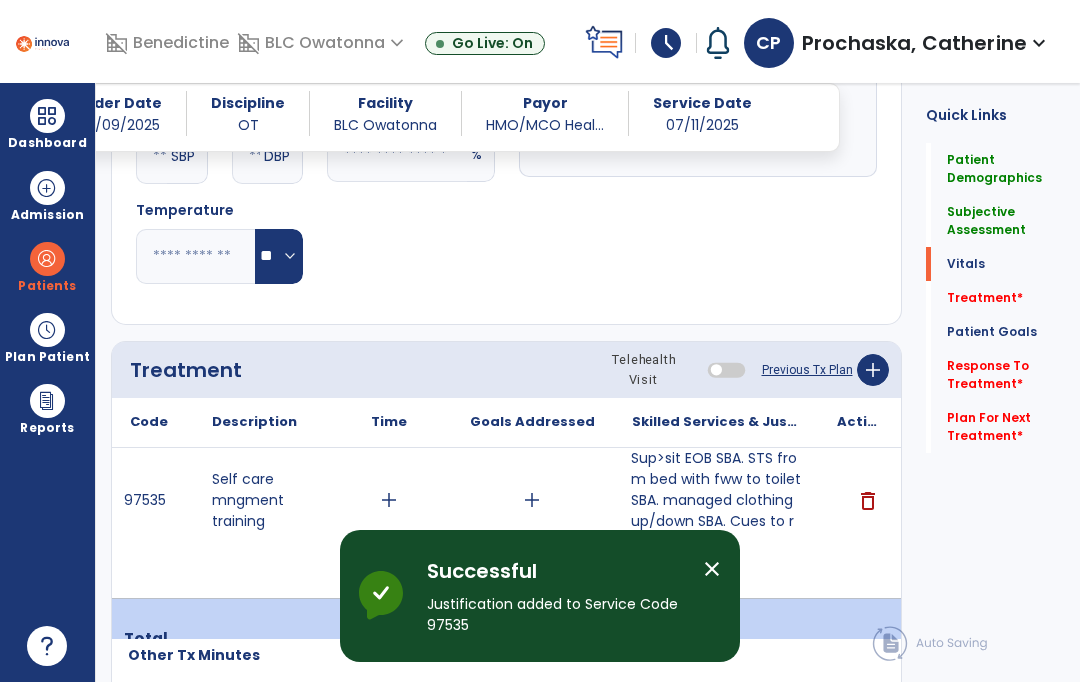 click on "add" at bounding box center (389, 500) 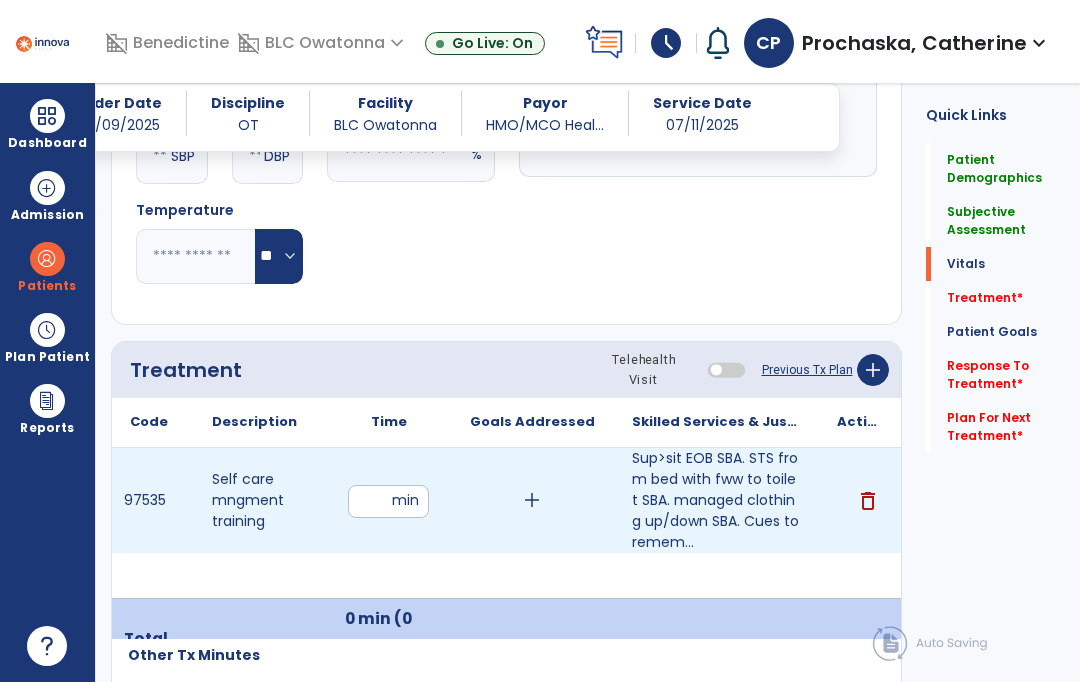 type on "**" 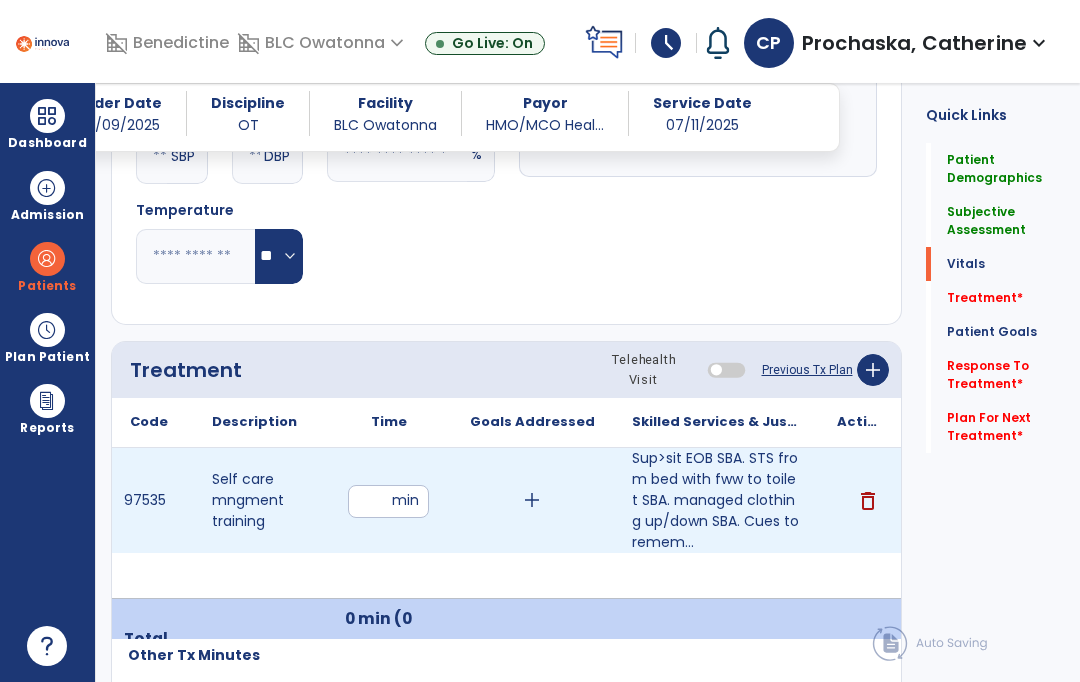 click at bounding box center [47, 259] 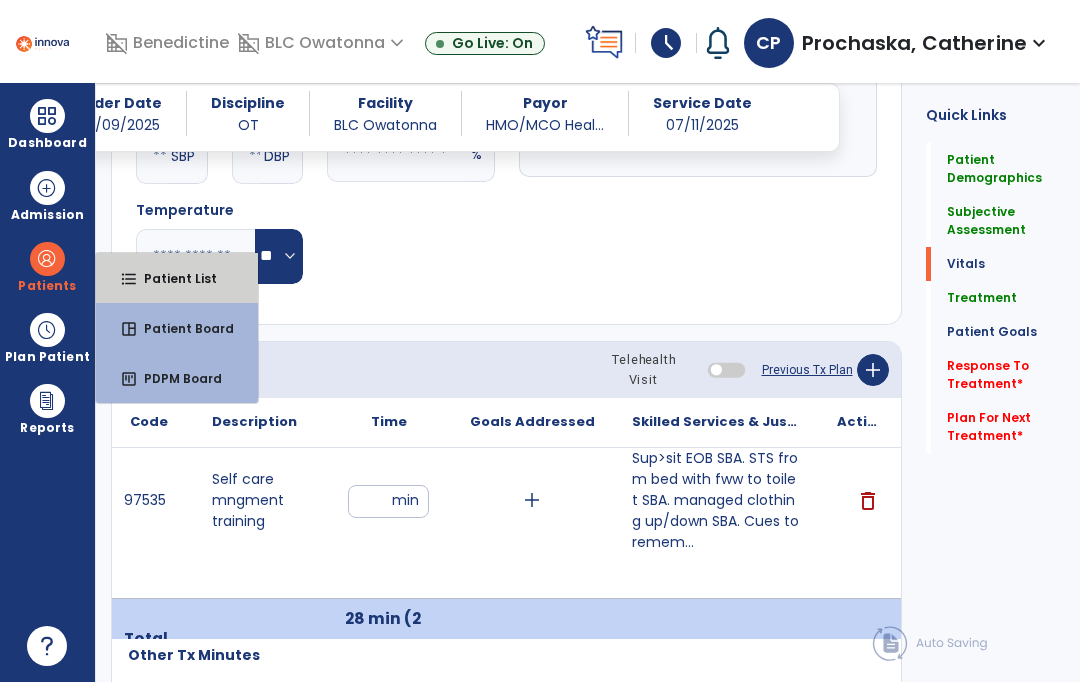 click on "format_list_bulleted  Patient List" at bounding box center [177, 278] 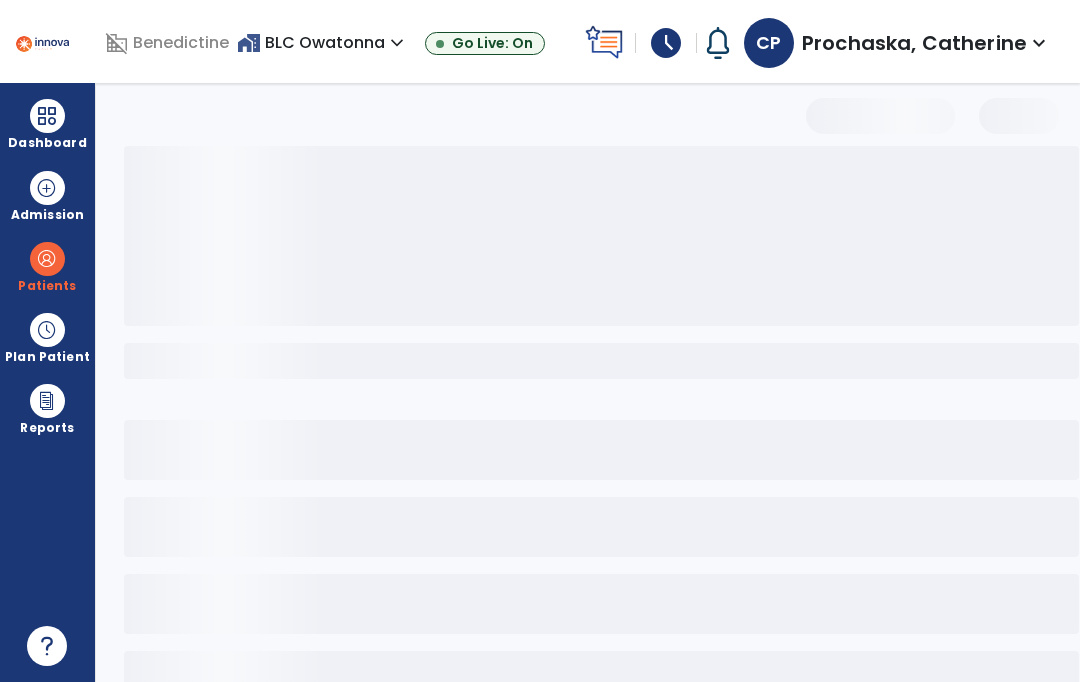scroll, scrollTop: 0, scrollLeft: 0, axis: both 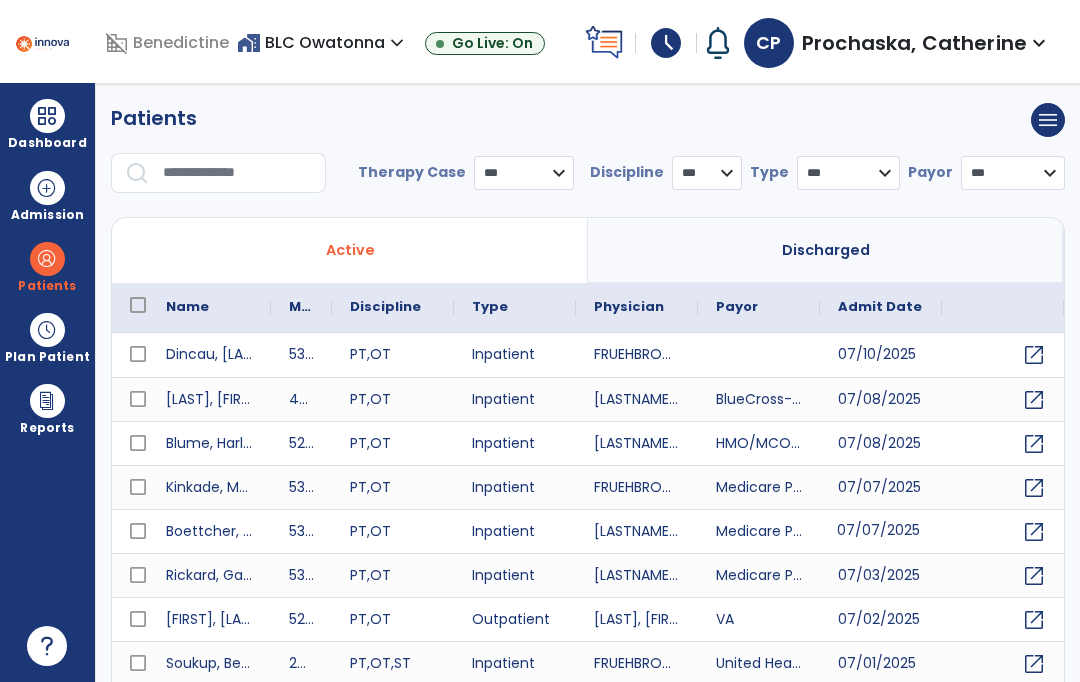 click at bounding box center [237, 173] 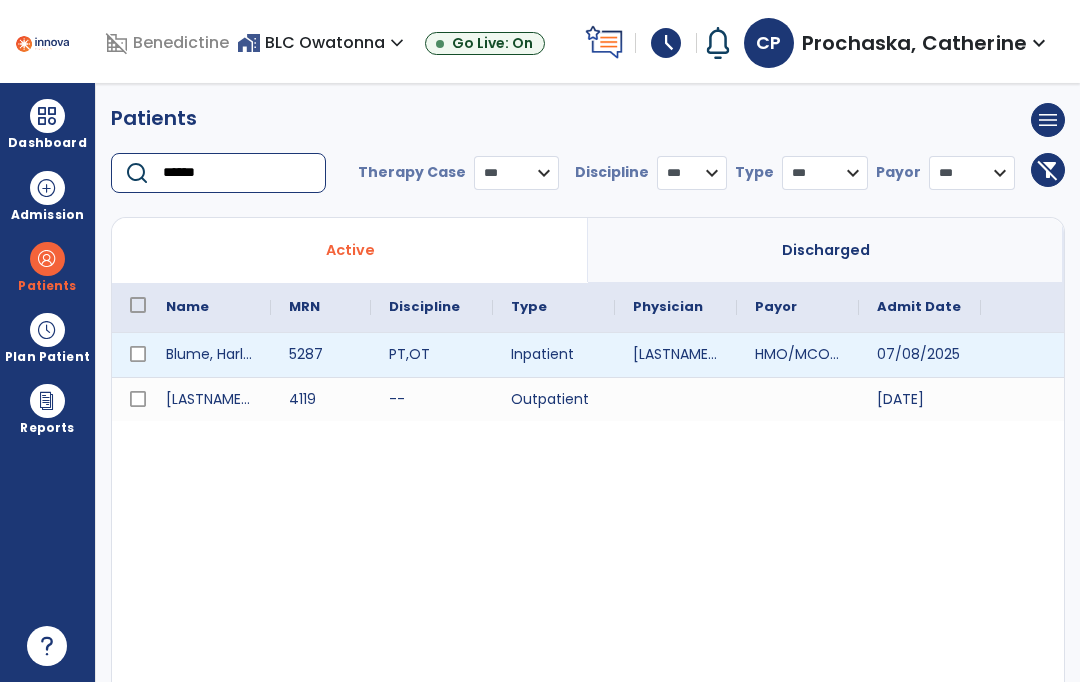 type on "******" 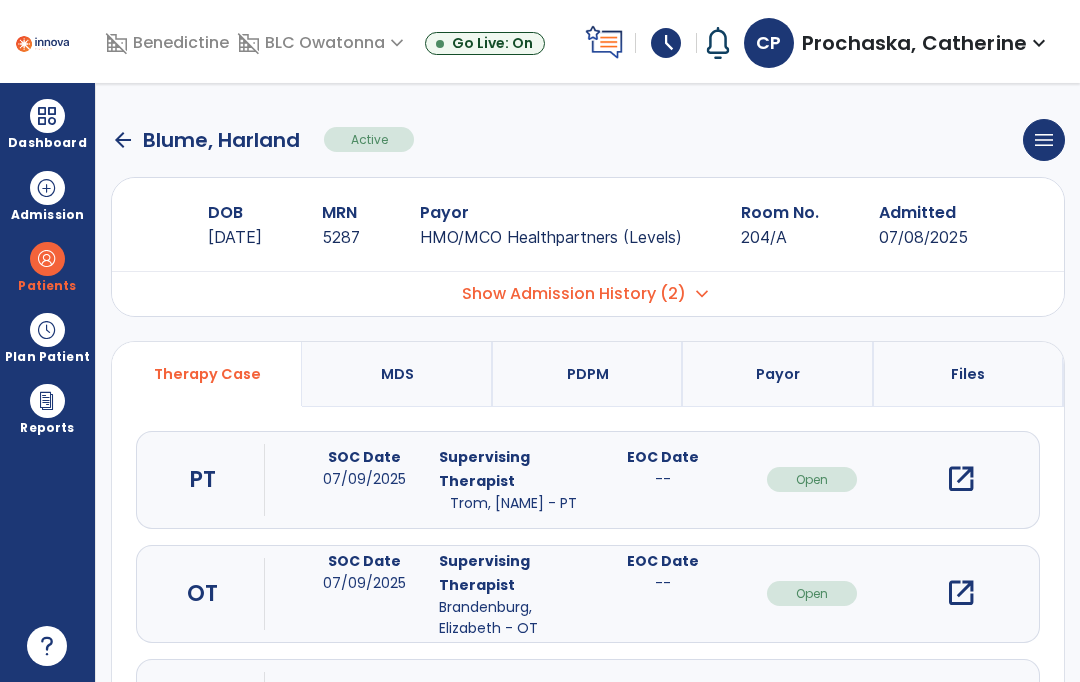 click on "open_in_new" at bounding box center (961, 593) 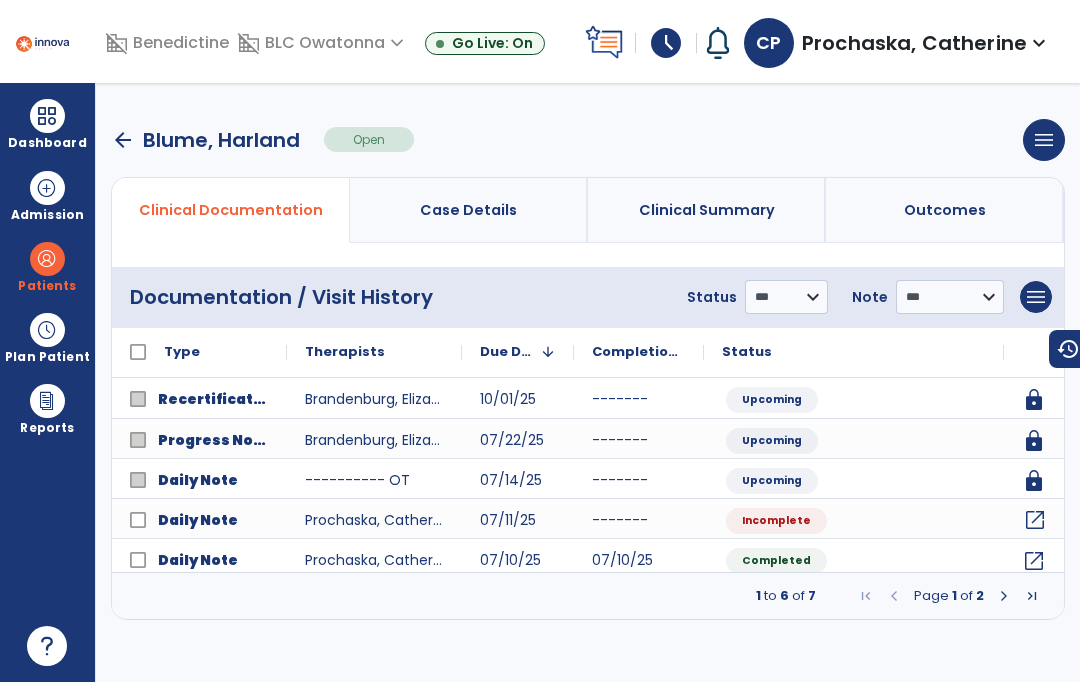 click on "open_in_new" 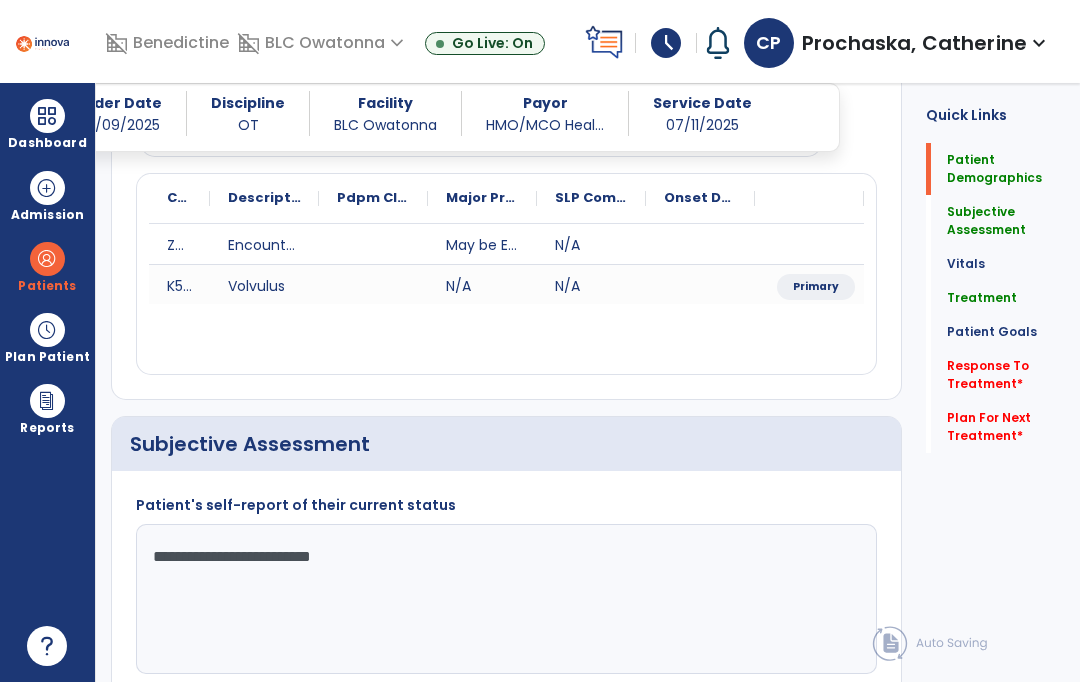 scroll, scrollTop: 192, scrollLeft: 0, axis: vertical 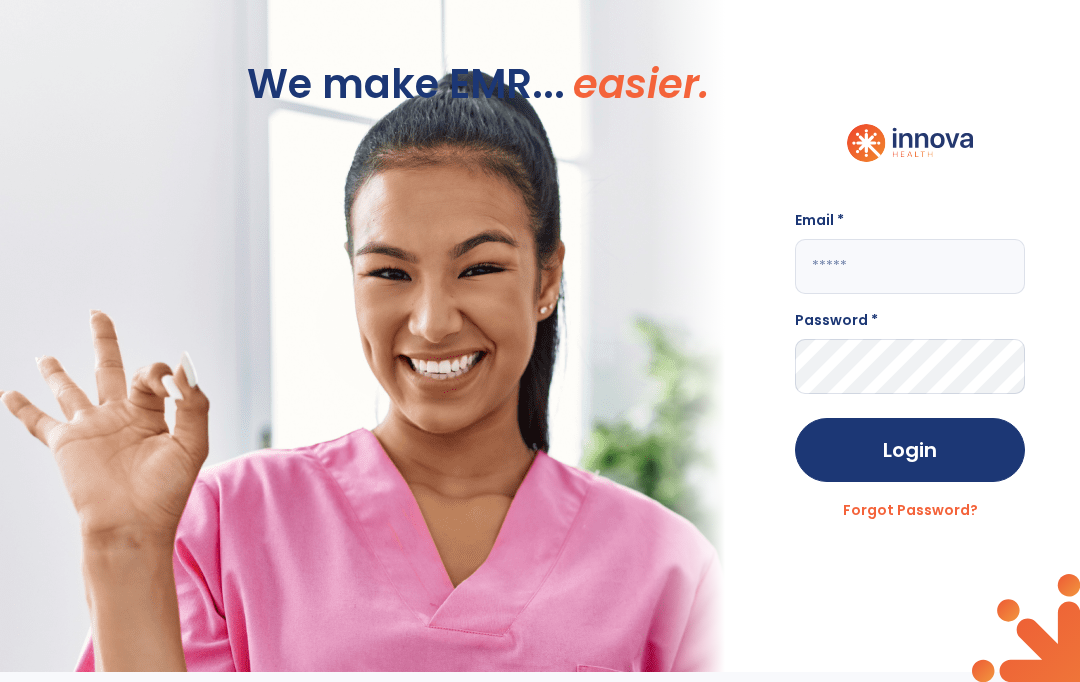 click 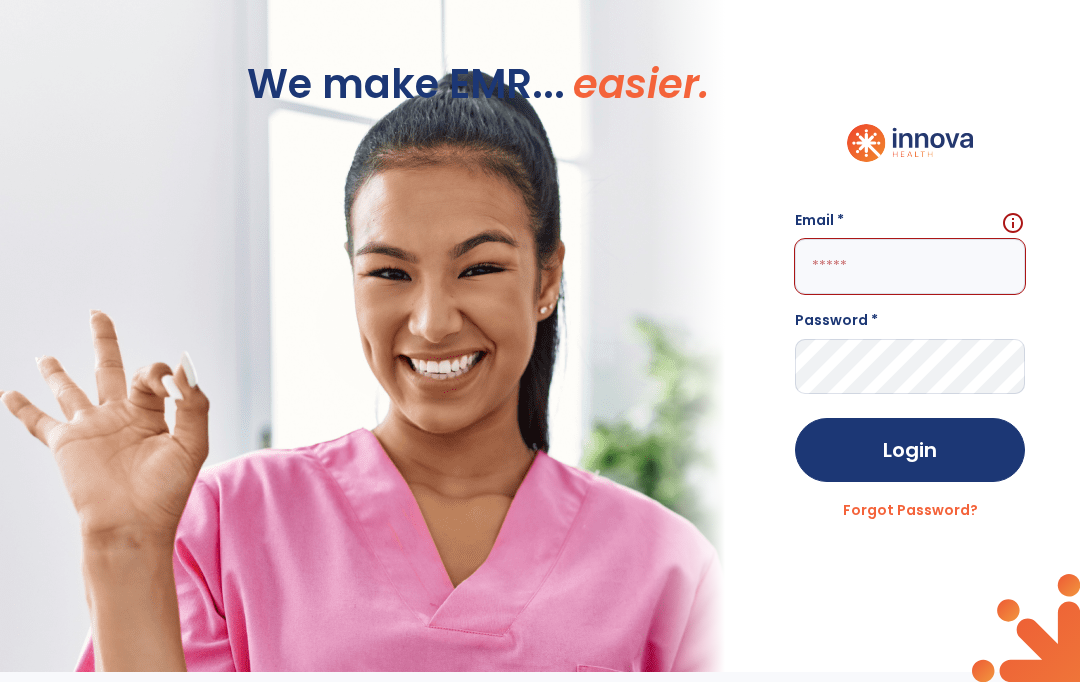 type on "**********" 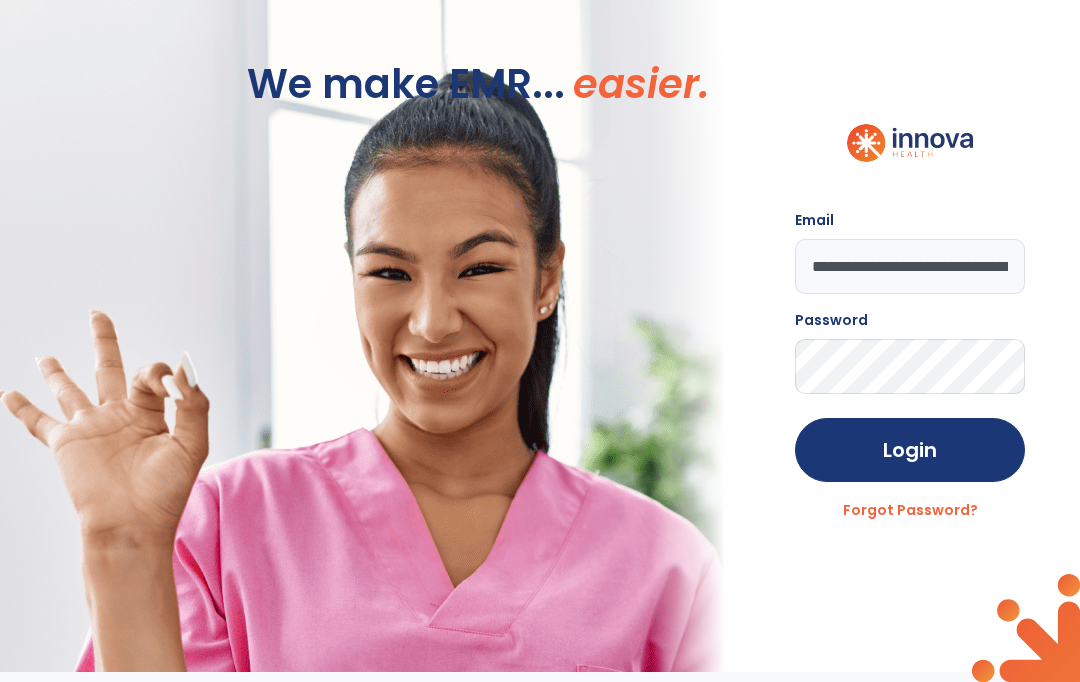 click on "Login" 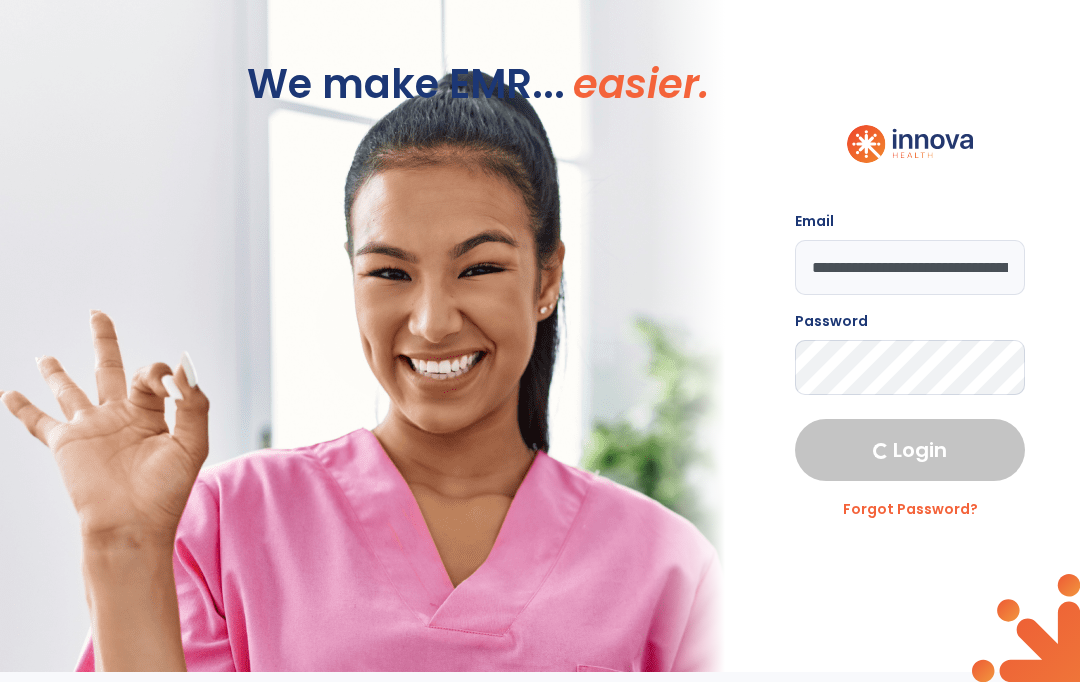 select on "****" 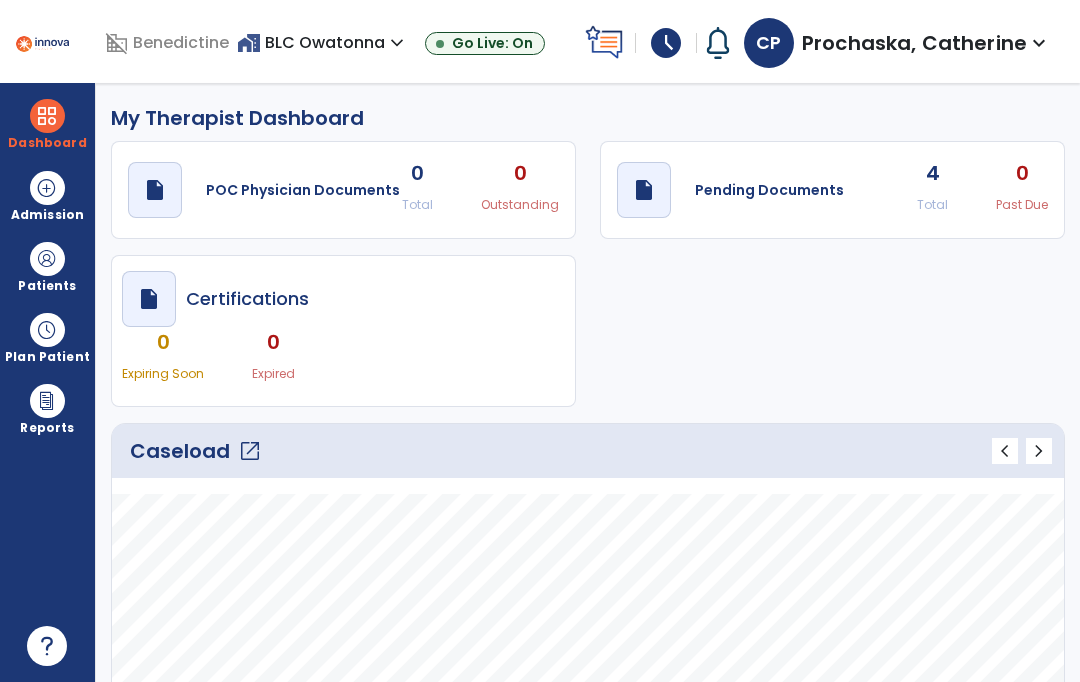 click at bounding box center (47, 259) 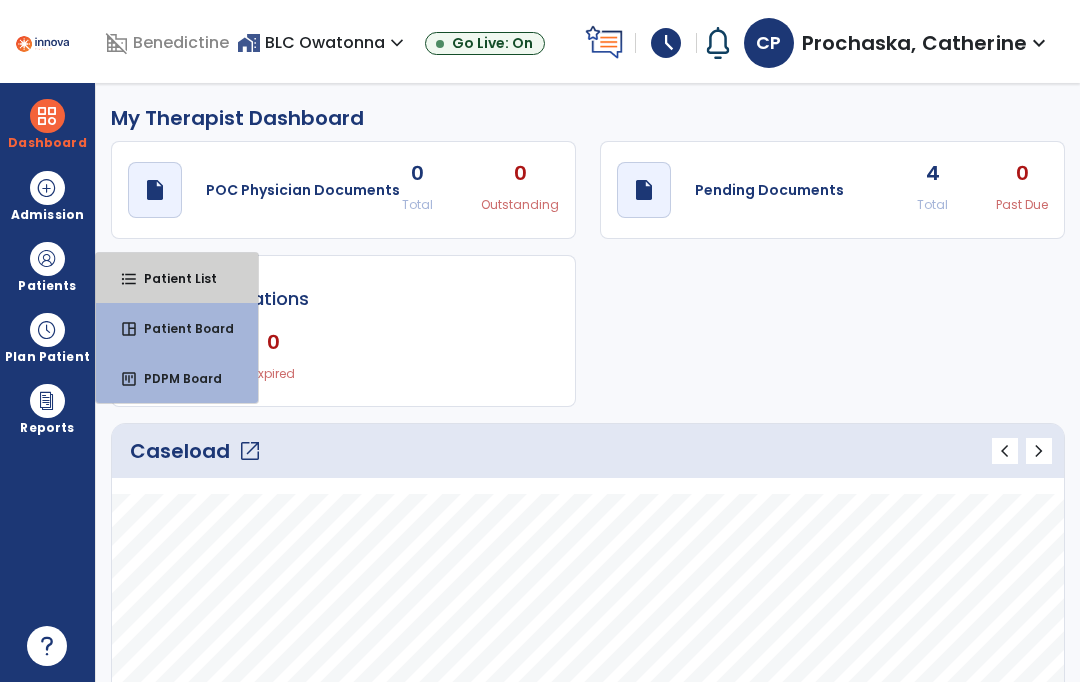 click on "Patient List" at bounding box center [172, 278] 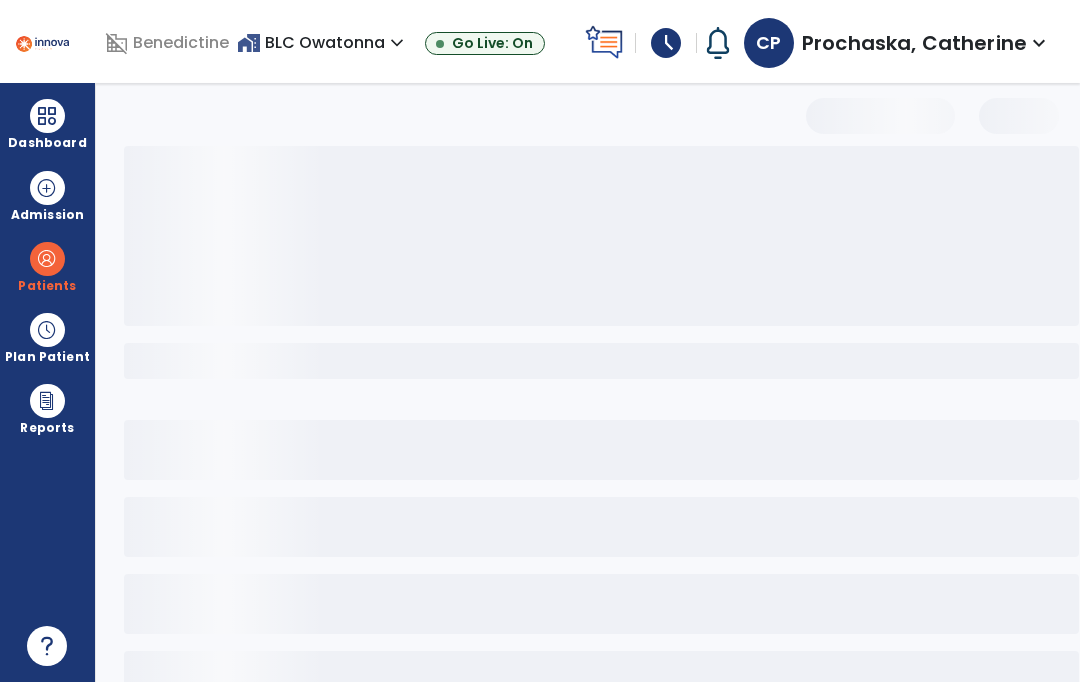 select on "***" 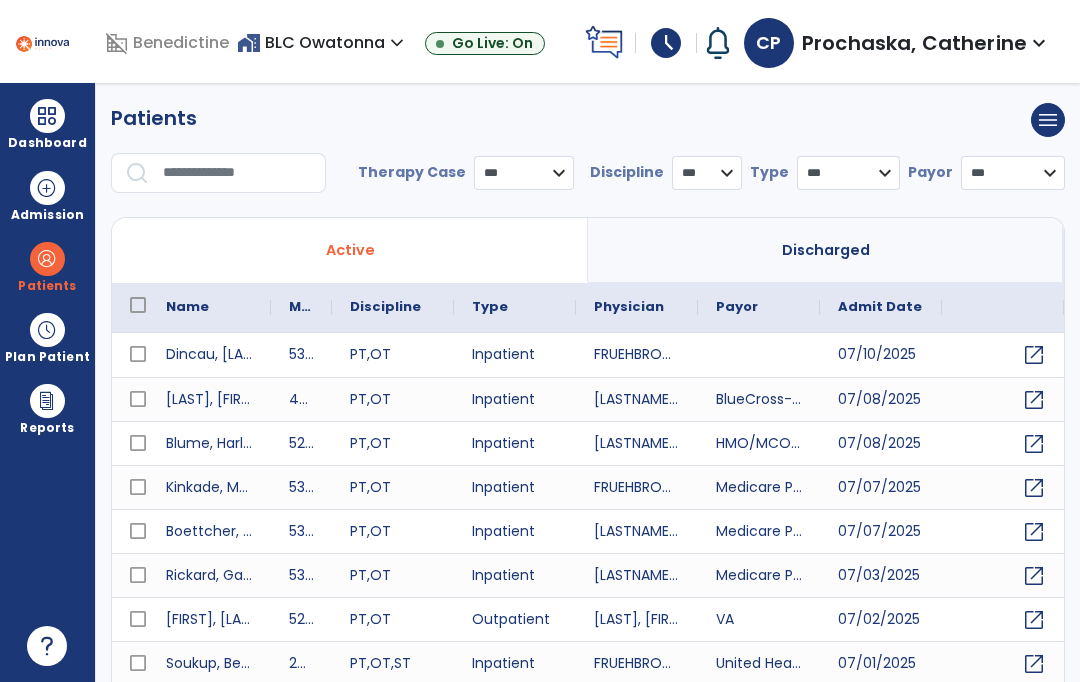 click at bounding box center [237, 173] 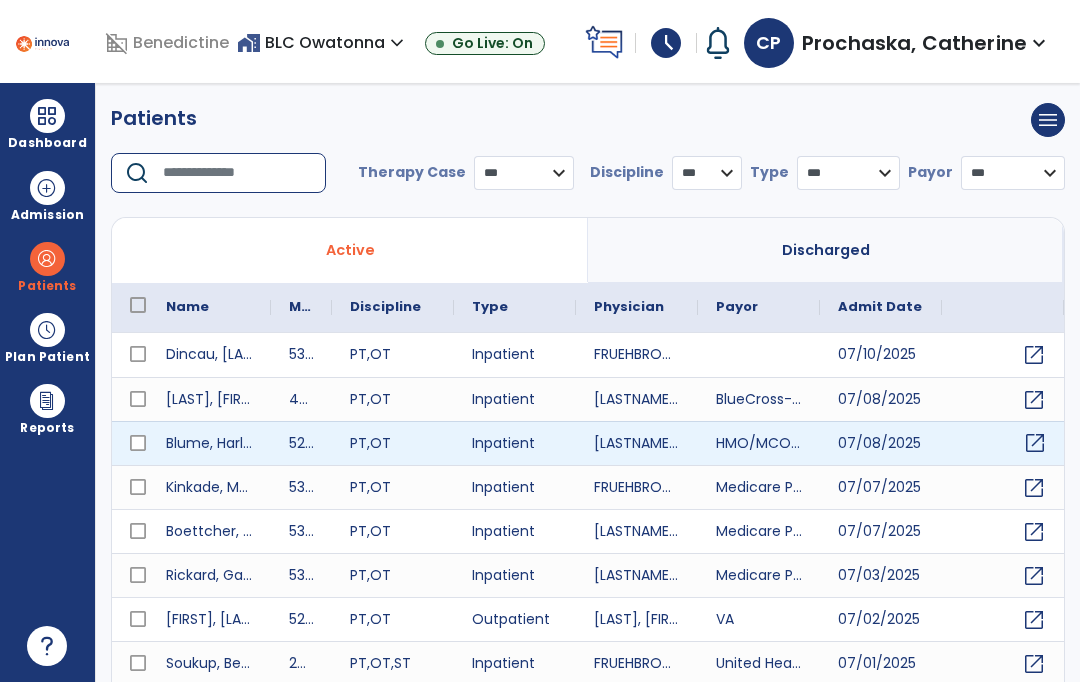 click on "open_in_new" at bounding box center (1035, 443) 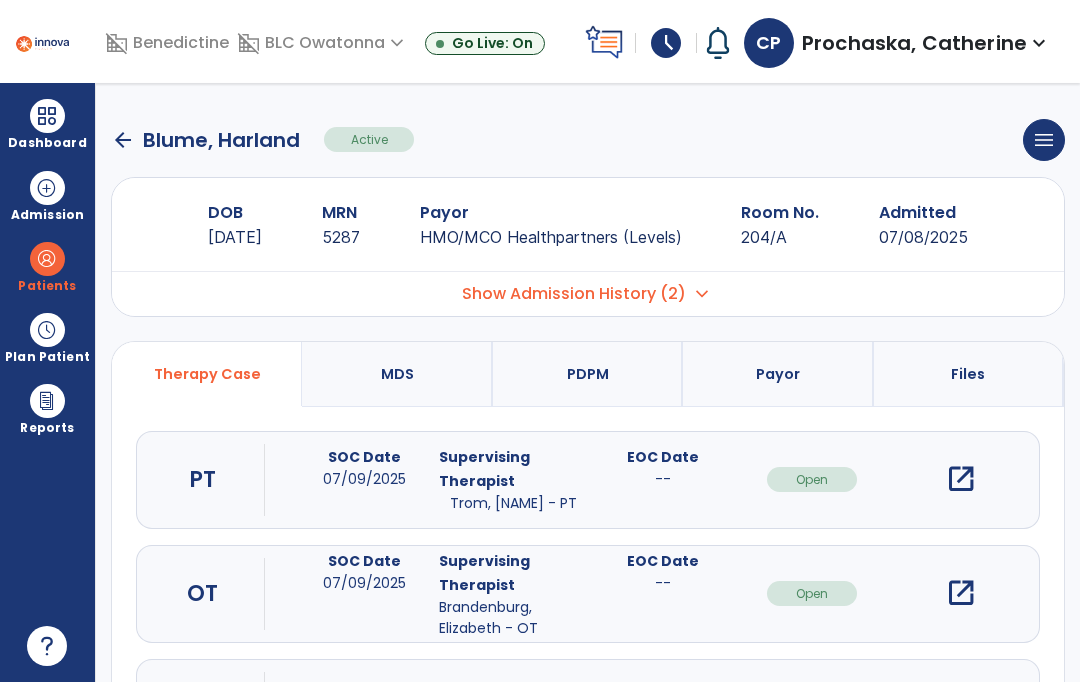click on "open_in_new" at bounding box center [961, 593] 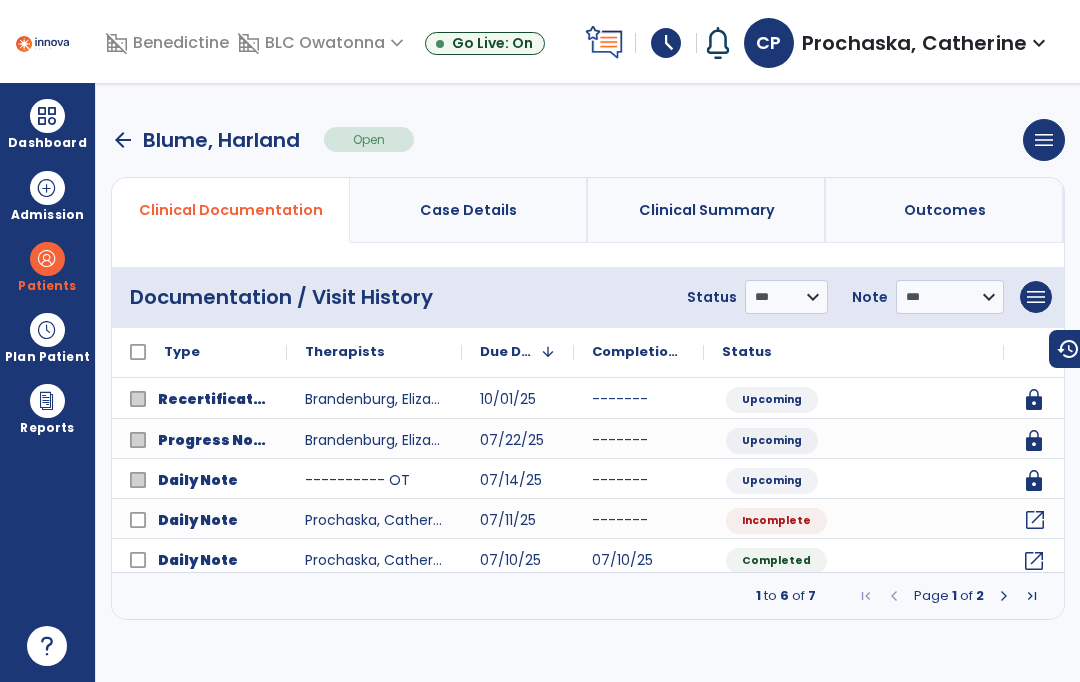 click on "open_in_new" 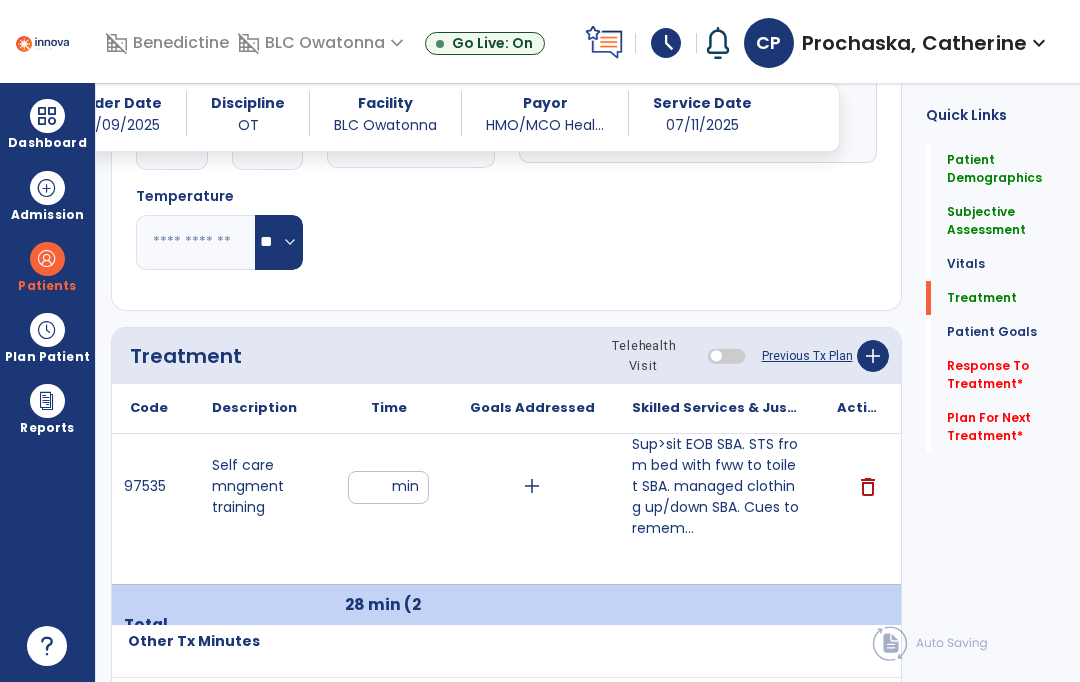 scroll, scrollTop: 1031, scrollLeft: 0, axis: vertical 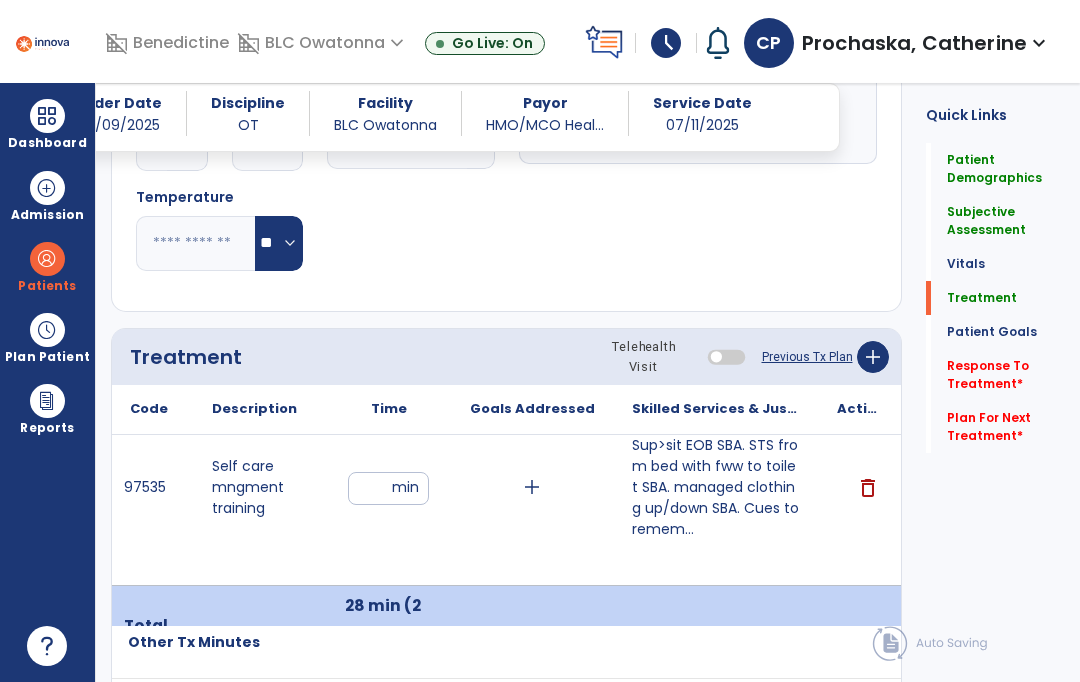 click on "add" 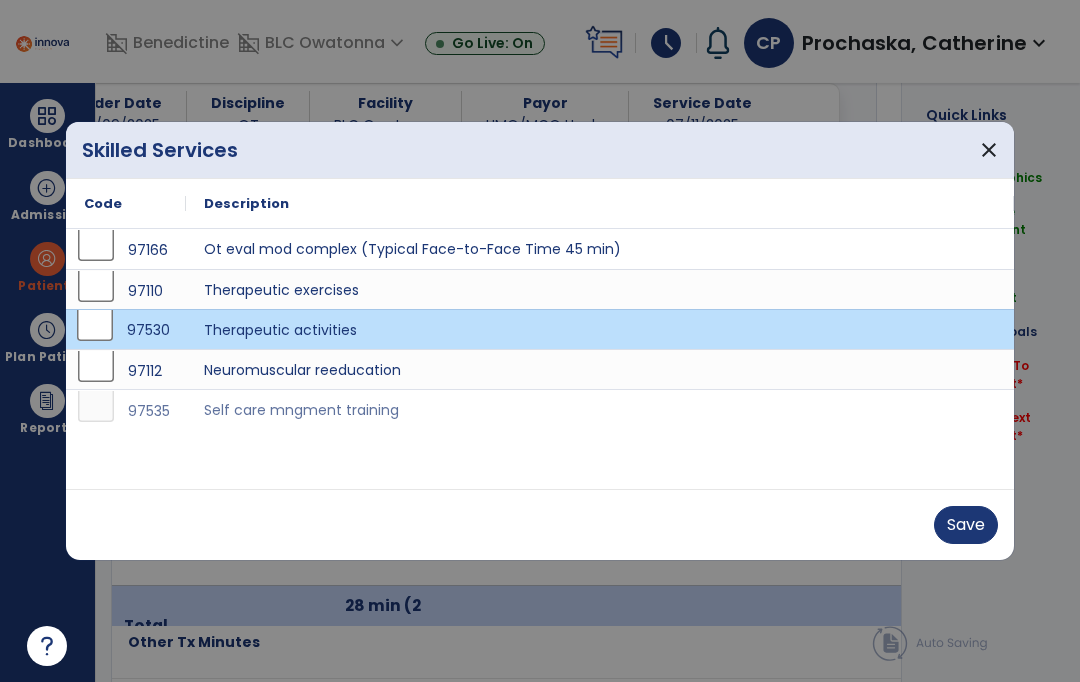 click on "Save" at bounding box center (966, 525) 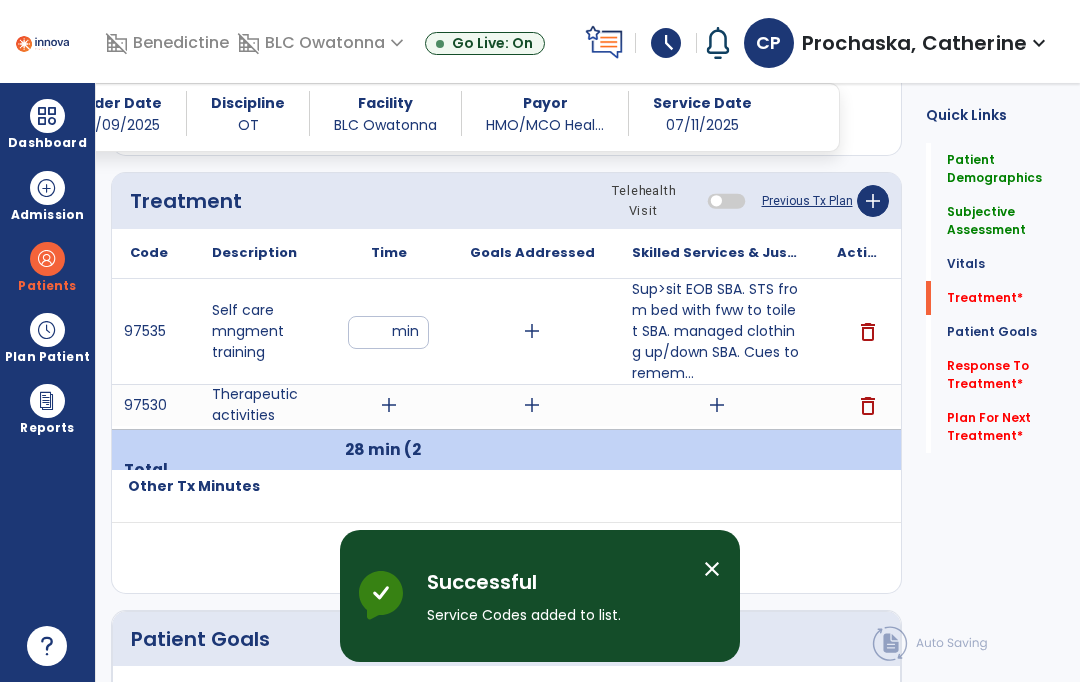 scroll, scrollTop: 1190, scrollLeft: 0, axis: vertical 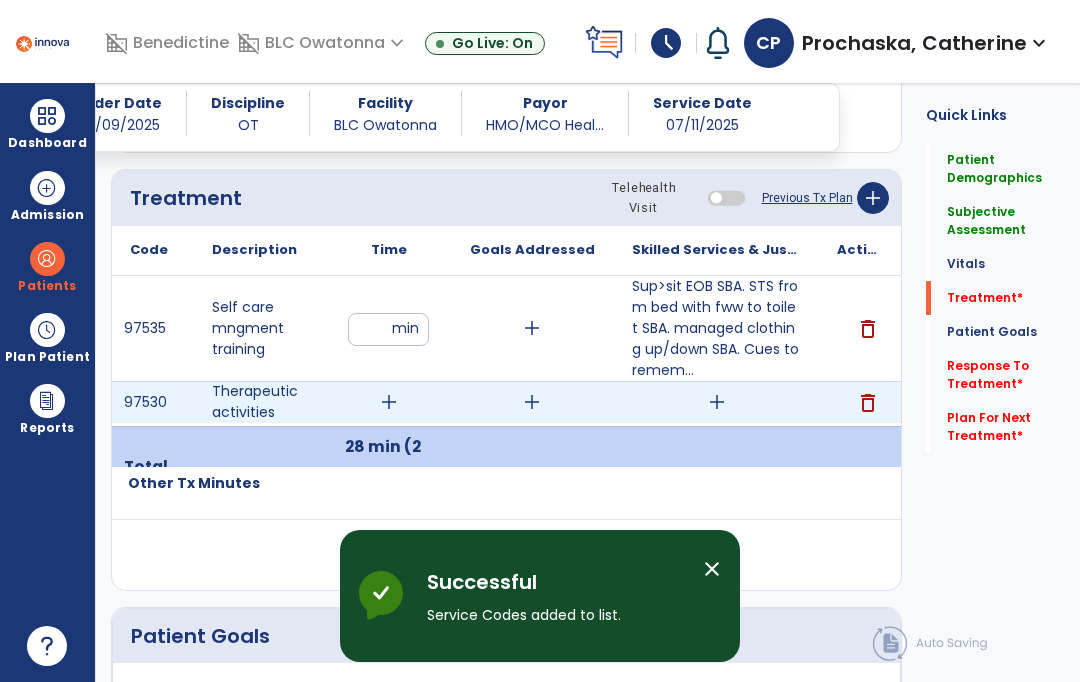 click on "add" at bounding box center [717, 402] 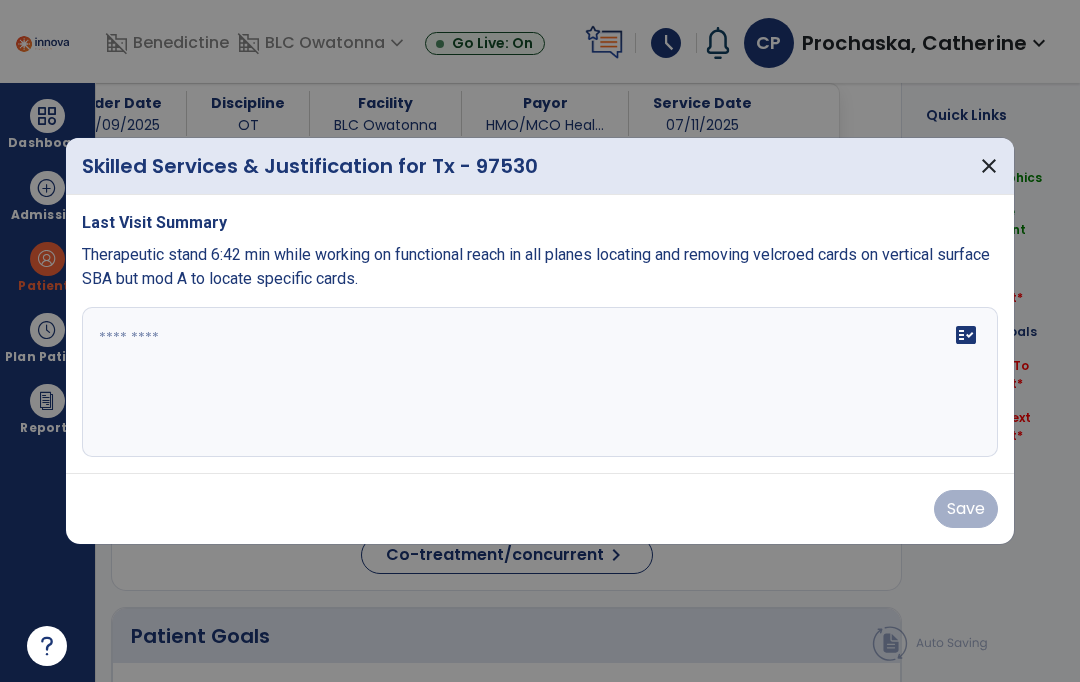 click on "fact_check" at bounding box center (540, 382) 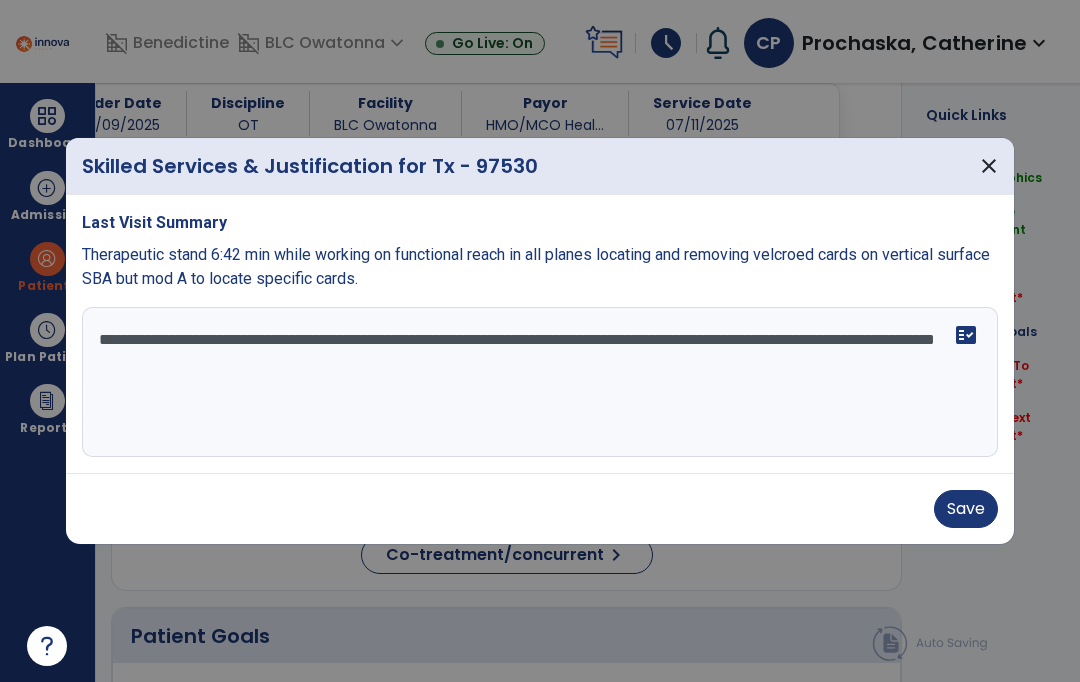 type on "**********" 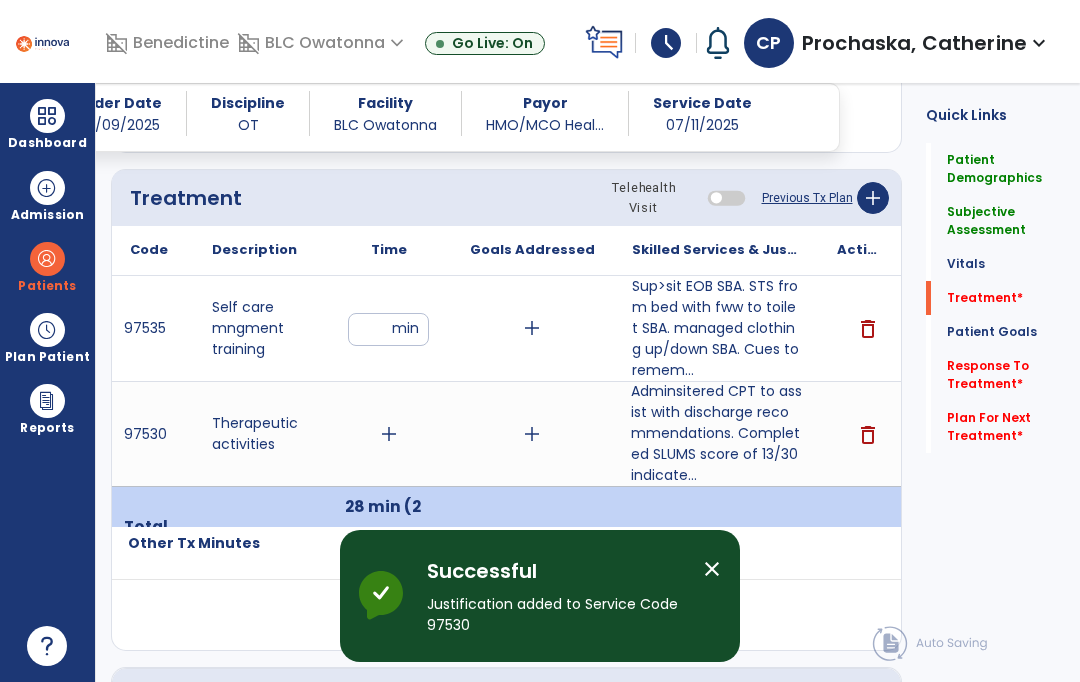 click on "**" at bounding box center [388, 329] 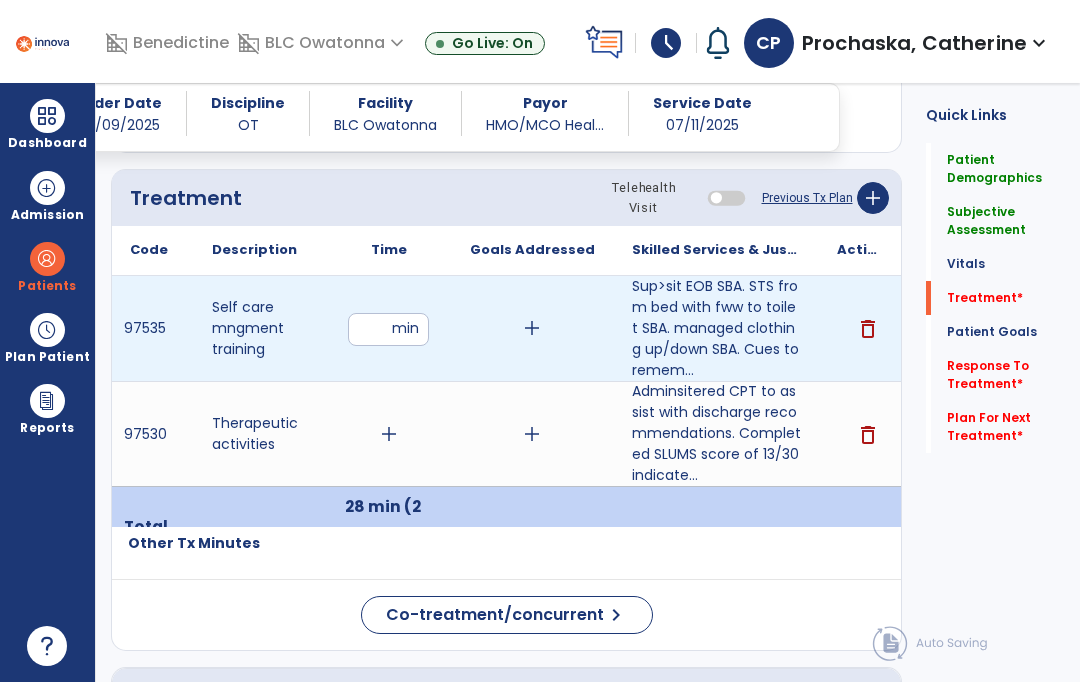 type on "**" 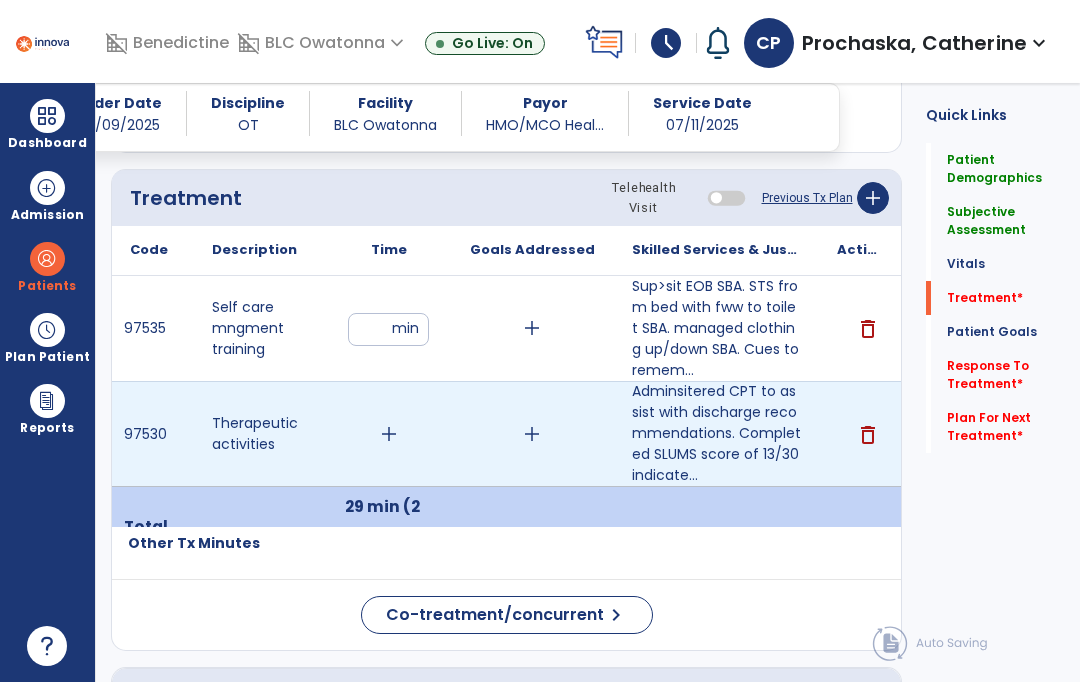 click on "add" at bounding box center (388, 434) 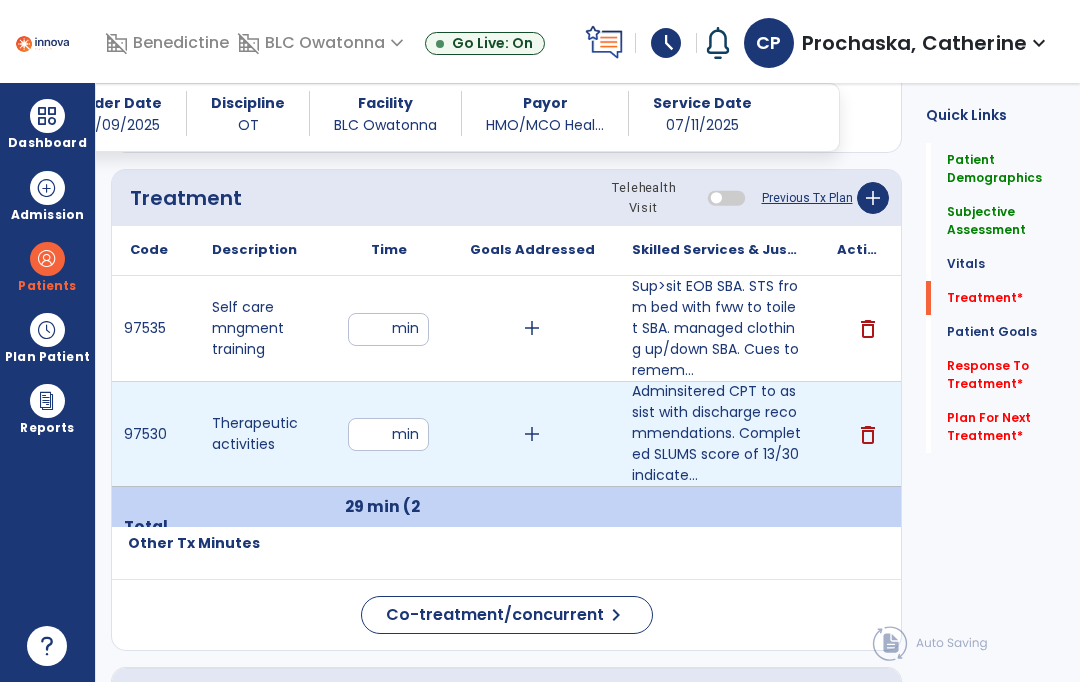 type on "**" 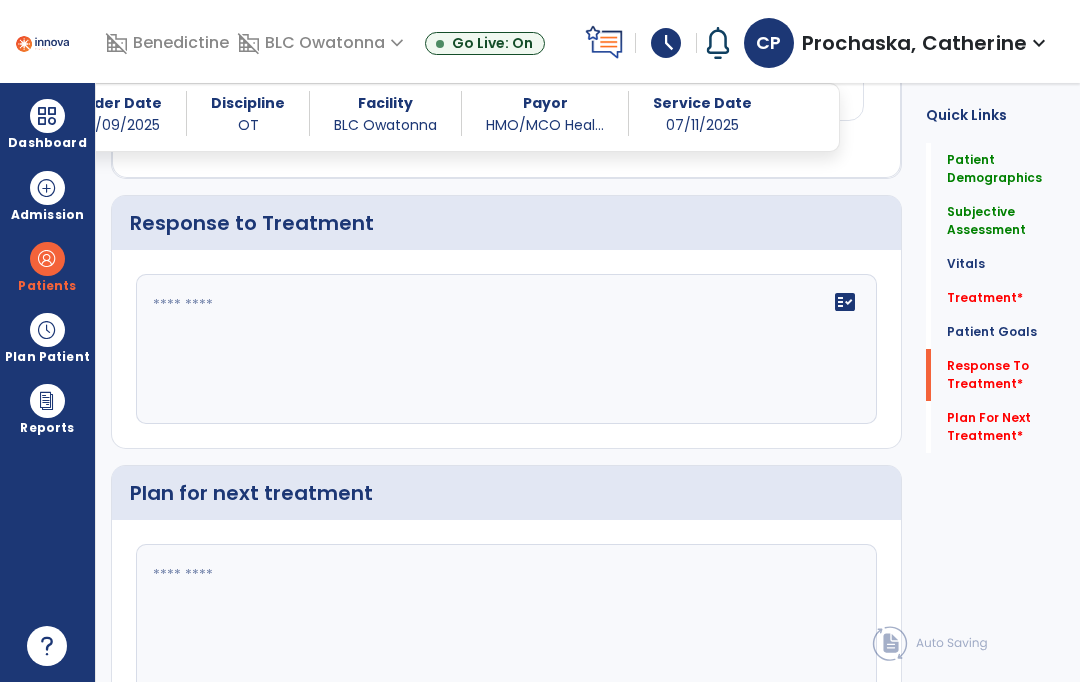 click on "fact_check" 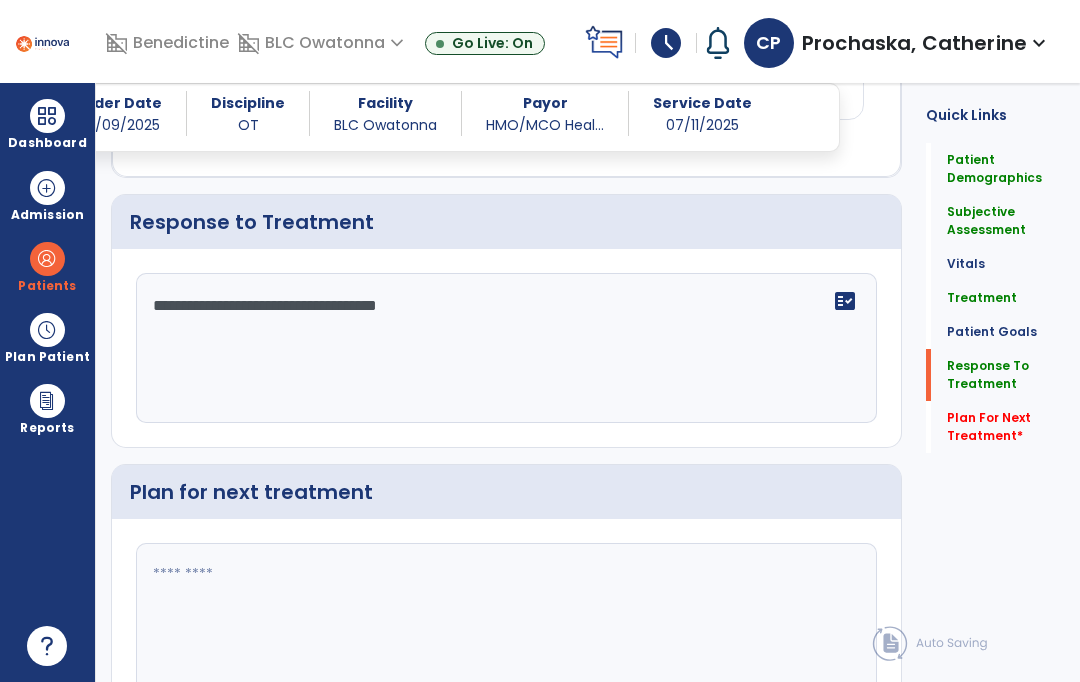 scroll, scrollTop: 2691, scrollLeft: 0, axis: vertical 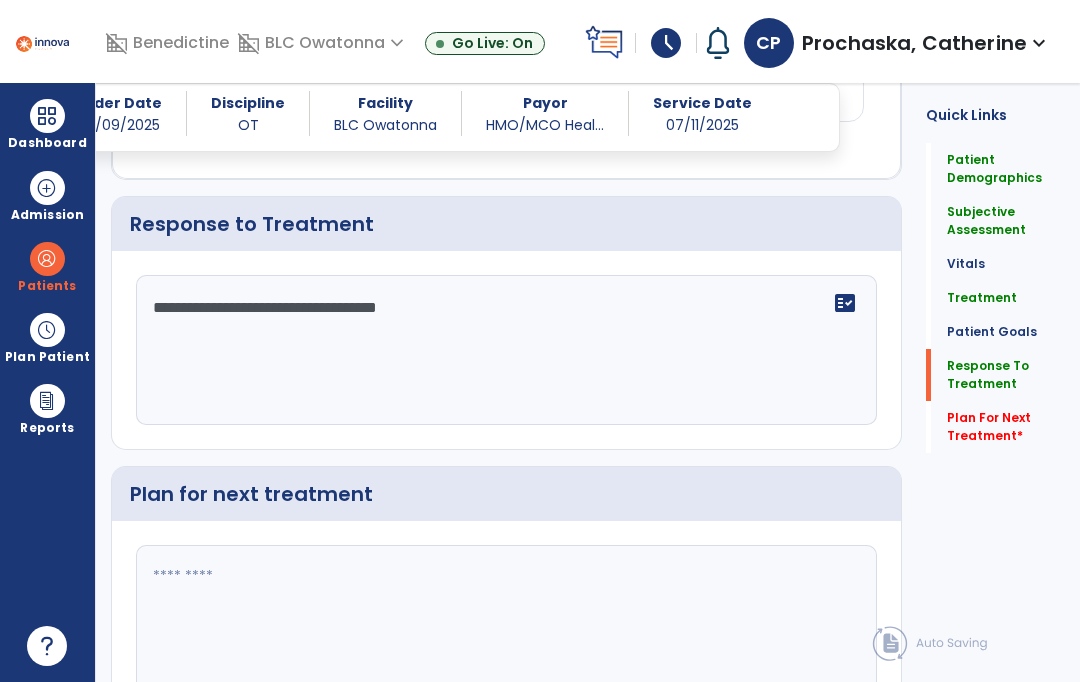type on "**********" 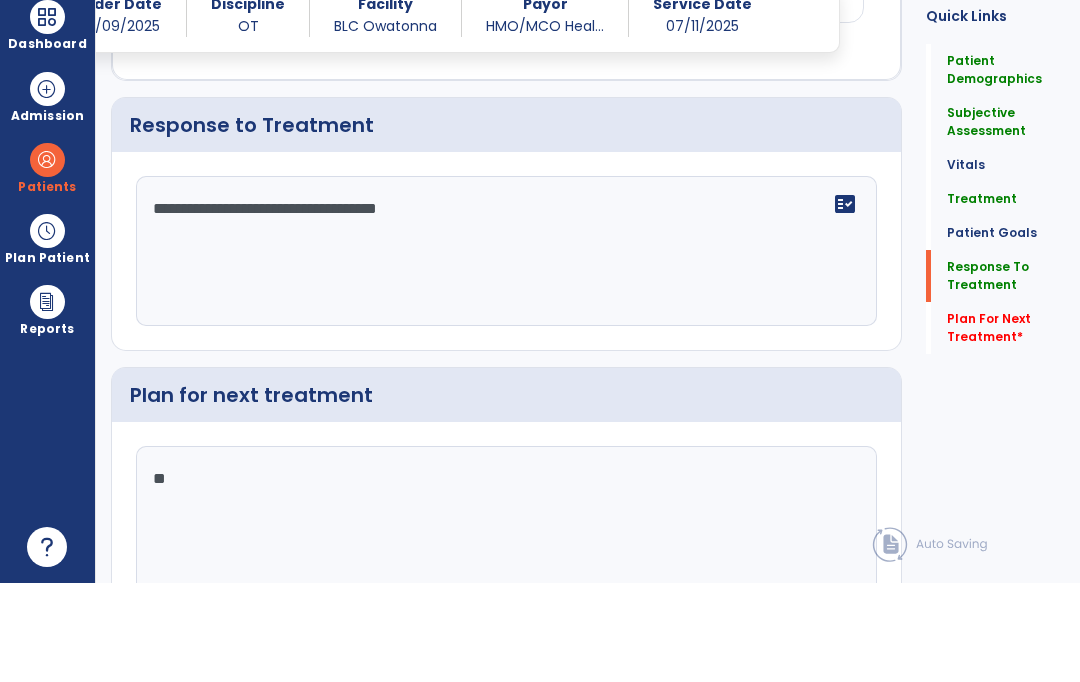 scroll, scrollTop: 84, scrollLeft: 0, axis: vertical 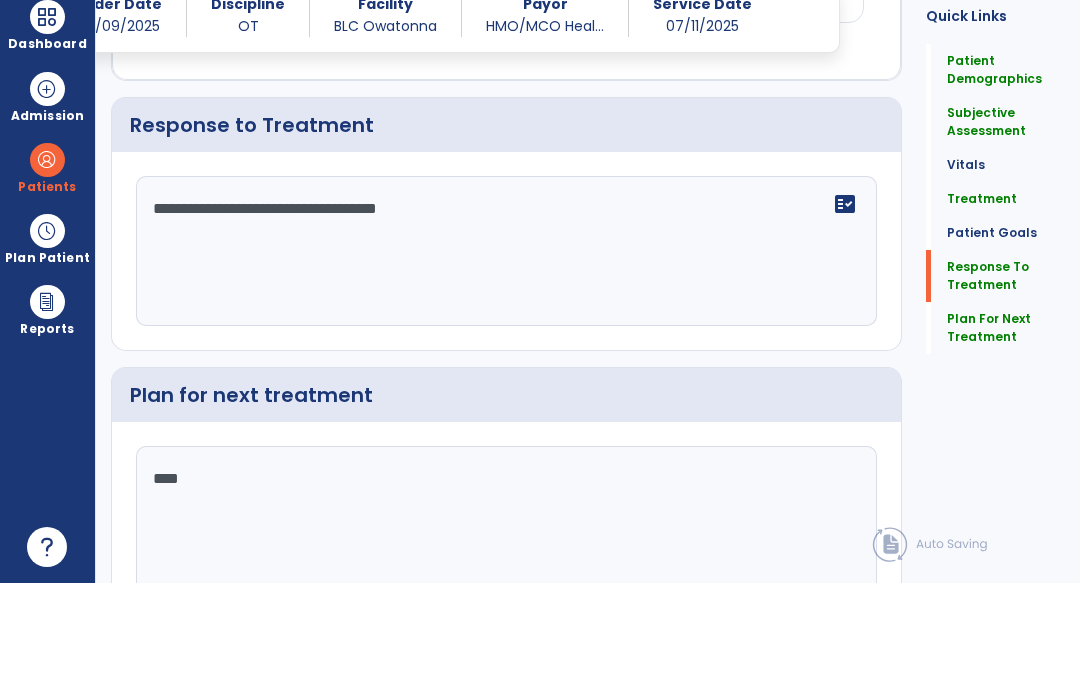 type on "****" 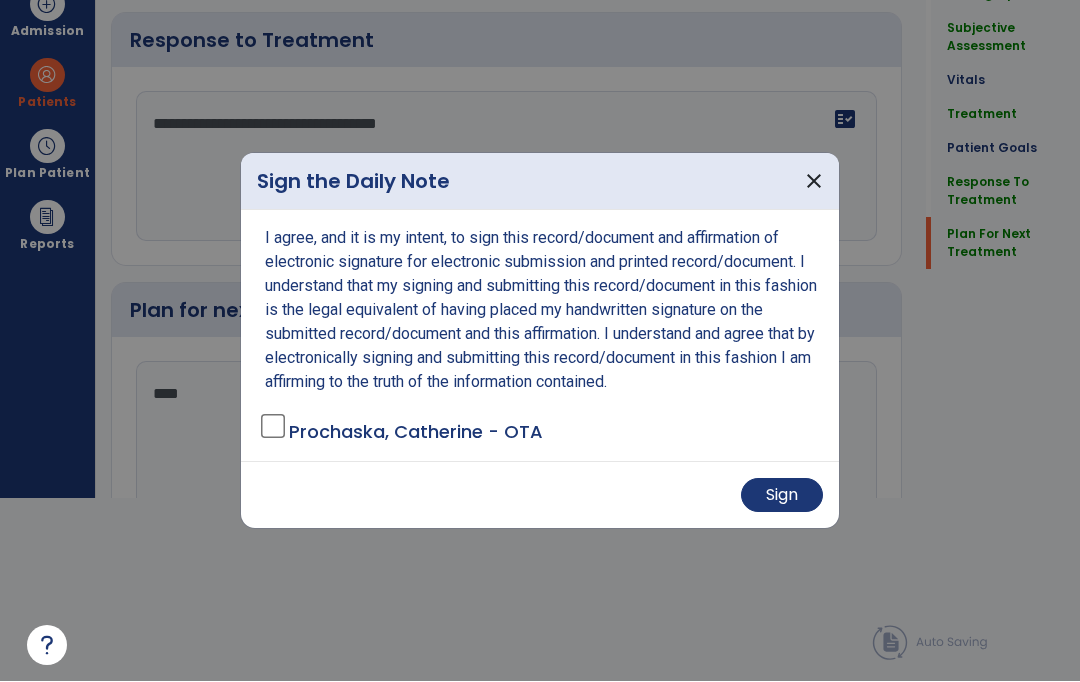 click on "Sign" at bounding box center (782, 496) 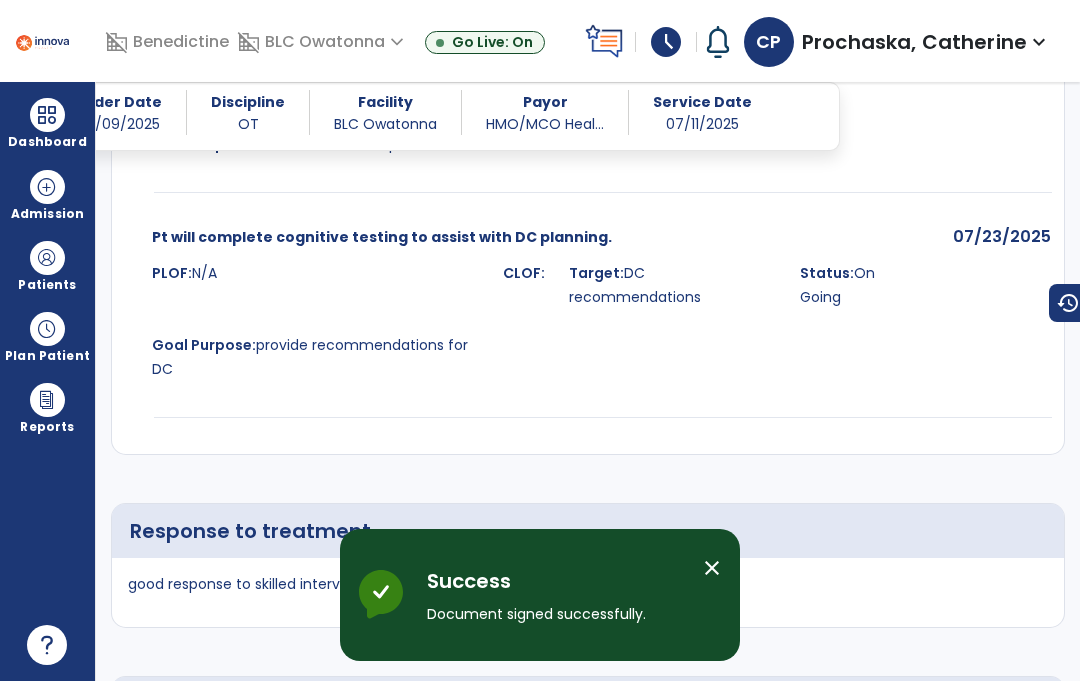 scroll, scrollTop: 84, scrollLeft: 0, axis: vertical 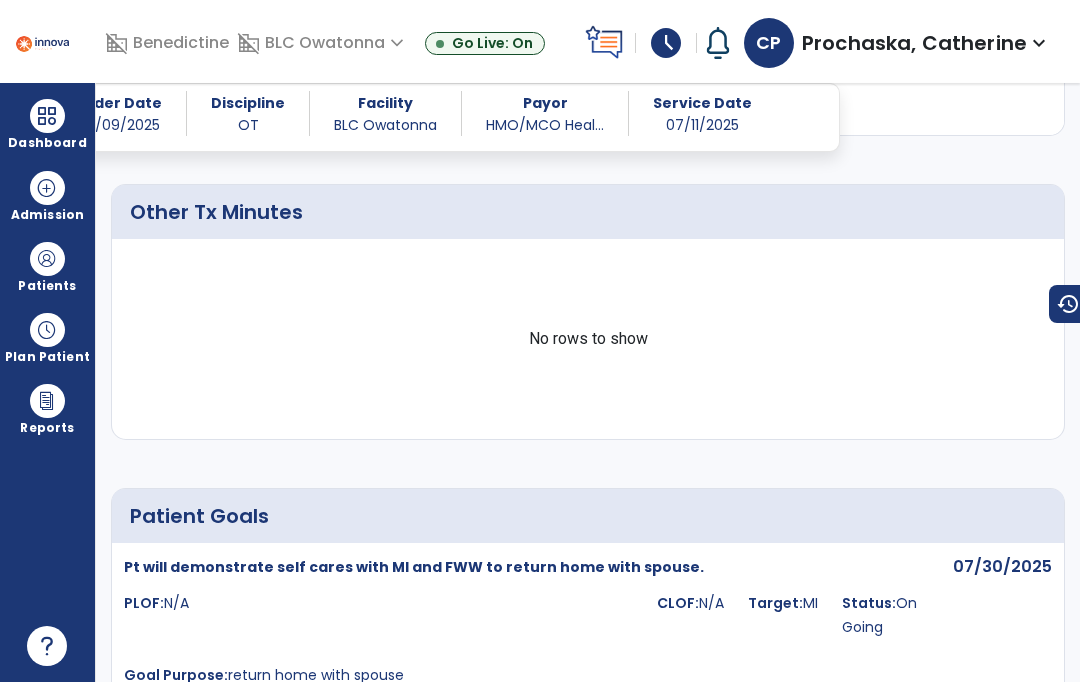 click on "Patients" at bounding box center (47, 266) 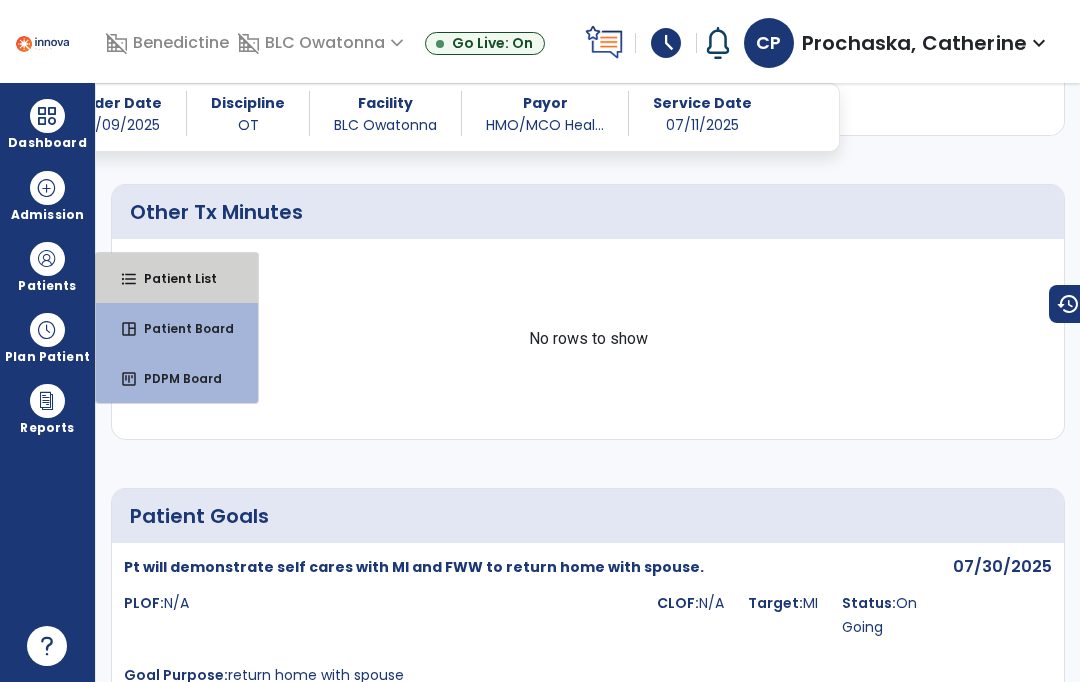 click on "Patient List" at bounding box center (172, 278) 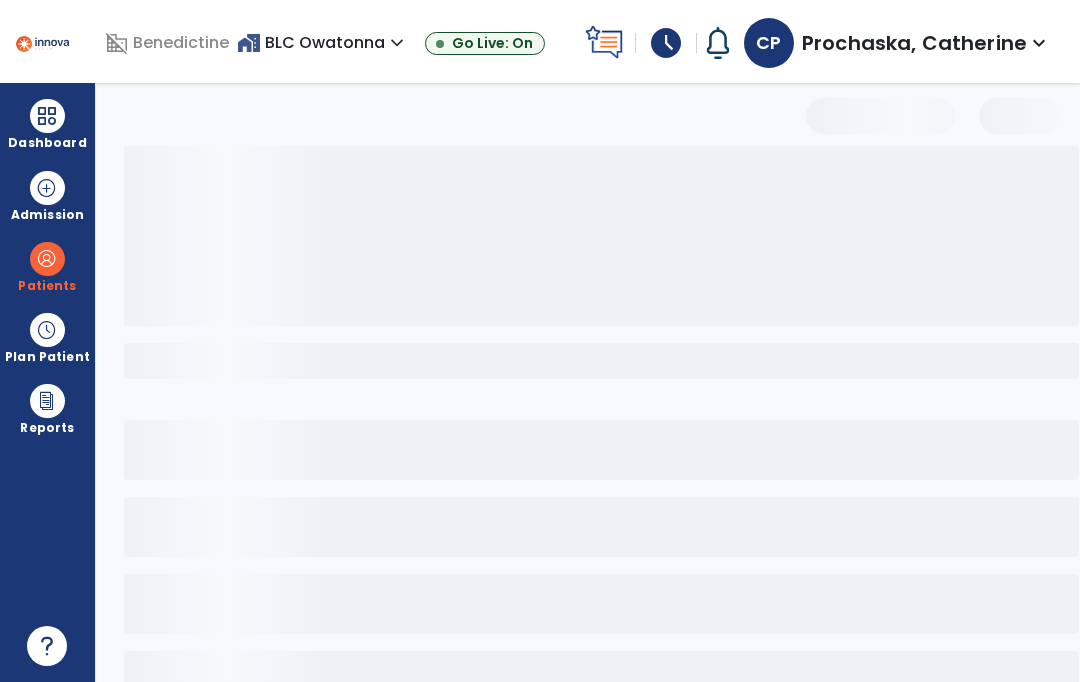 scroll, scrollTop: 0, scrollLeft: 0, axis: both 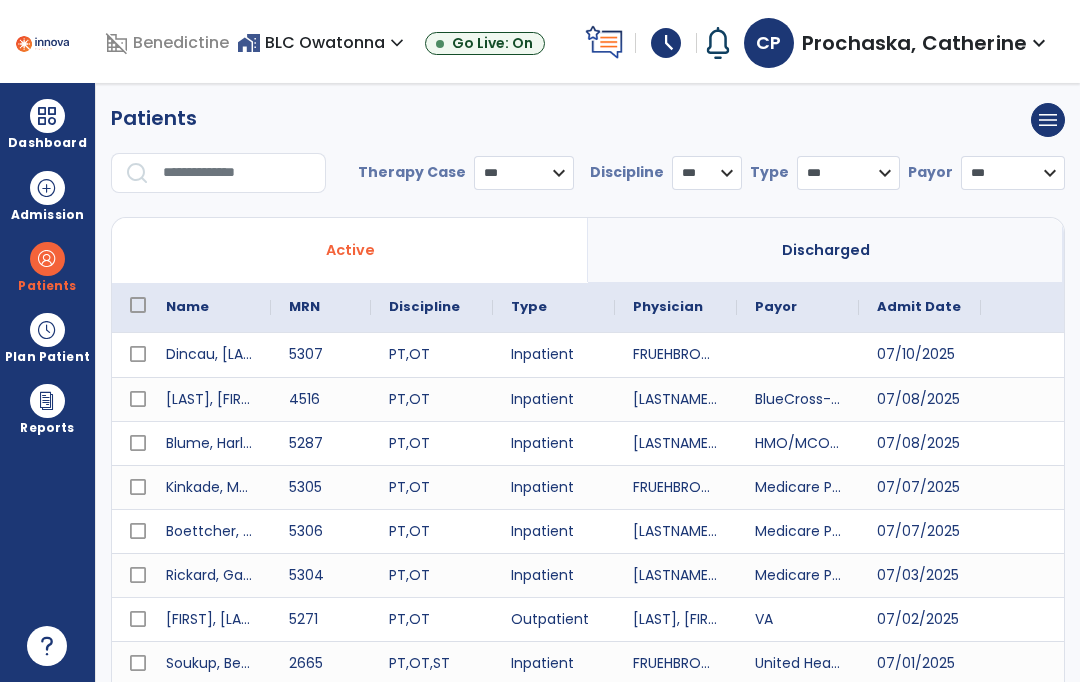 click at bounding box center (237, 173) 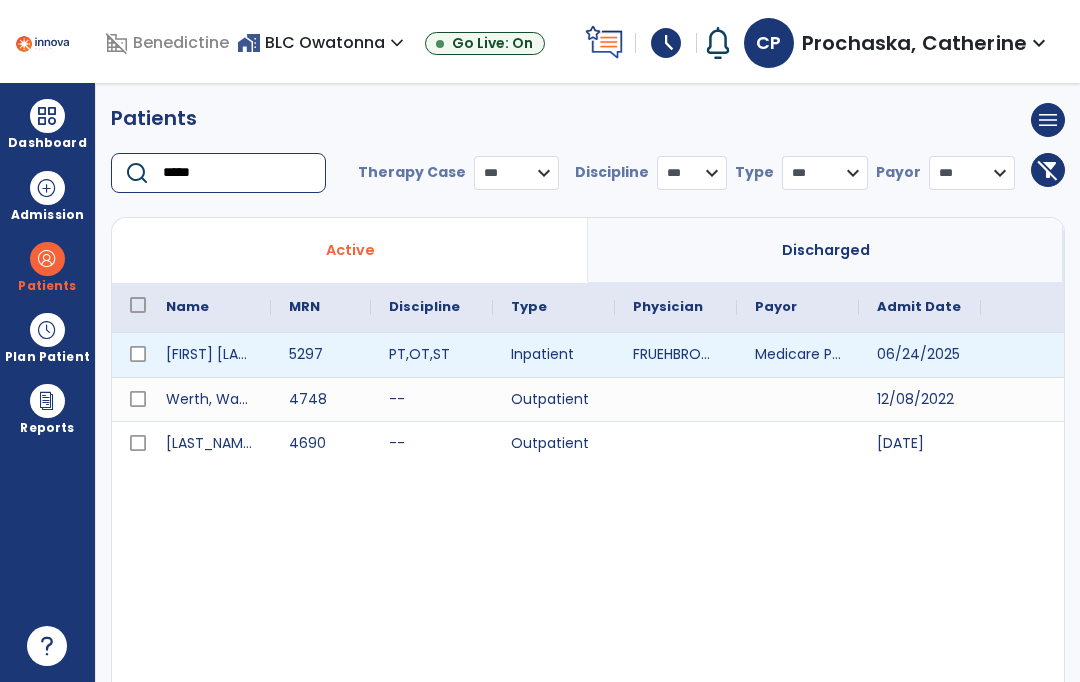 type on "*****" 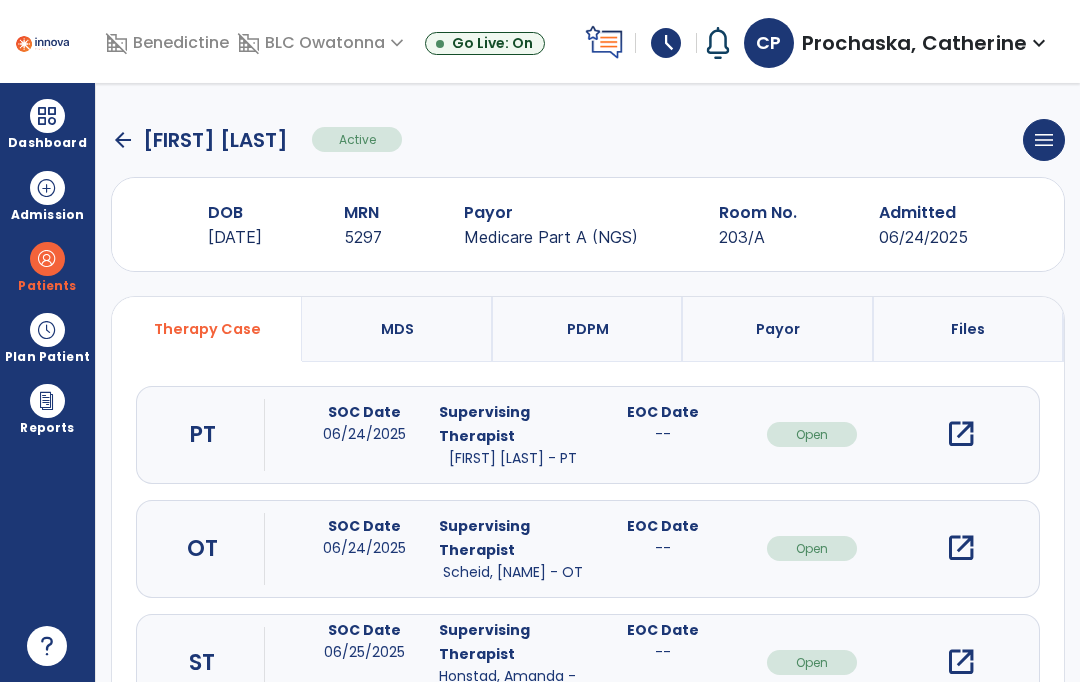 click on "open_in_new" at bounding box center [961, 548] 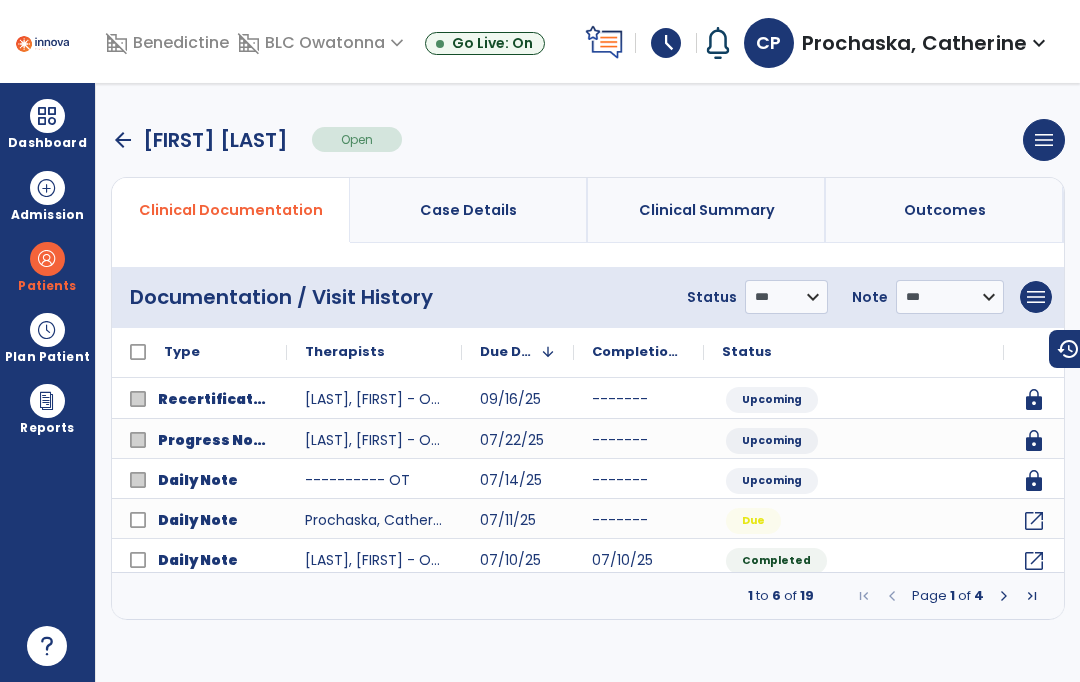 click at bounding box center (1004, 596) 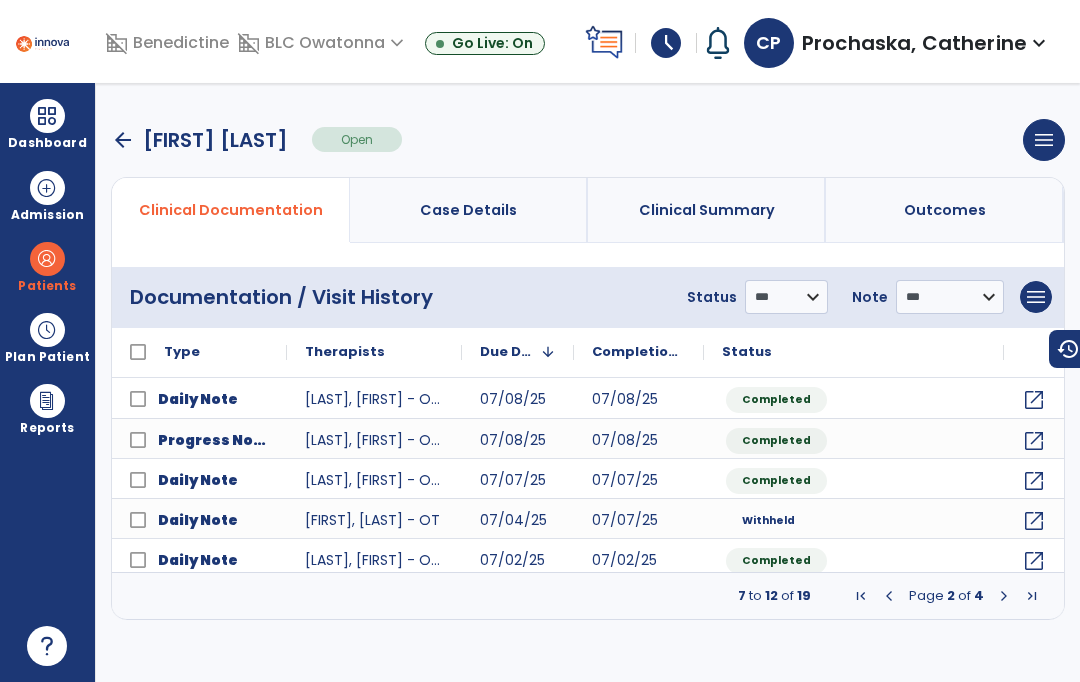 click at bounding box center (1004, 596) 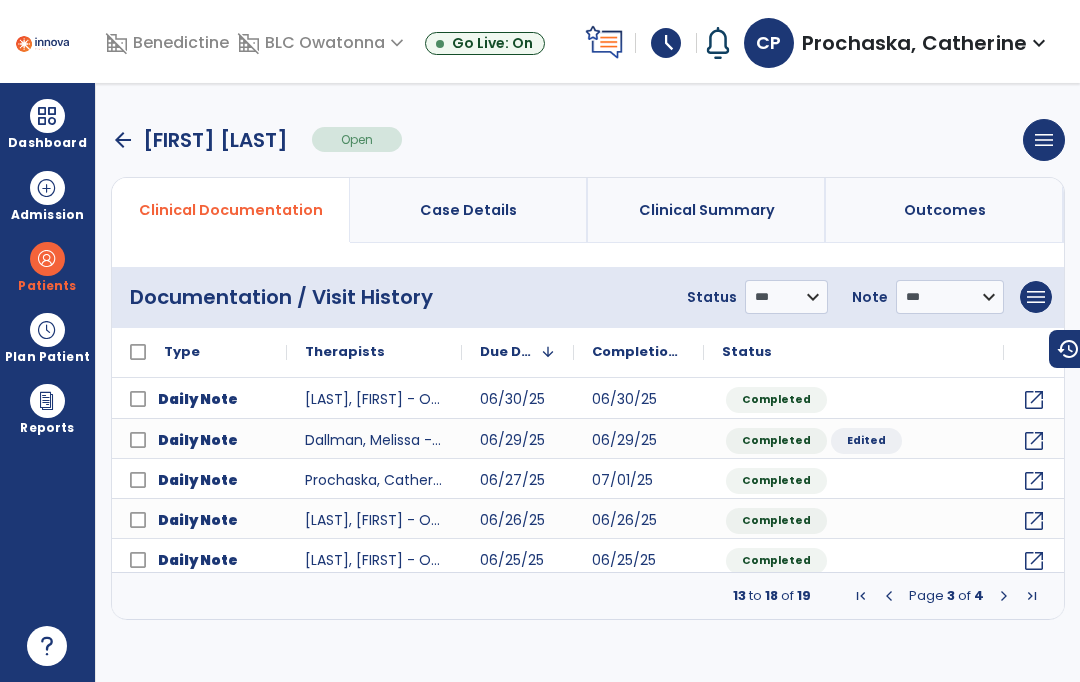 click on "open_in_new" 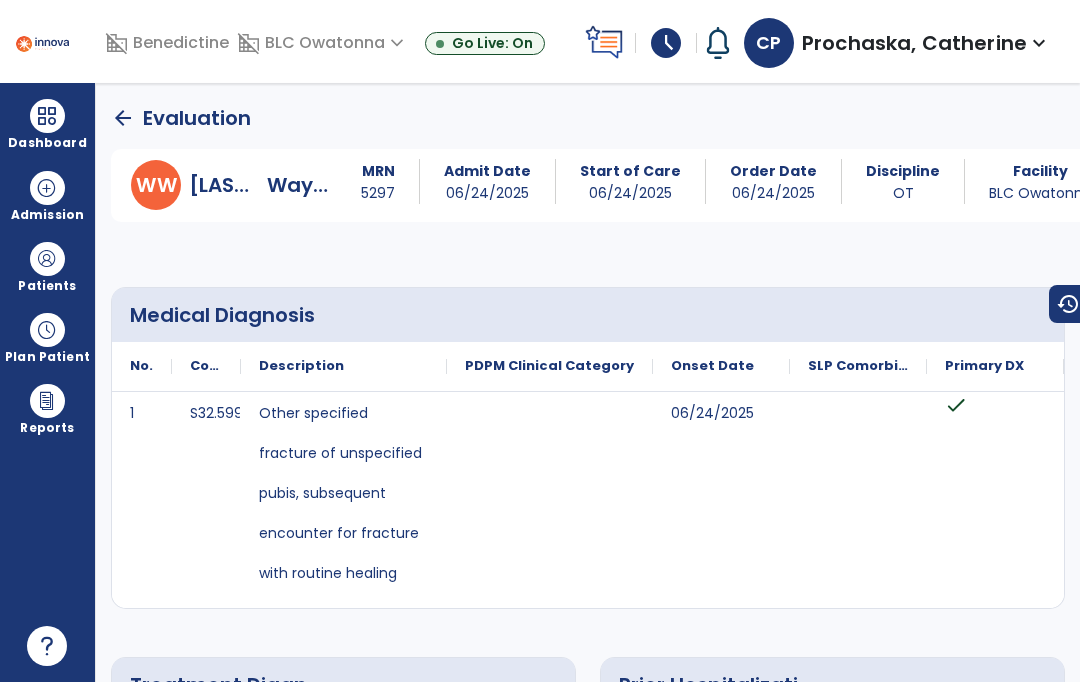 scroll, scrollTop: 0, scrollLeft: 0, axis: both 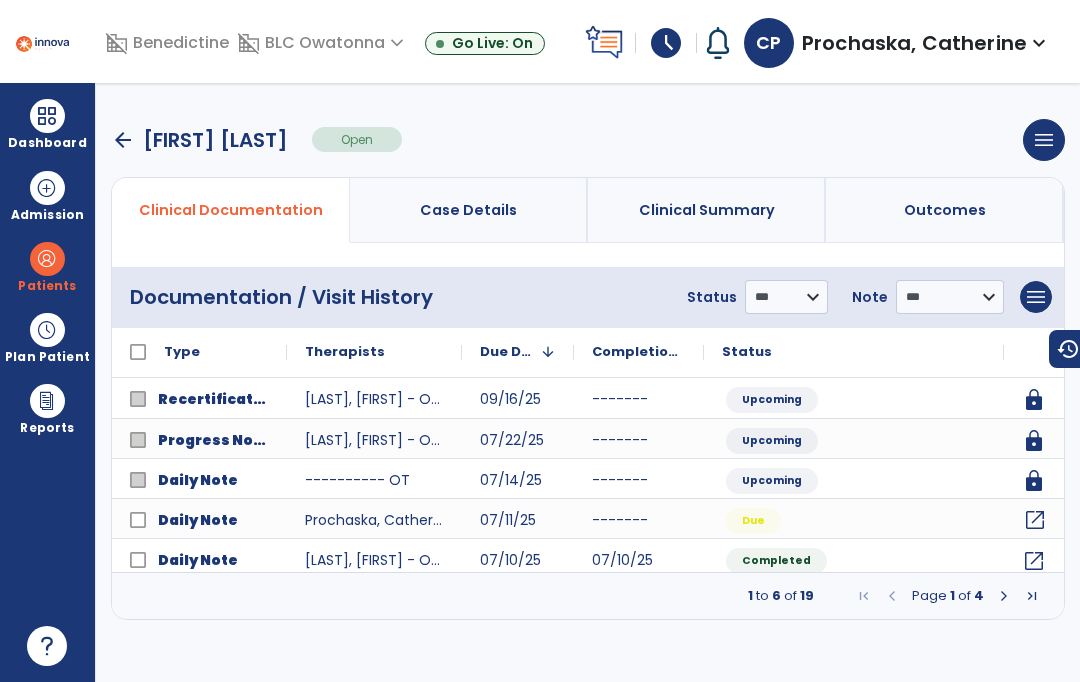click on "open_in_new" 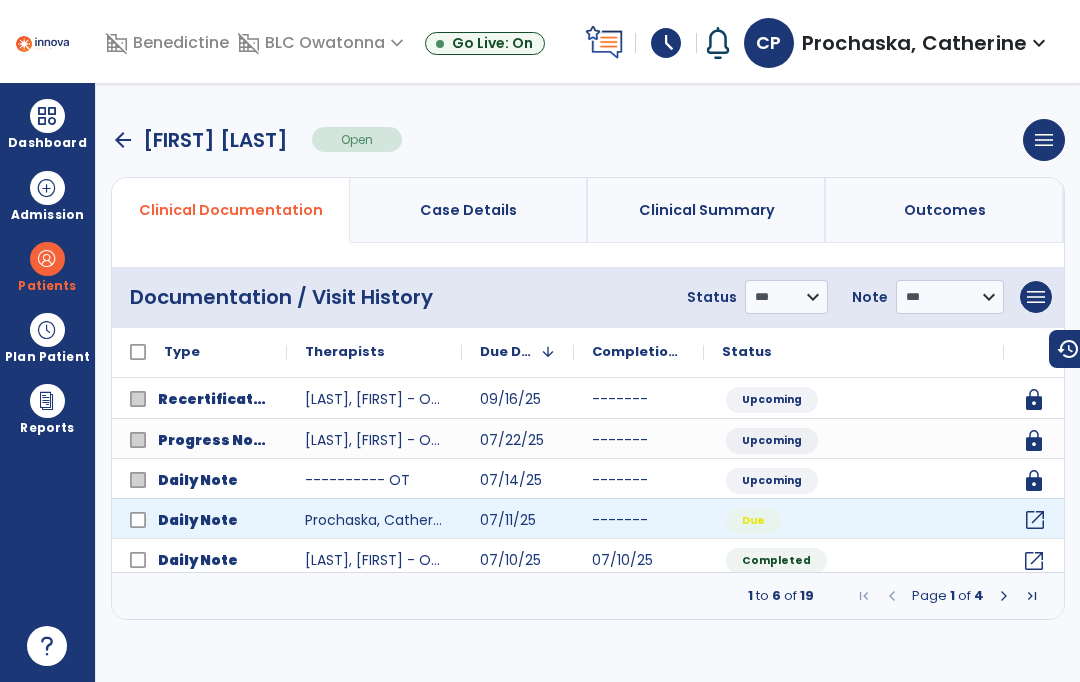 scroll, scrollTop: 0, scrollLeft: 0, axis: both 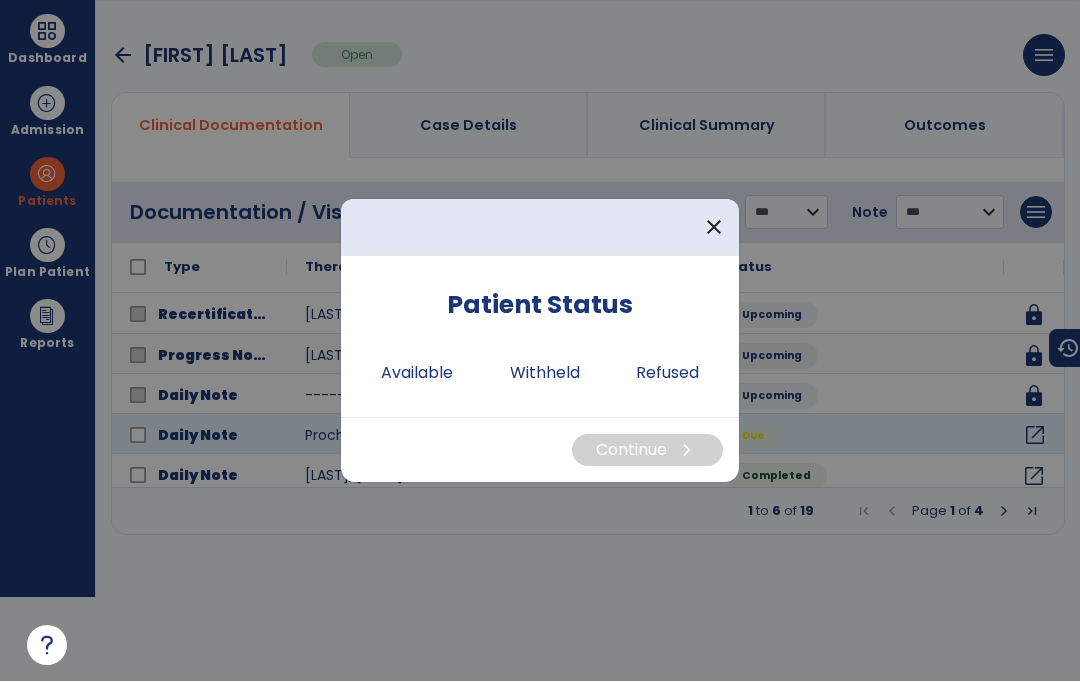 click on "Available" at bounding box center [417, 374] 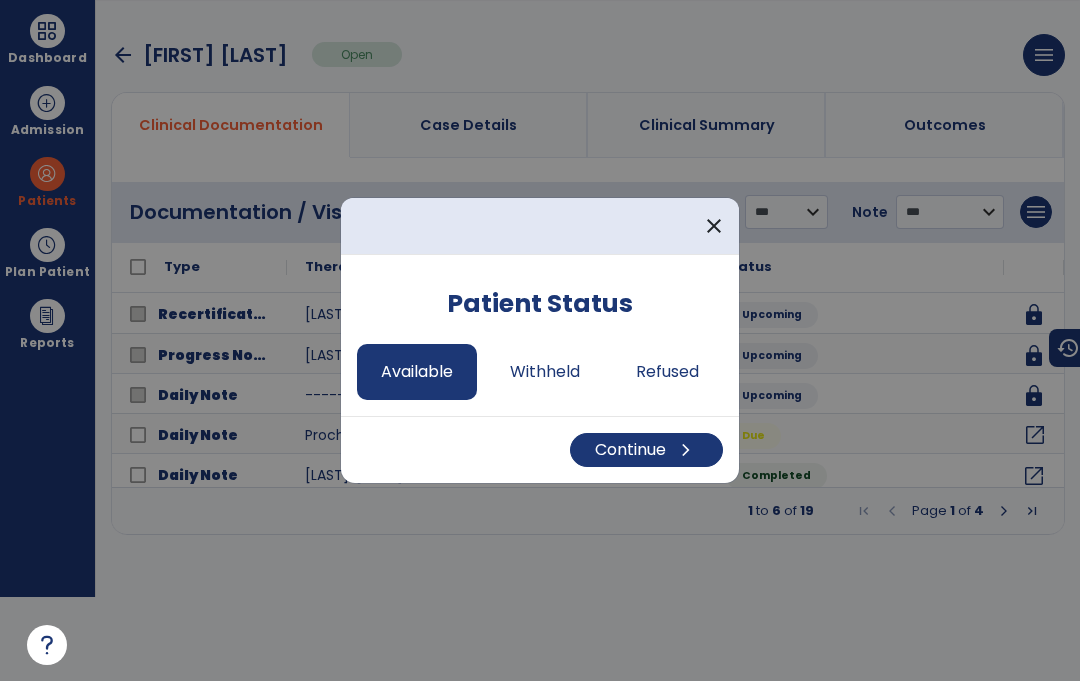 click on "Continue   chevron_right" at bounding box center [646, 451] 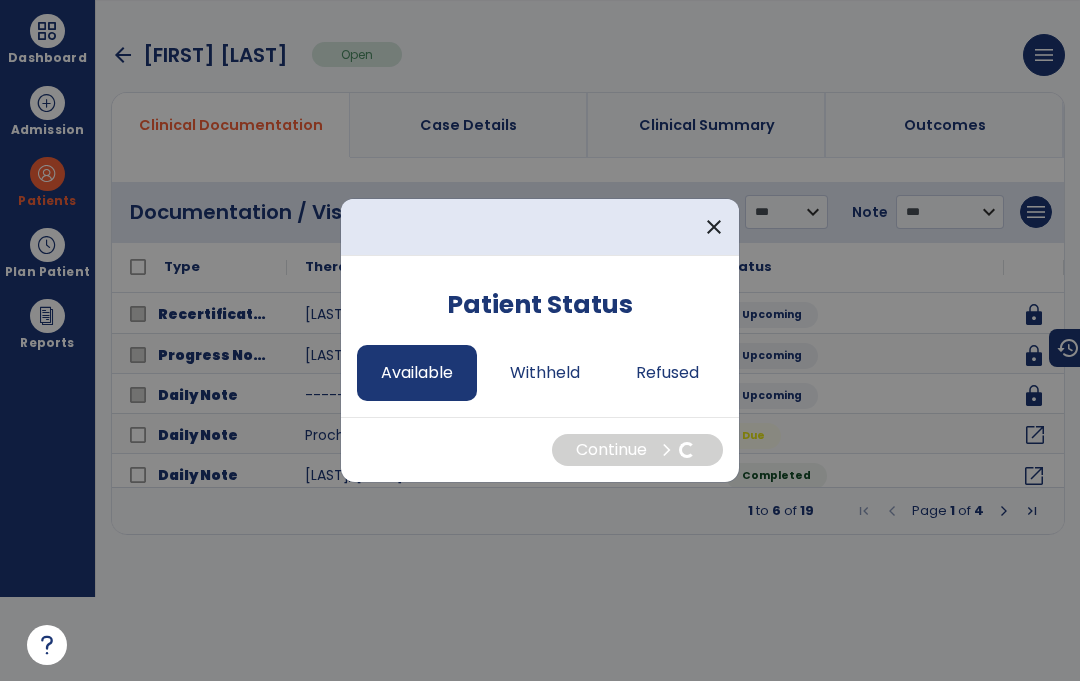 select on "*" 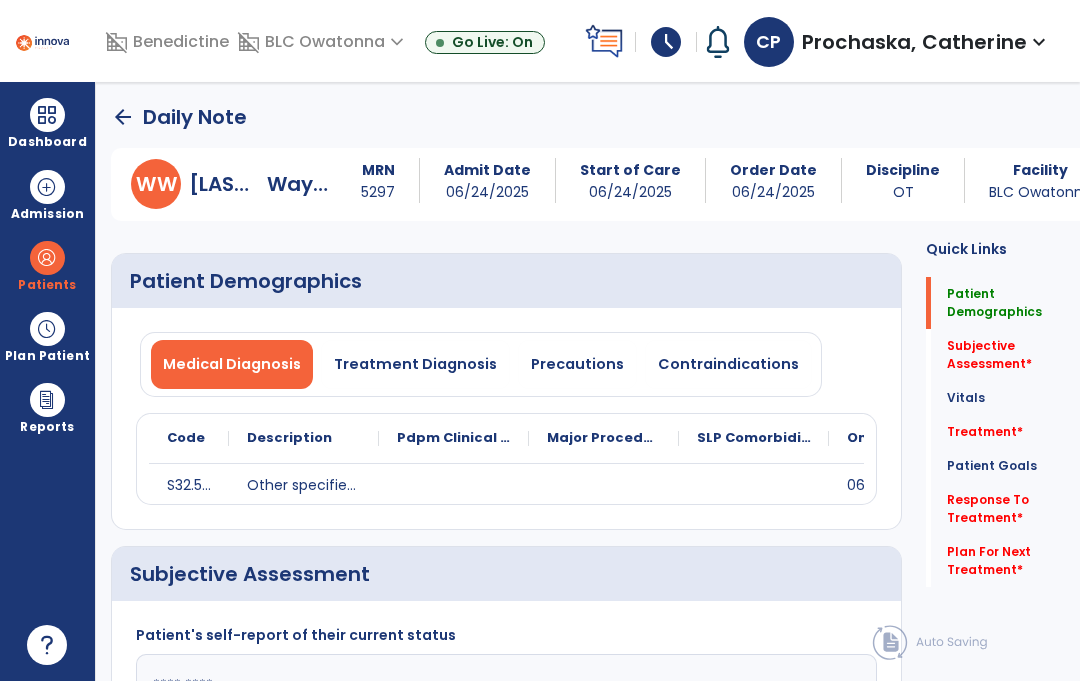 scroll, scrollTop: 84, scrollLeft: 0, axis: vertical 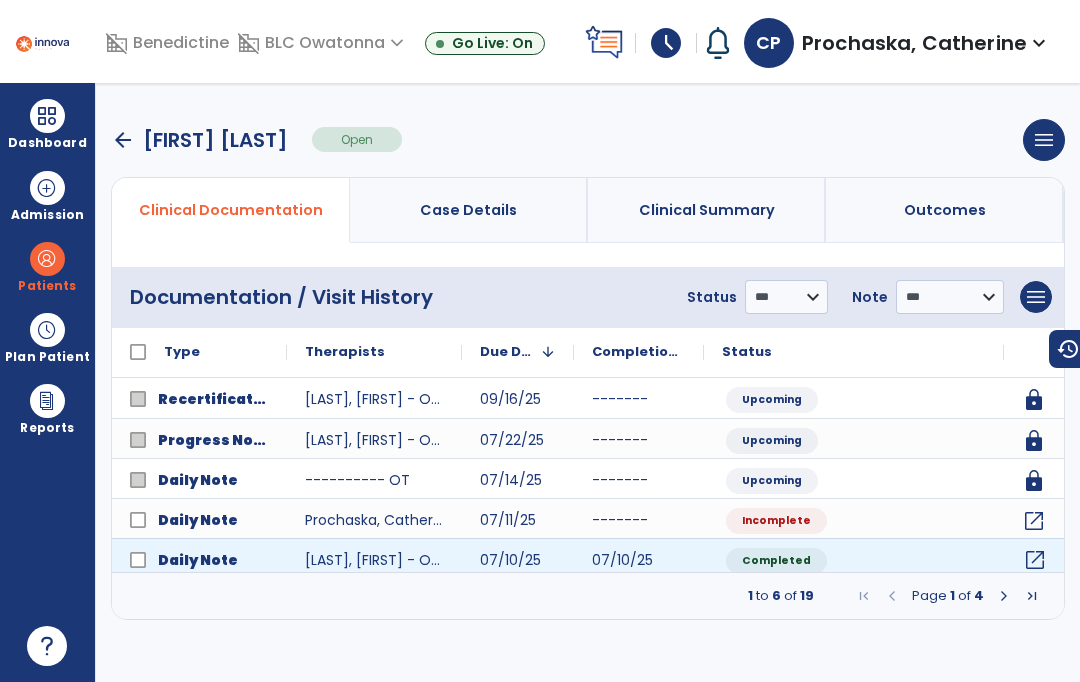 click on "open_in_new" 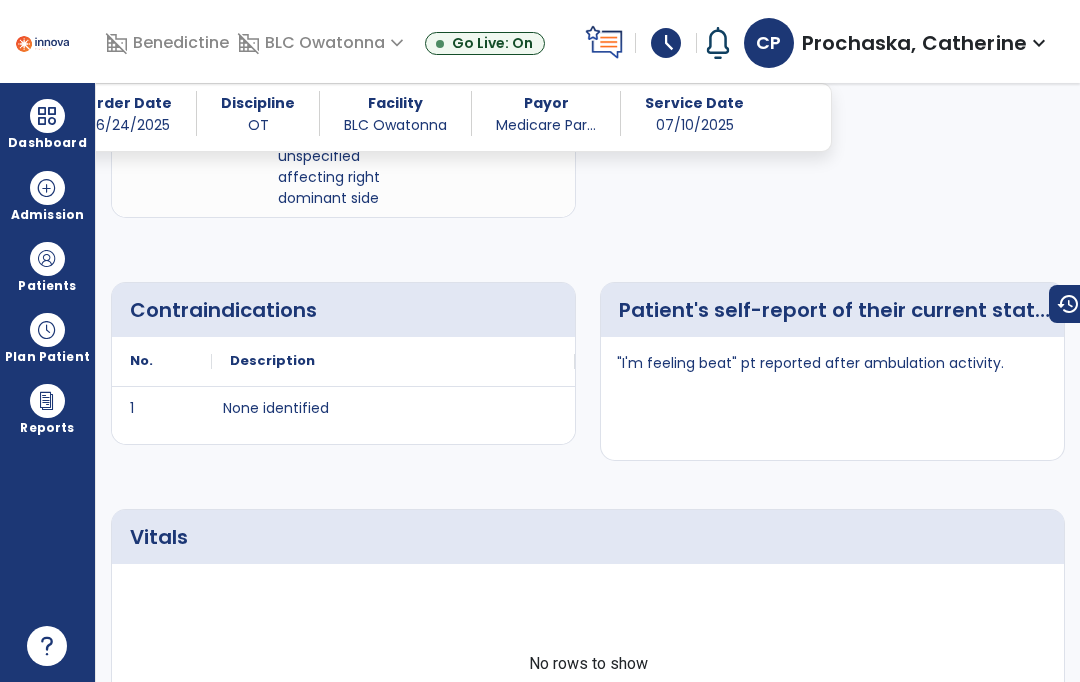 scroll, scrollTop: 697, scrollLeft: 0, axis: vertical 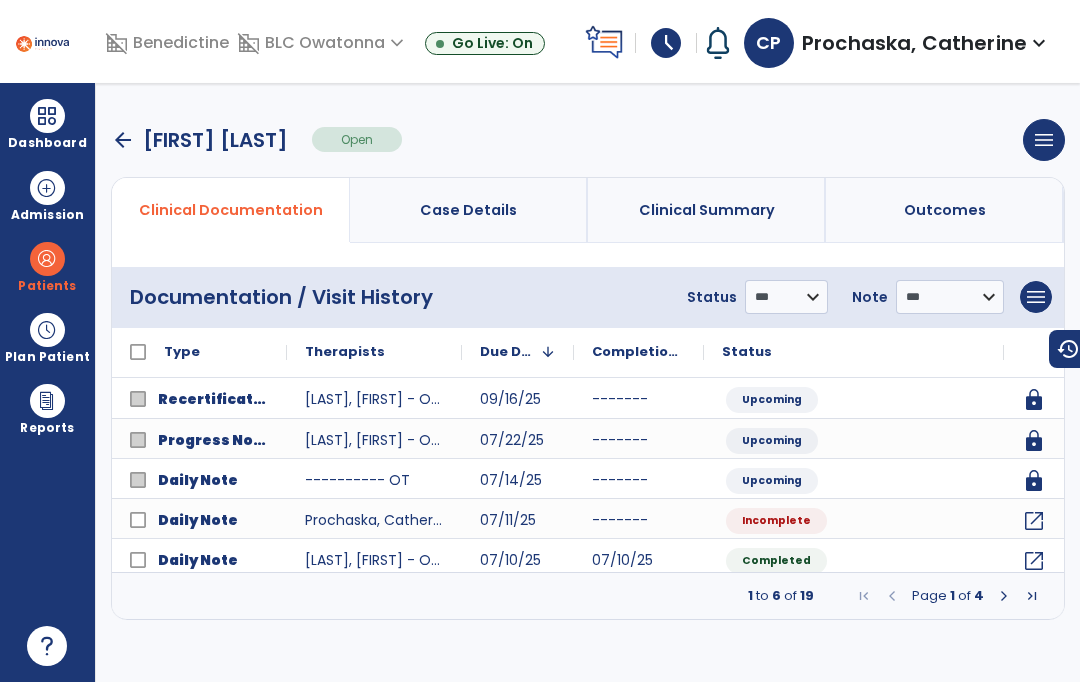 click on "open_in_new" 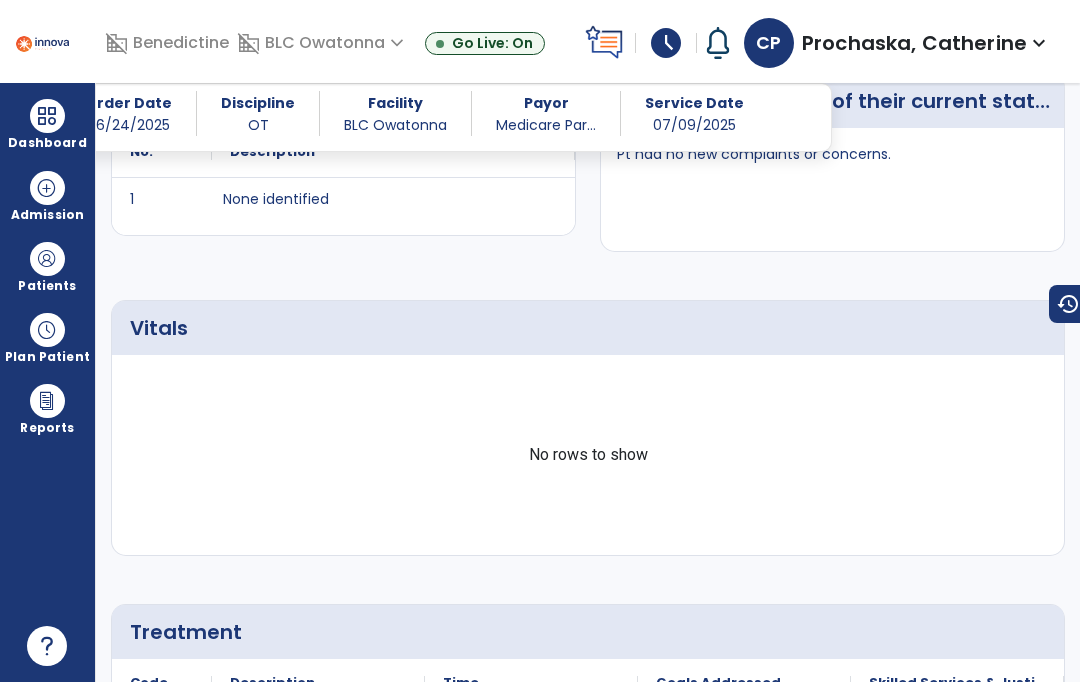 scroll, scrollTop: 883, scrollLeft: 0, axis: vertical 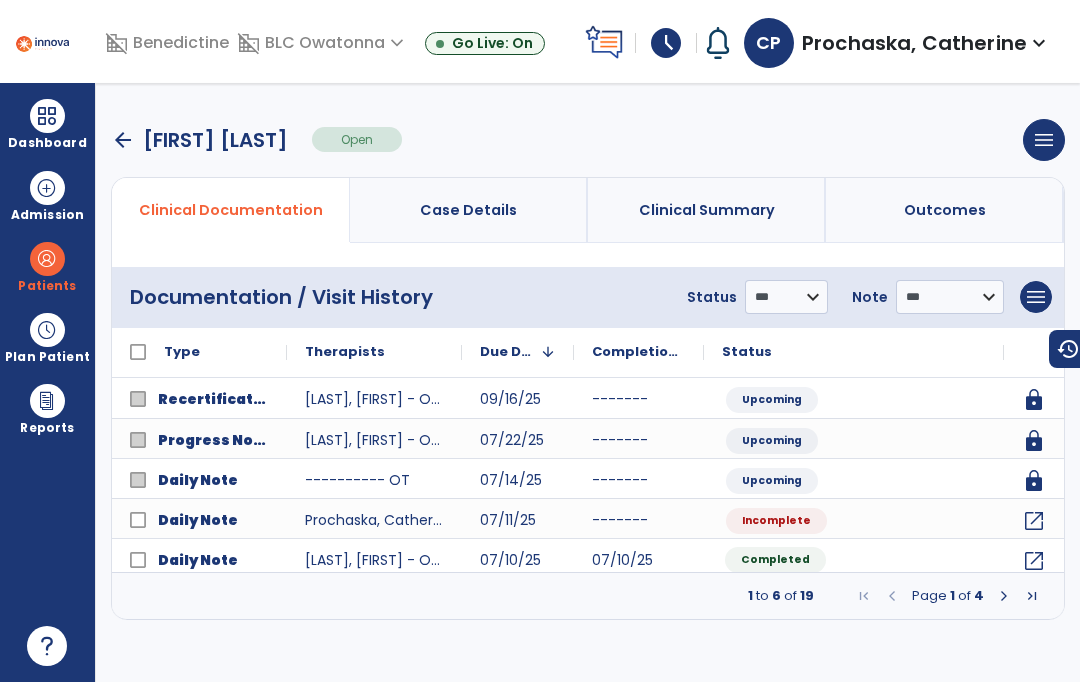 click on "Completed" 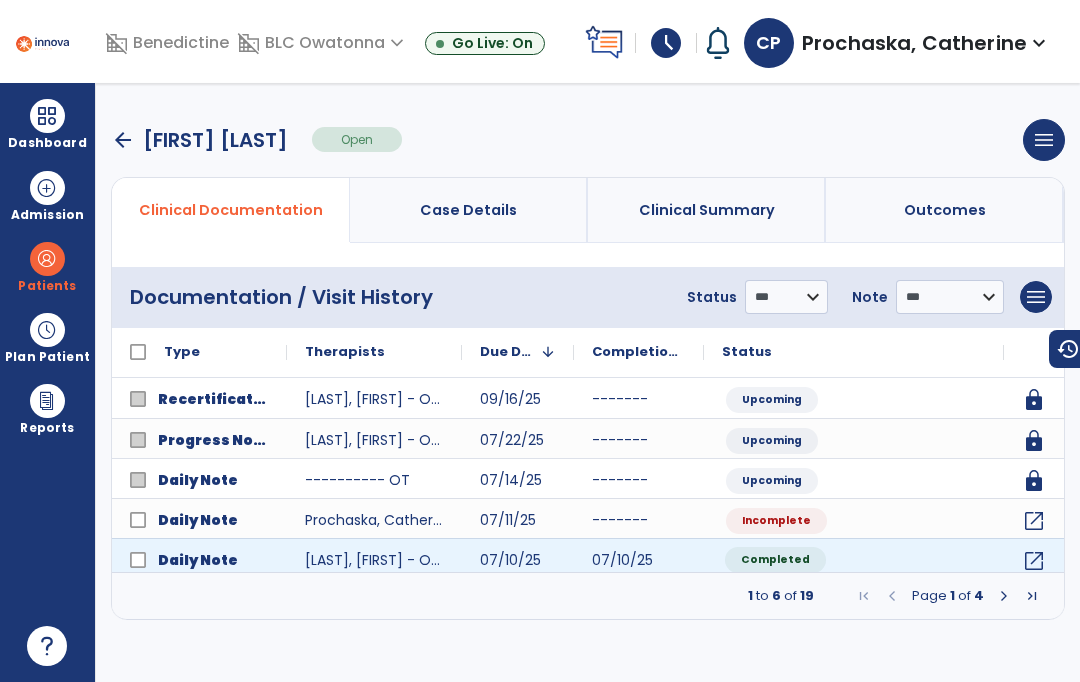 click at bounding box center (1004, 596) 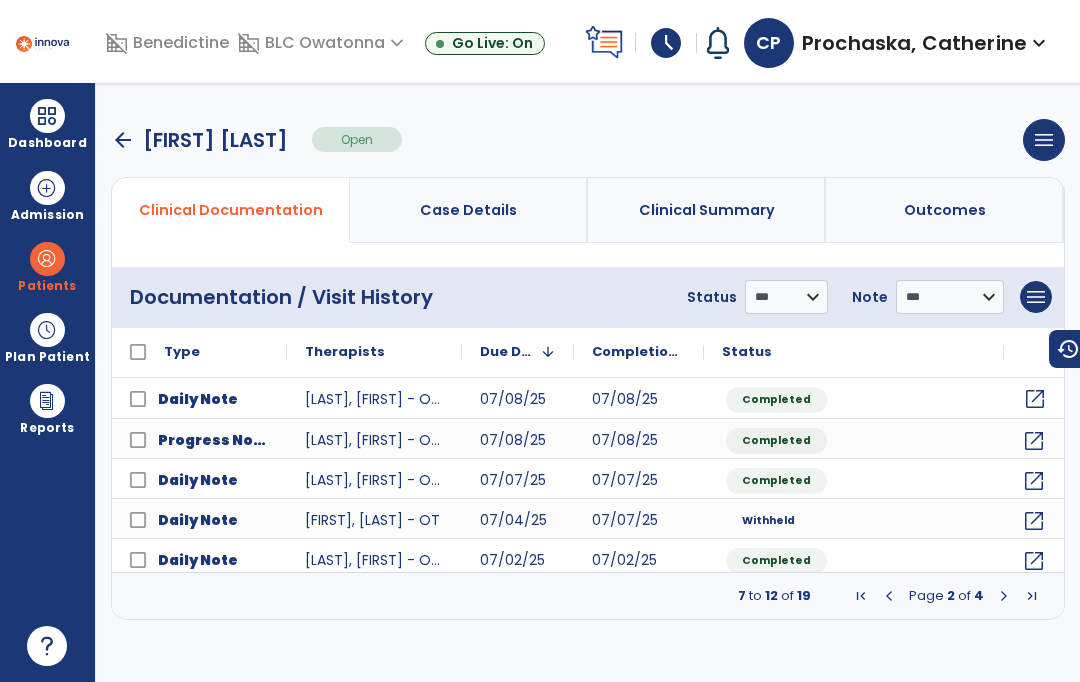 click on "open_in_new" 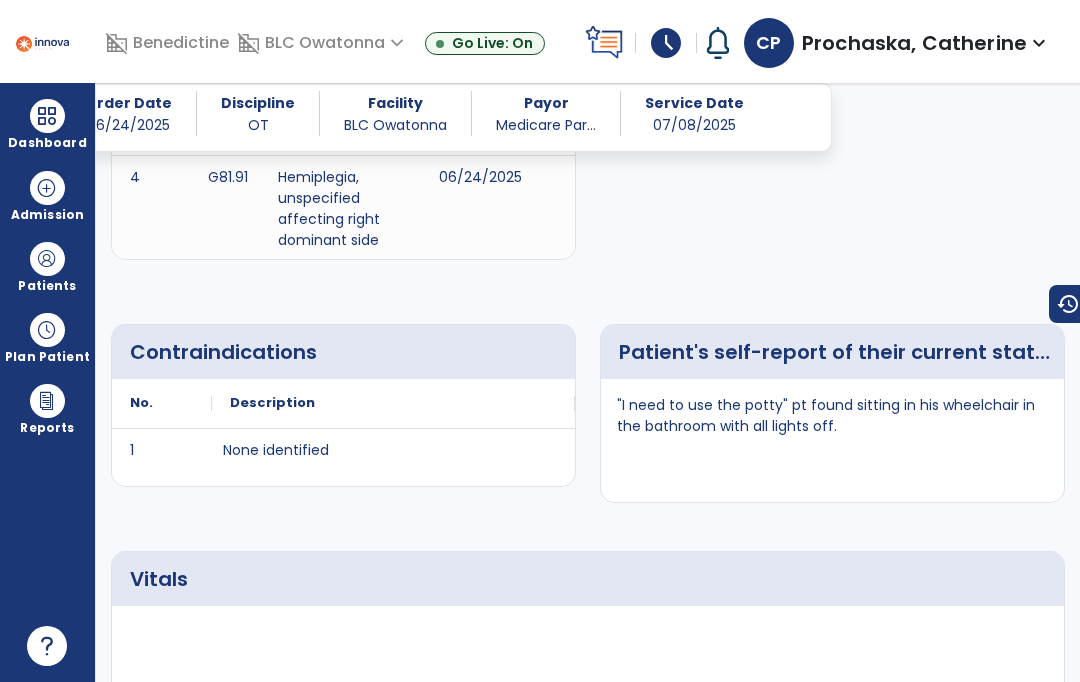 scroll, scrollTop: 708, scrollLeft: 0, axis: vertical 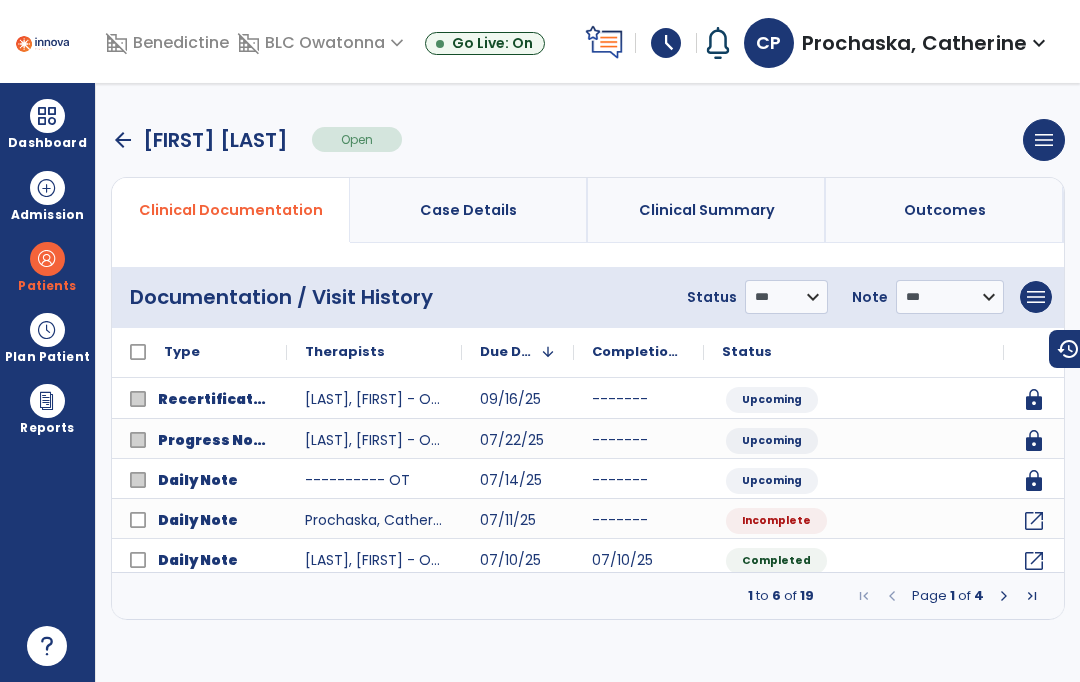 click at bounding box center [1004, 596] 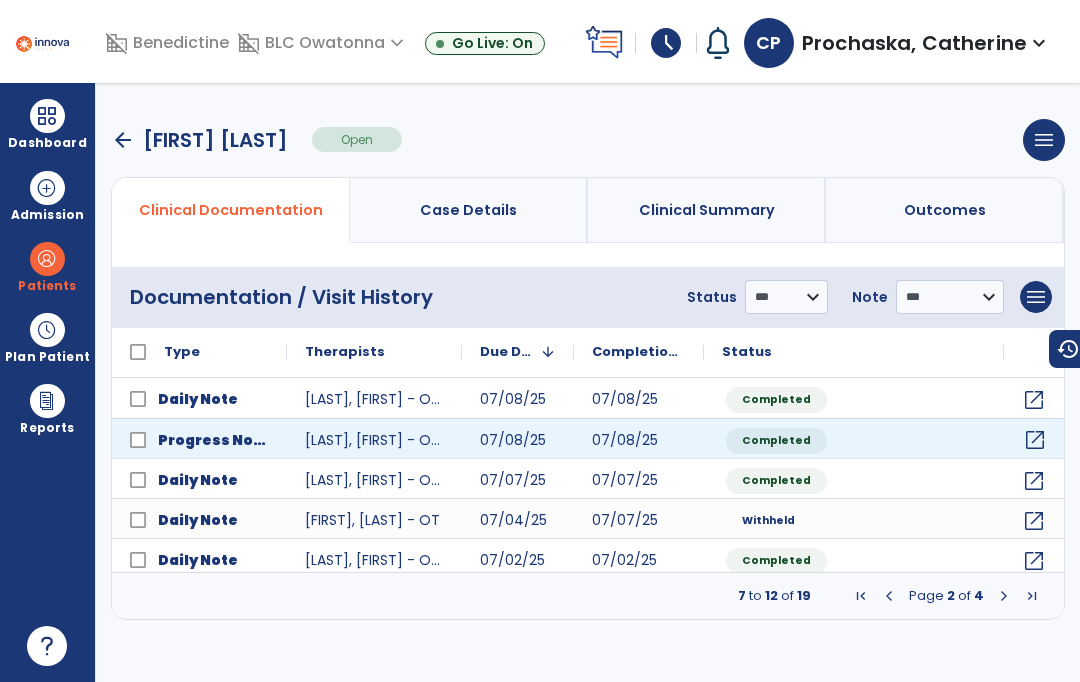 click on "open_in_new" 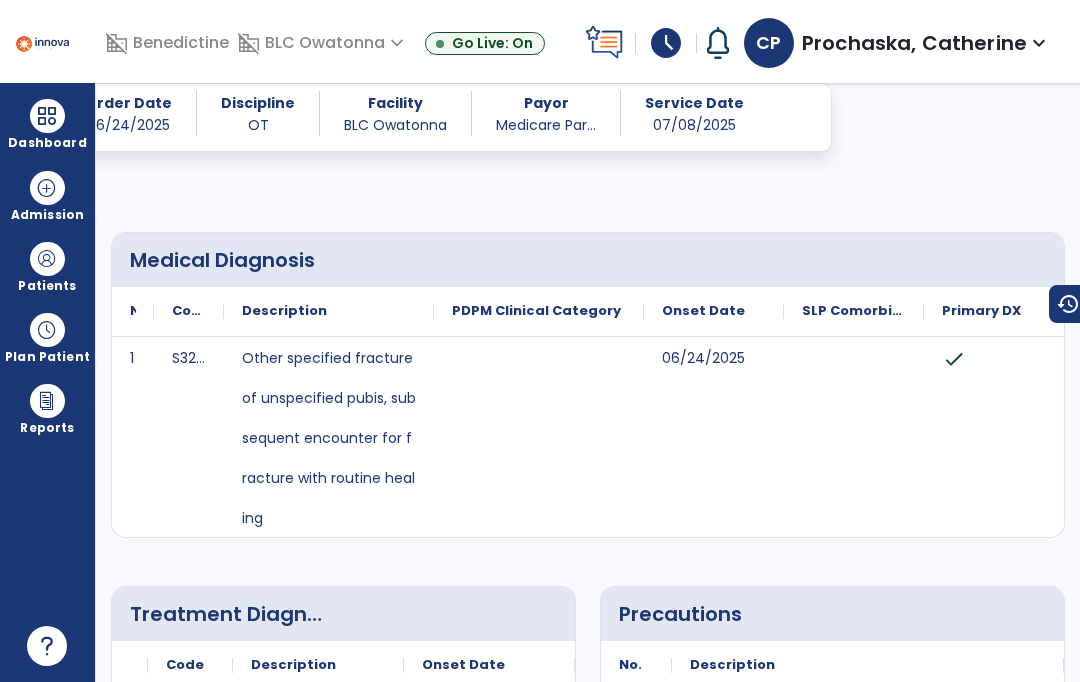 scroll, scrollTop: -24, scrollLeft: 0, axis: vertical 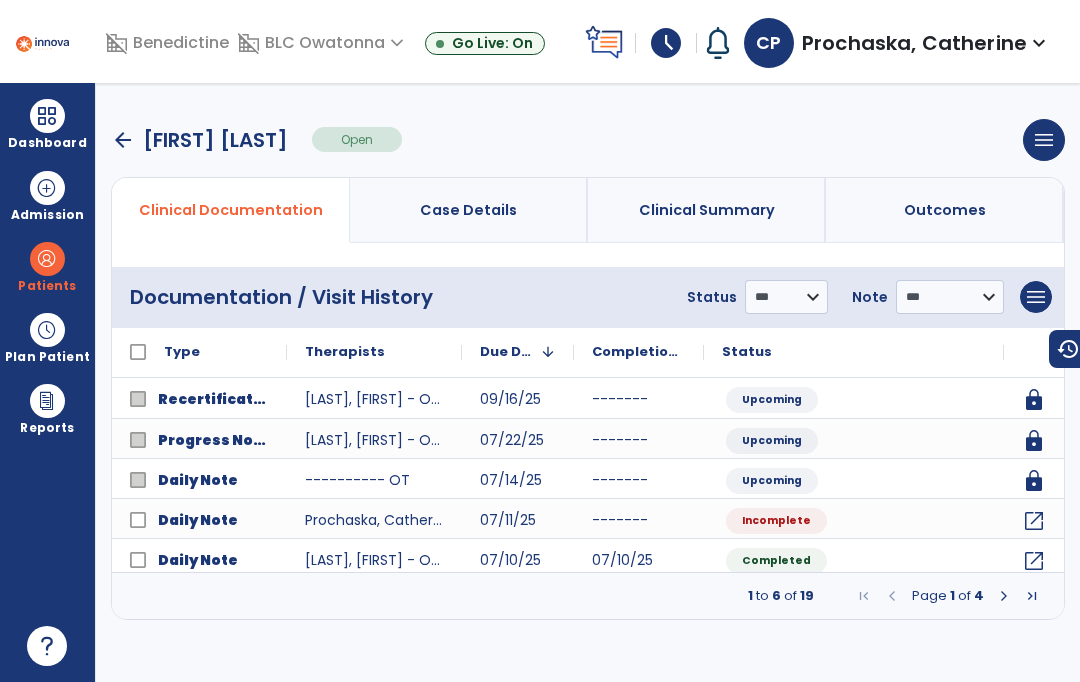 click on "Page
1
of
4" at bounding box center [948, 596] 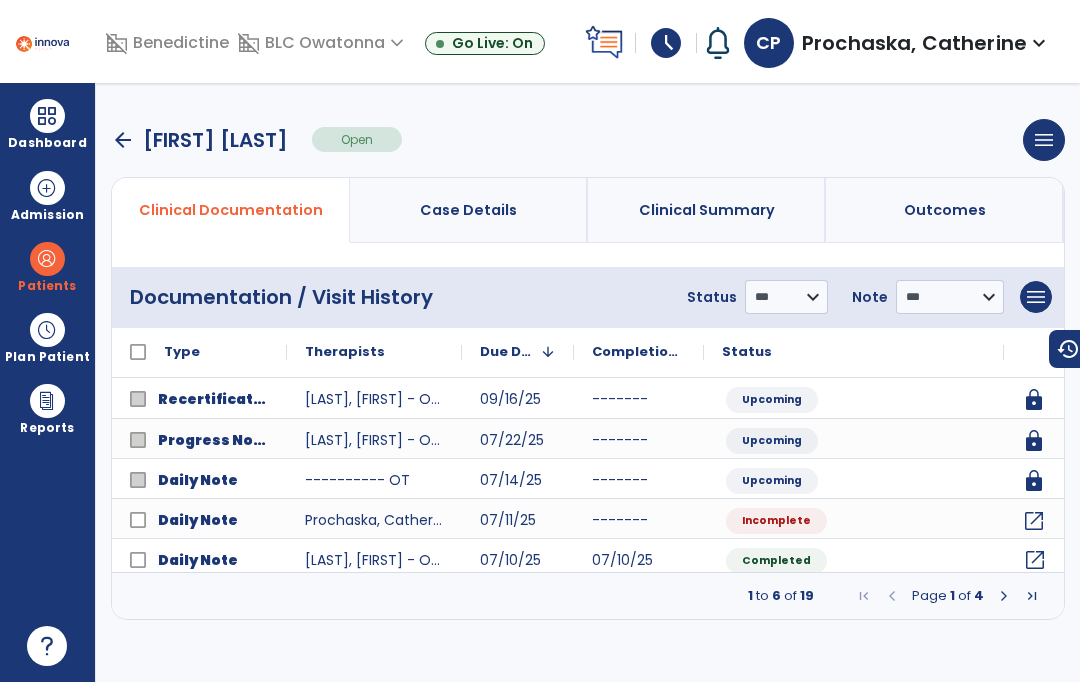 click at bounding box center [1004, 596] 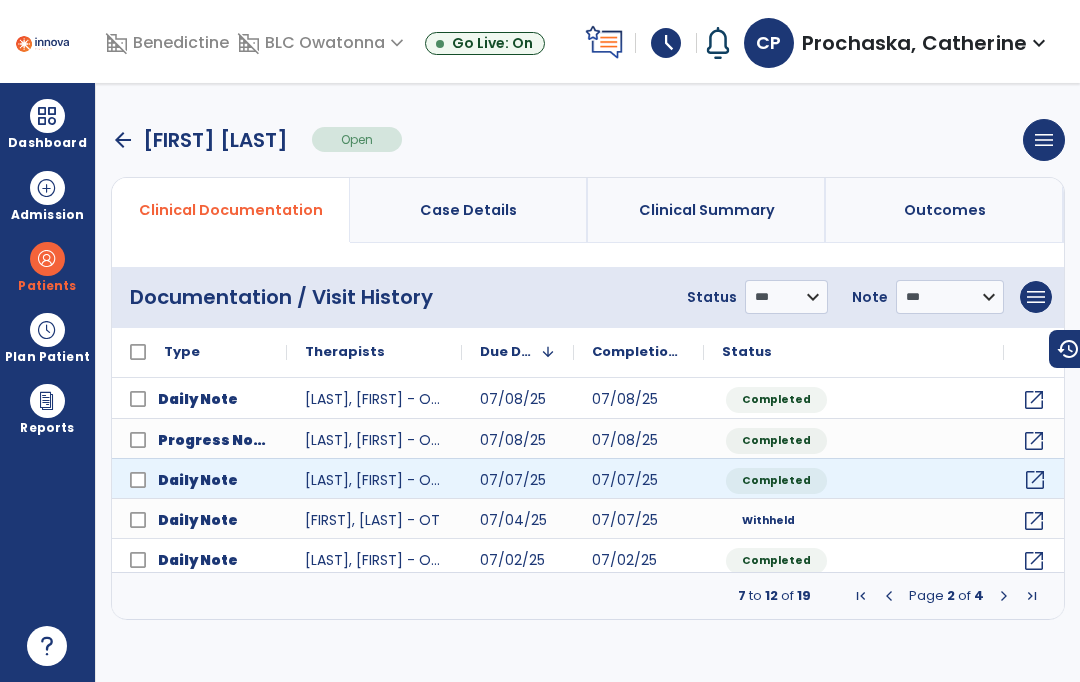 click on "open_in_new" 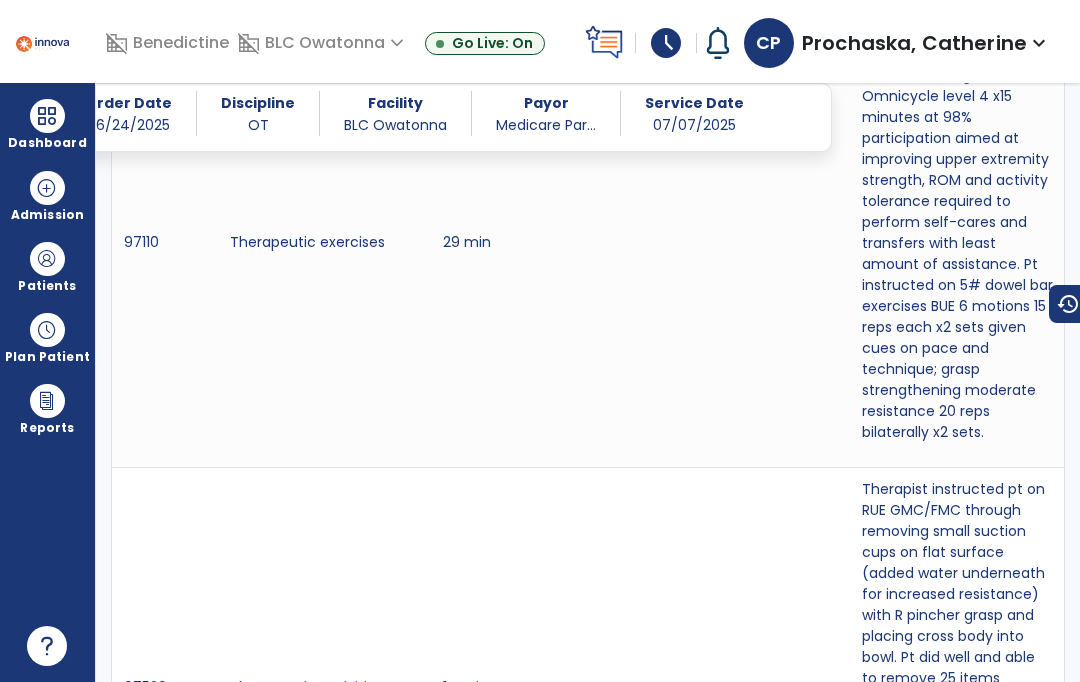 scroll, scrollTop: 1970, scrollLeft: 0, axis: vertical 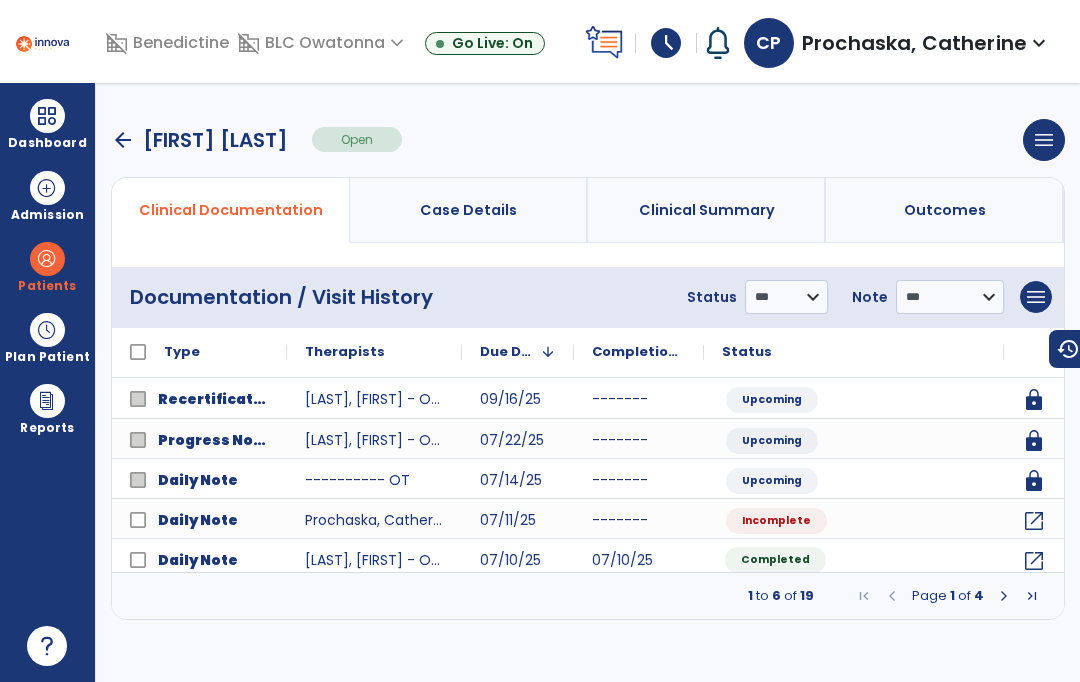 click on "Page
1
of
4" at bounding box center [948, 596] 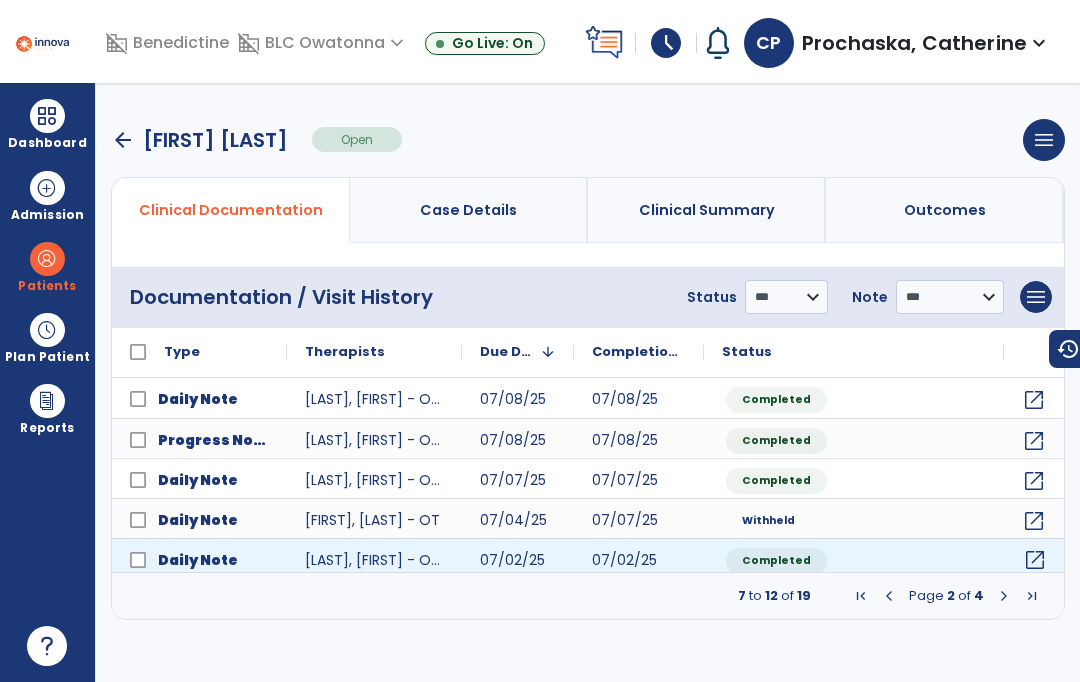 click on "open_in_new" 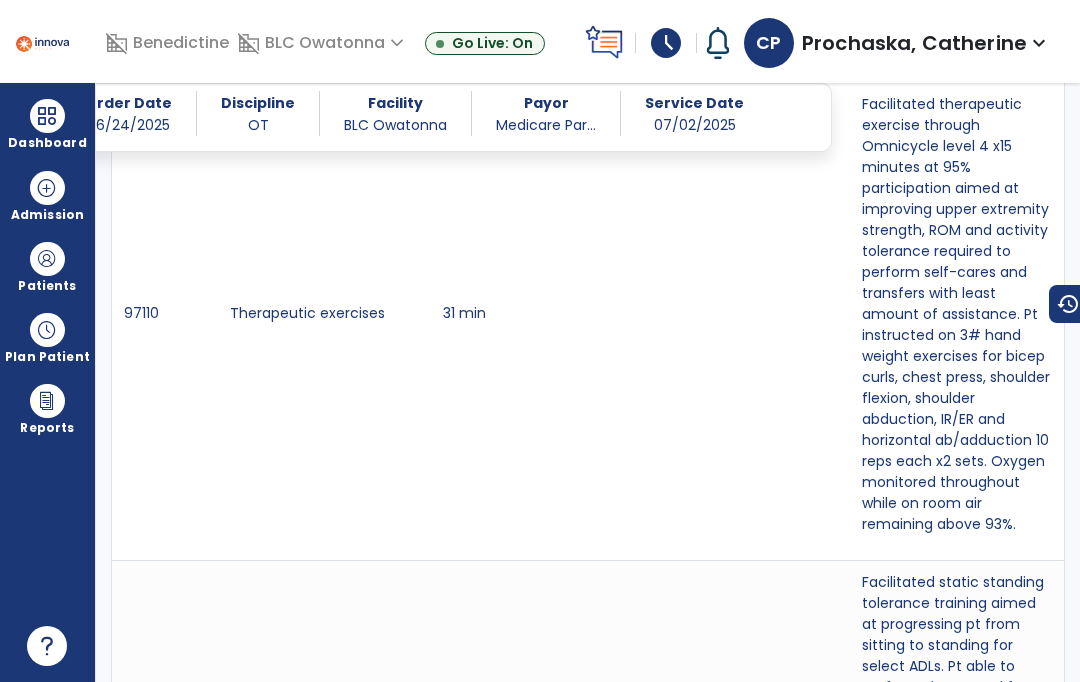 scroll, scrollTop: 1587, scrollLeft: 0, axis: vertical 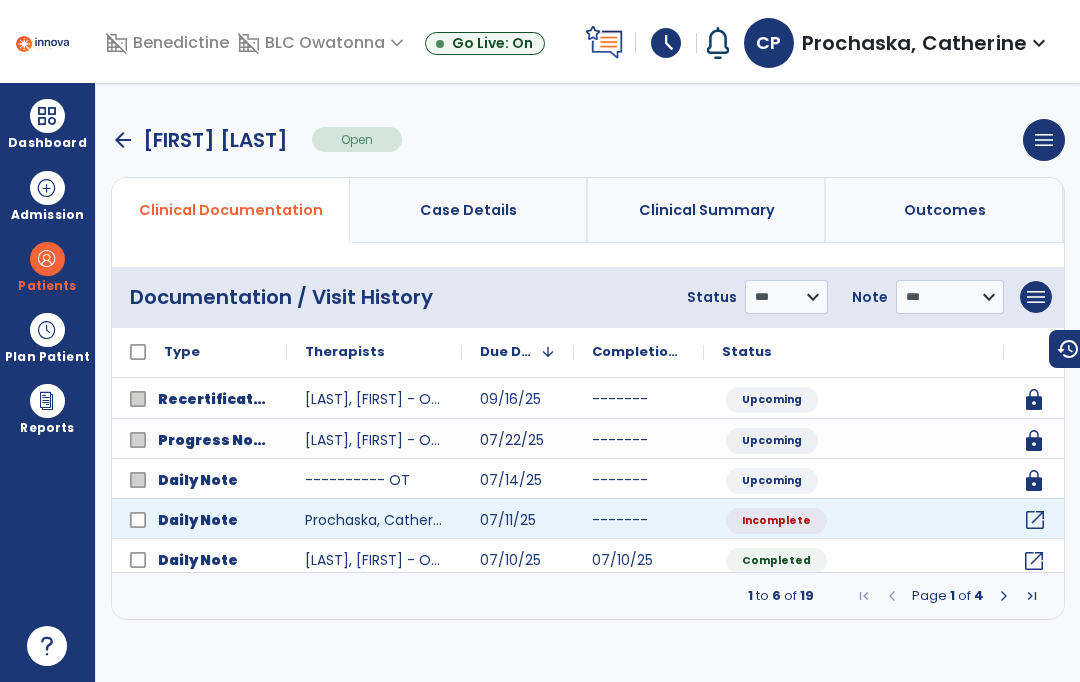 click on "open_in_new" 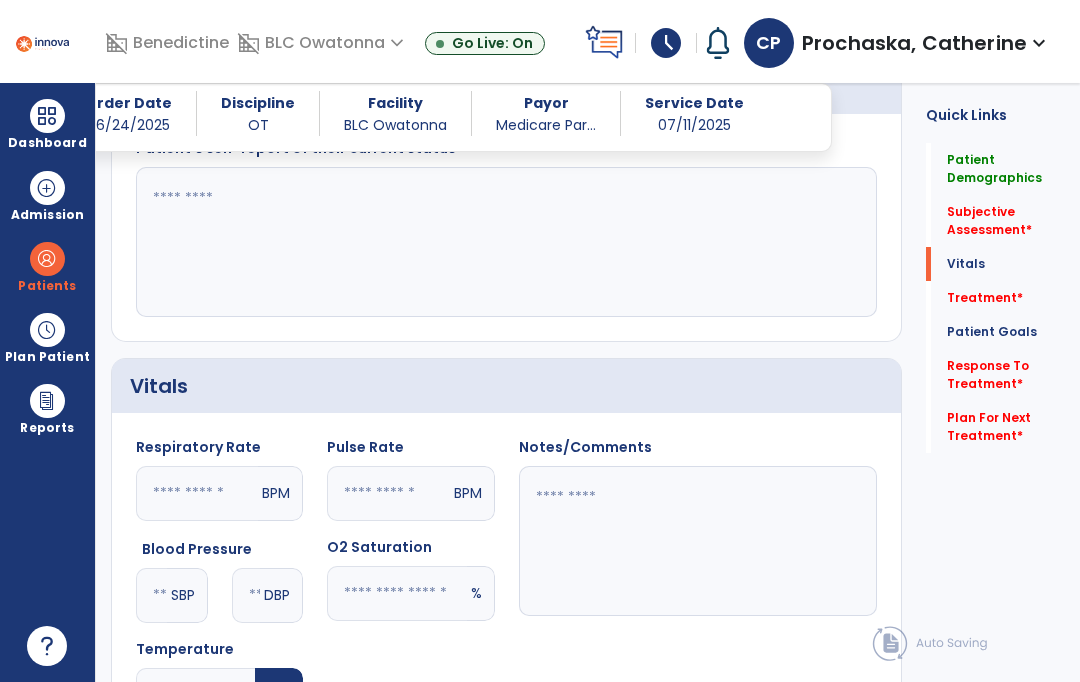 scroll, scrollTop: 444, scrollLeft: 0, axis: vertical 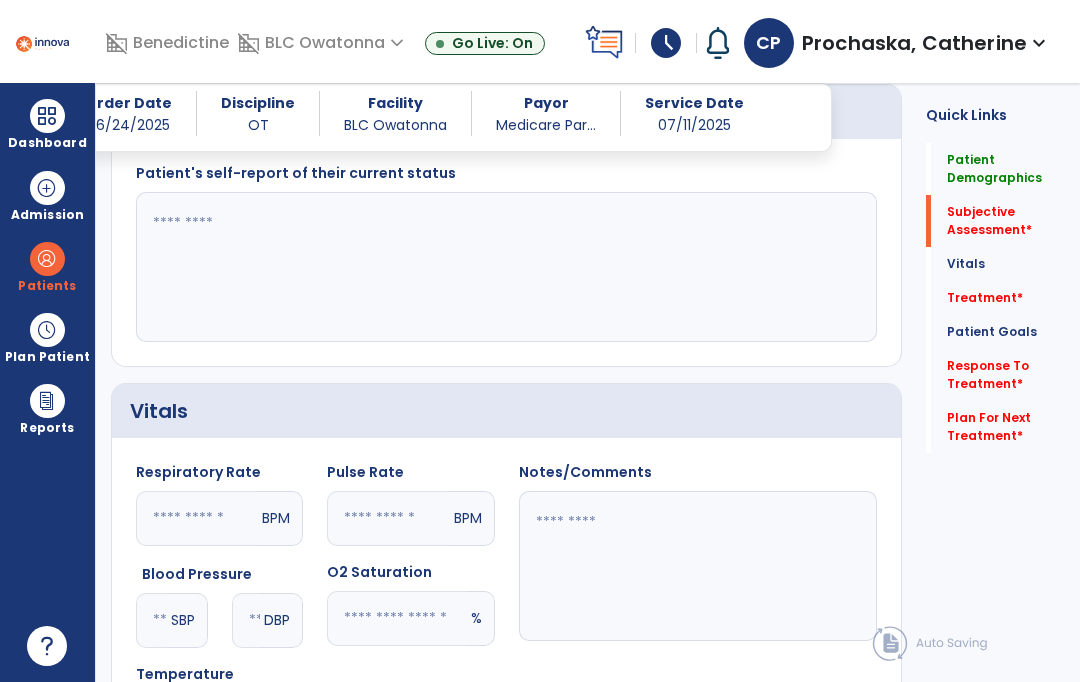 click 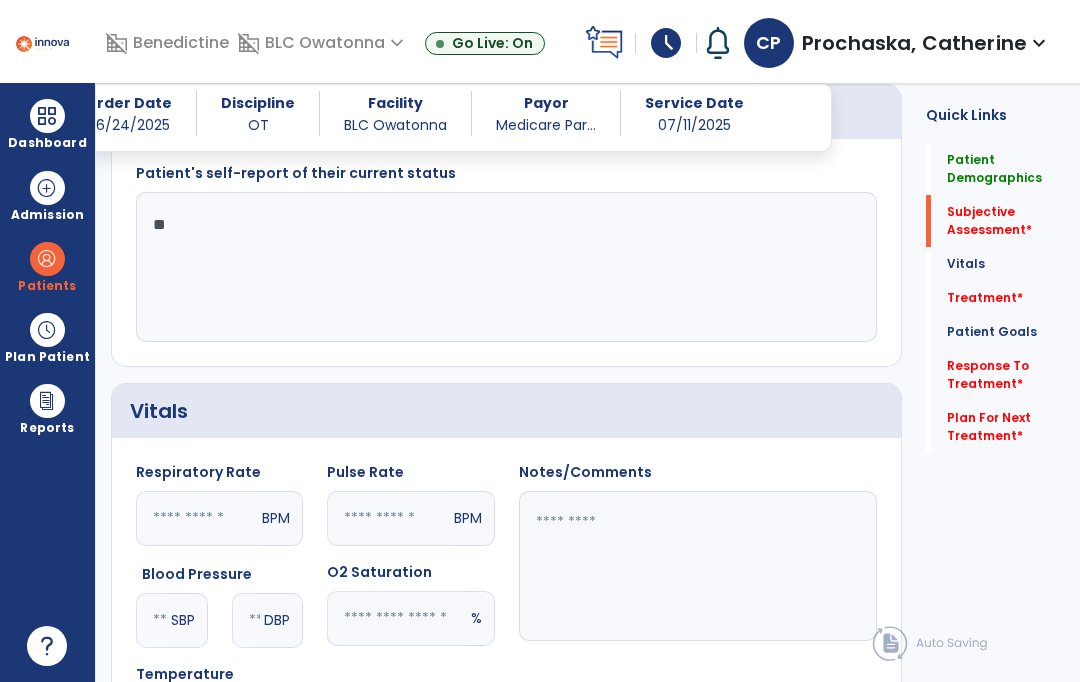 type on "*" 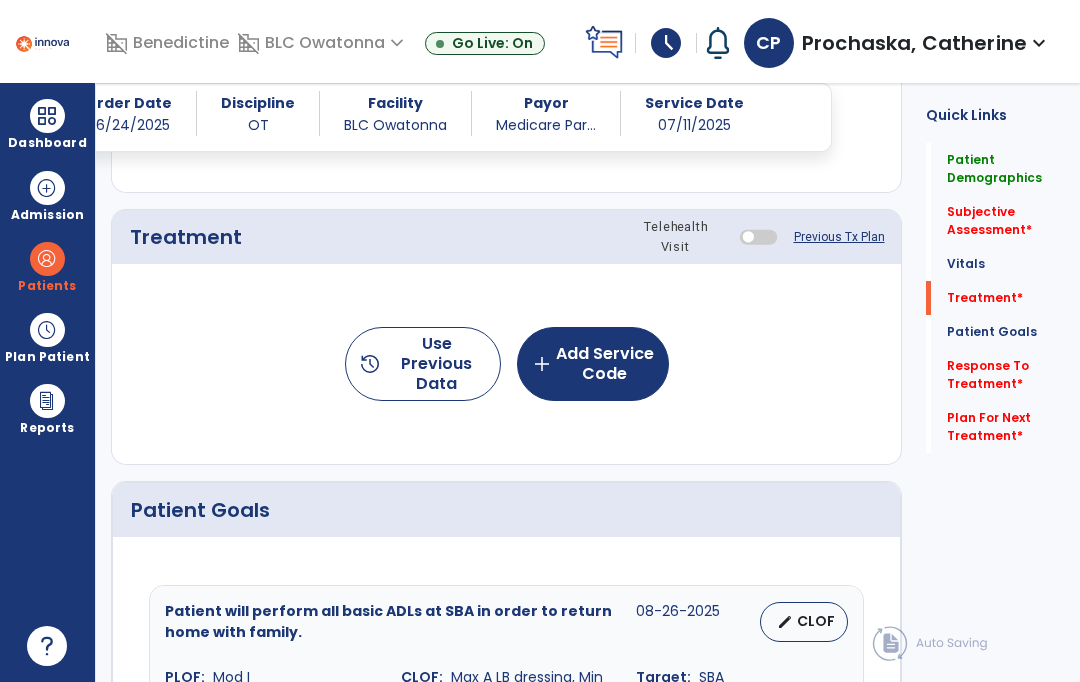 scroll, scrollTop: 1069, scrollLeft: 0, axis: vertical 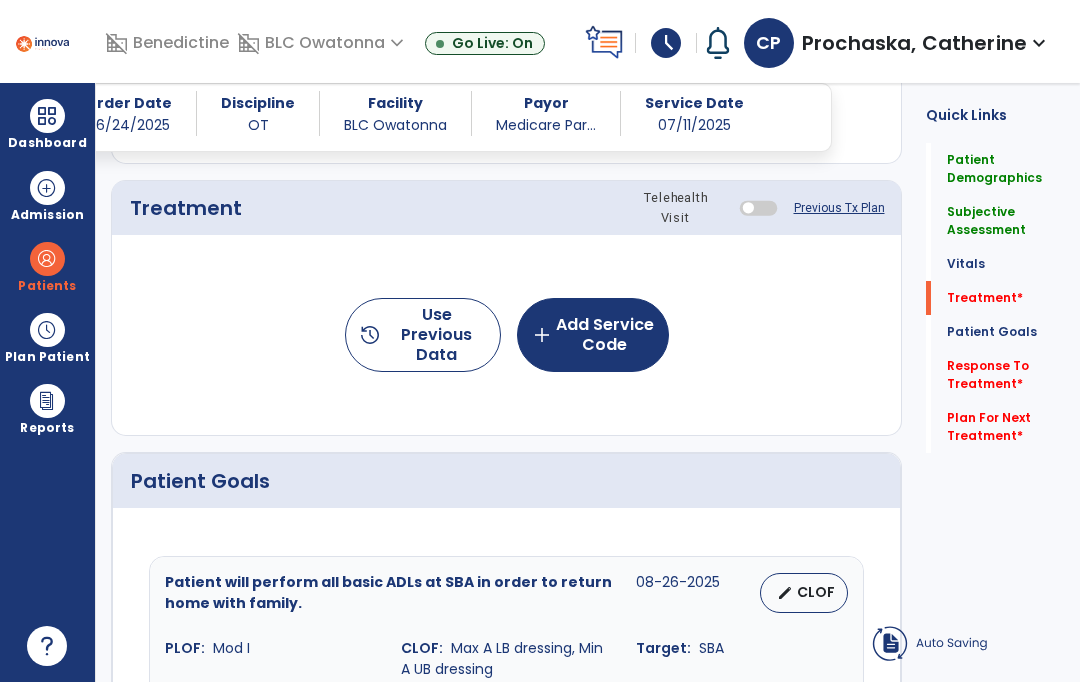 type on "**********" 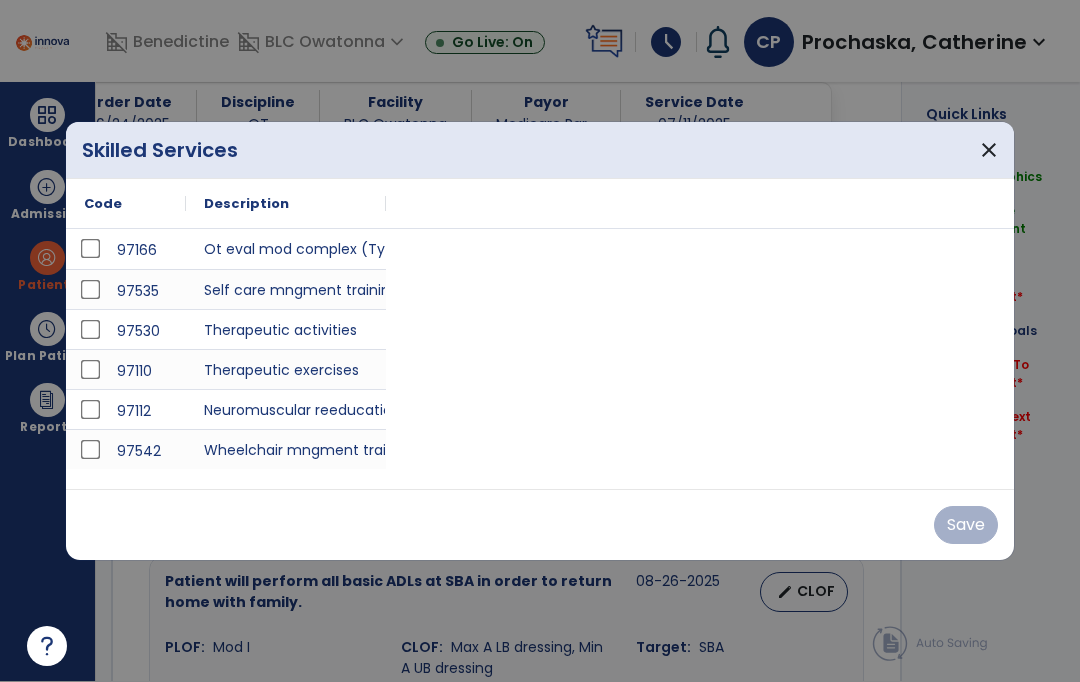 scroll, scrollTop: 0, scrollLeft: 0, axis: both 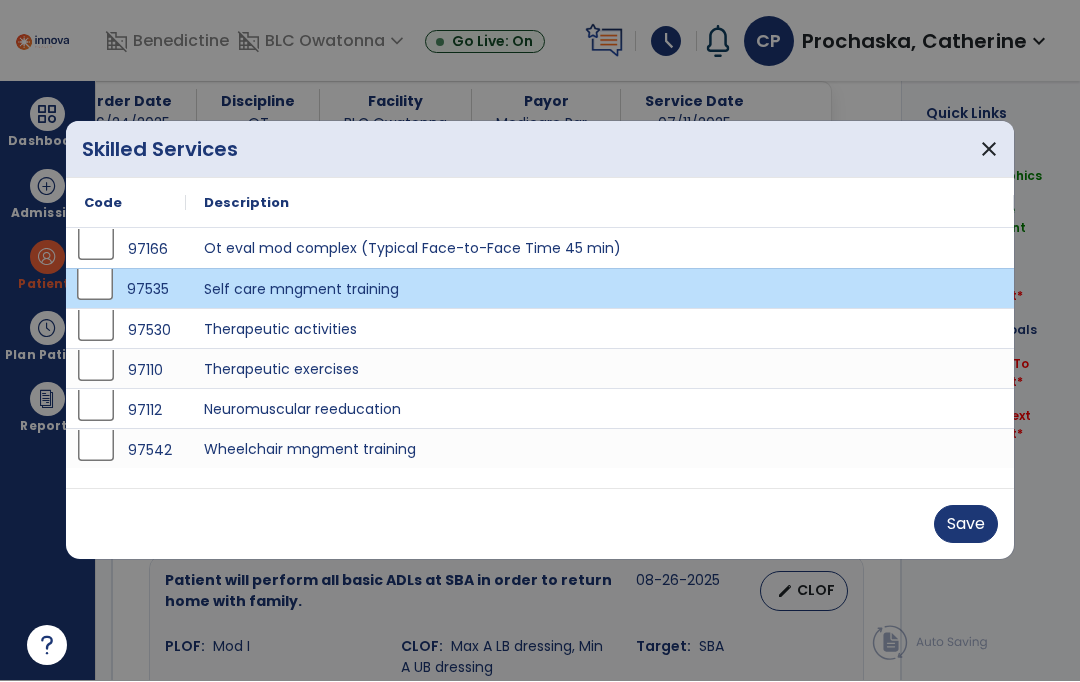 click on "Save" at bounding box center (966, 525) 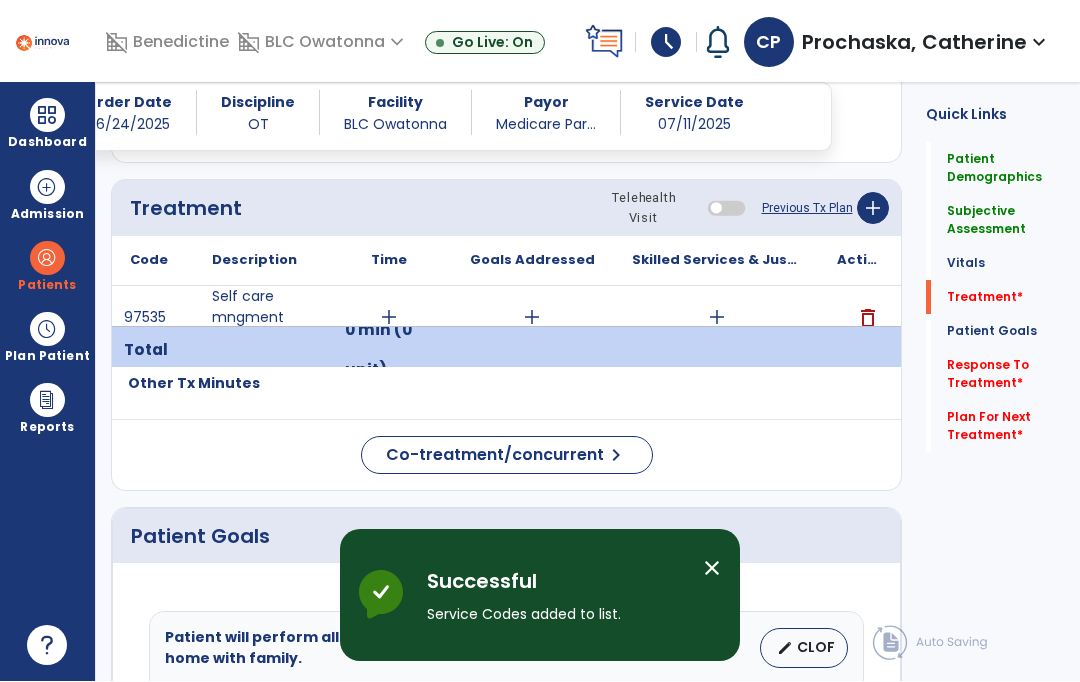 scroll, scrollTop: 1, scrollLeft: 0, axis: vertical 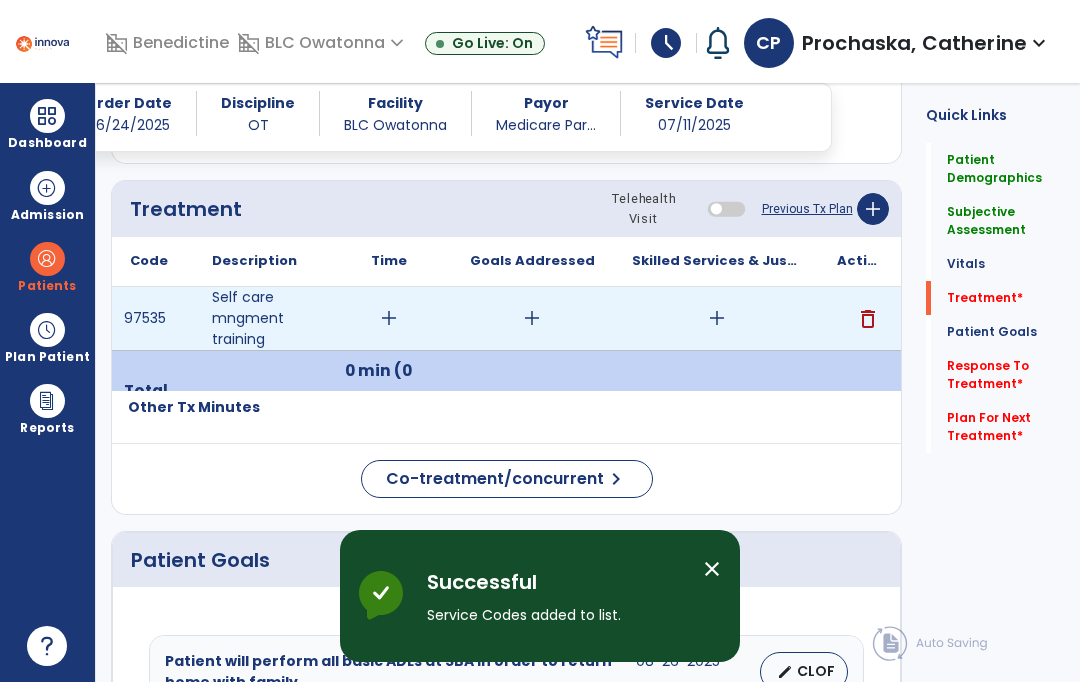click on "add" at bounding box center (717, 318) 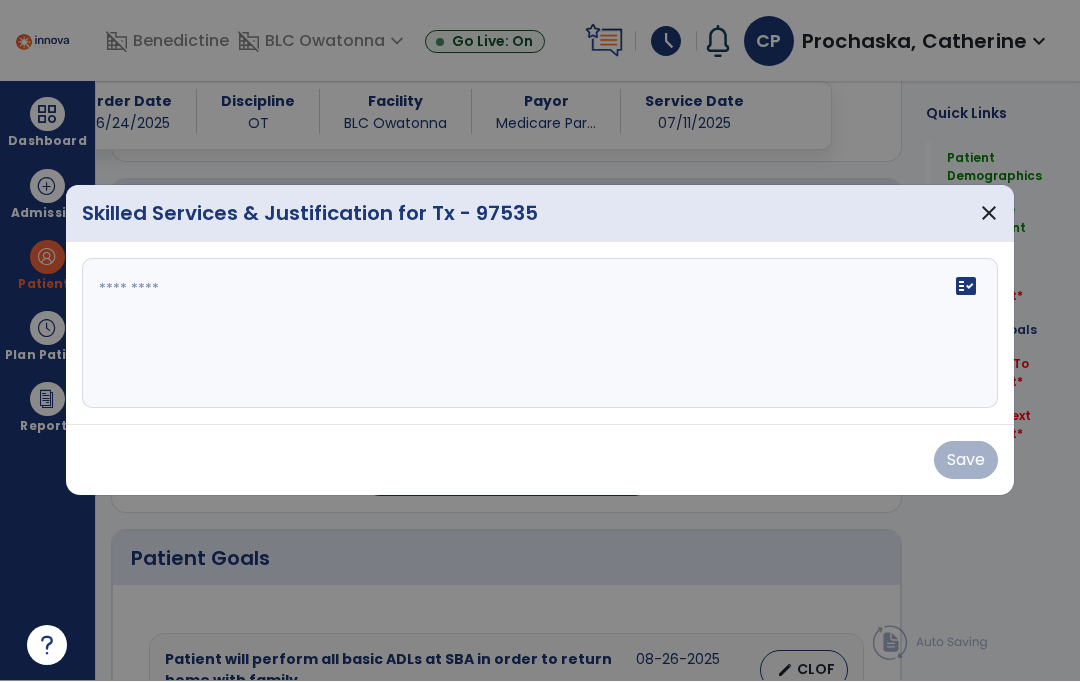 click on "fact_check" at bounding box center [540, 334] 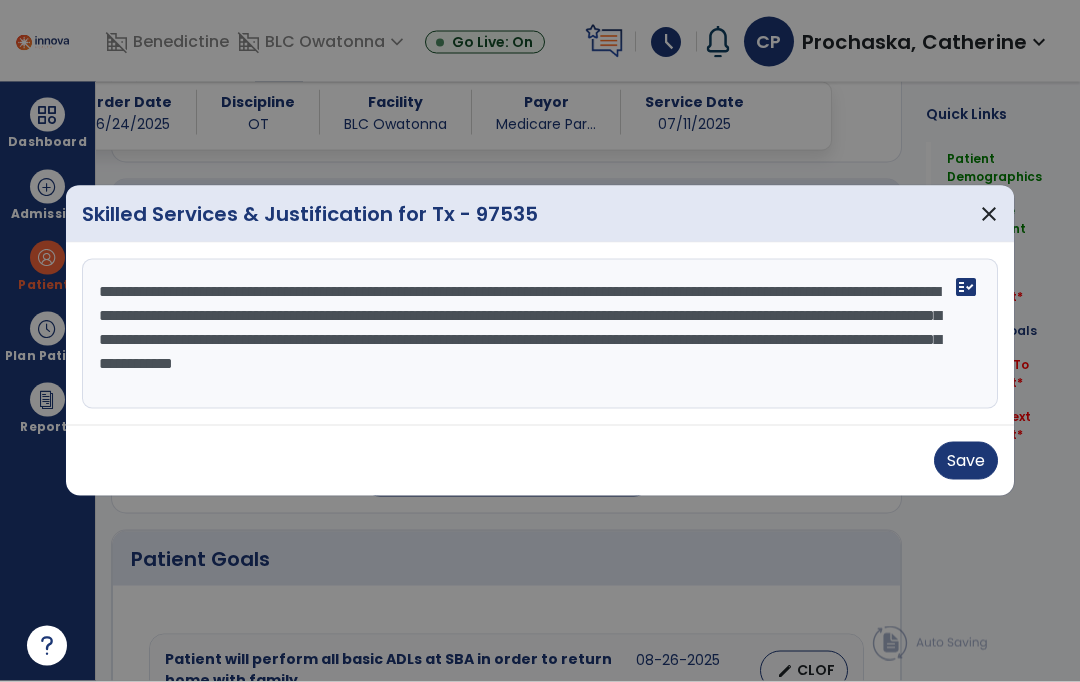 click on "**********" at bounding box center (540, 334) 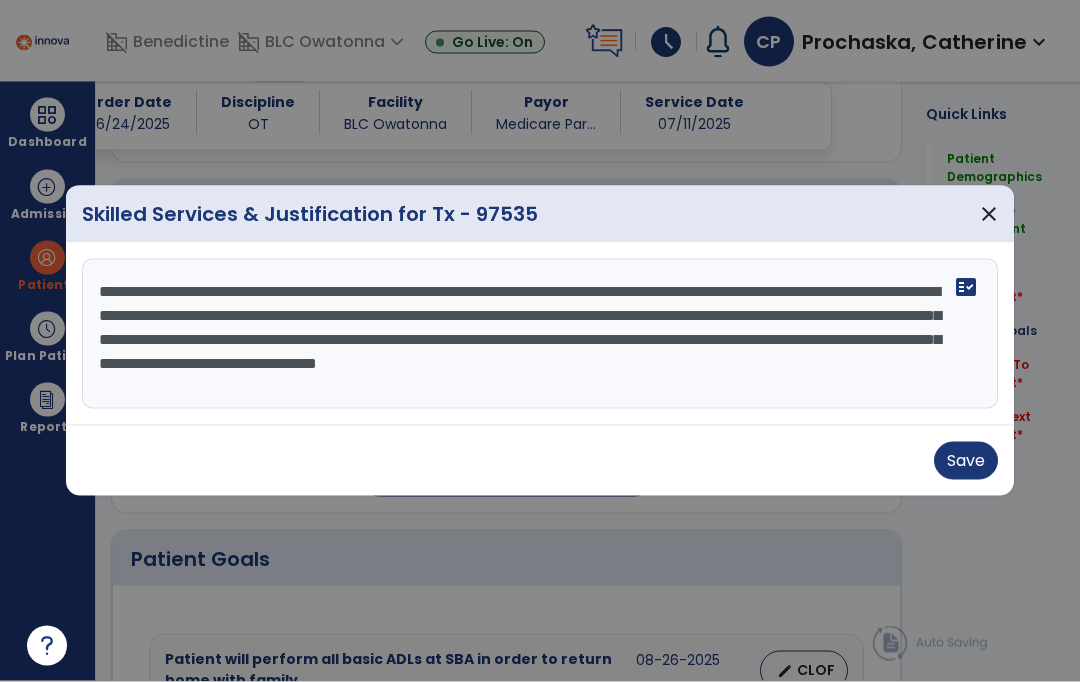 click on "**********" at bounding box center (540, 334) 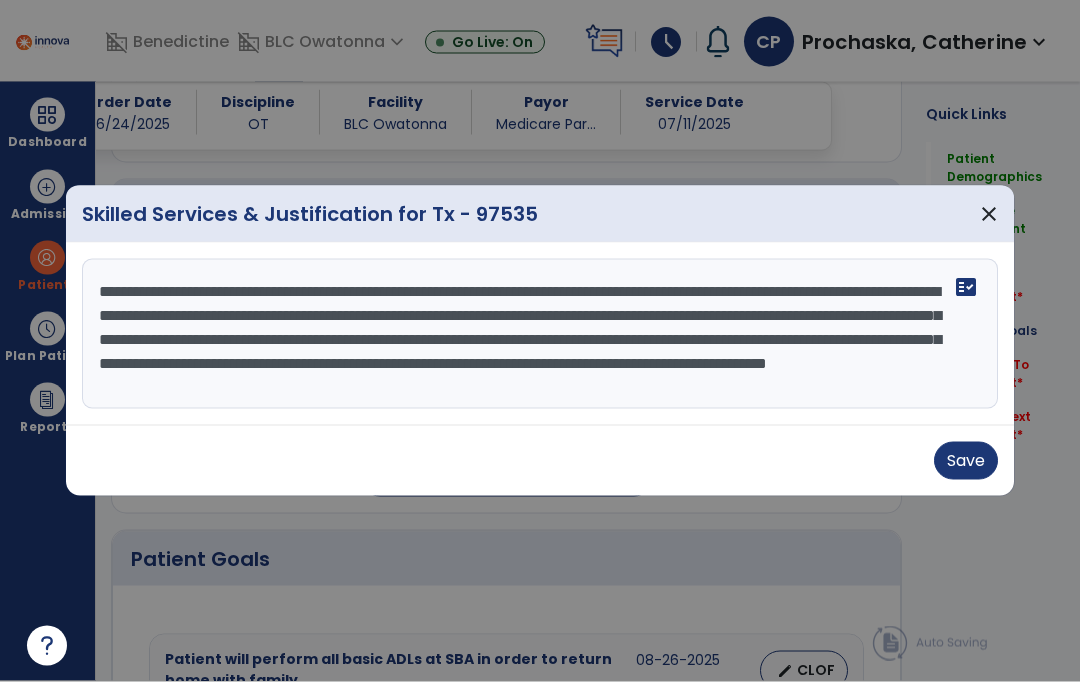 scroll, scrollTop: 15, scrollLeft: 0, axis: vertical 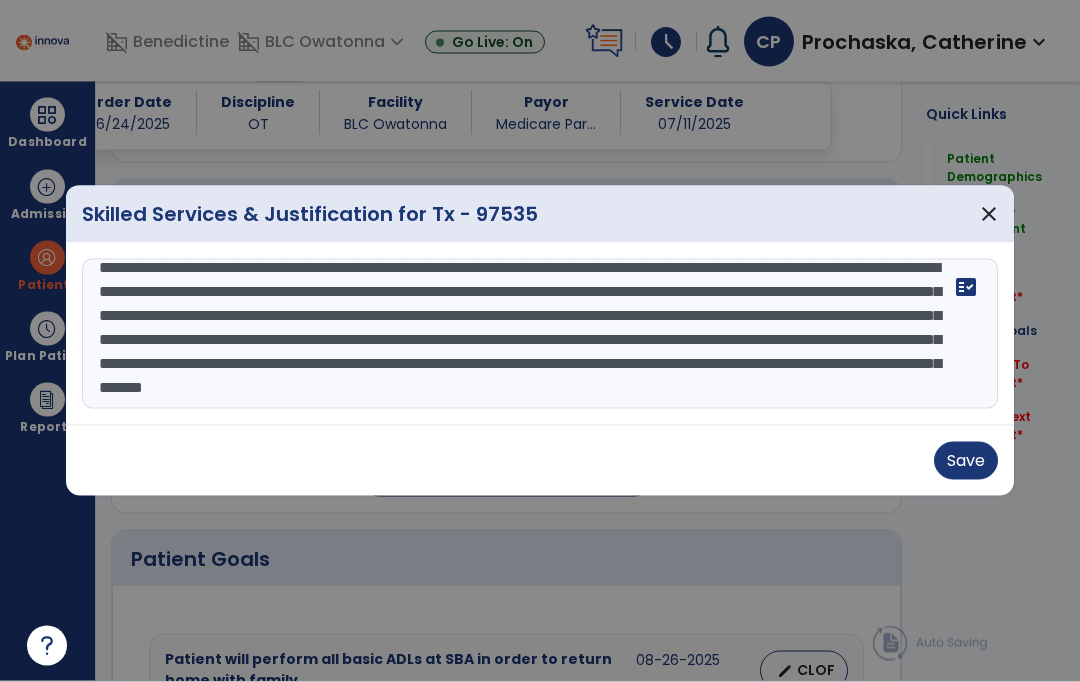 type on "**********" 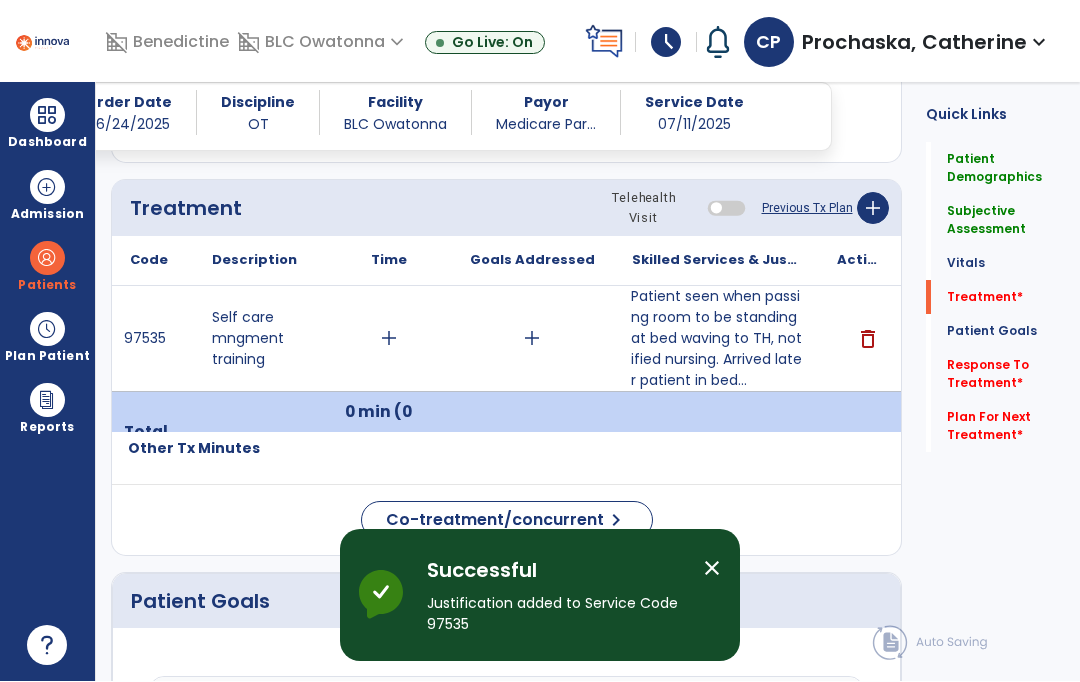 scroll, scrollTop: 1, scrollLeft: 0, axis: vertical 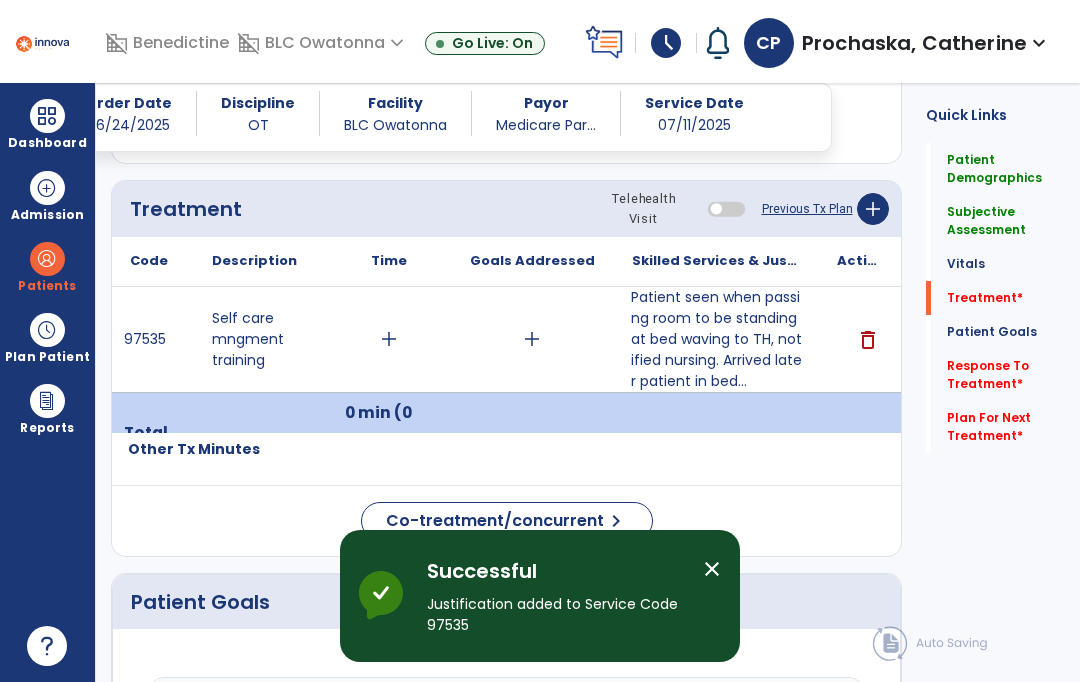 click on "close" at bounding box center [712, 569] 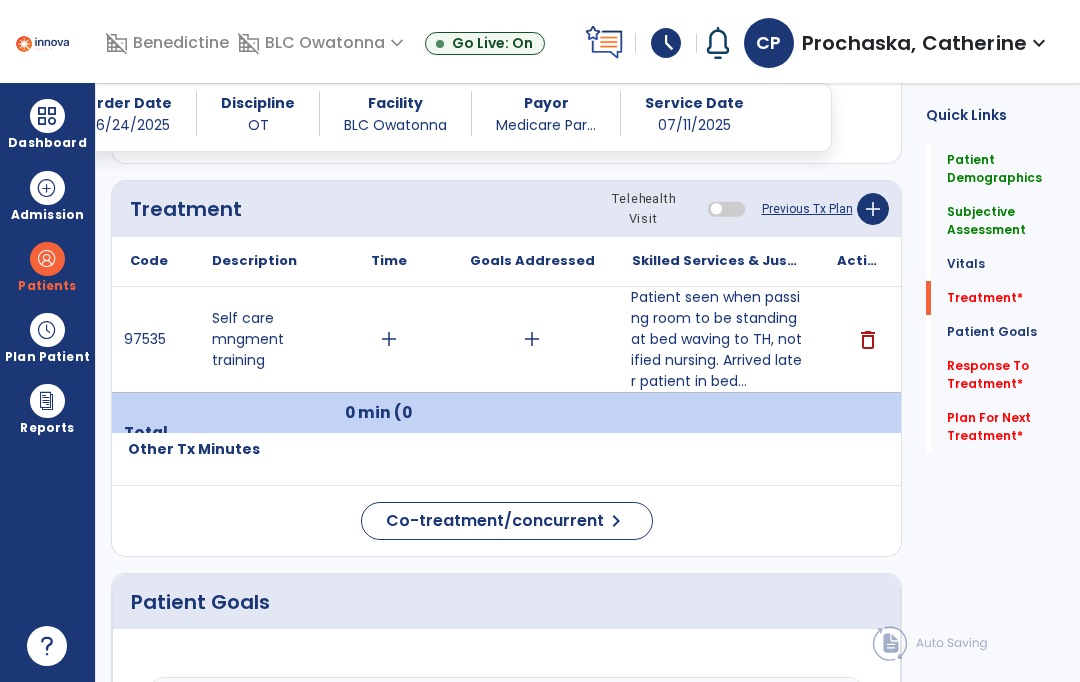 click on "add" at bounding box center (388, 339) 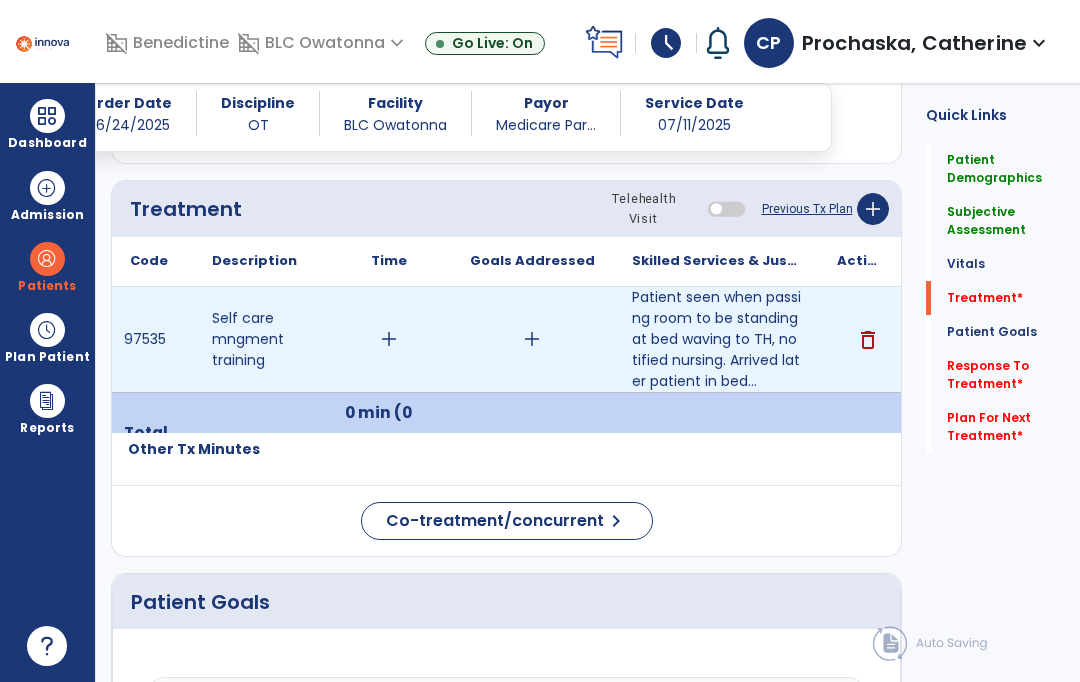 click on "add" at bounding box center [388, 339] 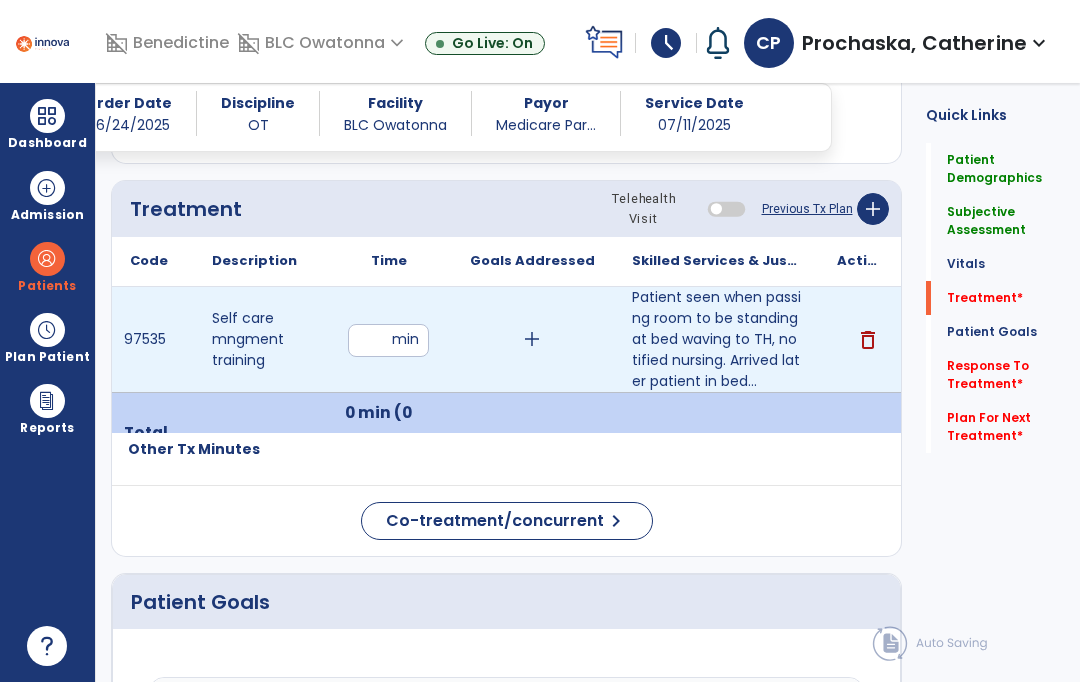 scroll, scrollTop: 0, scrollLeft: 0, axis: both 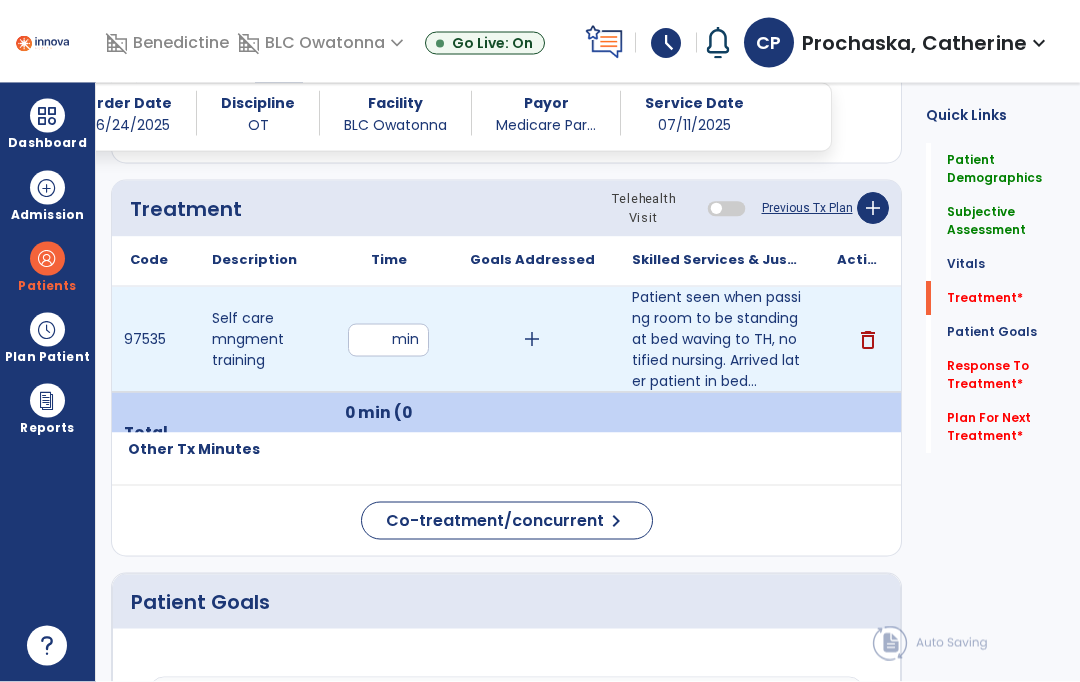 type on "**" 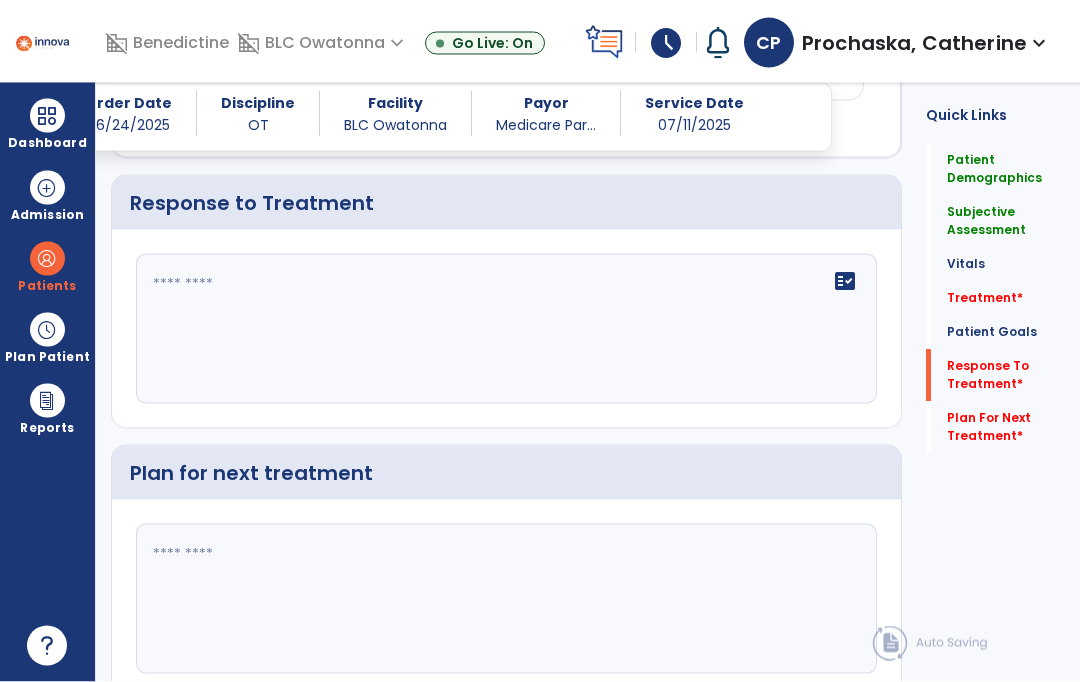 click 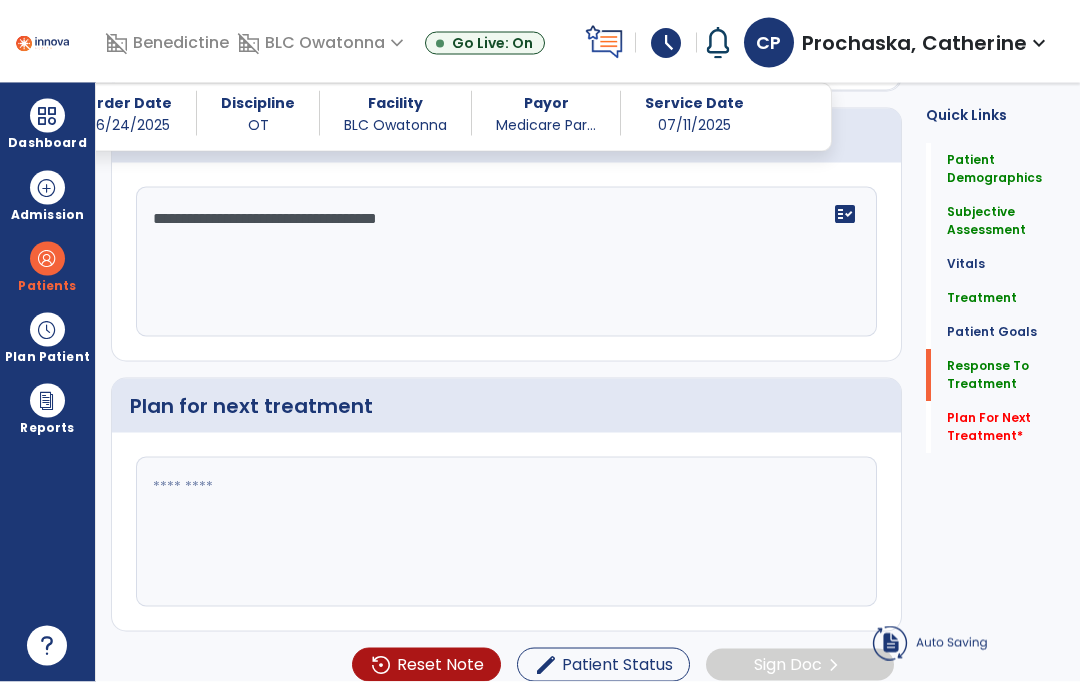 scroll, scrollTop: 2531, scrollLeft: 0, axis: vertical 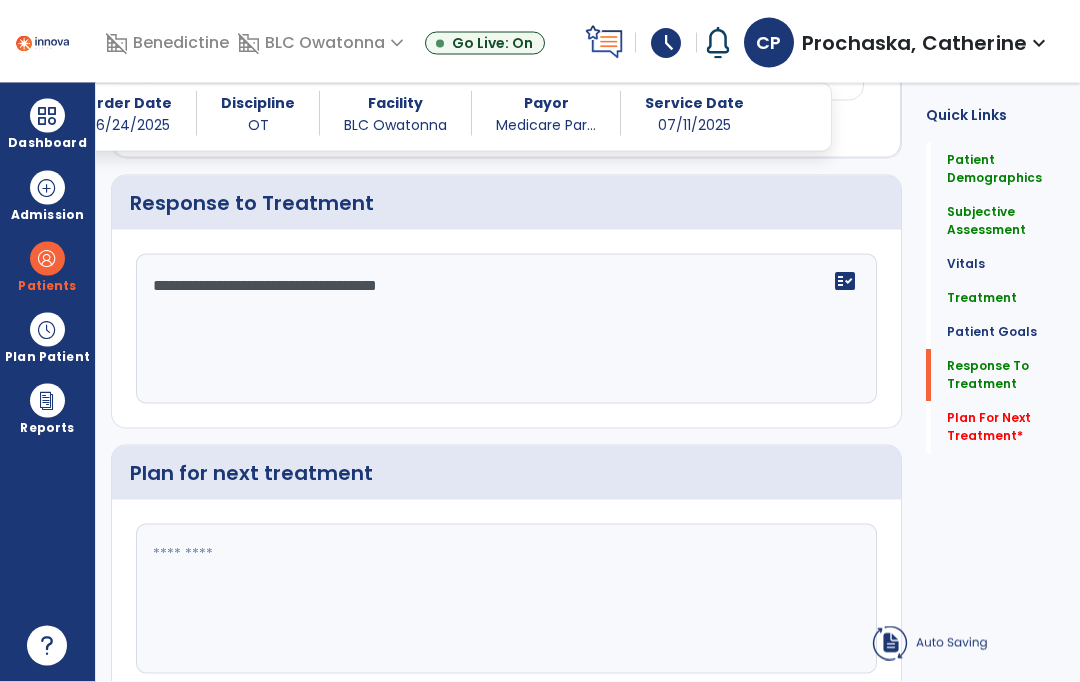 type on "**********" 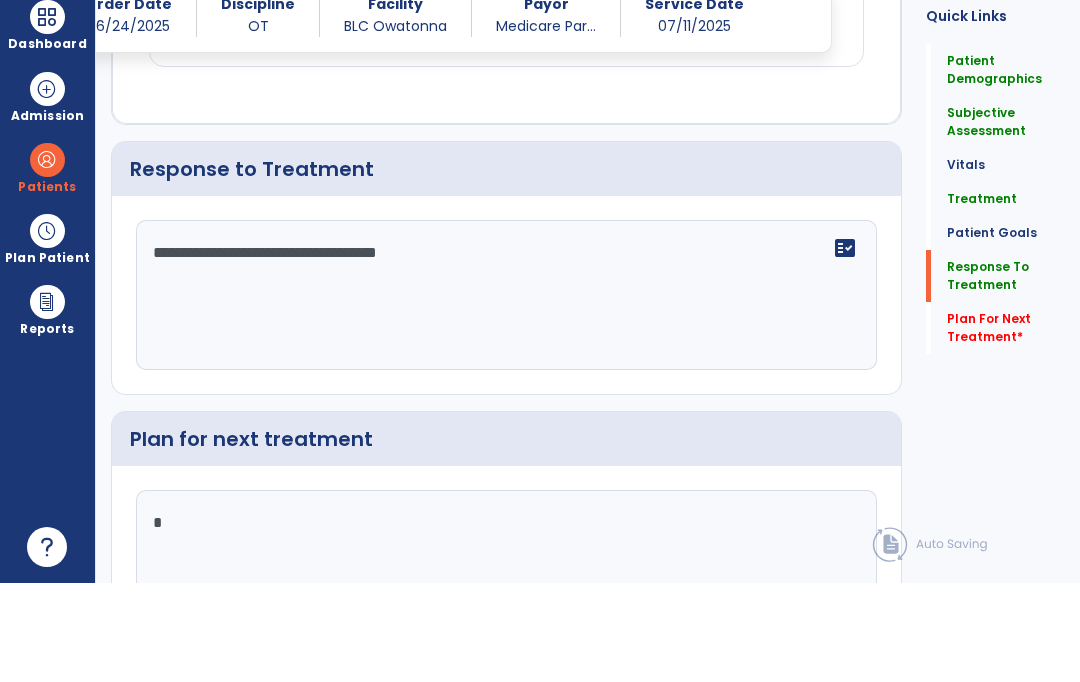 scroll, scrollTop: 84, scrollLeft: 0, axis: vertical 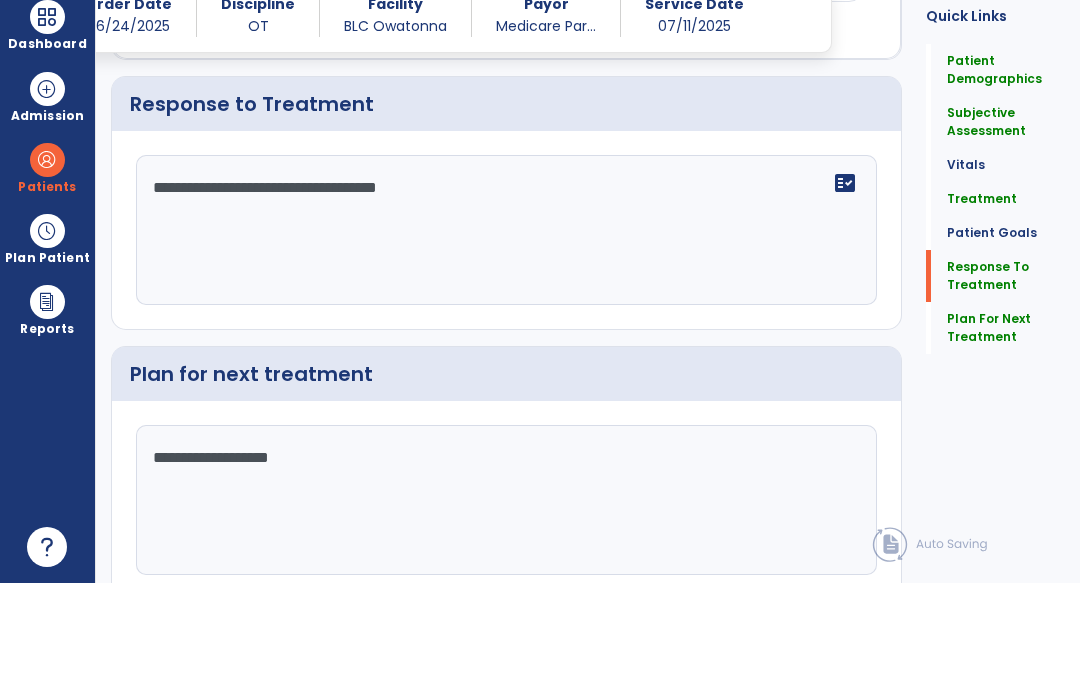 type on "**********" 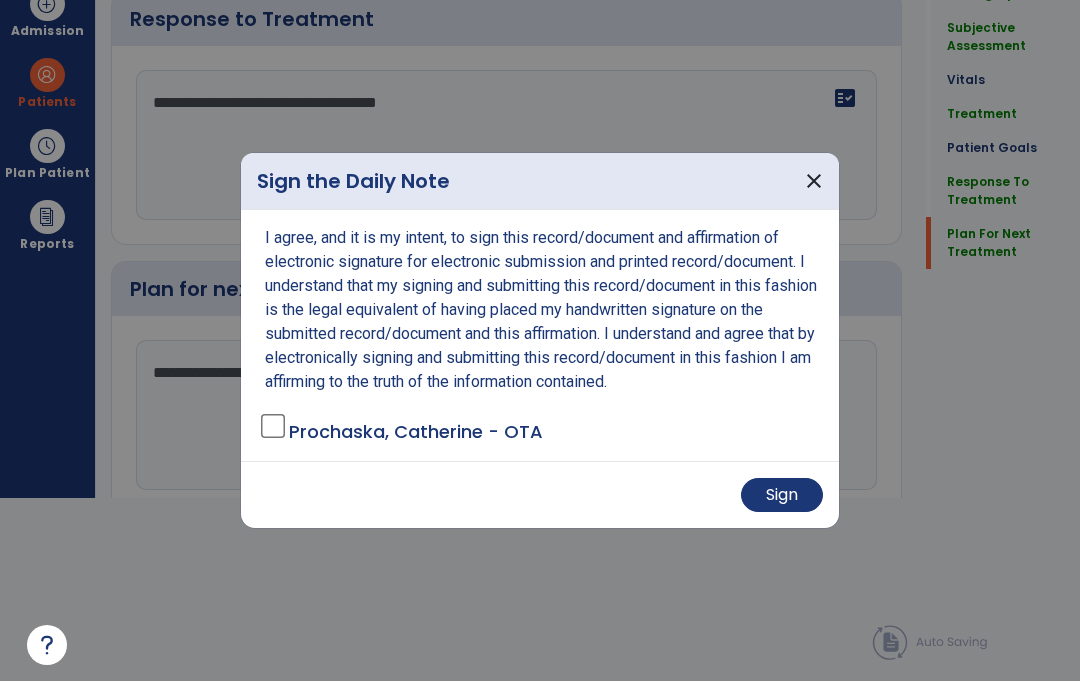 click on "Sign" at bounding box center (782, 496) 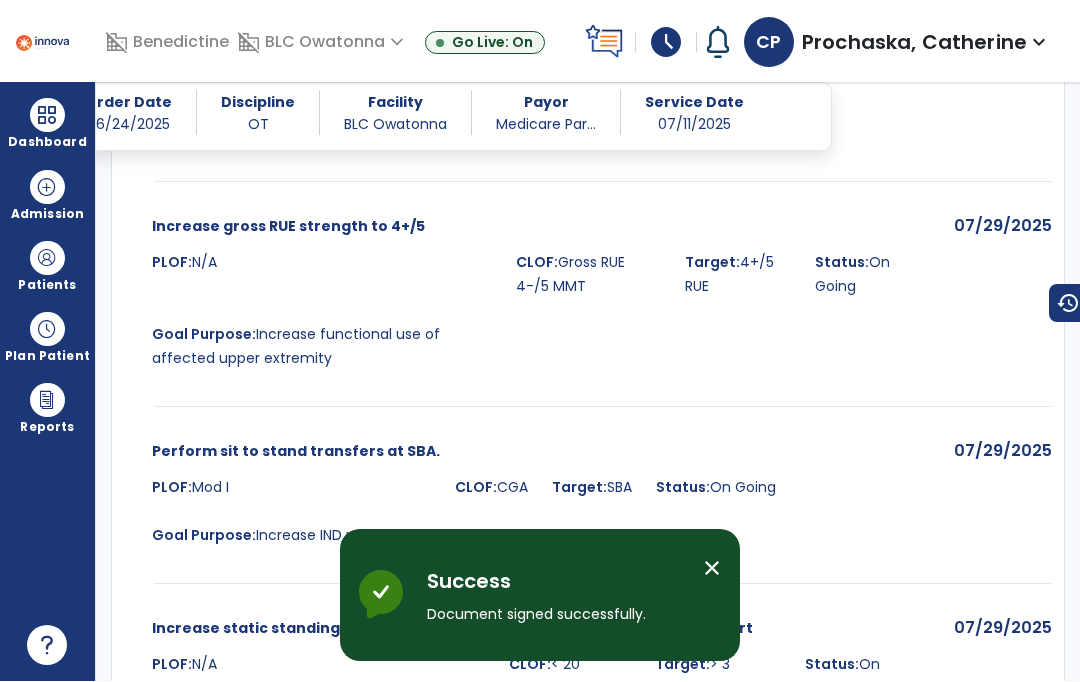 scroll, scrollTop: 84, scrollLeft: 0, axis: vertical 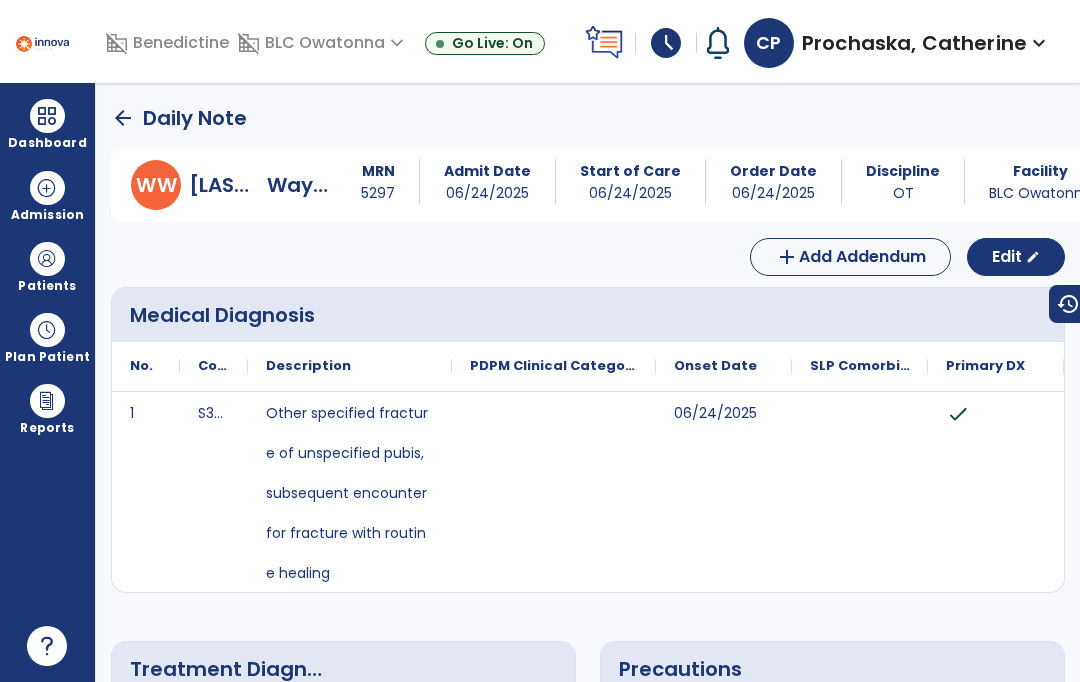 click at bounding box center (47, 259) 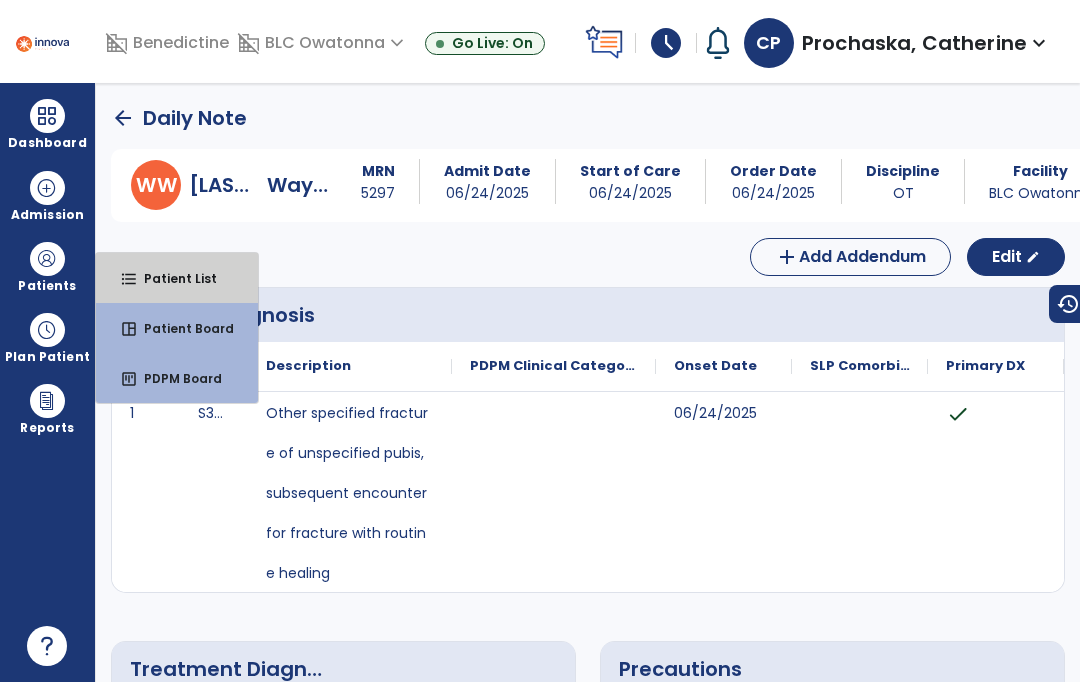 click on "Patient List" at bounding box center [172, 278] 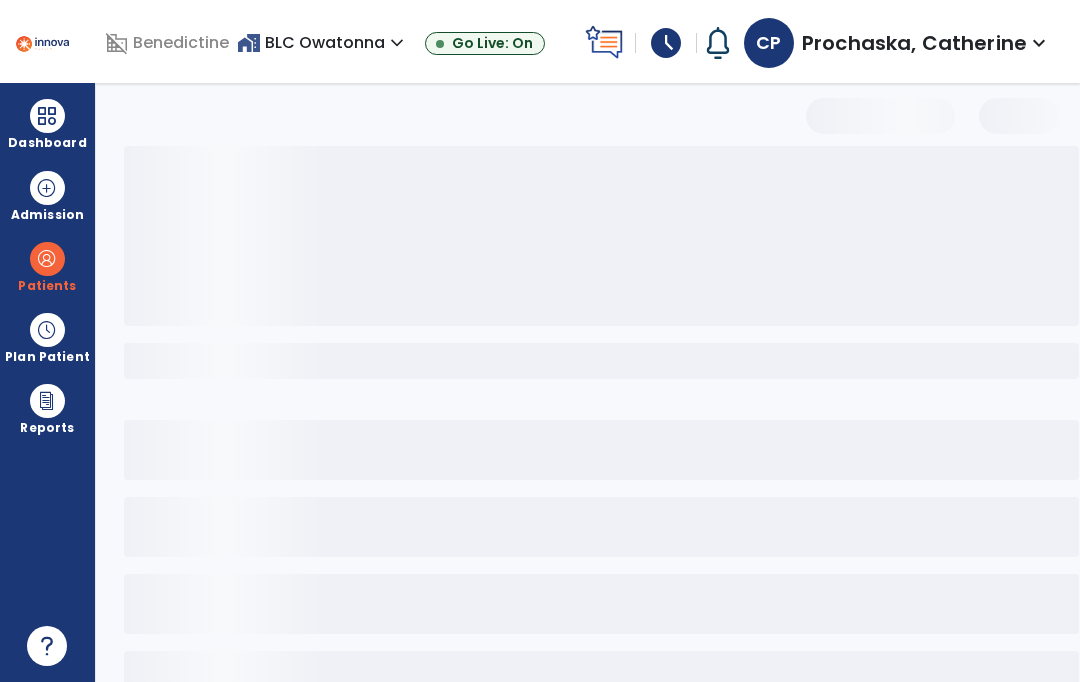select on "***" 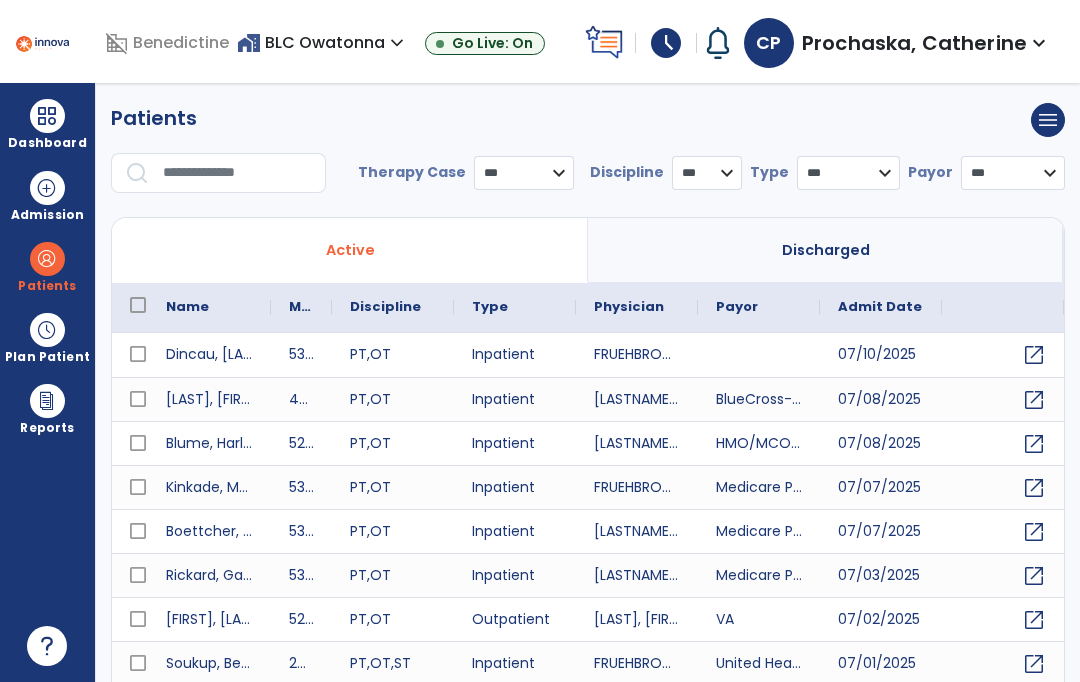 click at bounding box center [237, 173] 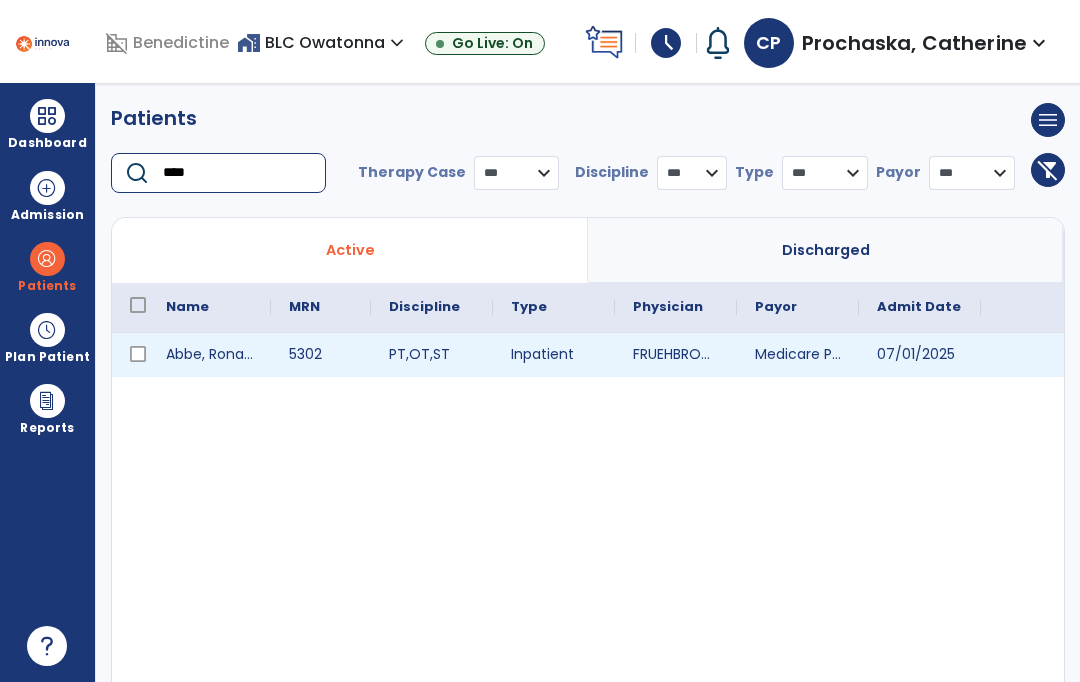 type on "****" 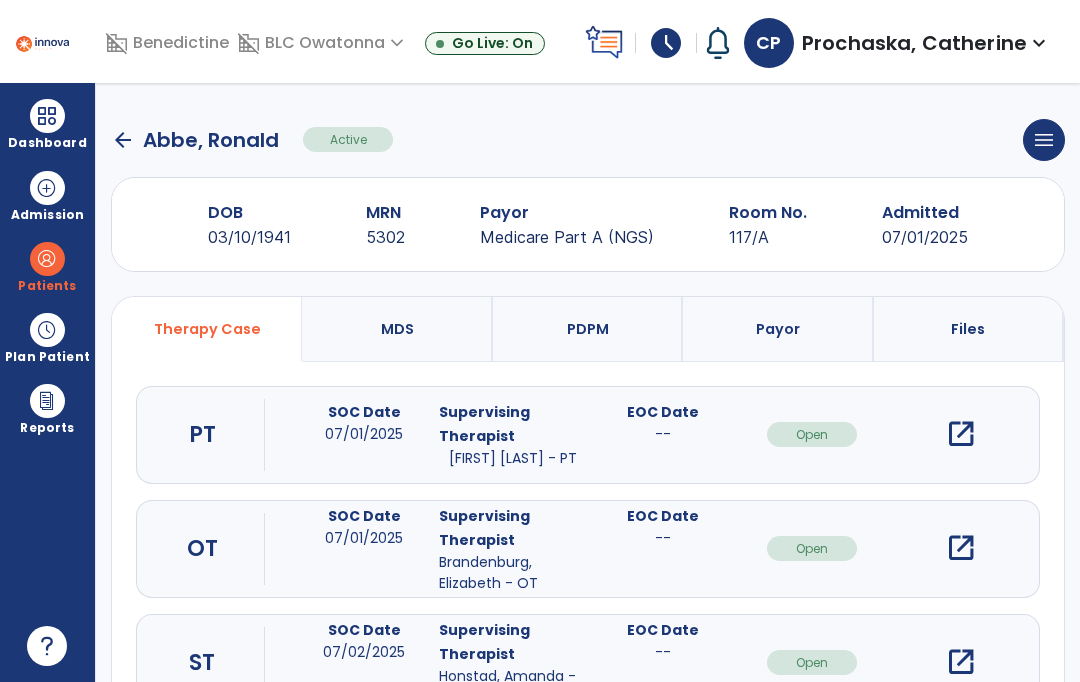 click on "open_in_new" at bounding box center (961, 548) 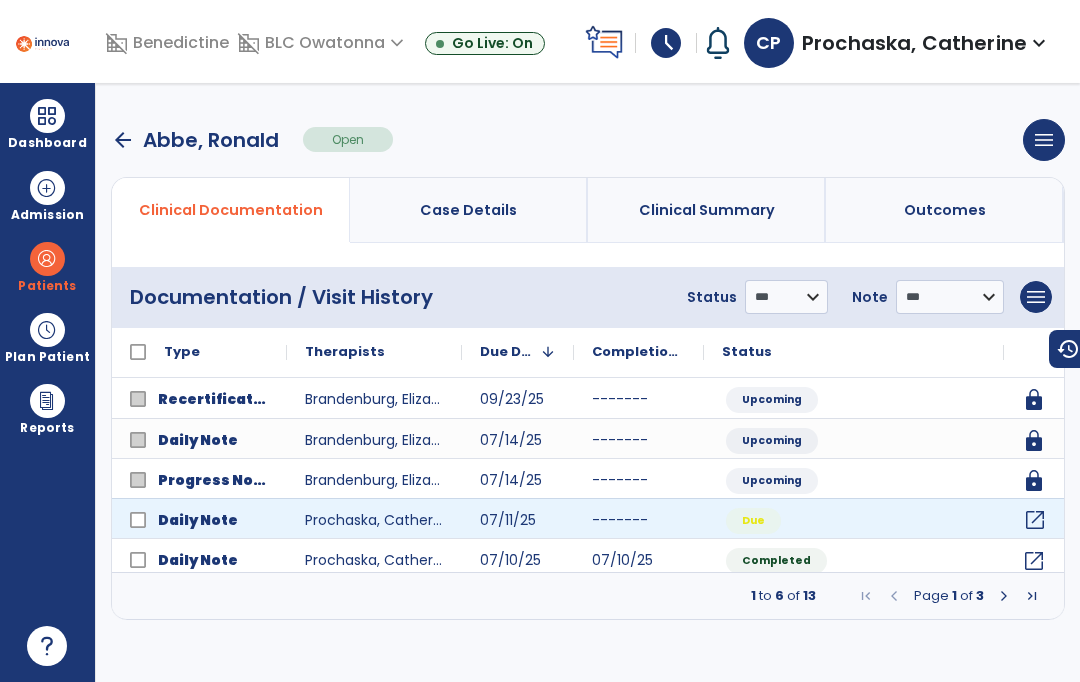 click on "open_in_new" 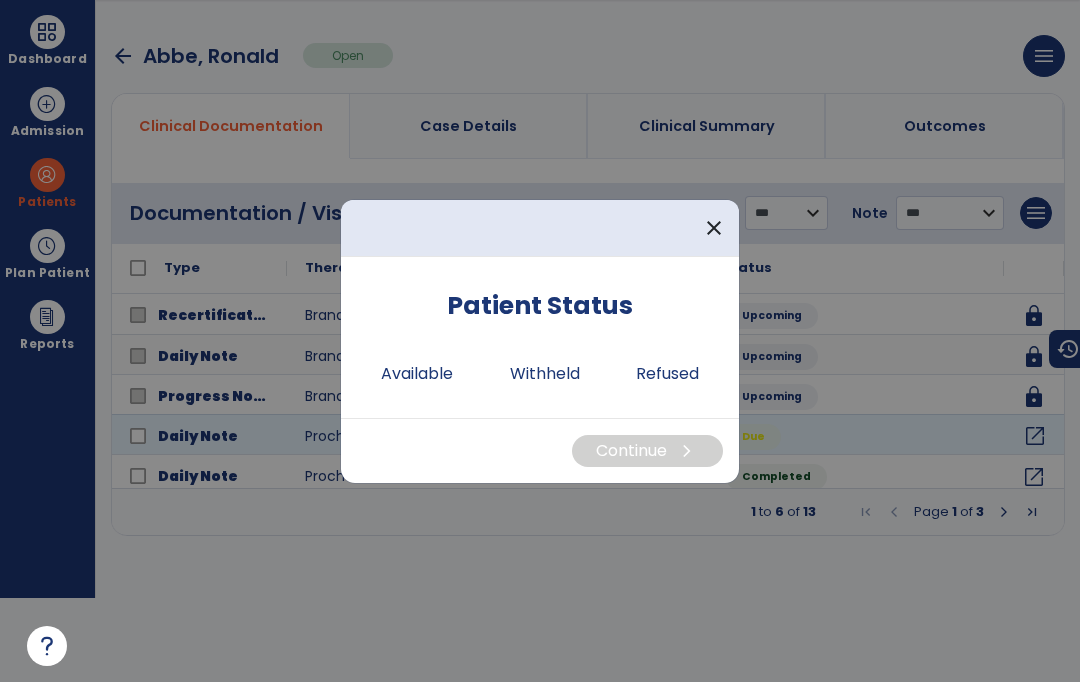 scroll, scrollTop: 0, scrollLeft: 0, axis: both 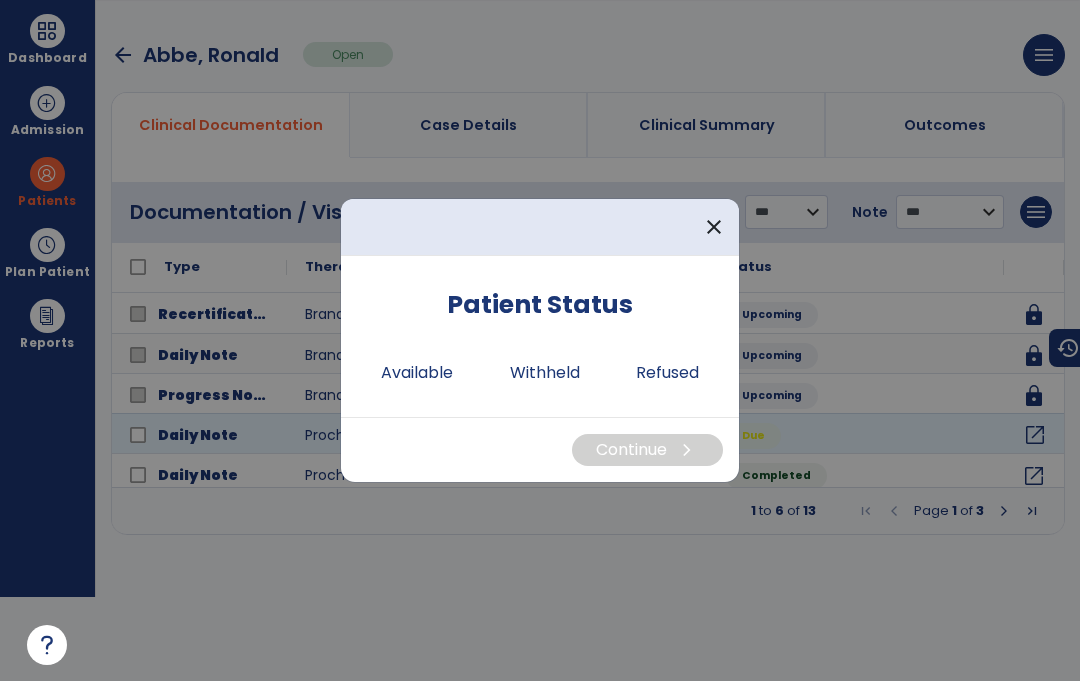 click on "Available" at bounding box center (417, 374) 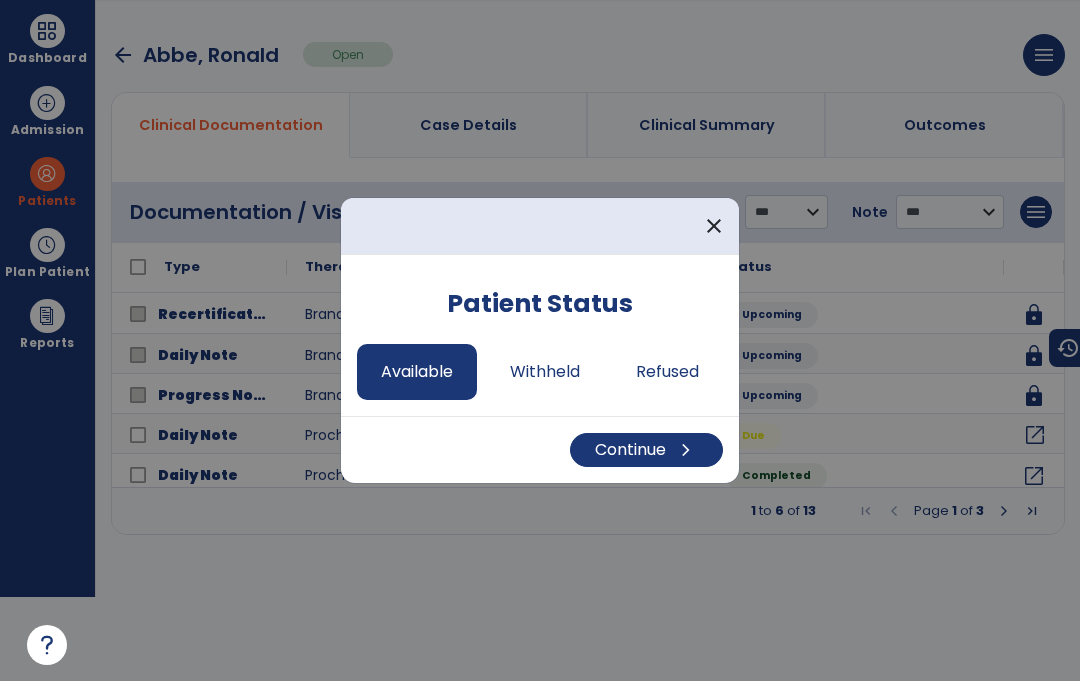 click on "Continue   chevron_right" at bounding box center (646, 451) 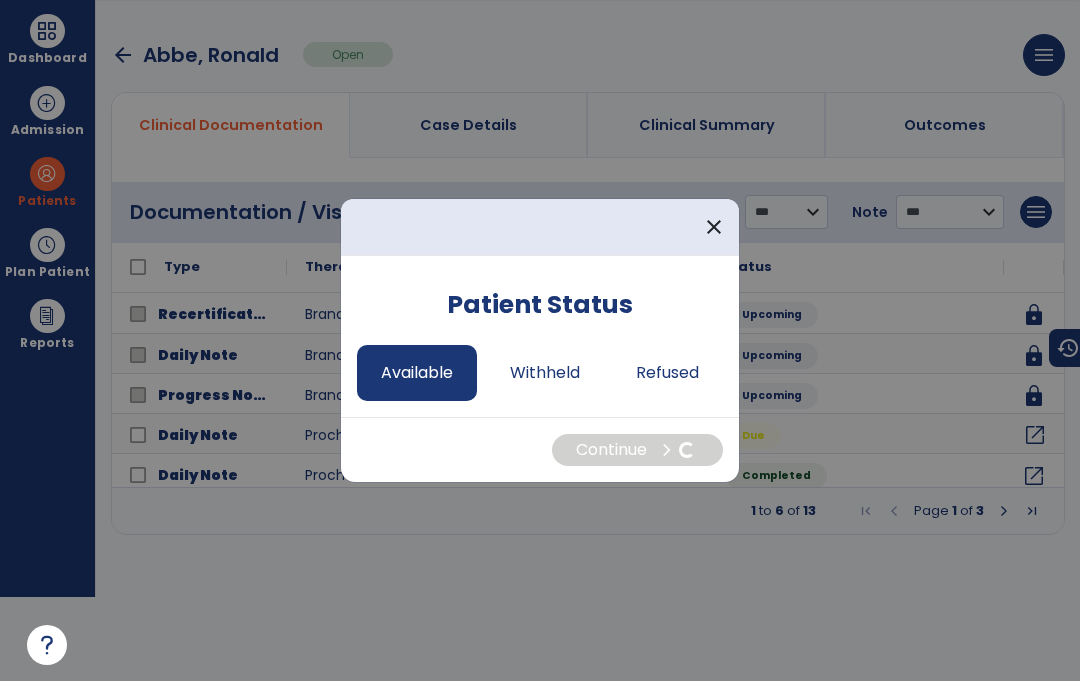 select on "*" 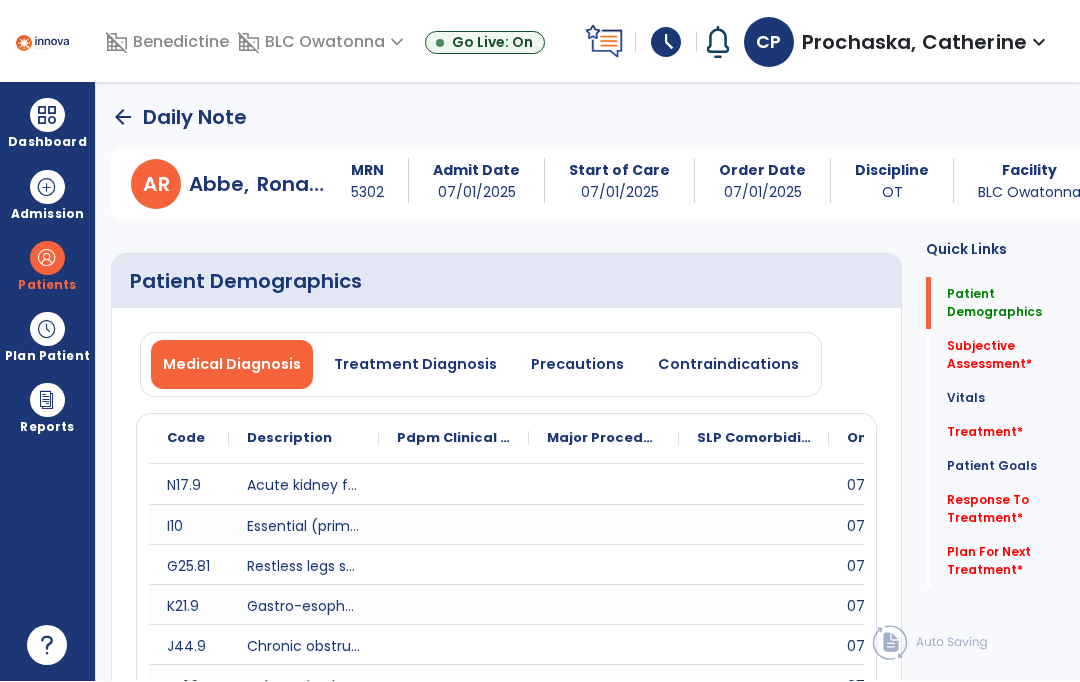 scroll, scrollTop: 84, scrollLeft: 0, axis: vertical 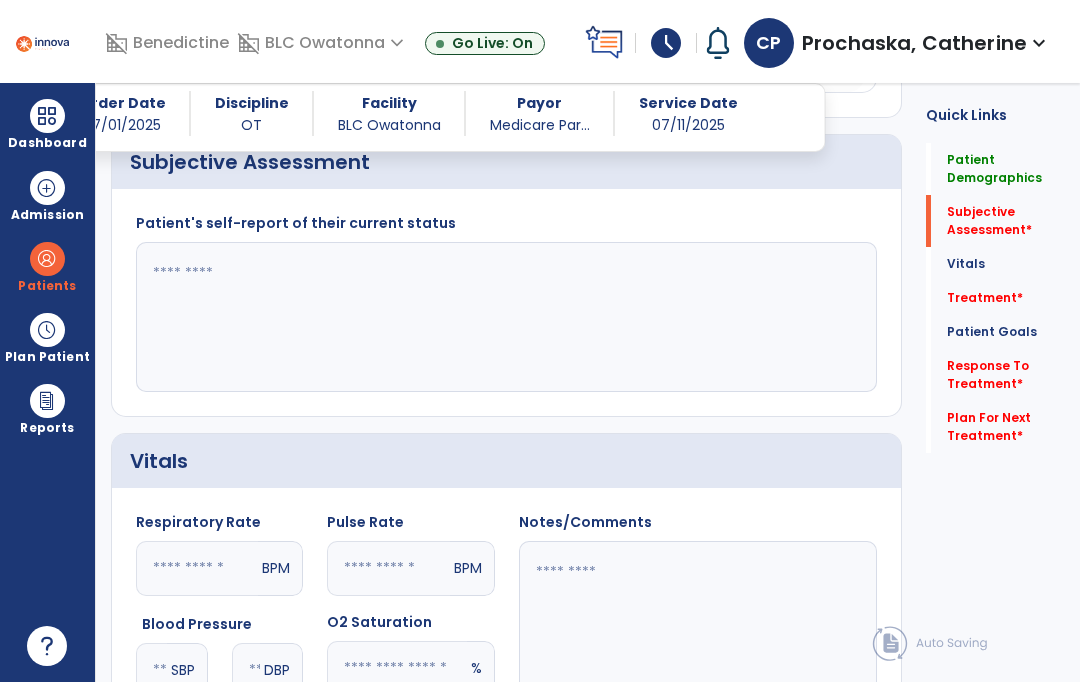 click 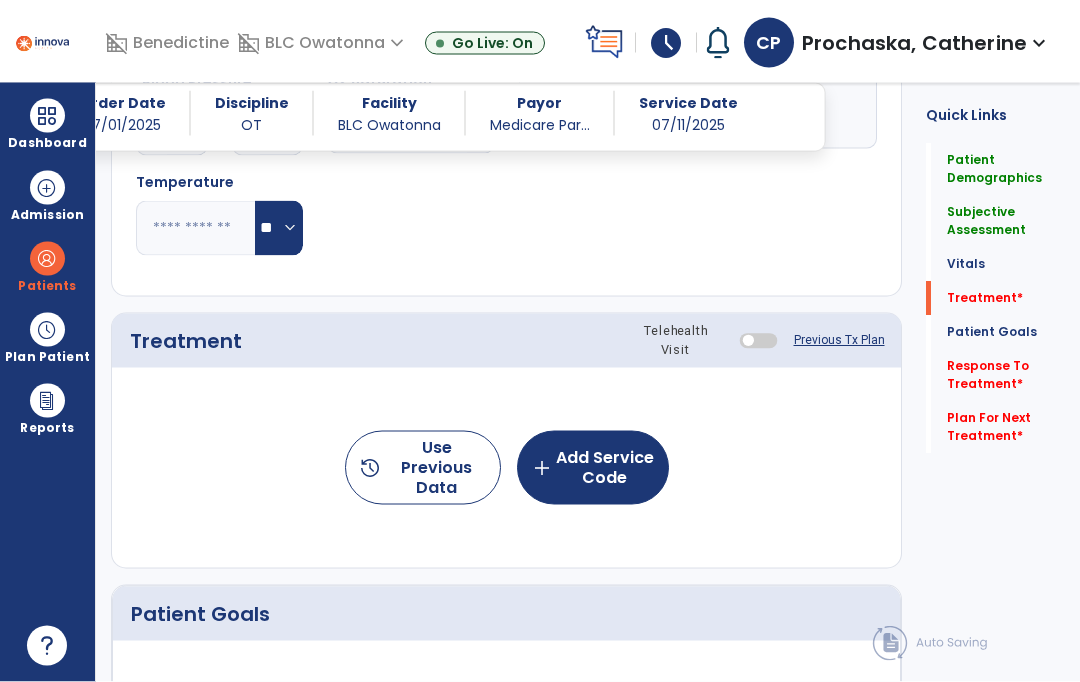 scroll, scrollTop: 1163, scrollLeft: 0, axis: vertical 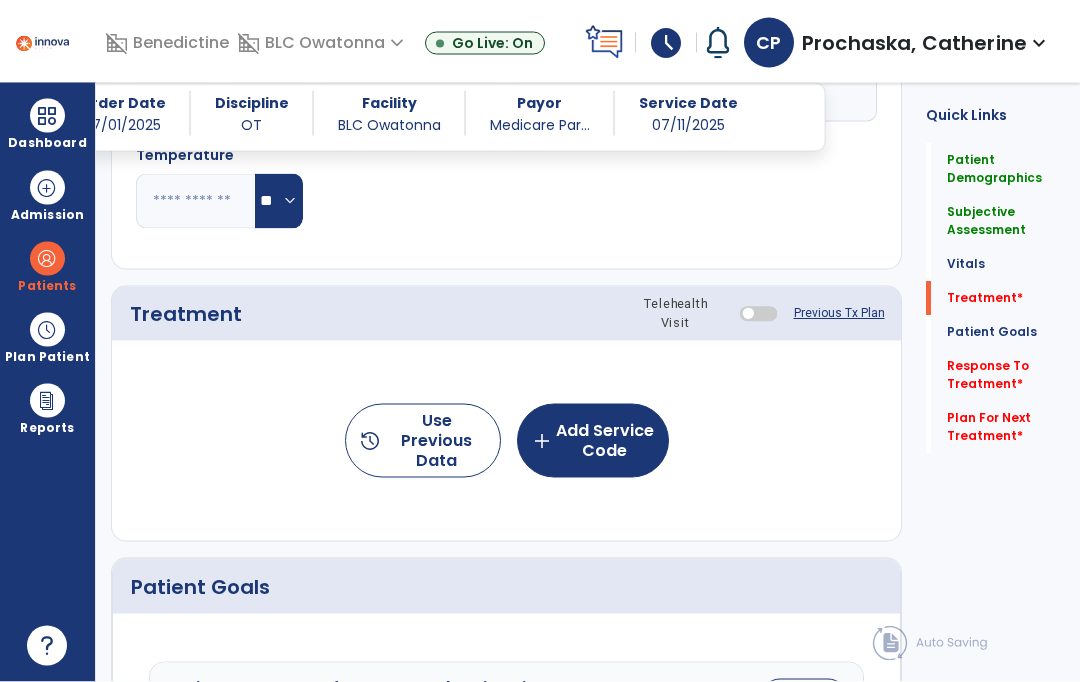 type on "**********" 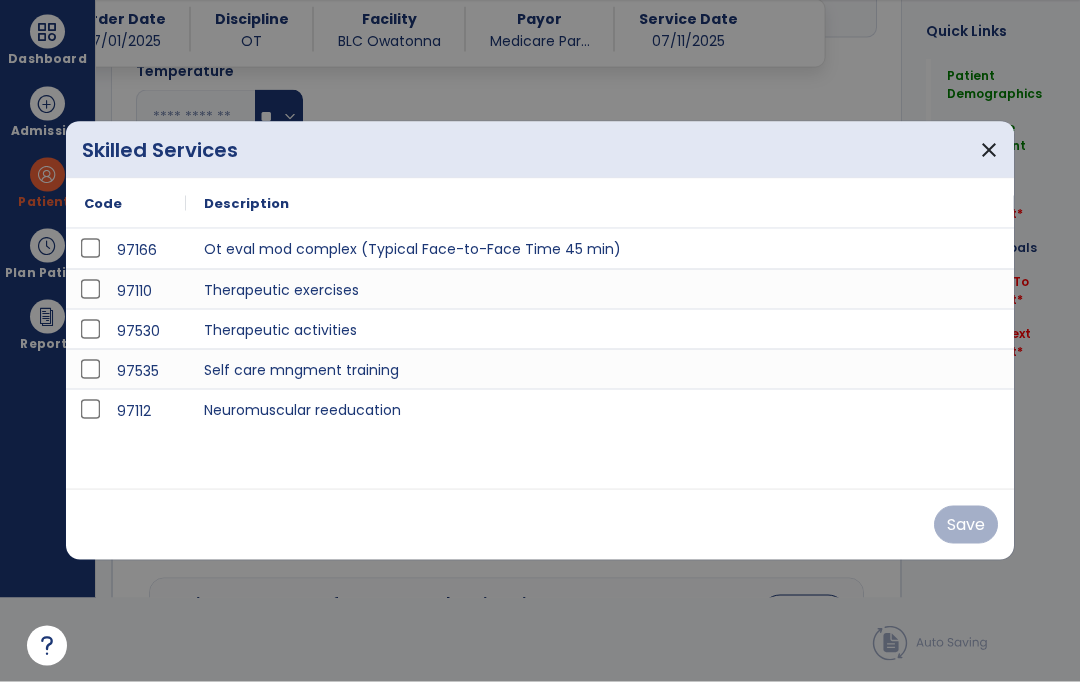 scroll, scrollTop: 0, scrollLeft: 0, axis: both 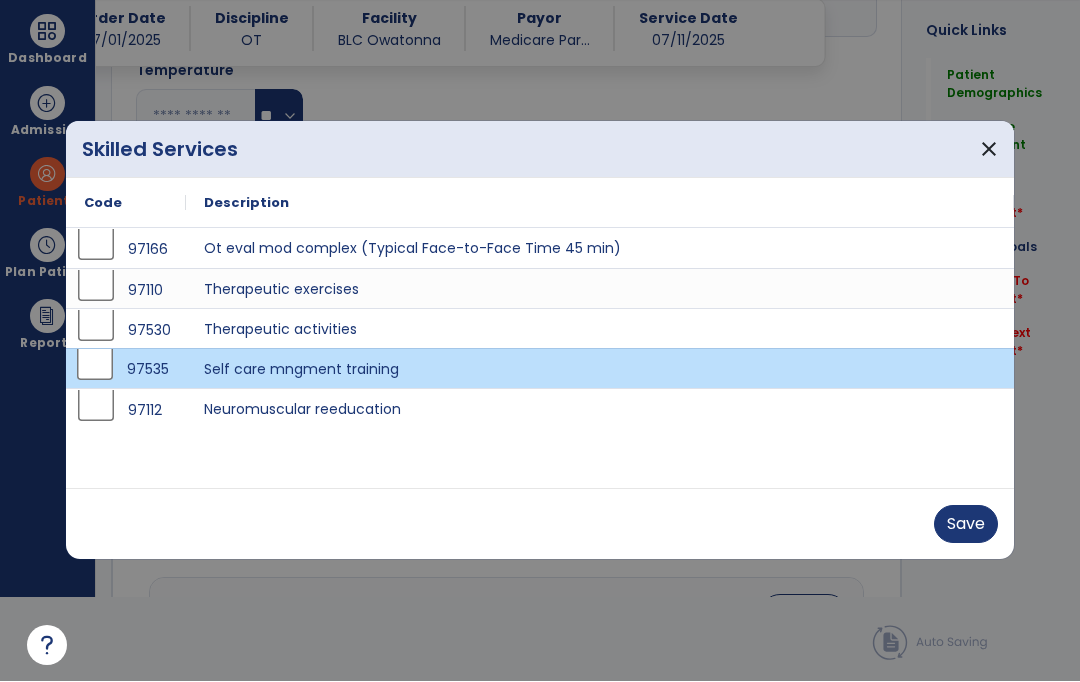click on "Save" at bounding box center [966, 525] 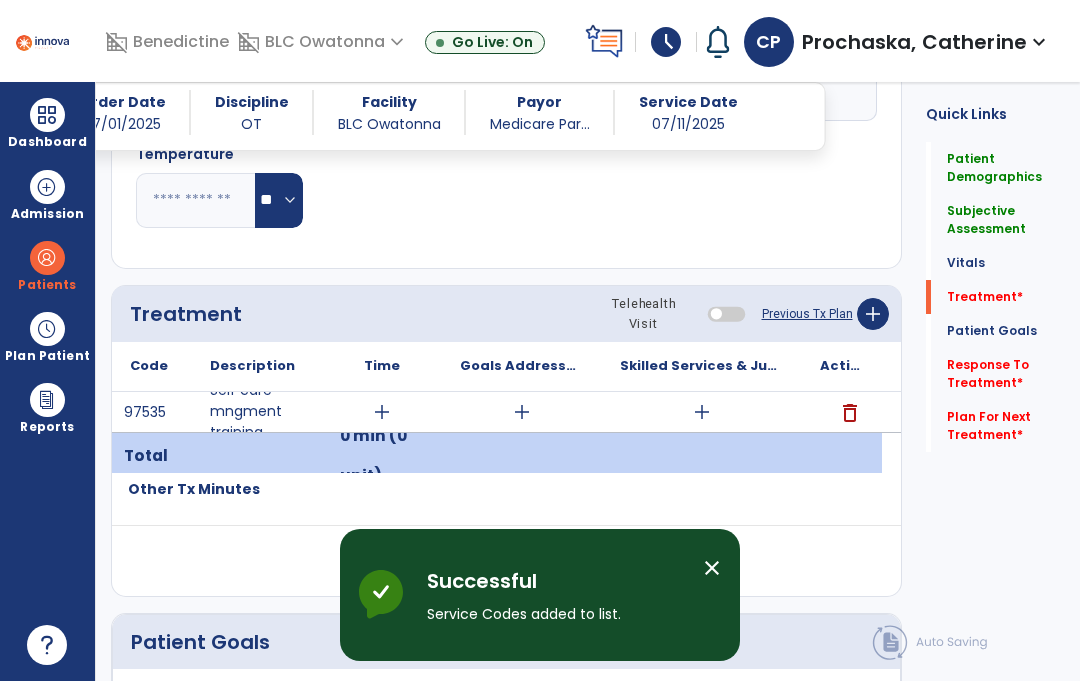 scroll, scrollTop: 84, scrollLeft: 0, axis: vertical 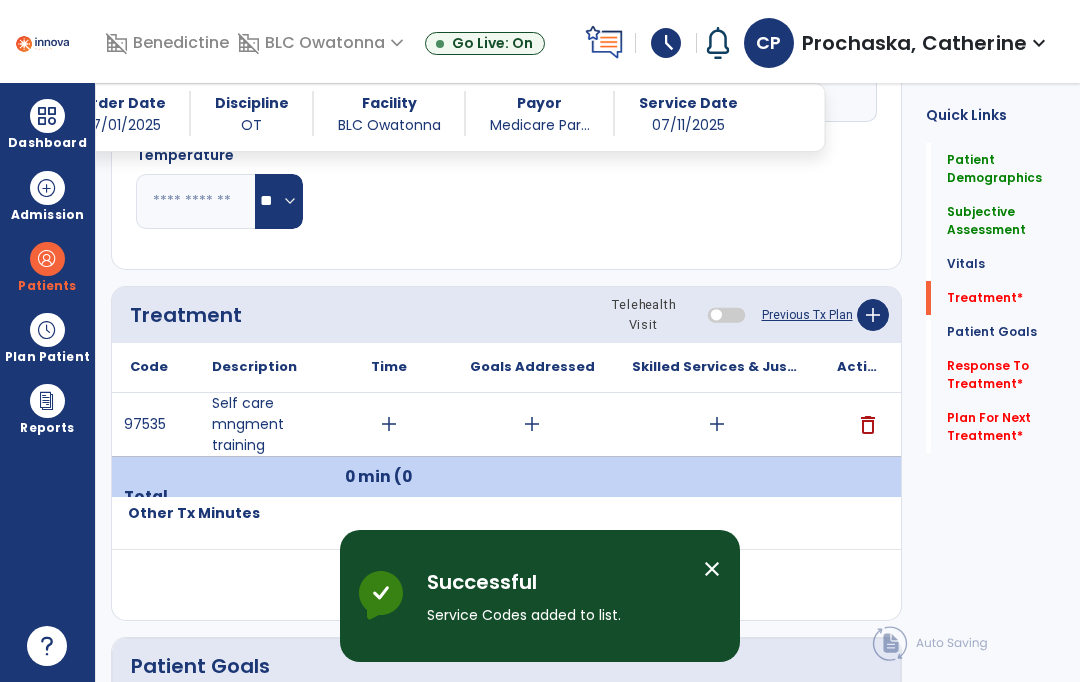 click on "add" at bounding box center [717, 424] 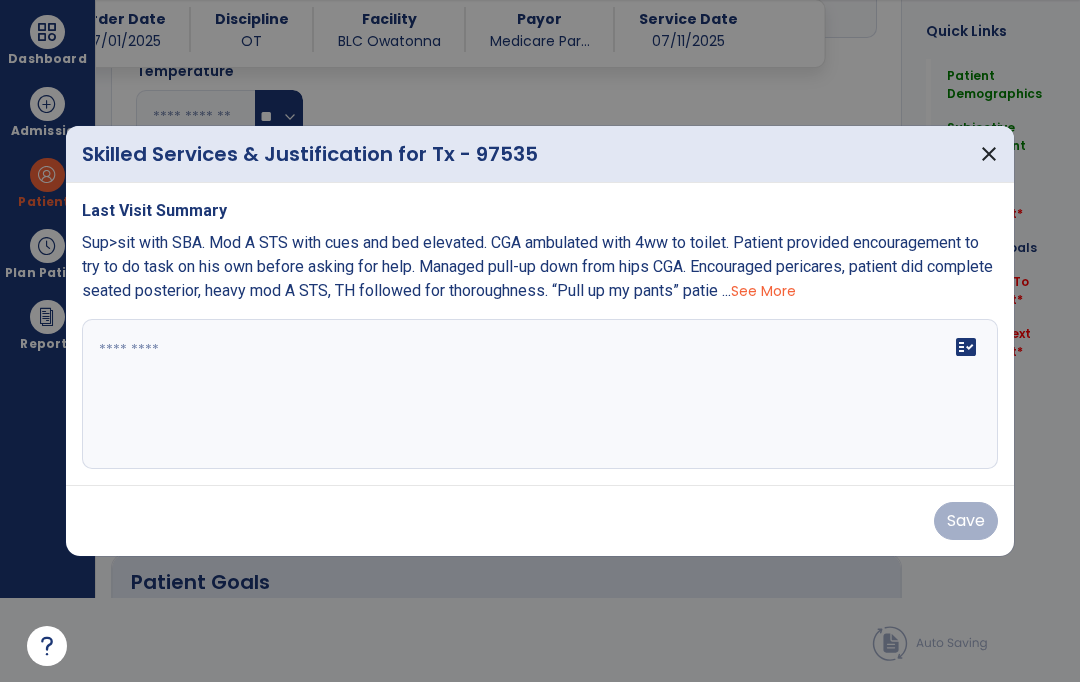 scroll, scrollTop: 0, scrollLeft: 0, axis: both 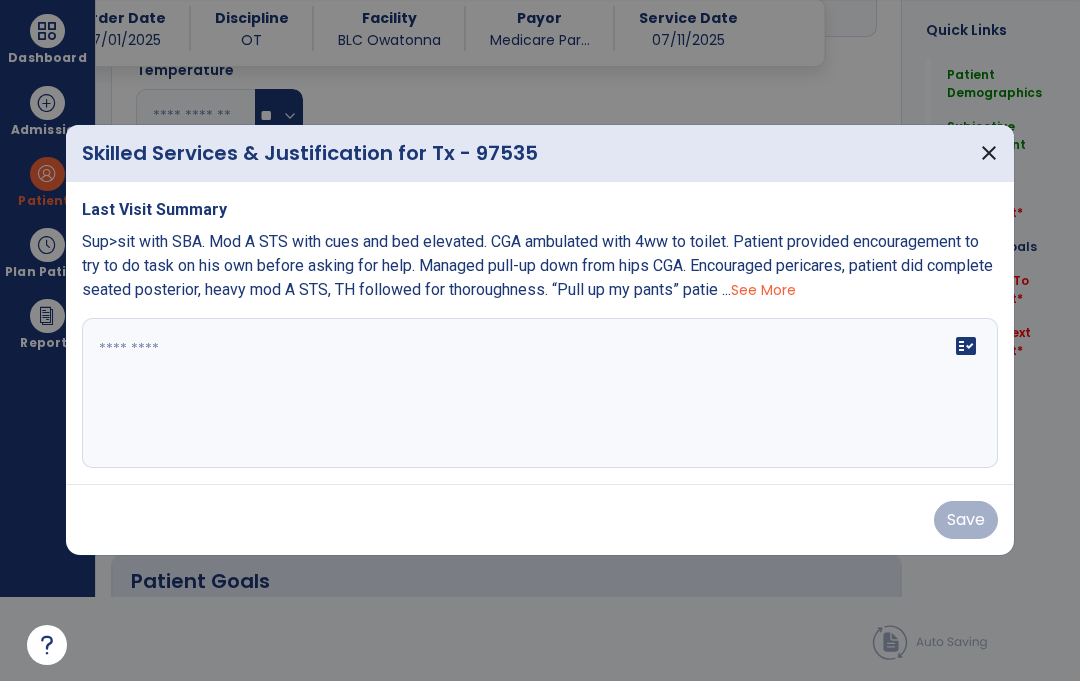 click at bounding box center [540, 394] 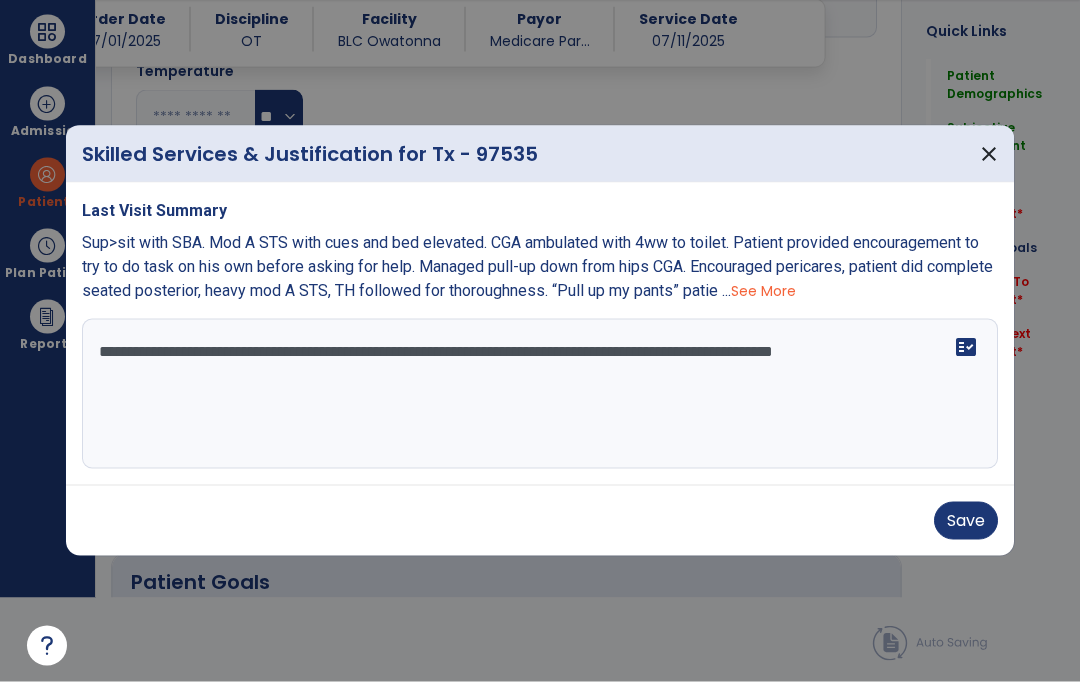 click on "**********" at bounding box center [540, 394] 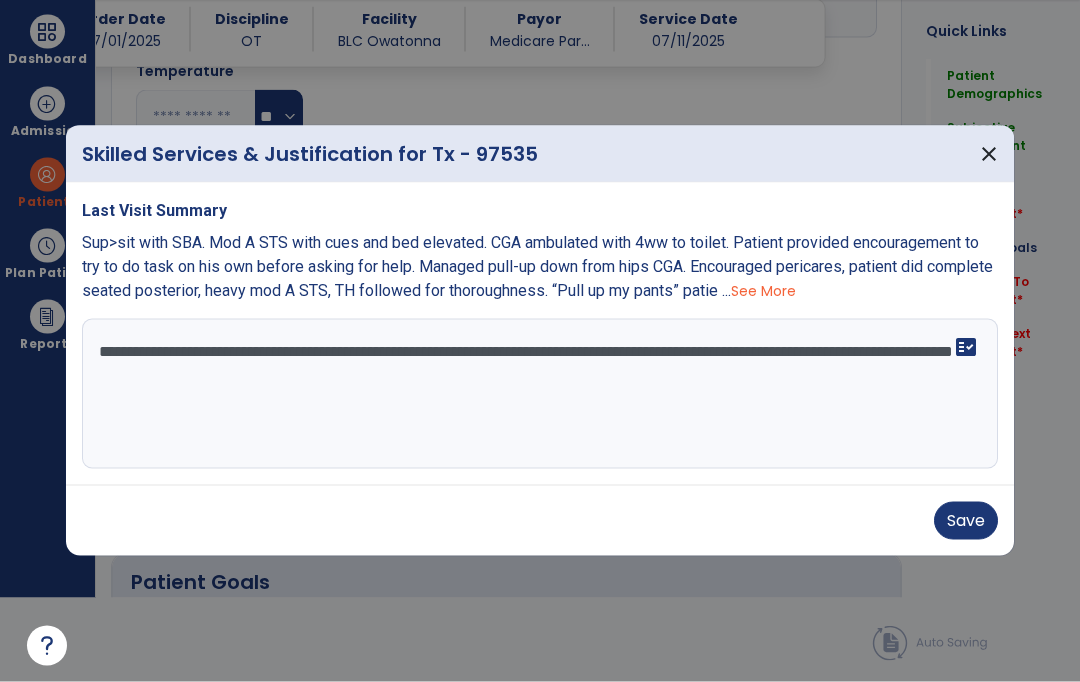 click on "**********" at bounding box center [540, 394] 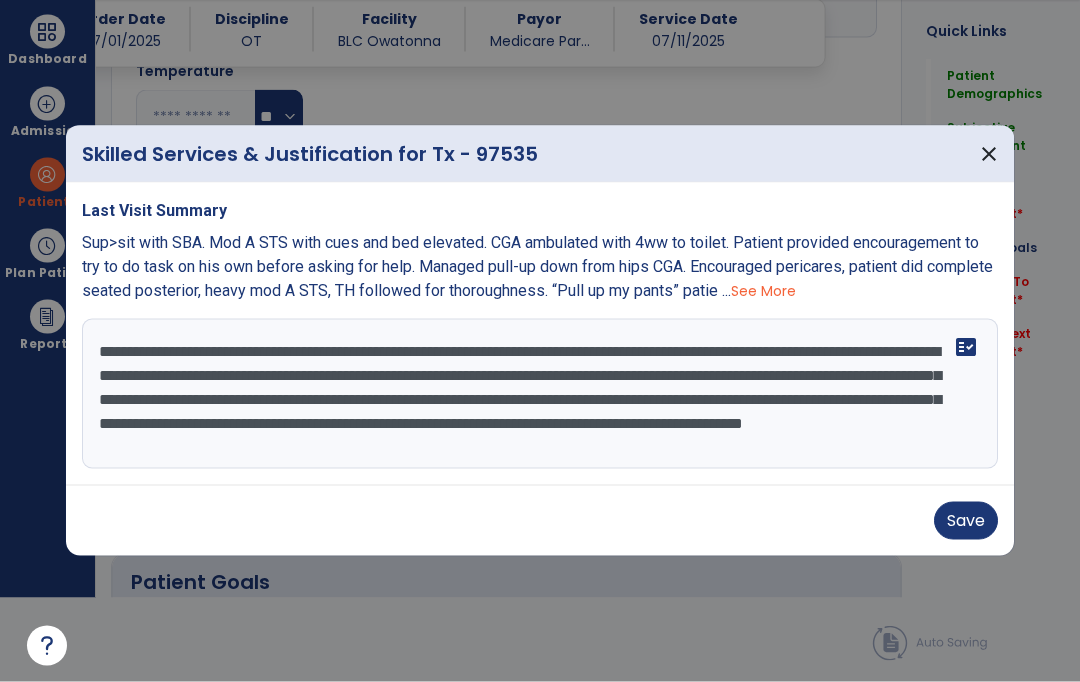 scroll, scrollTop: 15, scrollLeft: 0, axis: vertical 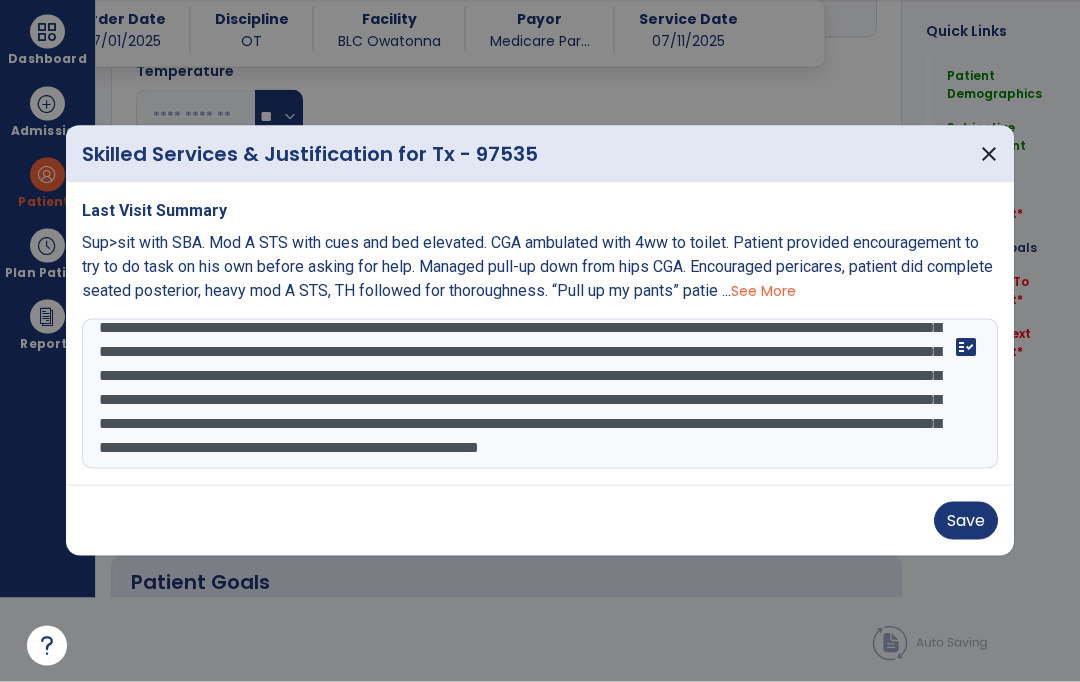 type on "**********" 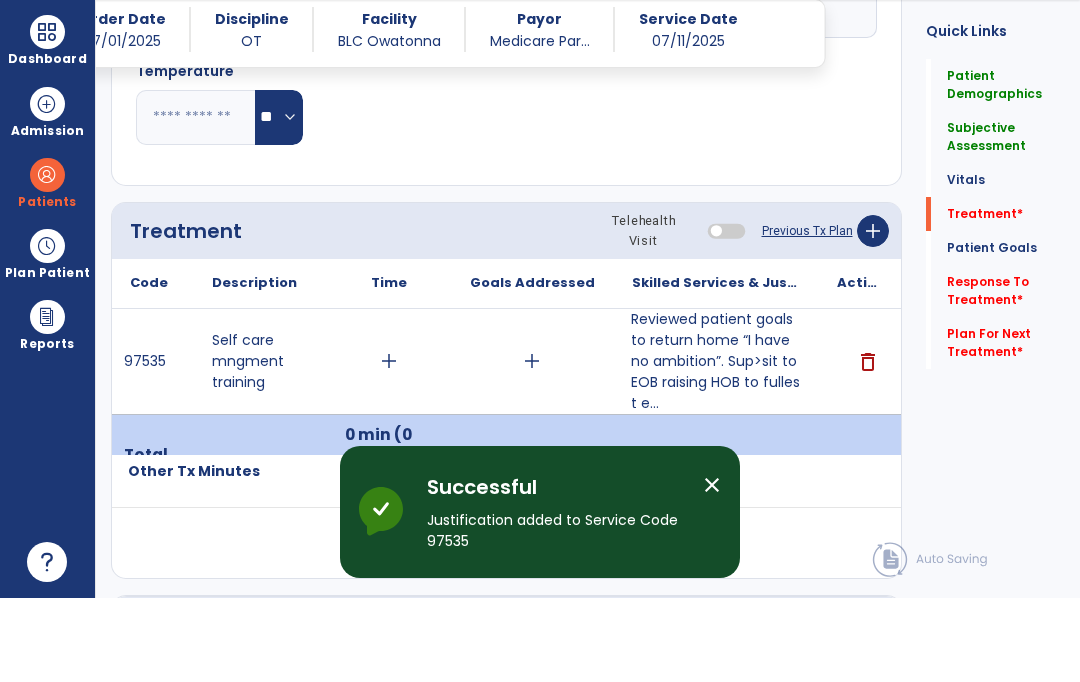 scroll, scrollTop: 84, scrollLeft: 0, axis: vertical 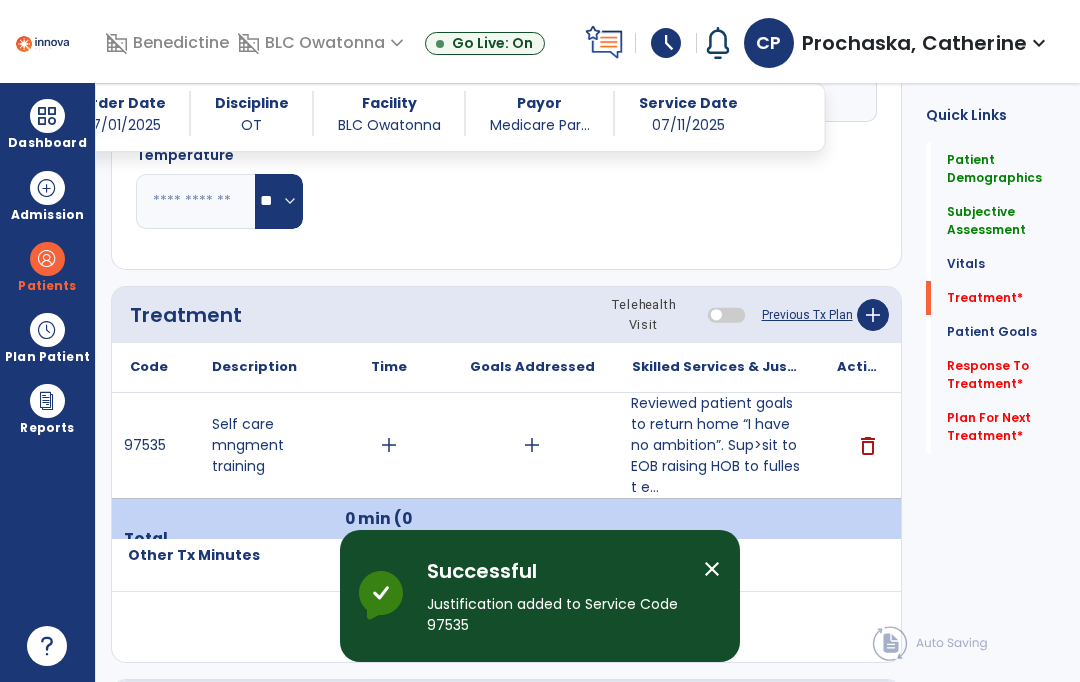 click on "close" at bounding box center (712, 569) 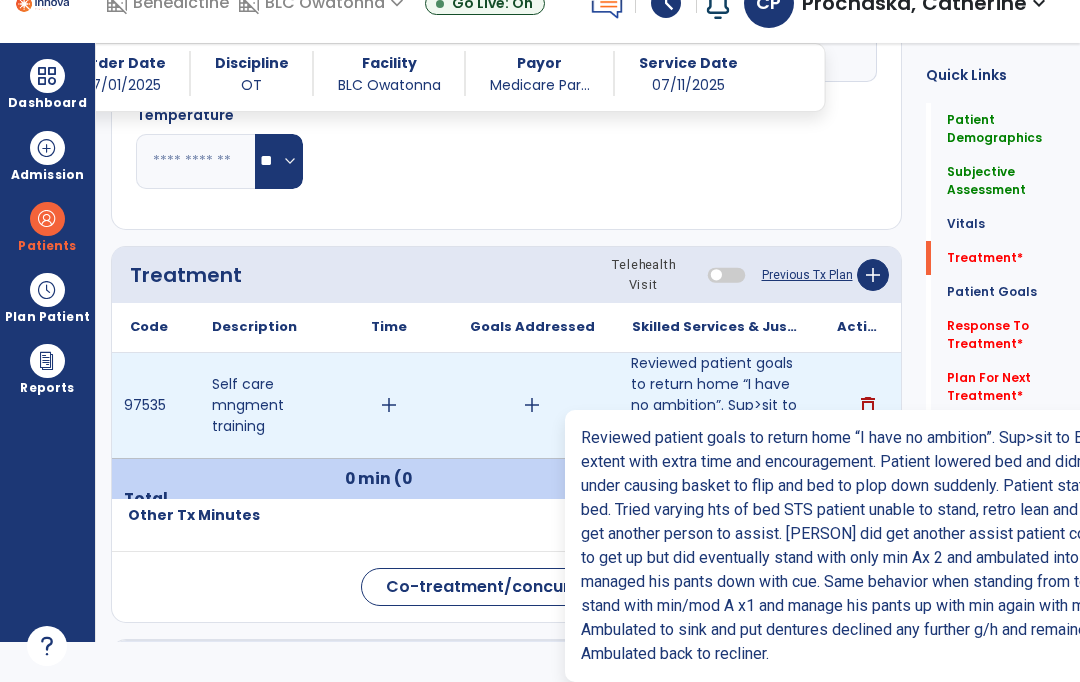 click on "Reviewed patient goals to return home “I have no ambition”. Sup>sit to EOB raising HOB to fullest e..." at bounding box center (716, 405) 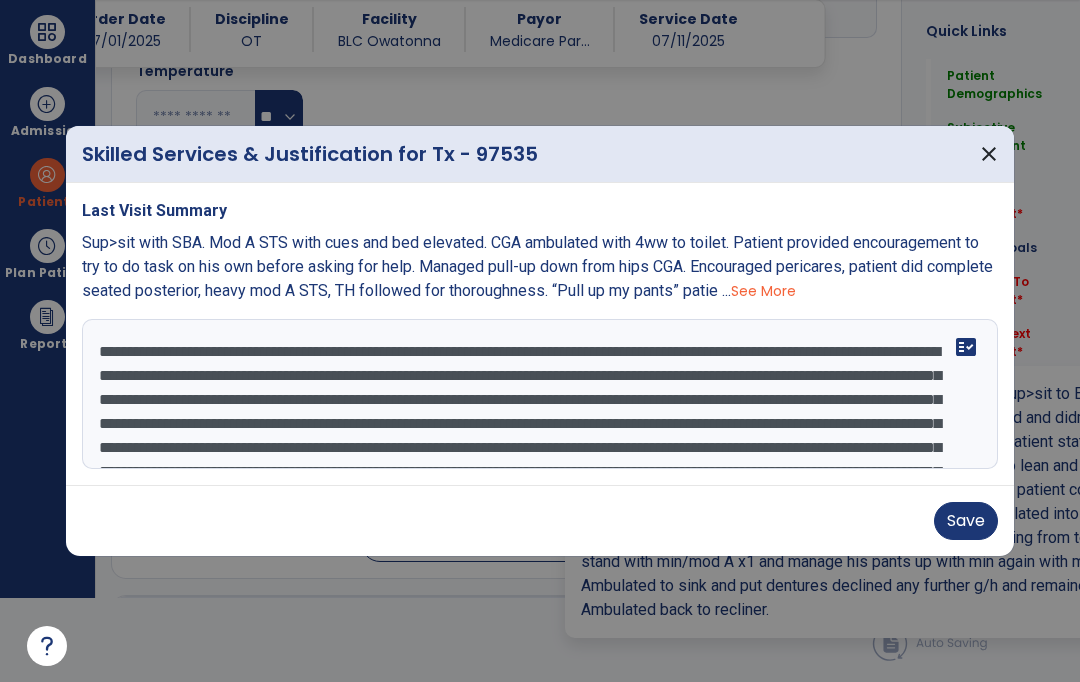 scroll, scrollTop: 0, scrollLeft: 0, axis: both 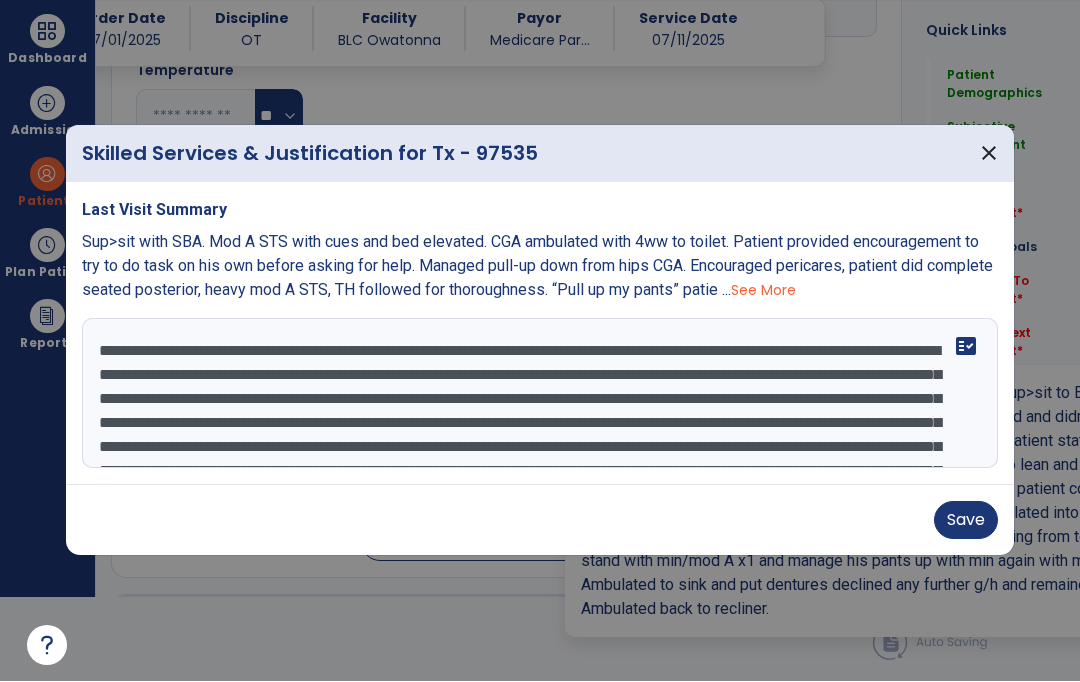 click on "close" at bounding box center (989, 154) 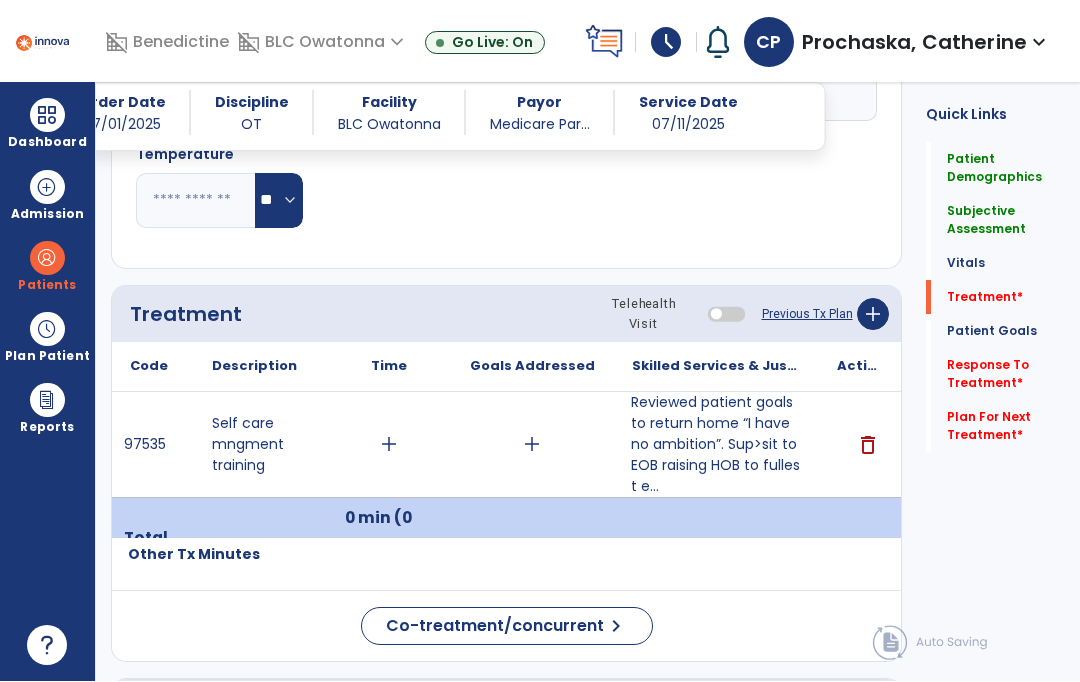 scroll, scrollTop: 84, scrollLeft: 0, axis: vertical 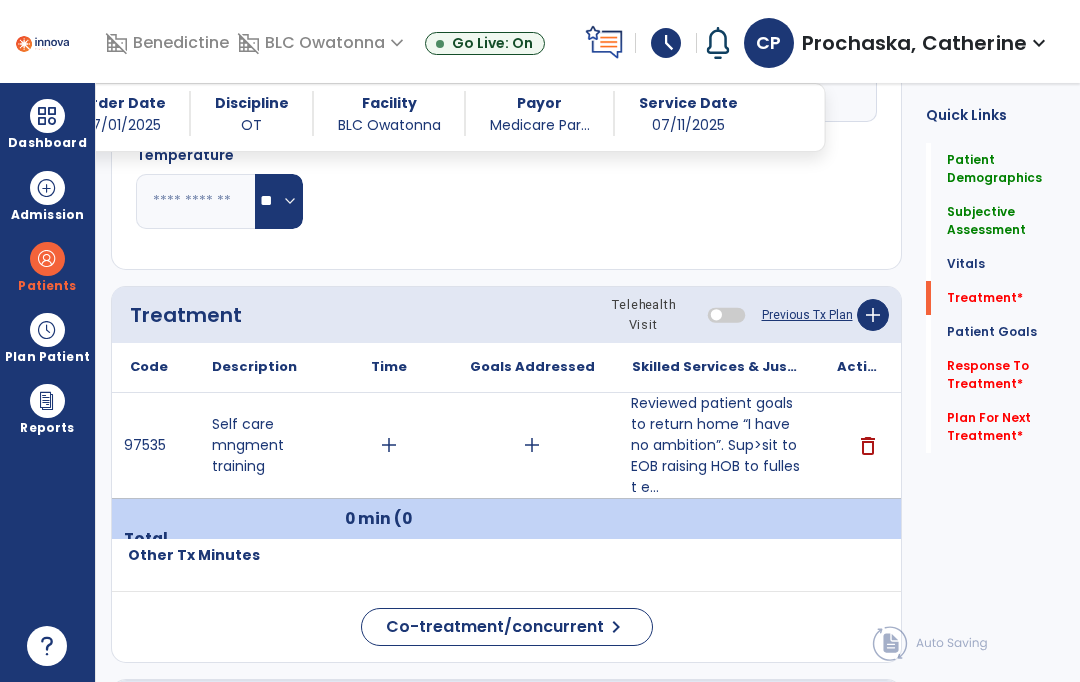 click at bounding box center (47, 259) 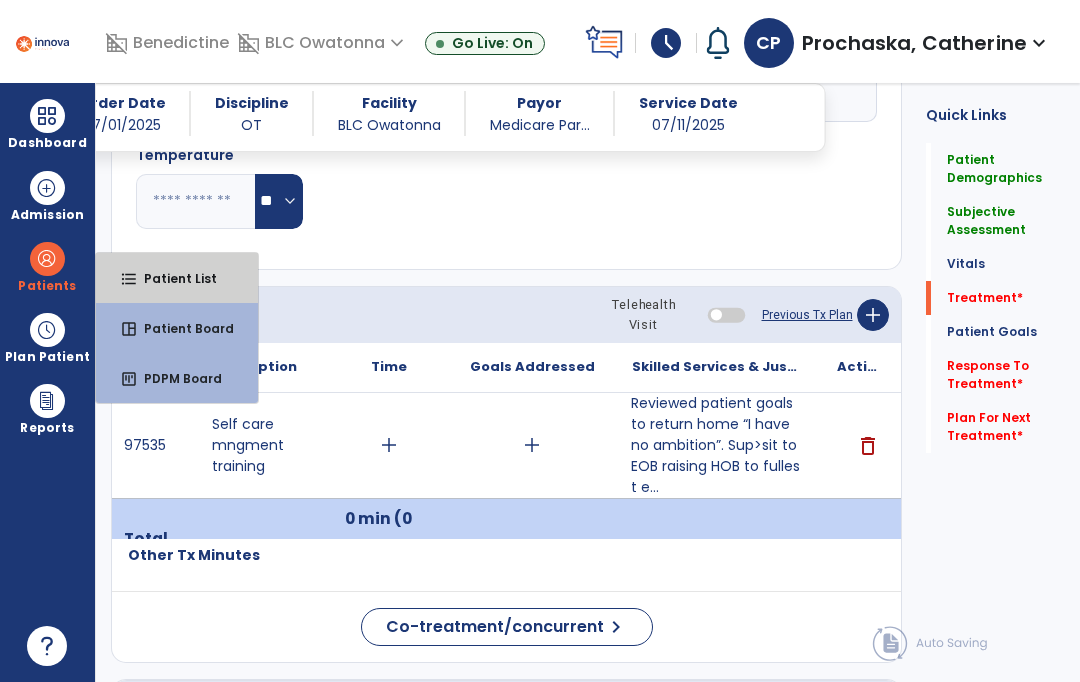 click on "Patient List" at bounding box center [172, 278] 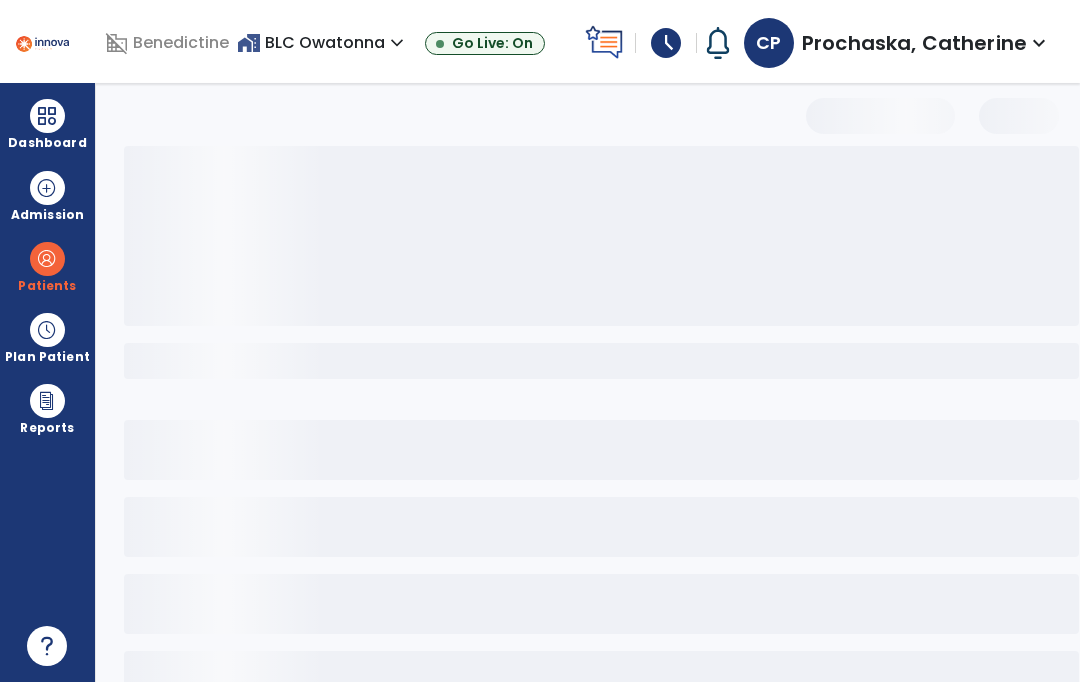 scroll, scrollTop: 0, scrollLeft: 0, axis: both 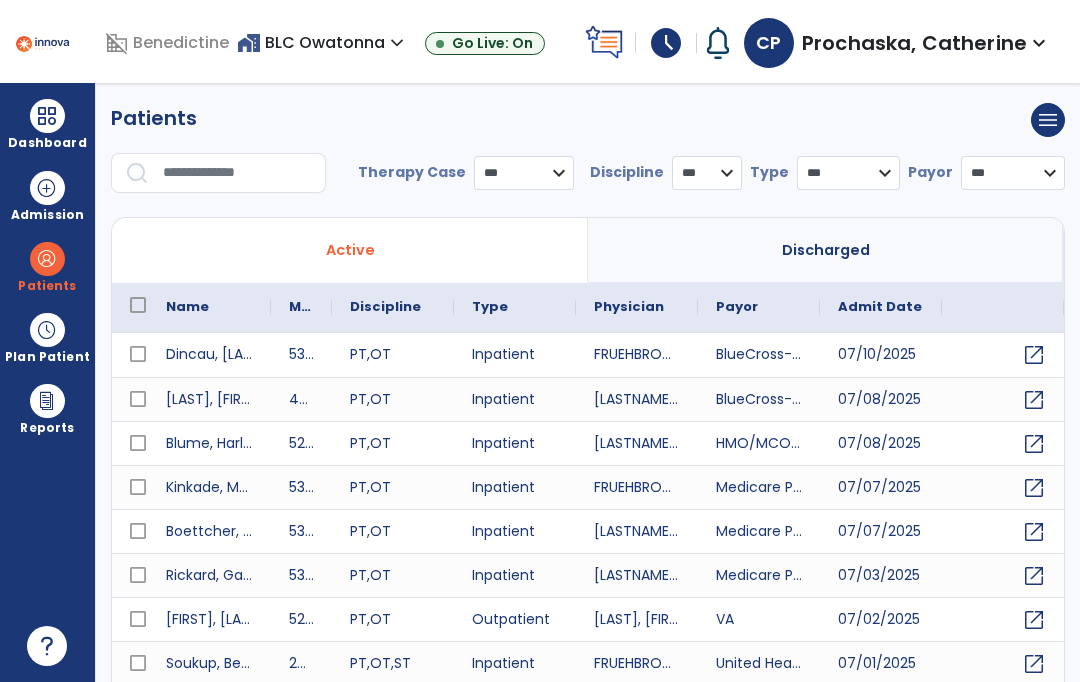 click at bounding box center [237, 173] 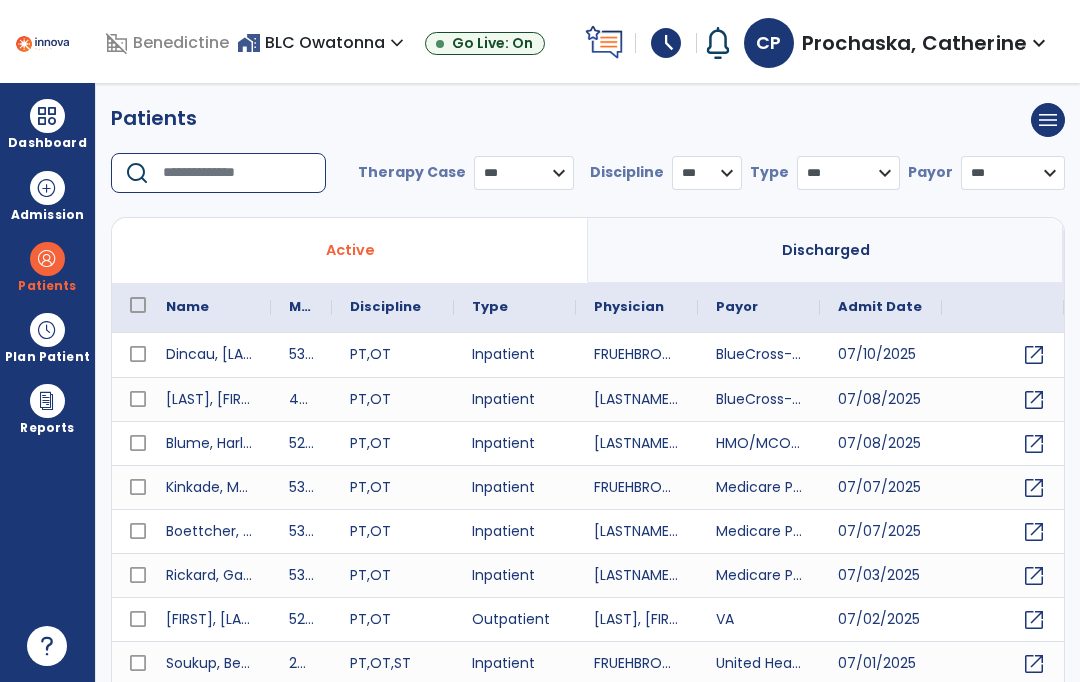 scroll, scrollTop: 83, scrollLeft: 0, axis: vertical 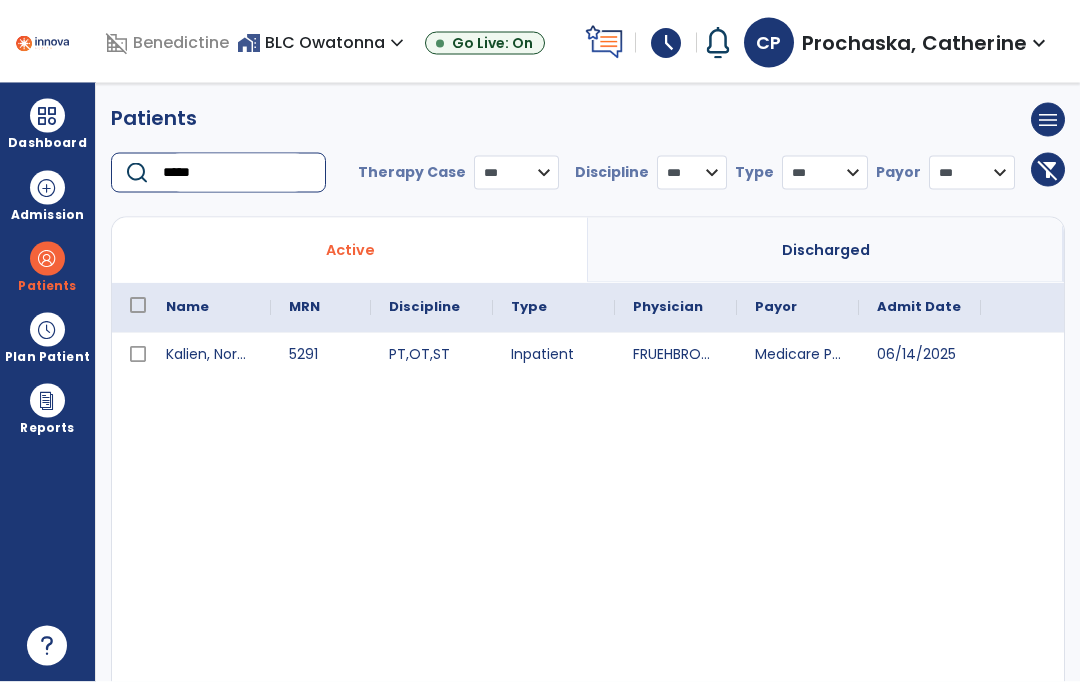 type on "*****" 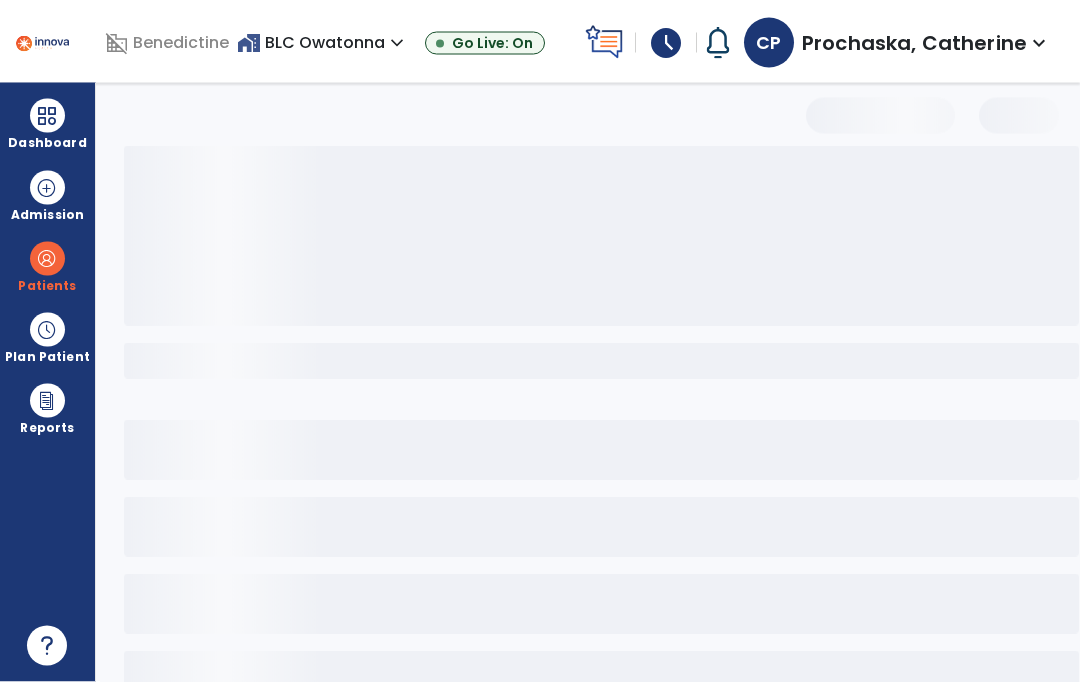 scroll, scrollTop: 84, scrollLeft: 0, axis: vertical 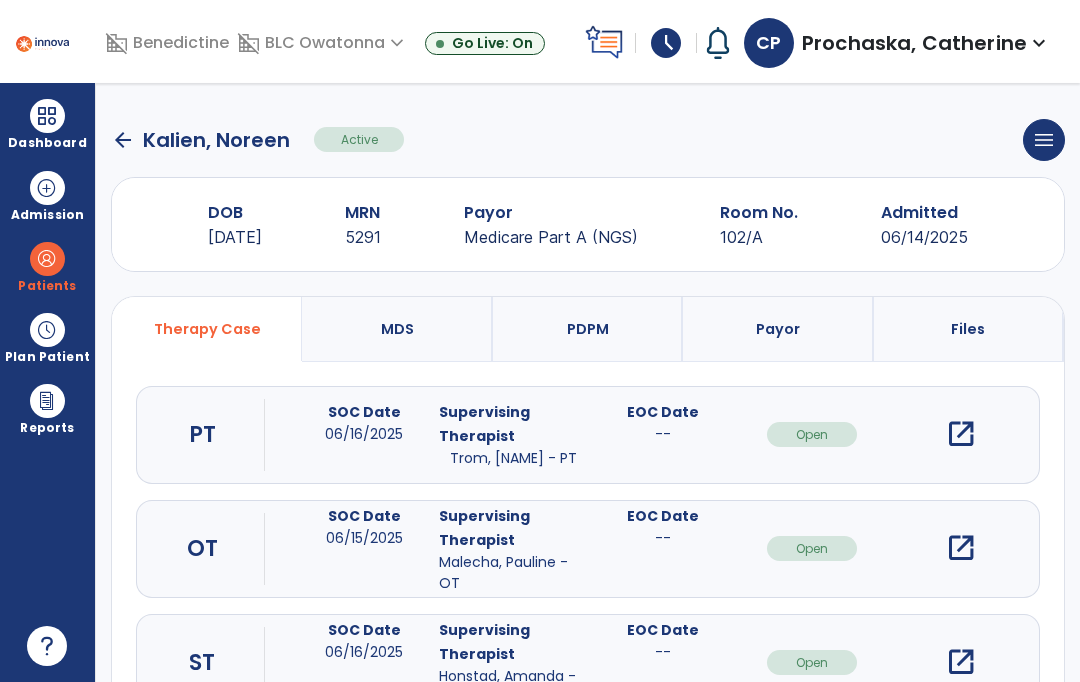 click on "open_in_new" at bounding box center [961, 548] 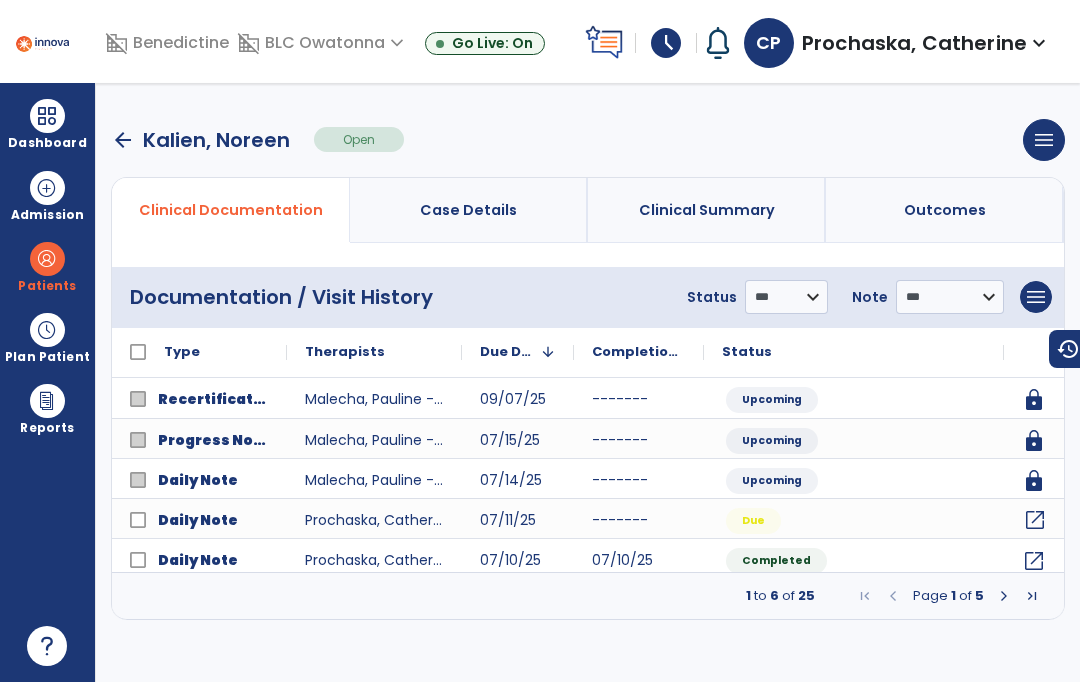 click on "open_in_new" 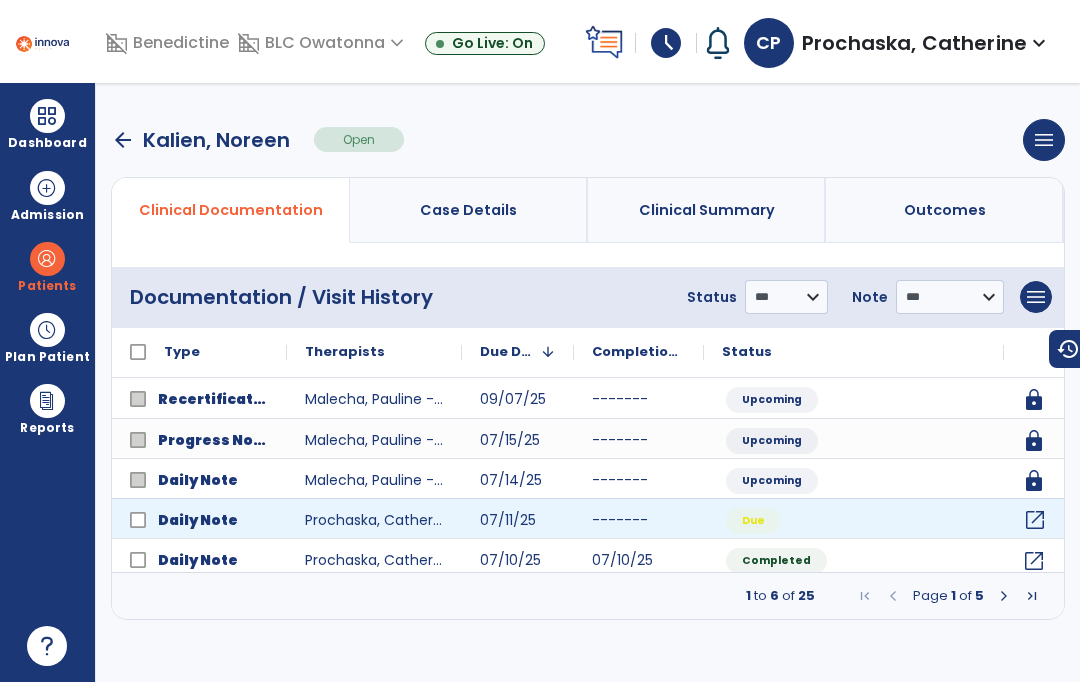 scroll, scrollTop: 0, scrollLeft: 0, axis: both 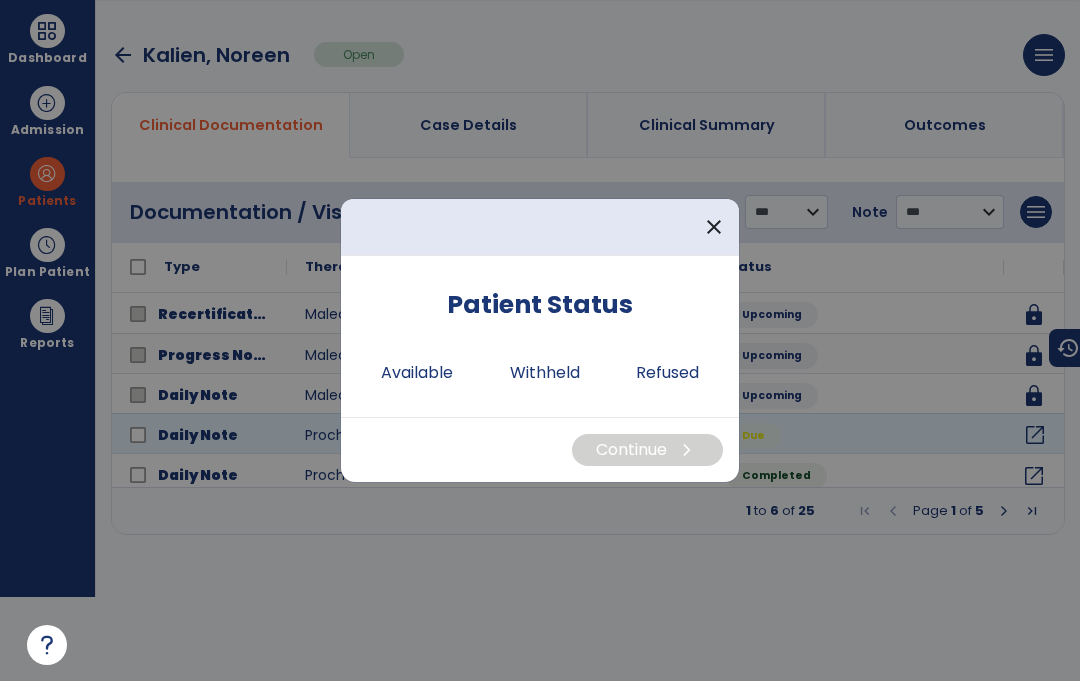 click on "Available" at bounding box center (417, 374) 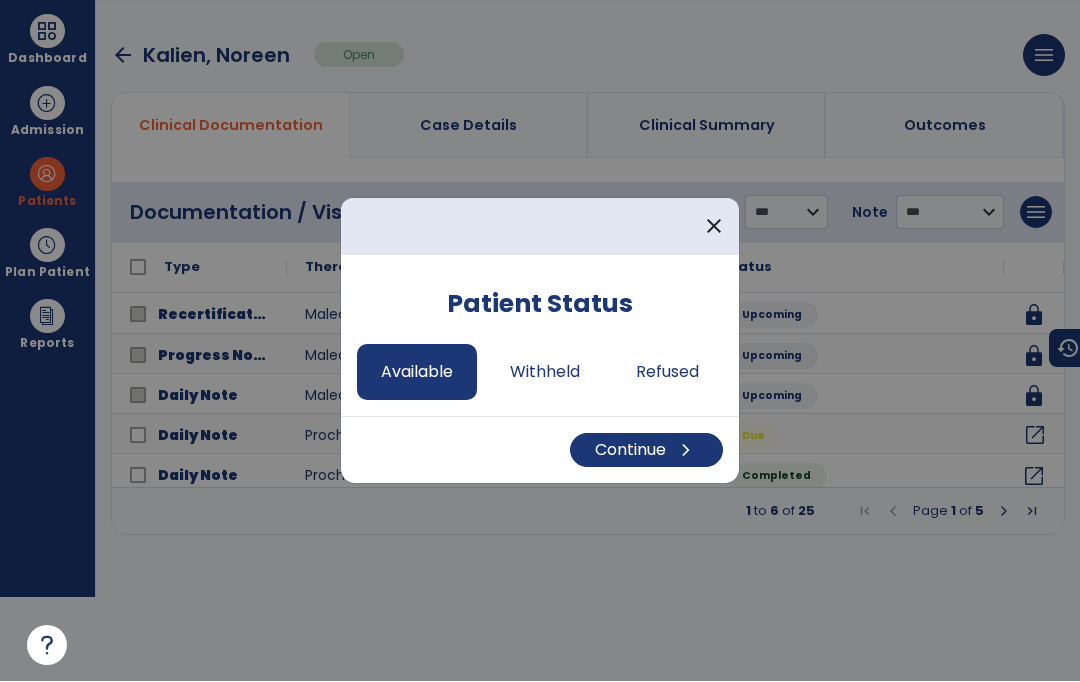 click on "chevron_right" at bounding box center (686, 451) 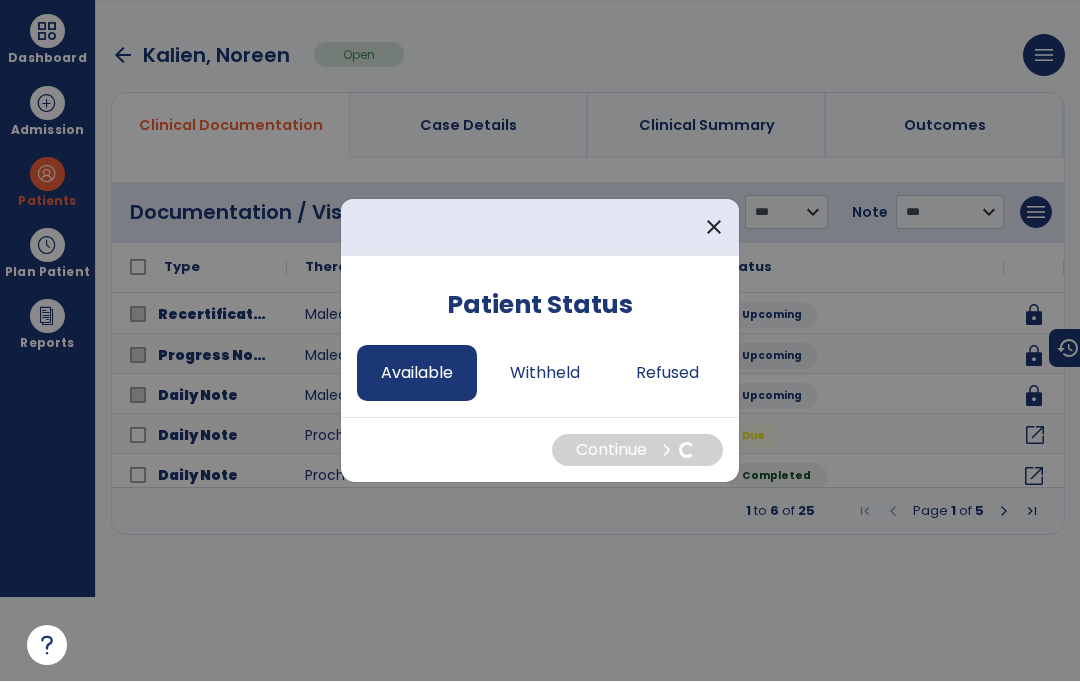 select on "*" 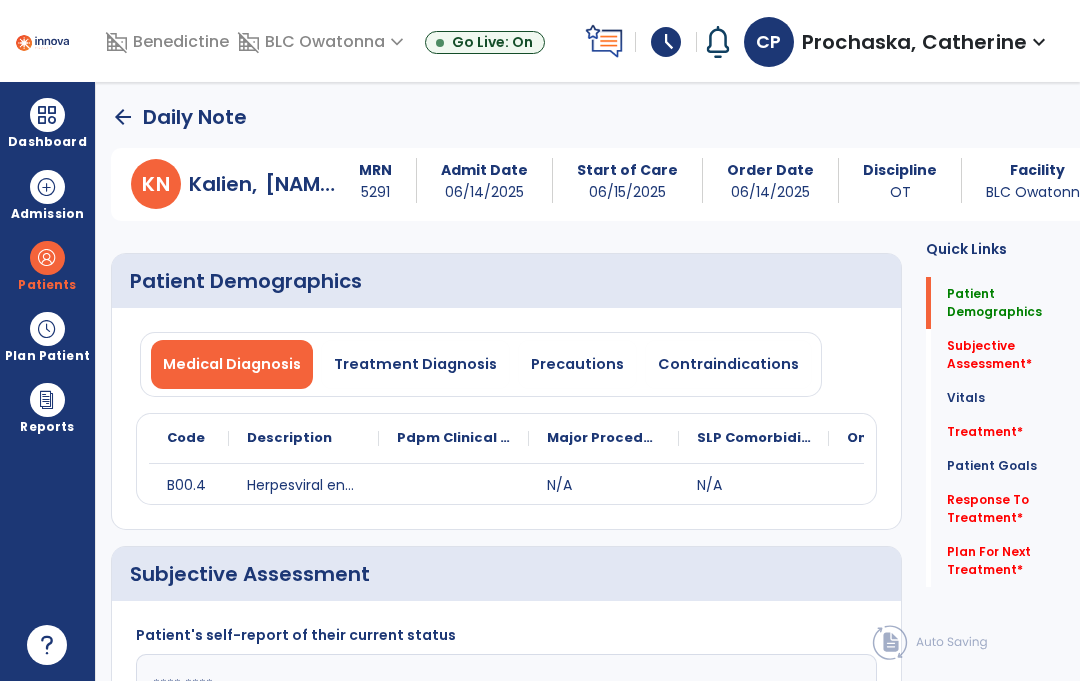 scroll, scrollTop: 84, scrollLeft: 0, axis: vertical 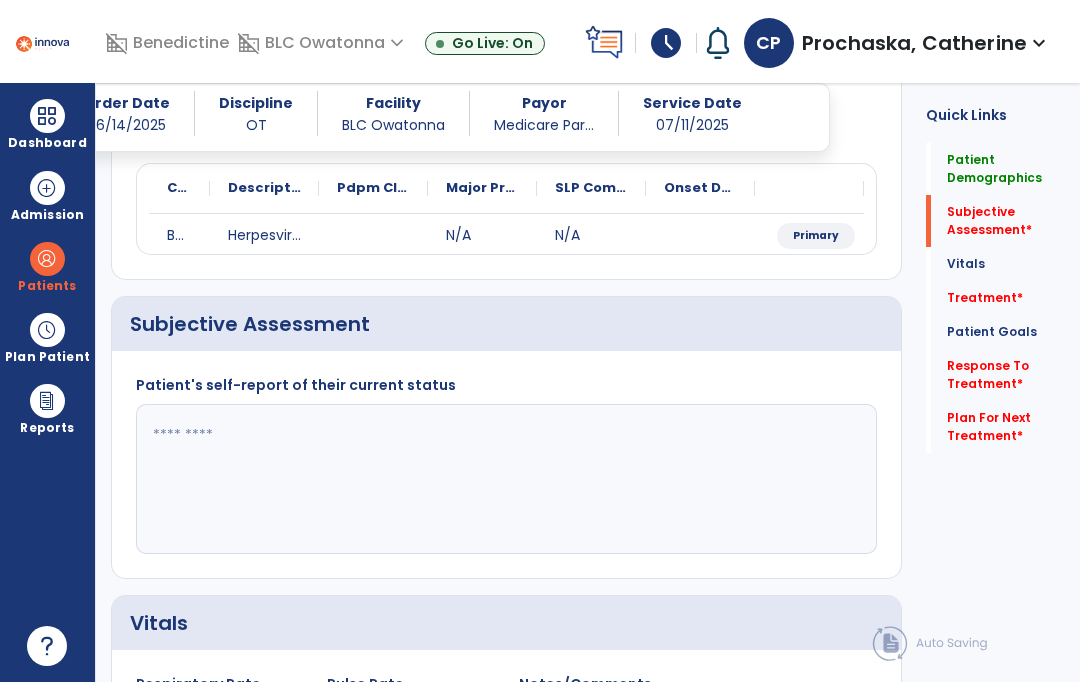 click 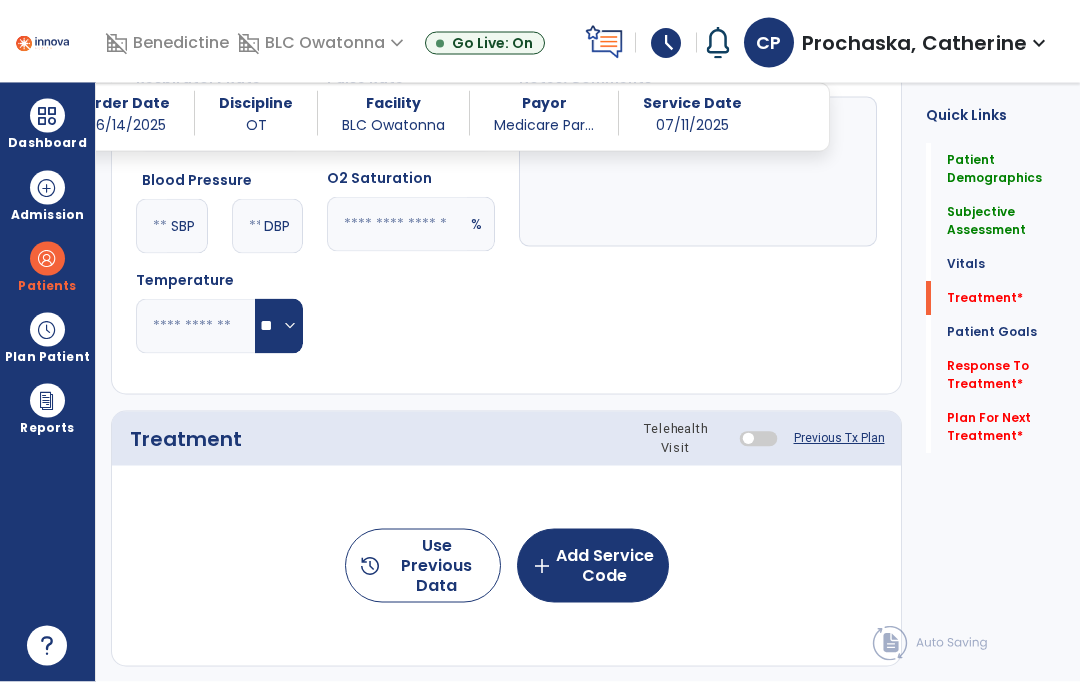 scroll, scrollTop: 851, scrollLeft: 0, axis: vertical 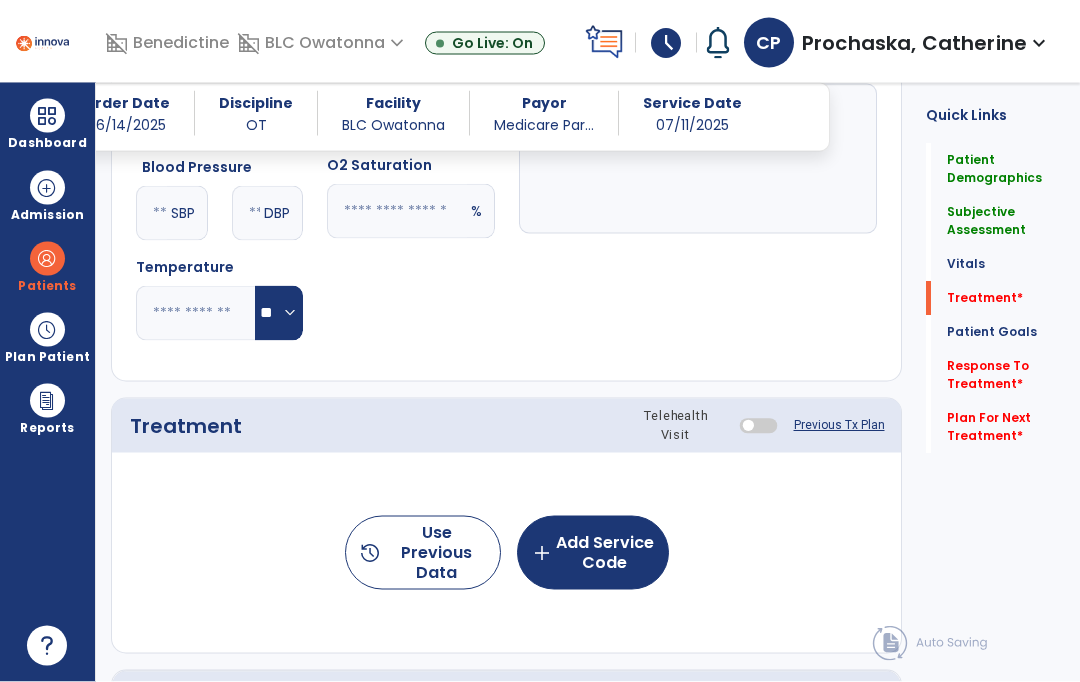 type on "**********" 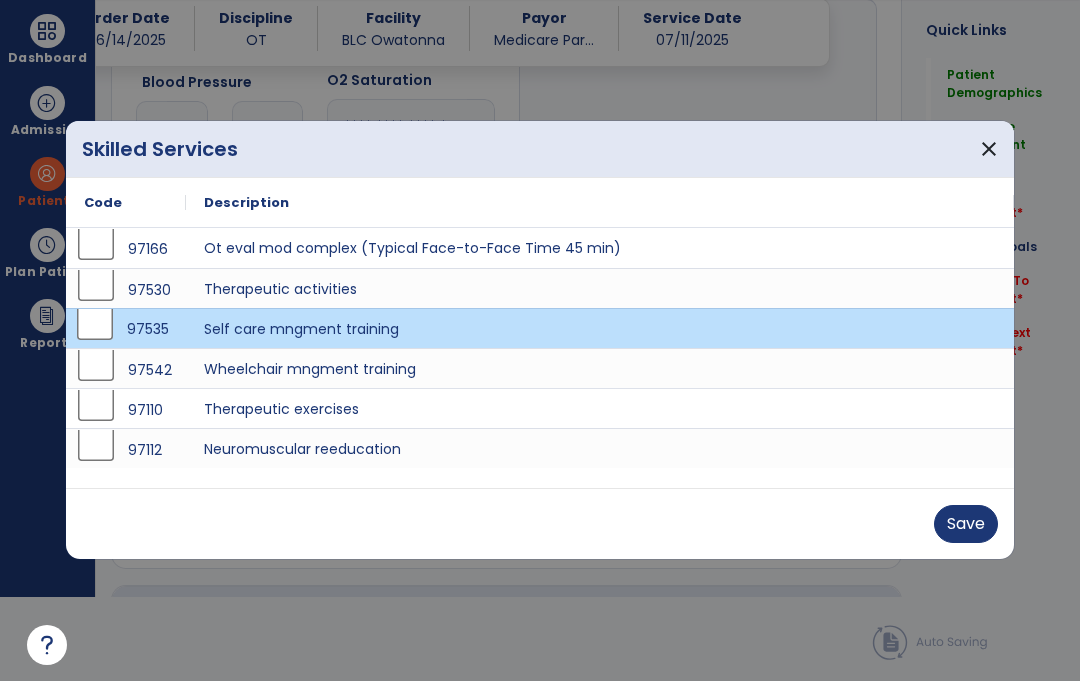 click on "Save" at bounding box center (966, 525) 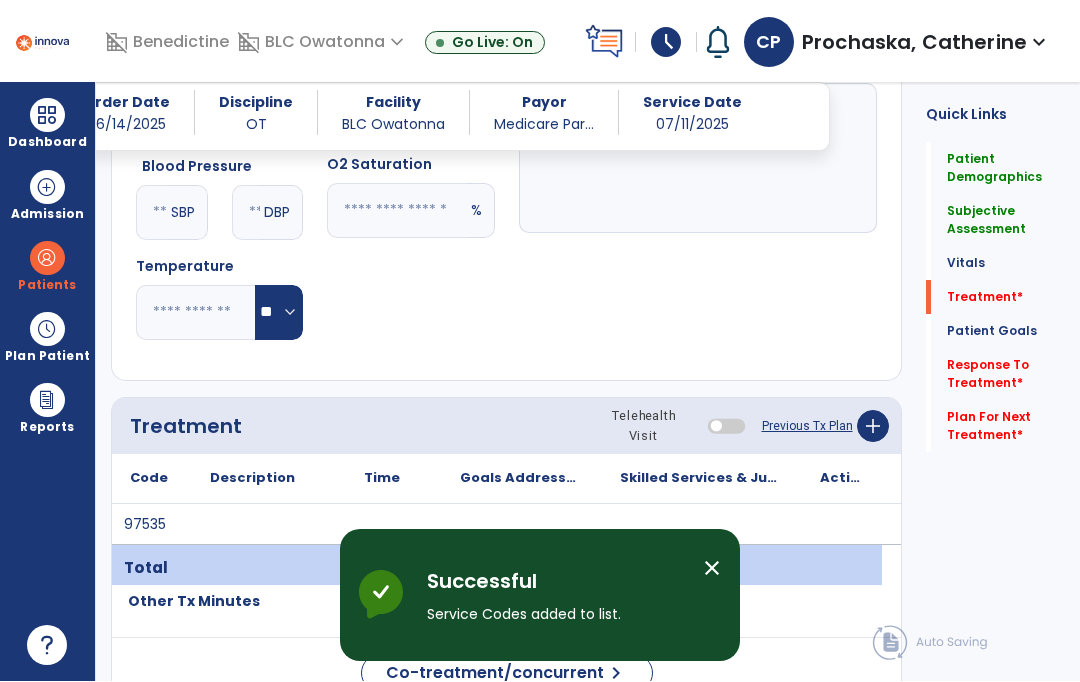 scroll, scrollTop: 84, scrollLeft: 0, axis: vertical 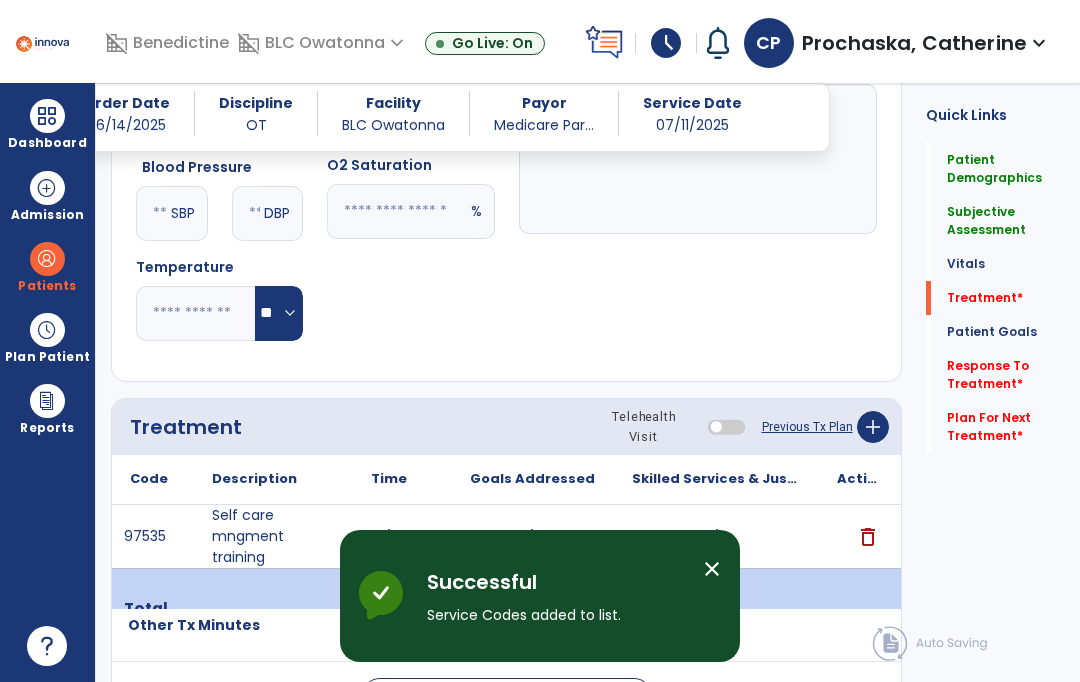 click on "add" at bounding box center [717, 536] 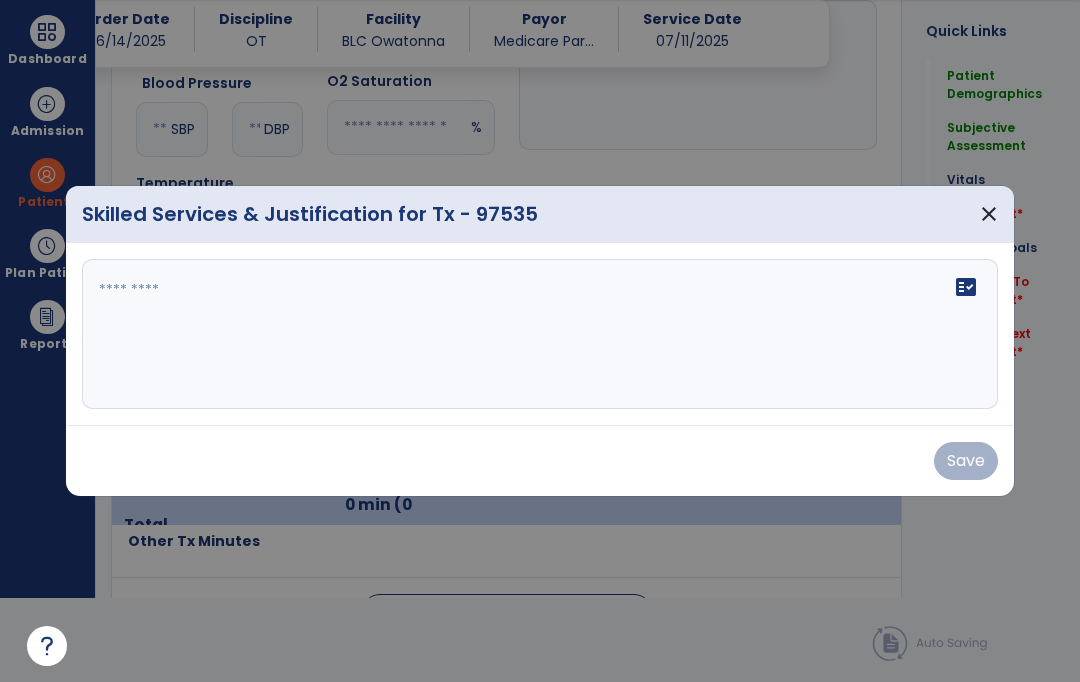 scroll, scrollTop: 0, scrollLeft: 0, axis: both 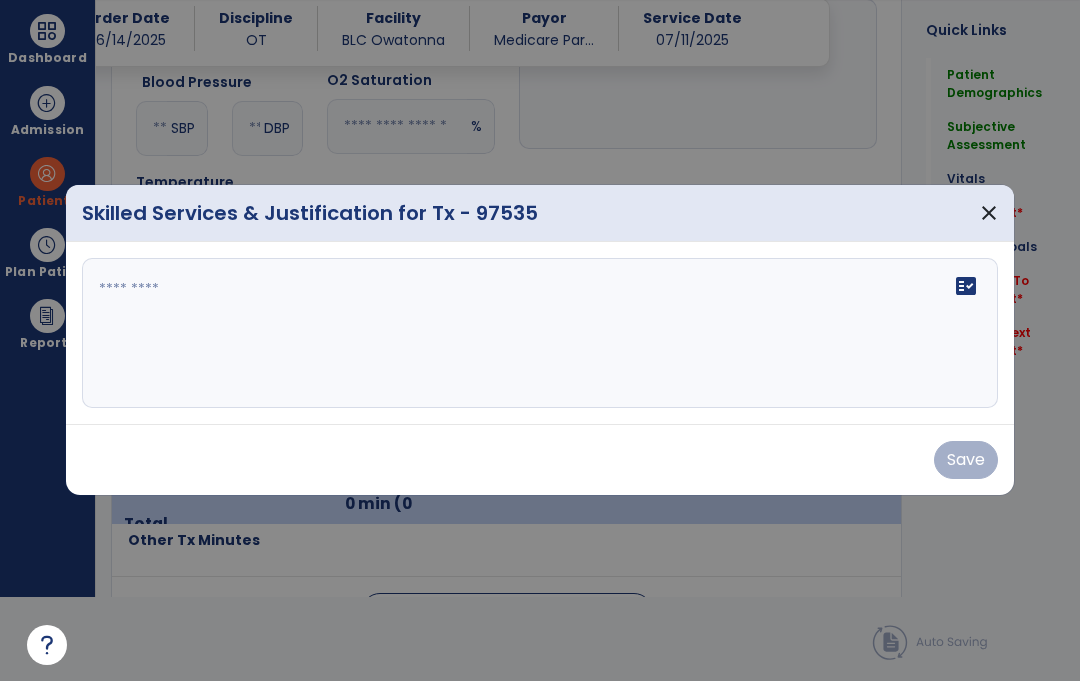 click on "fact_check" at bounding box center [540, 334] 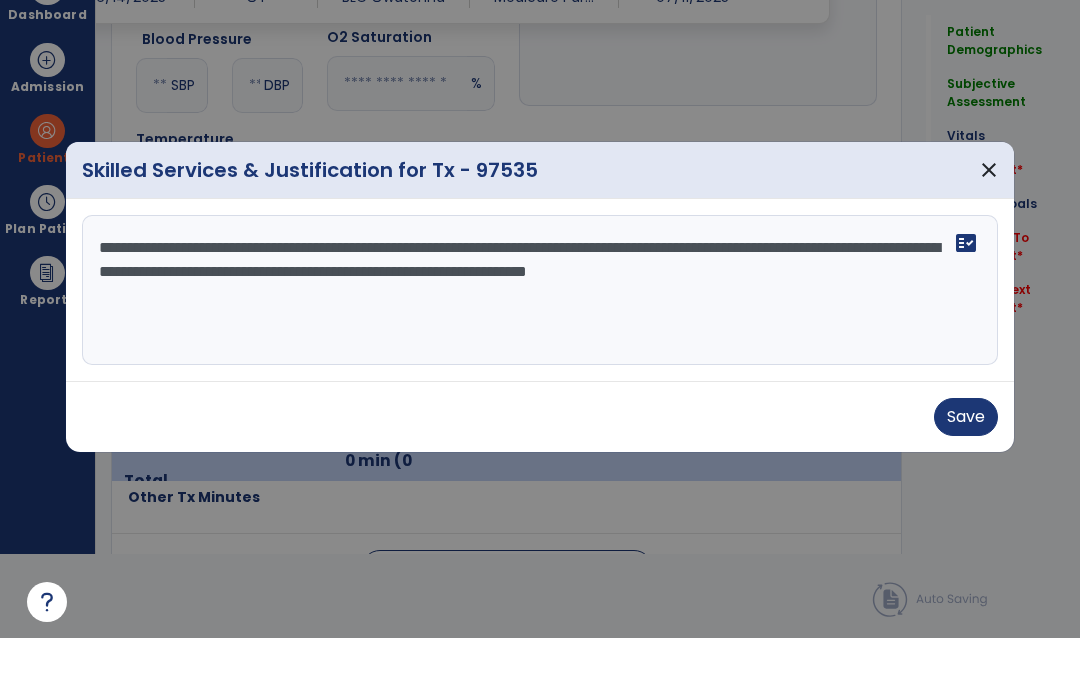 type on "**********" 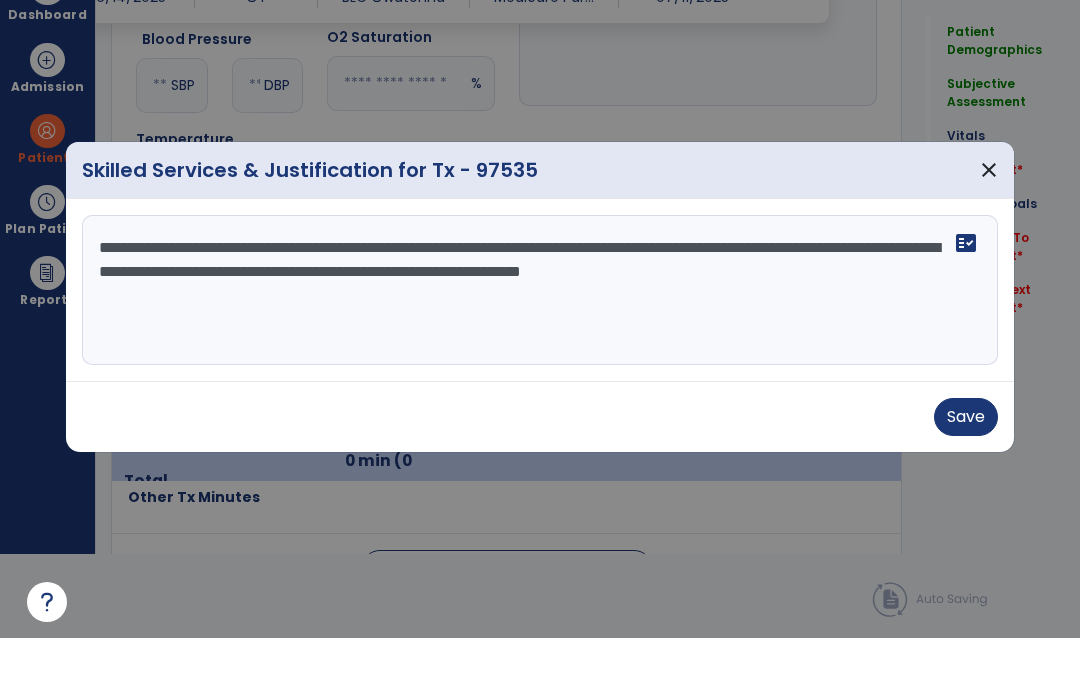 click on "Save" at bounding box center (966, 461) 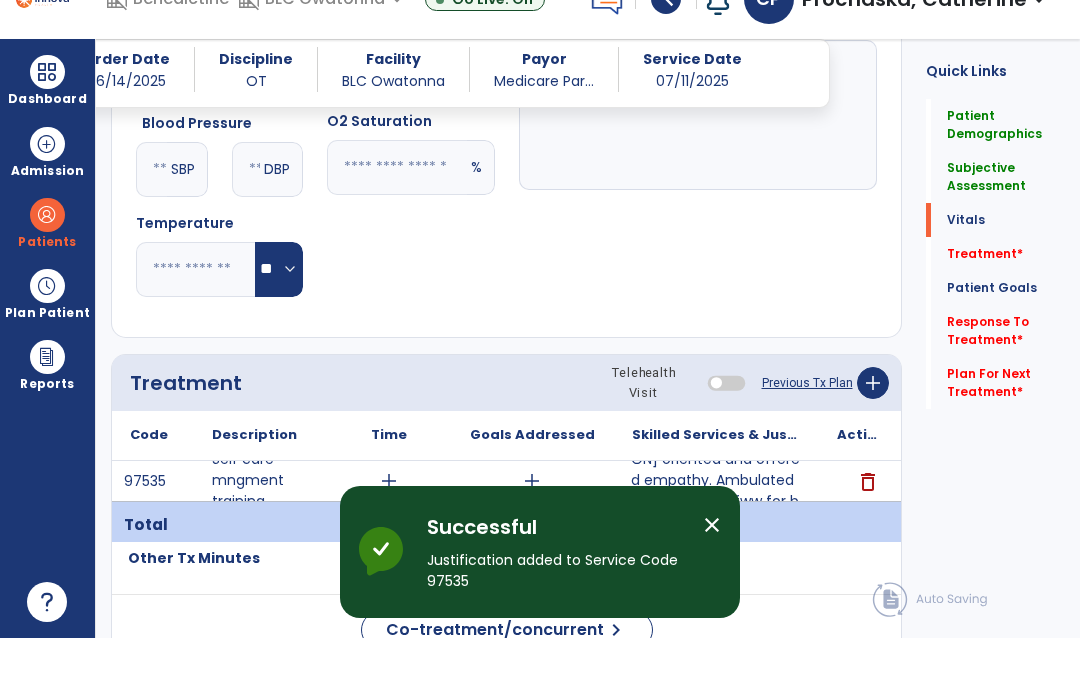 scroll, scrollTop: 84, scrollLeft: 0, axis: vertical 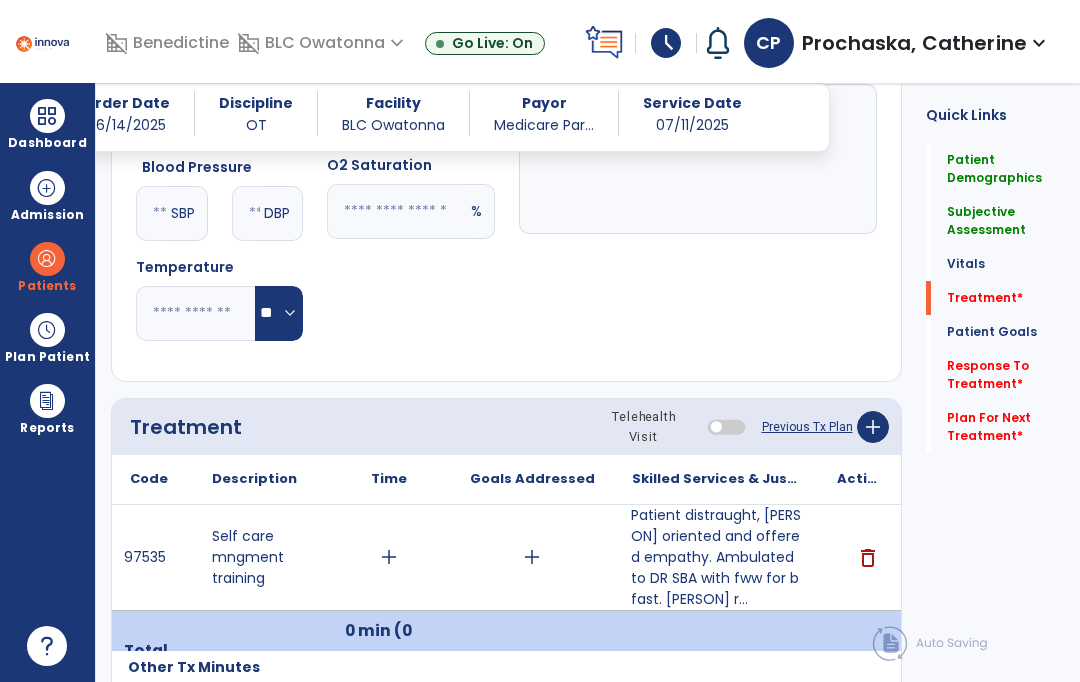 click on "add" 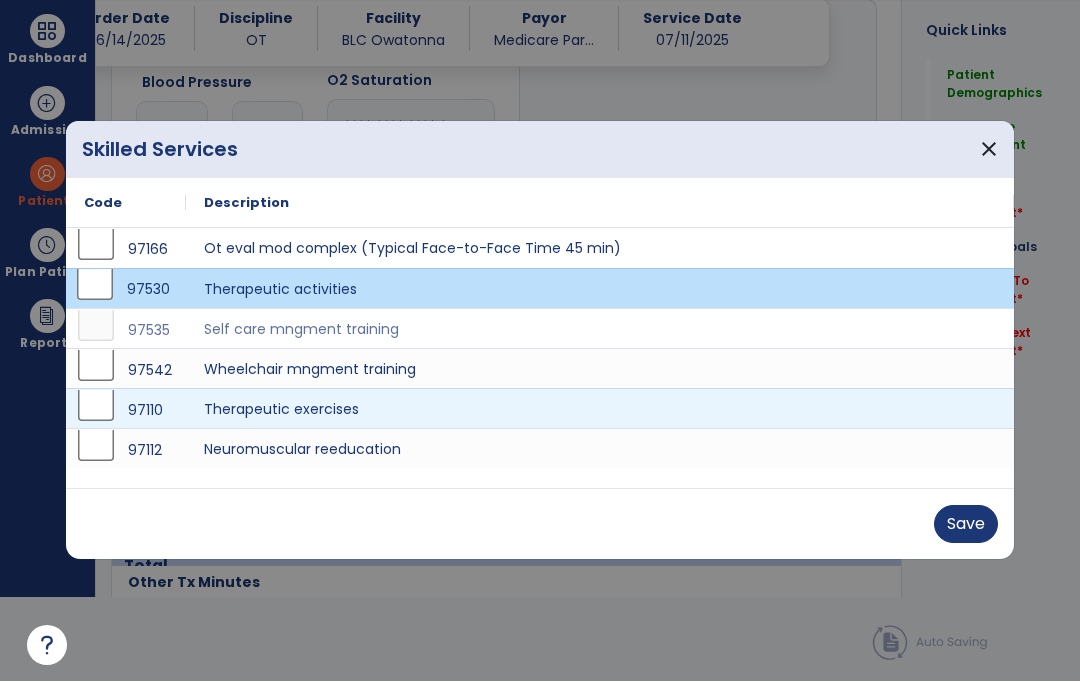 click on "Save" at bounding box center (966, 525) 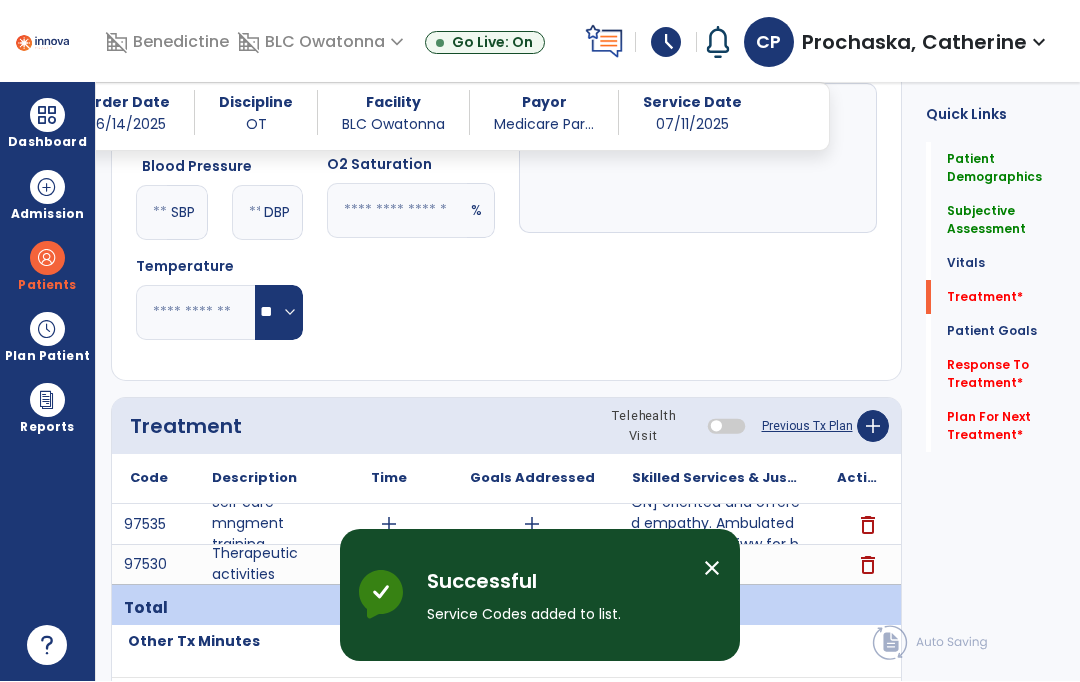 scroll, scrollTop: 84, scrollLeft: 0, axis: vertical 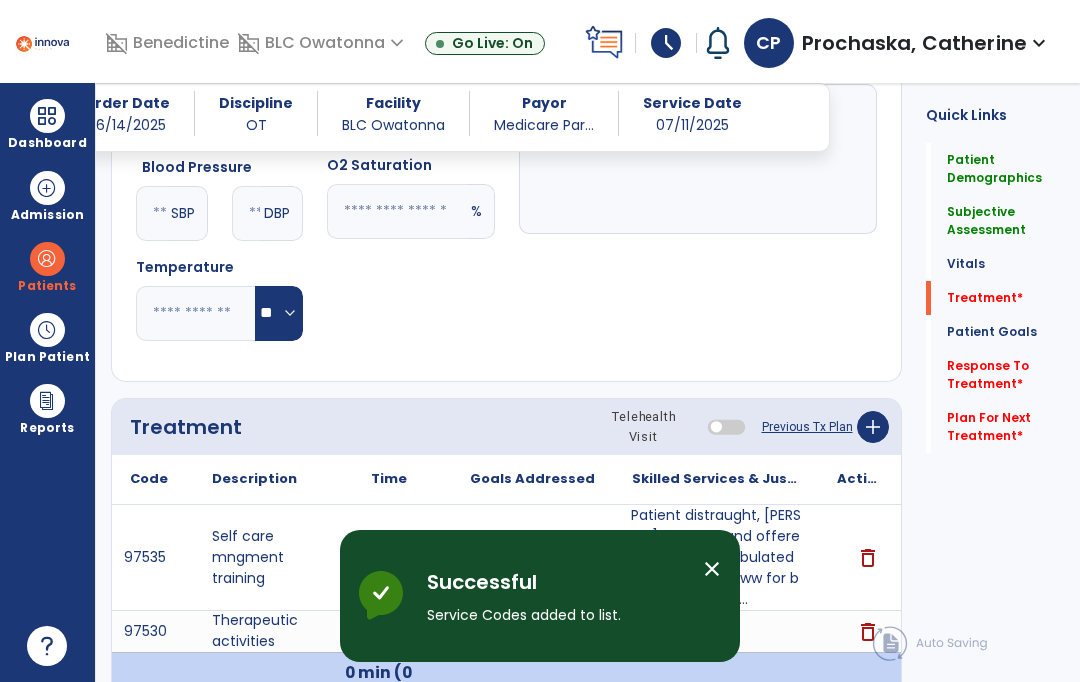 click on "close" at bounding box center (712, 569) 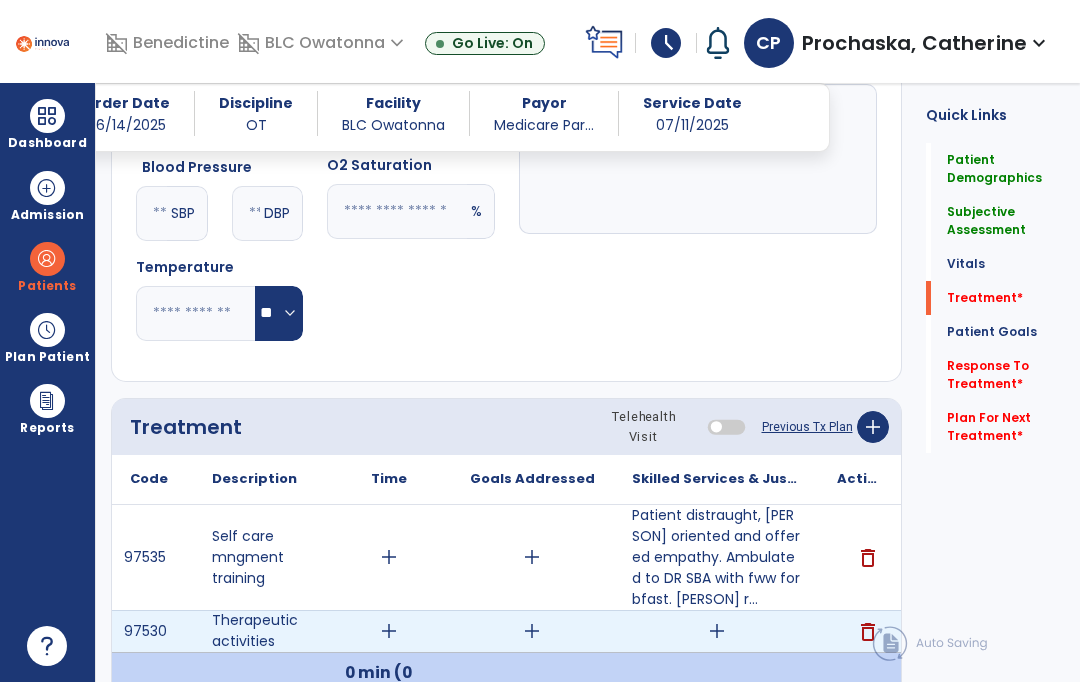click on "add" at bounding box center [717, 631] 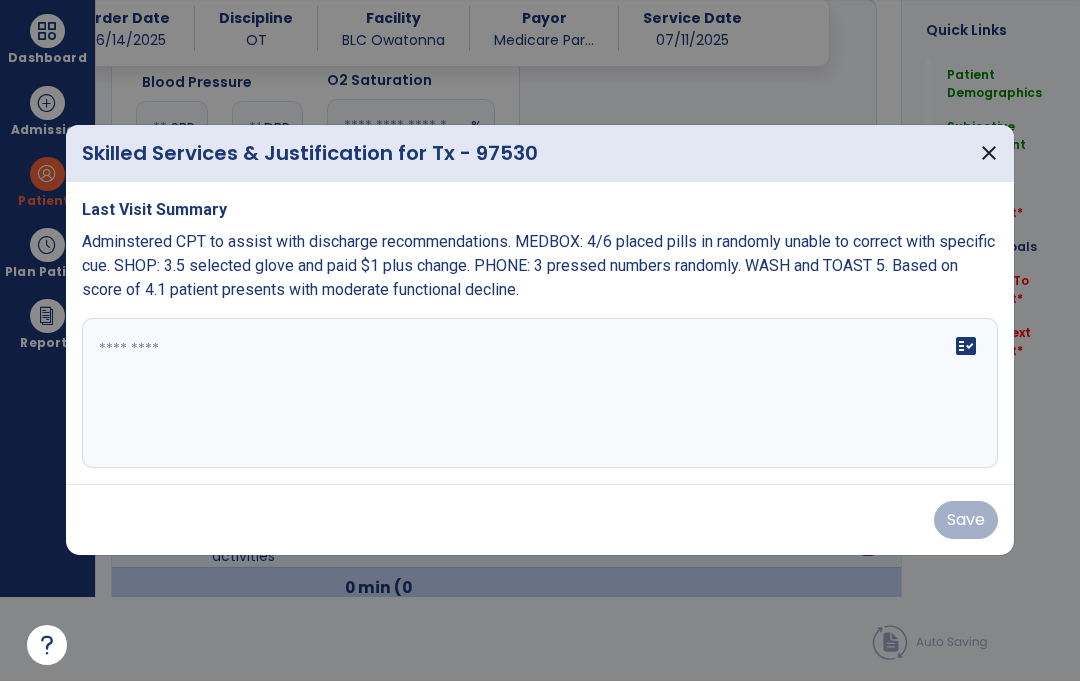 click at bounding box center [540, 394] 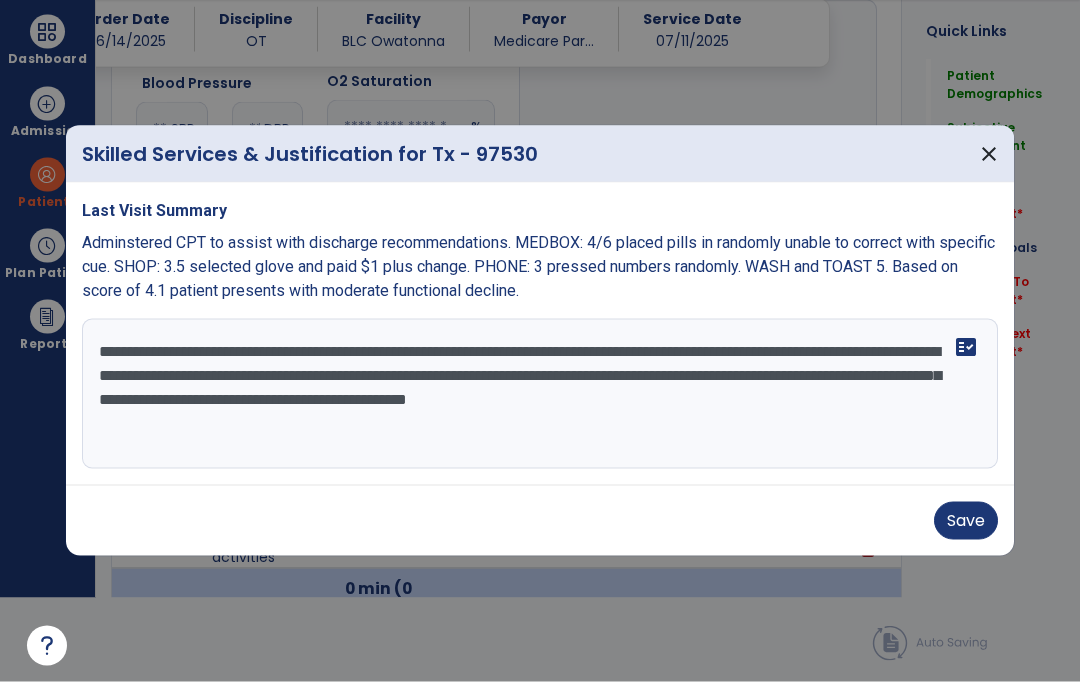 type on "**********" 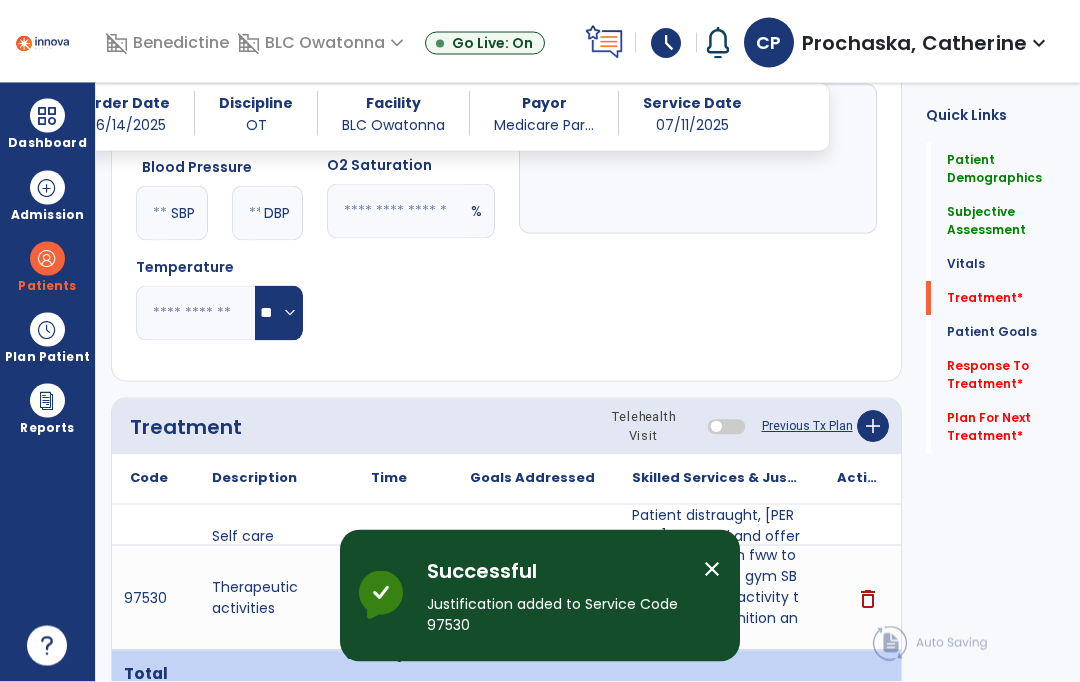 scroll, scrollTop: 84, scrollLeft: 0, axis: vertical 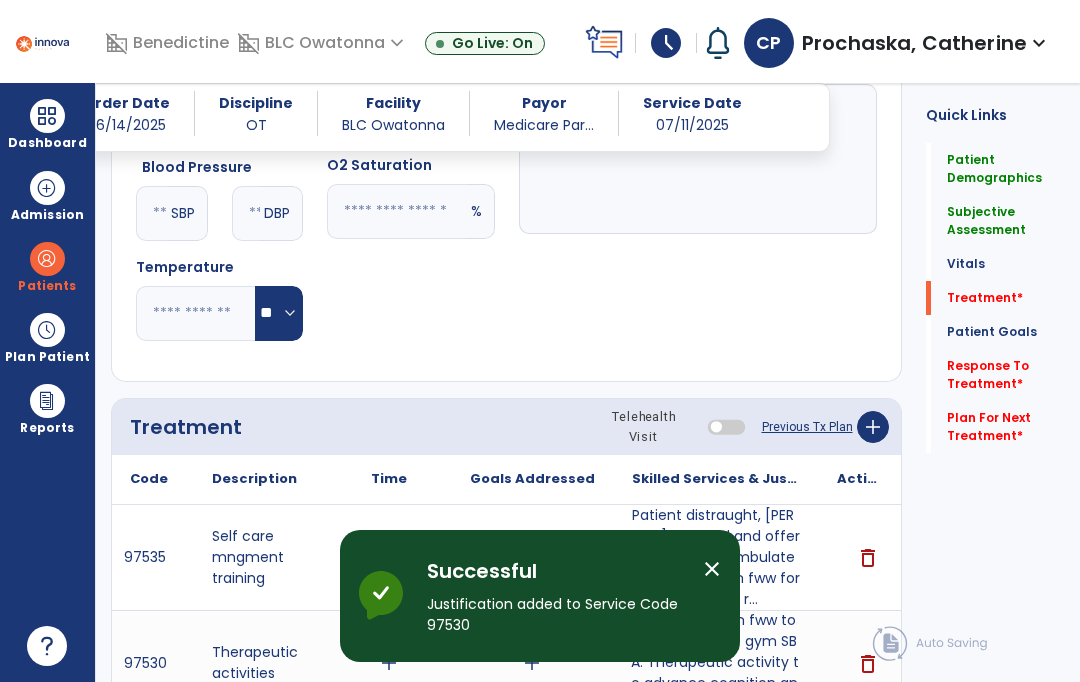 click on "add" 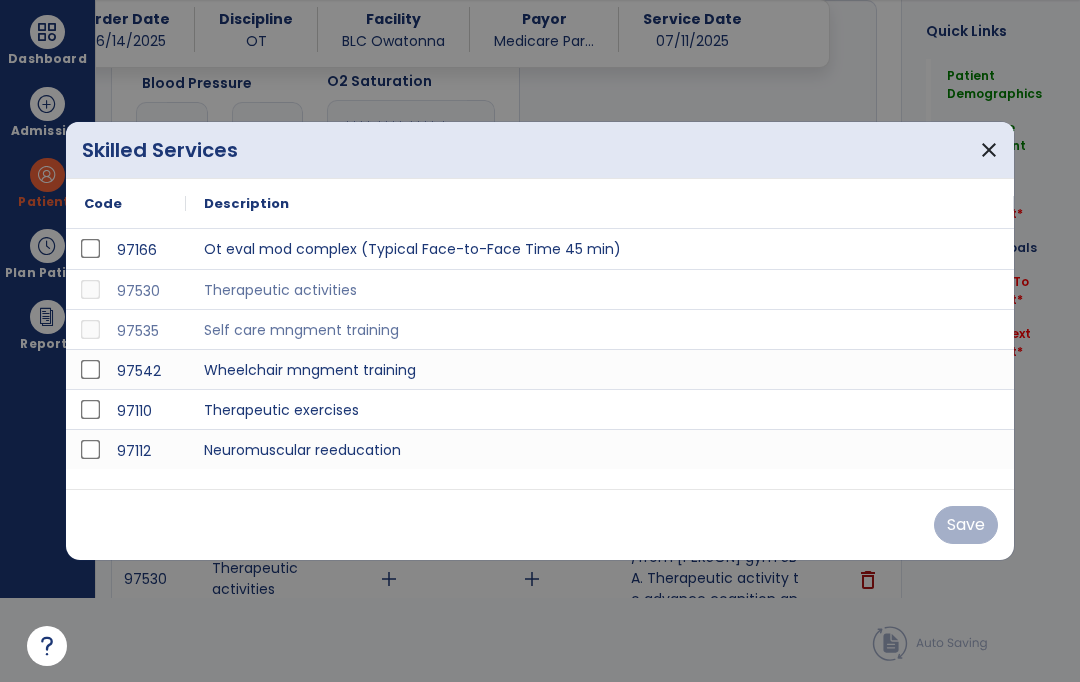 scroll, scrollTop: 0, scrollLeft: 0, axis: both 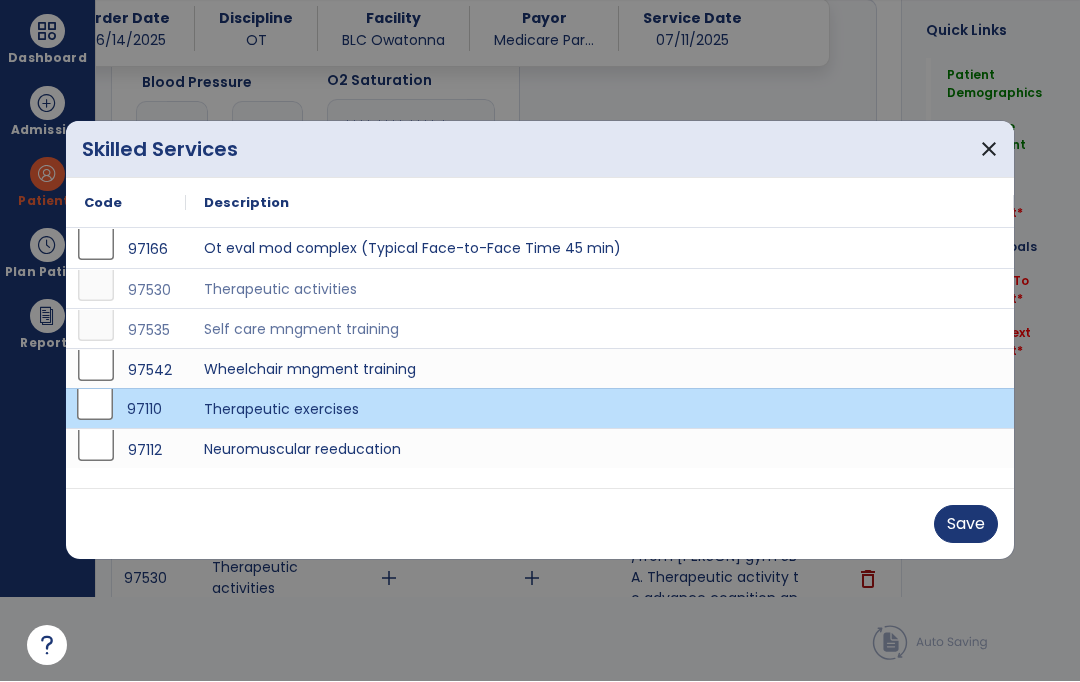 click on "Save" at bounding box center [966, 525] 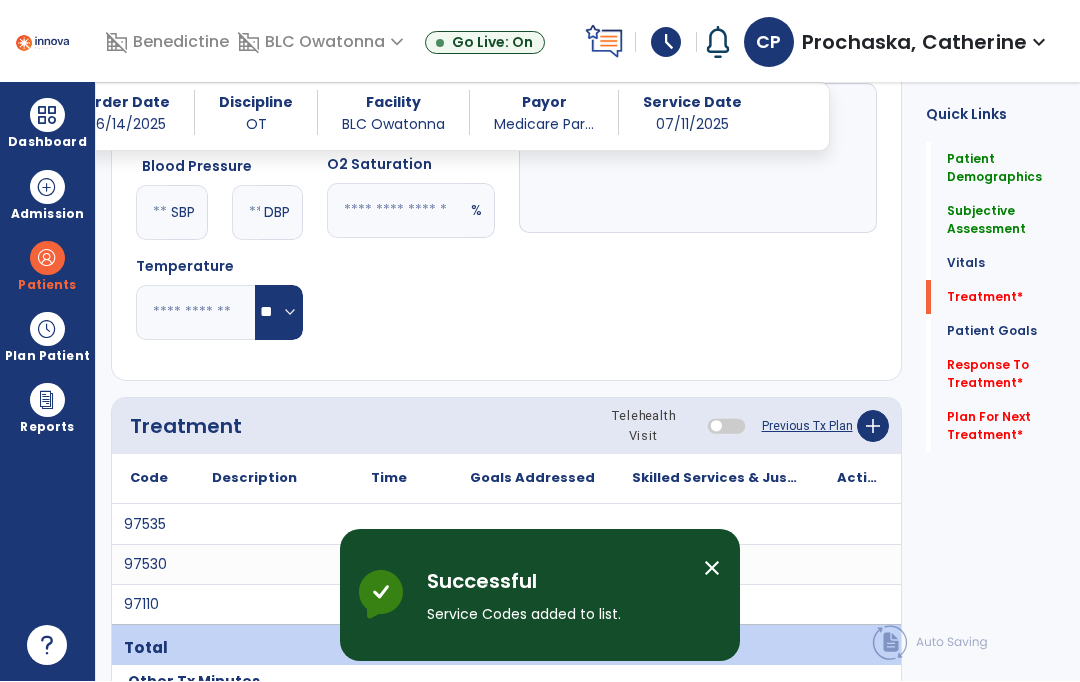 scroll, scrollTop: 84, scrollLeft: 0, axis: vertical 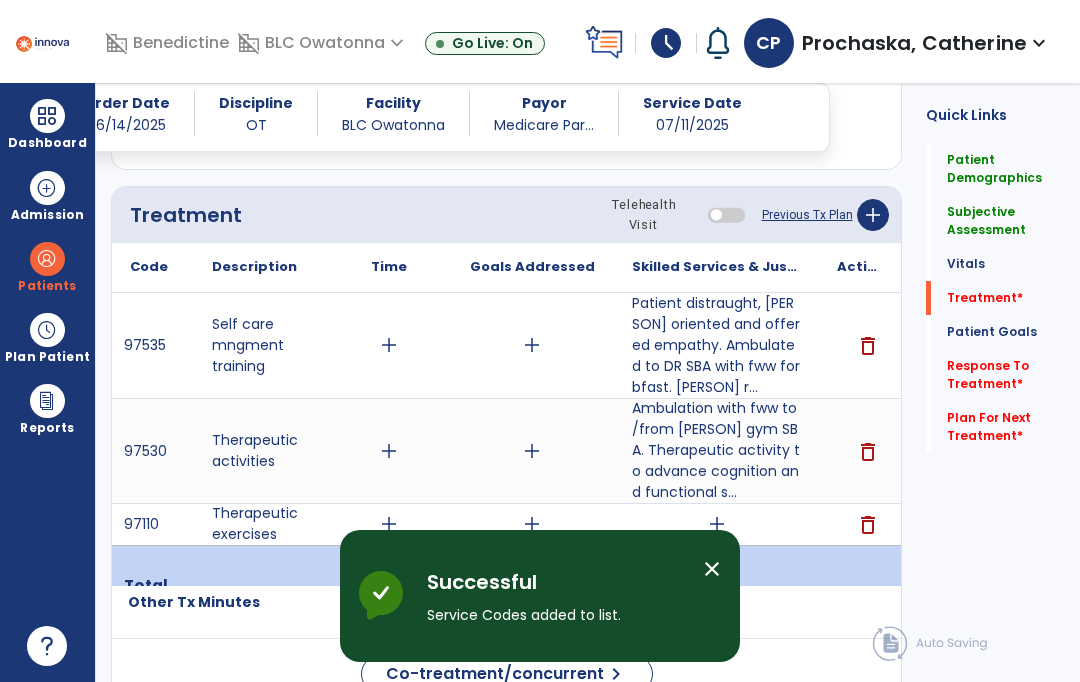 click on "add" at bounding box center (716, 524) 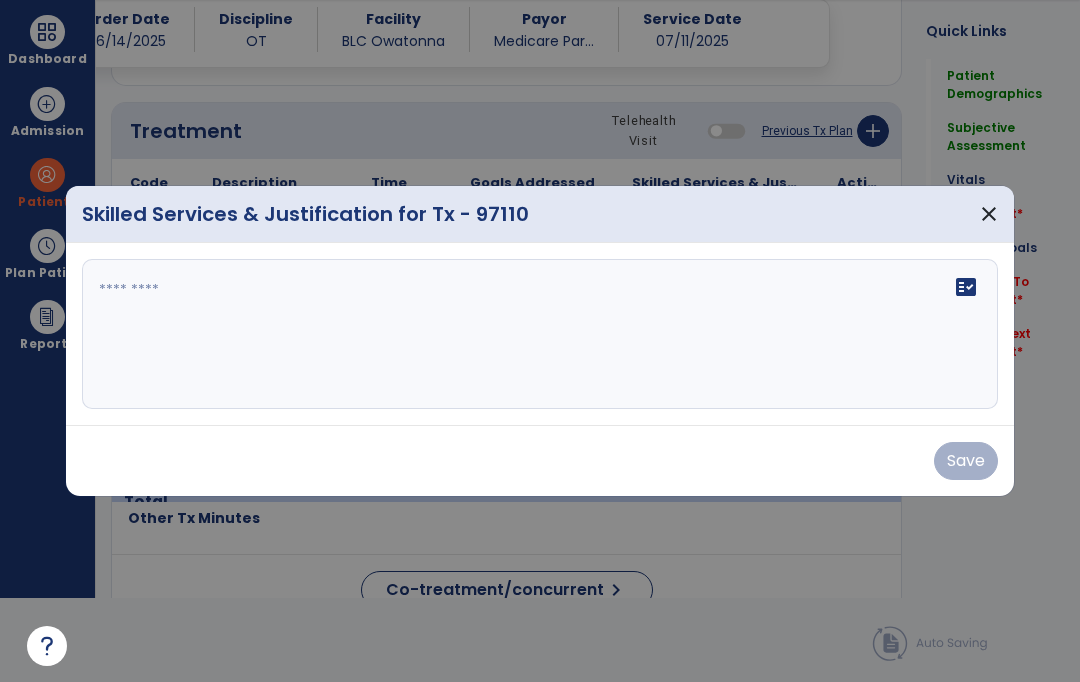 scroll, scrollTop: 0, scrollLeft: 0, axis: both 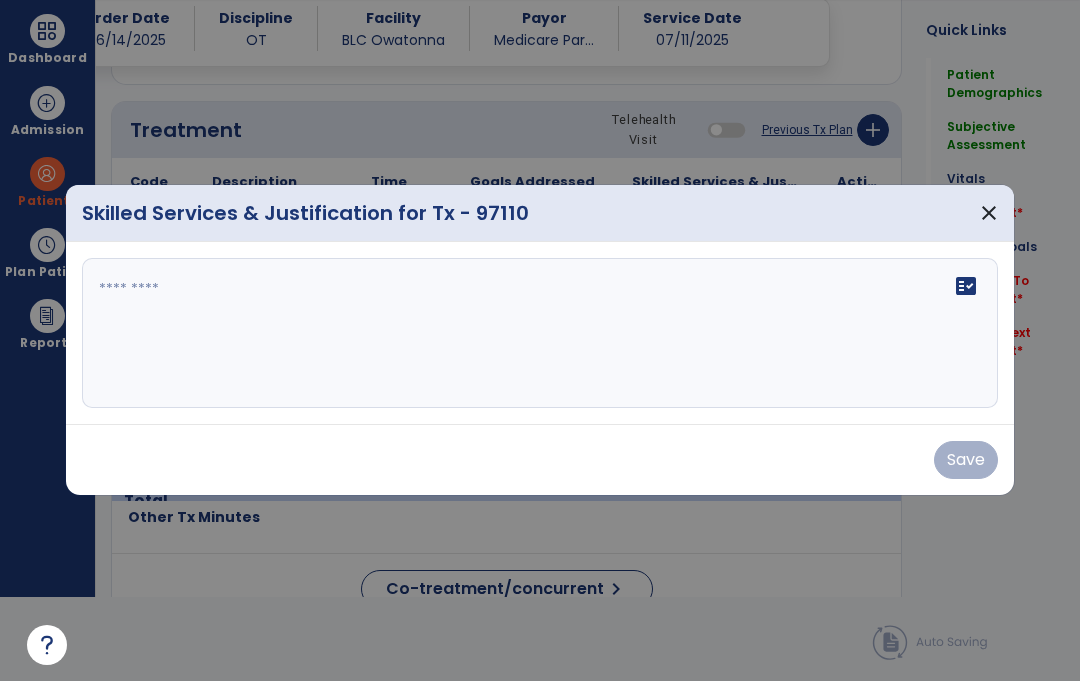 click on "fact_check" at bounding box center (540, 334) 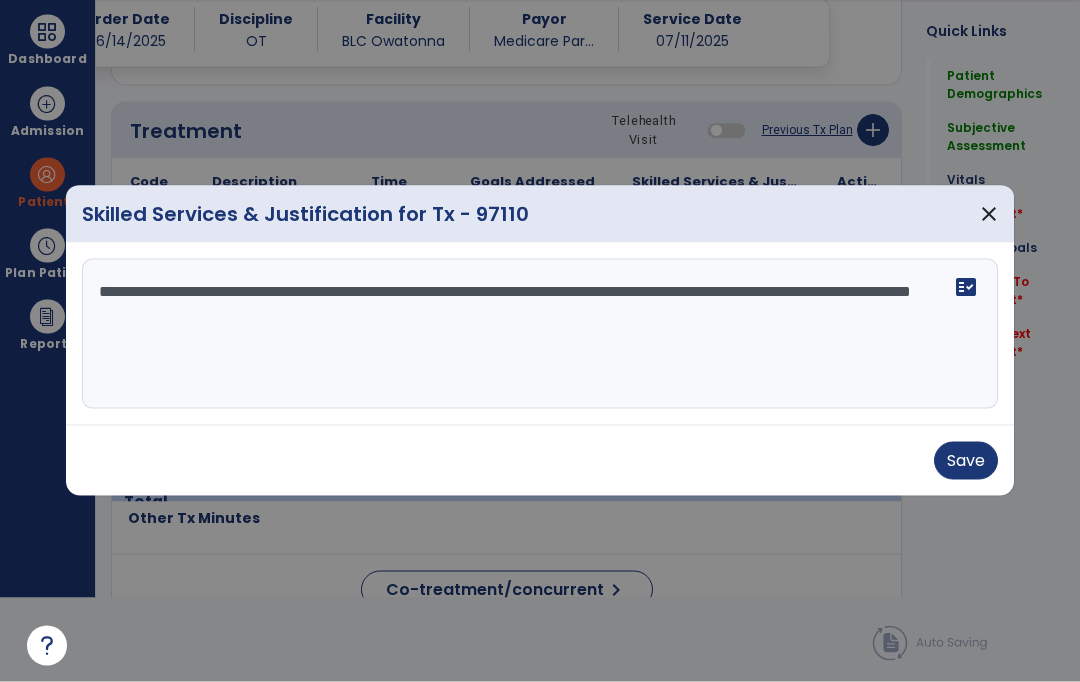 click on "**********" at bounding box center [540, 334] 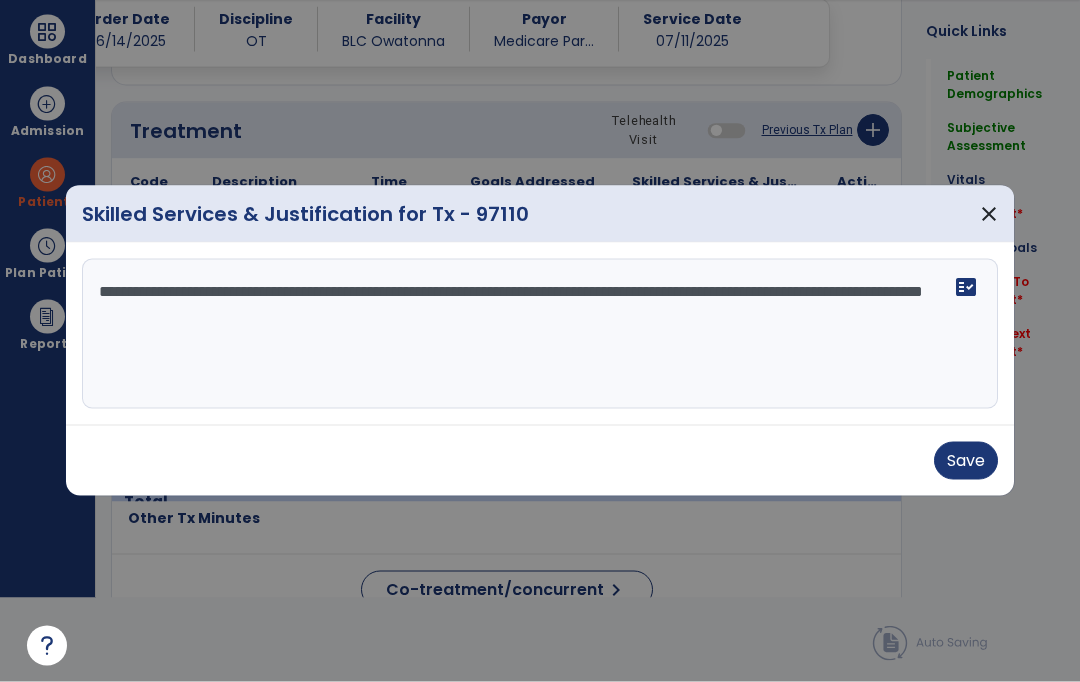 click on "**********" at bounding box center (540, 334) 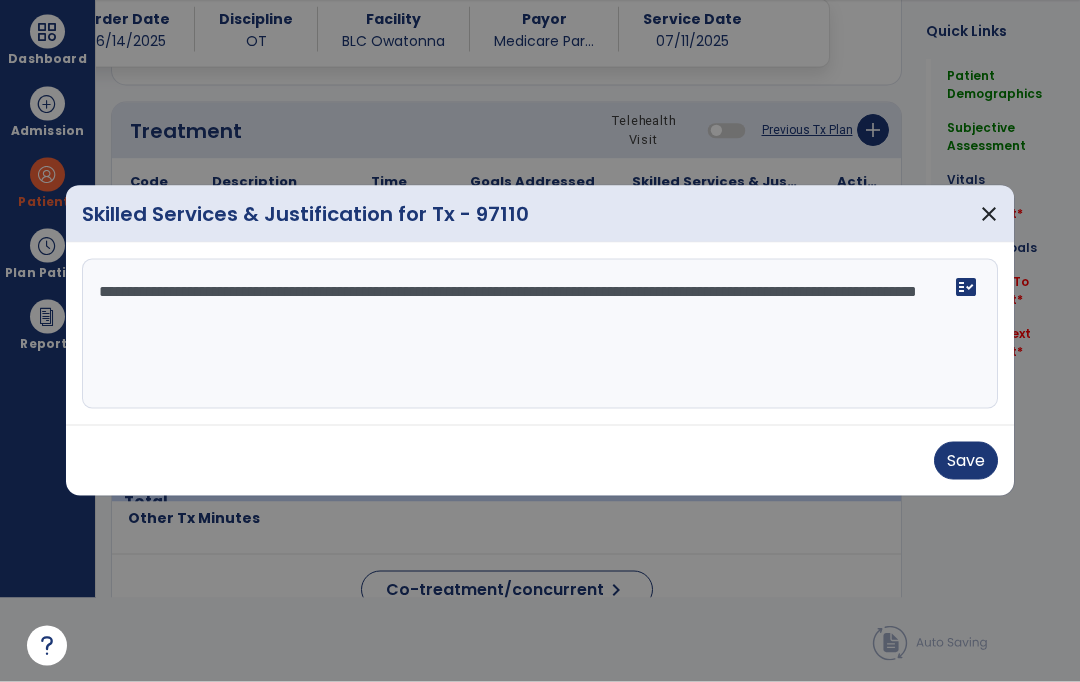 type on "**********" 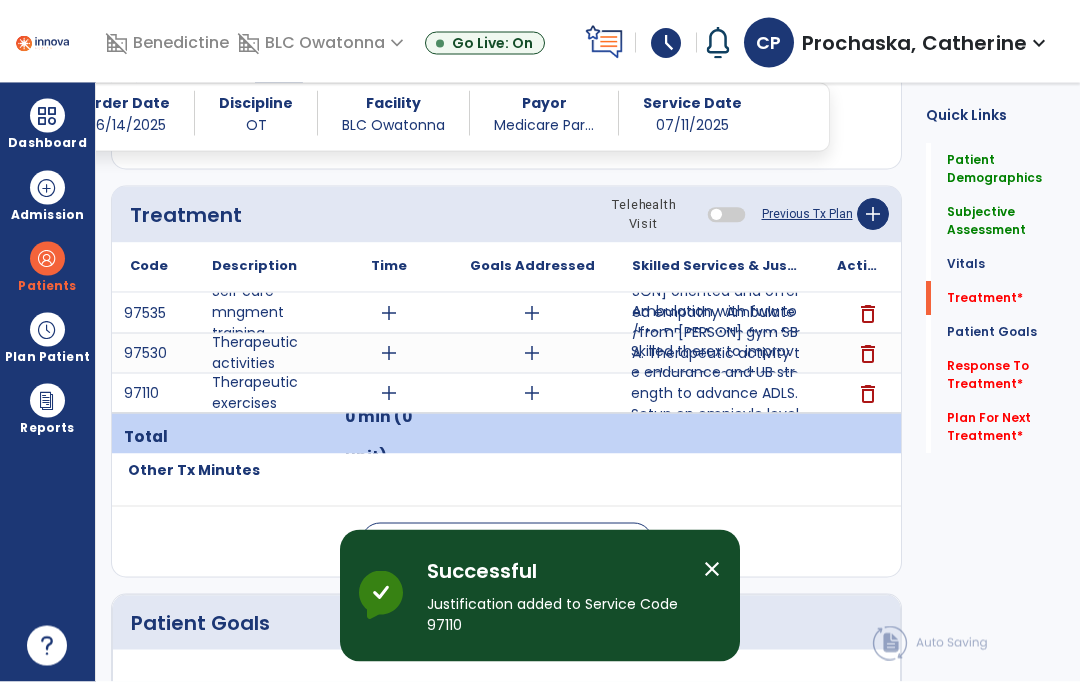 scroll, scrollTop: 84, scrollLeft: 0, axis: vertical 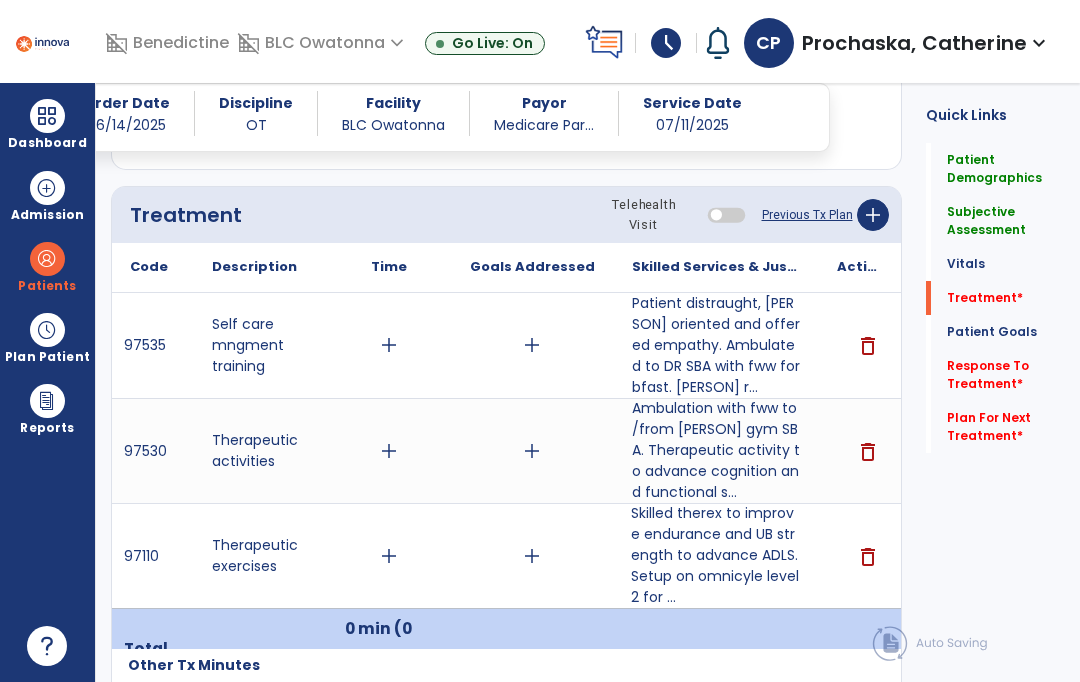 click on "add" at bounding box center [389, 345] 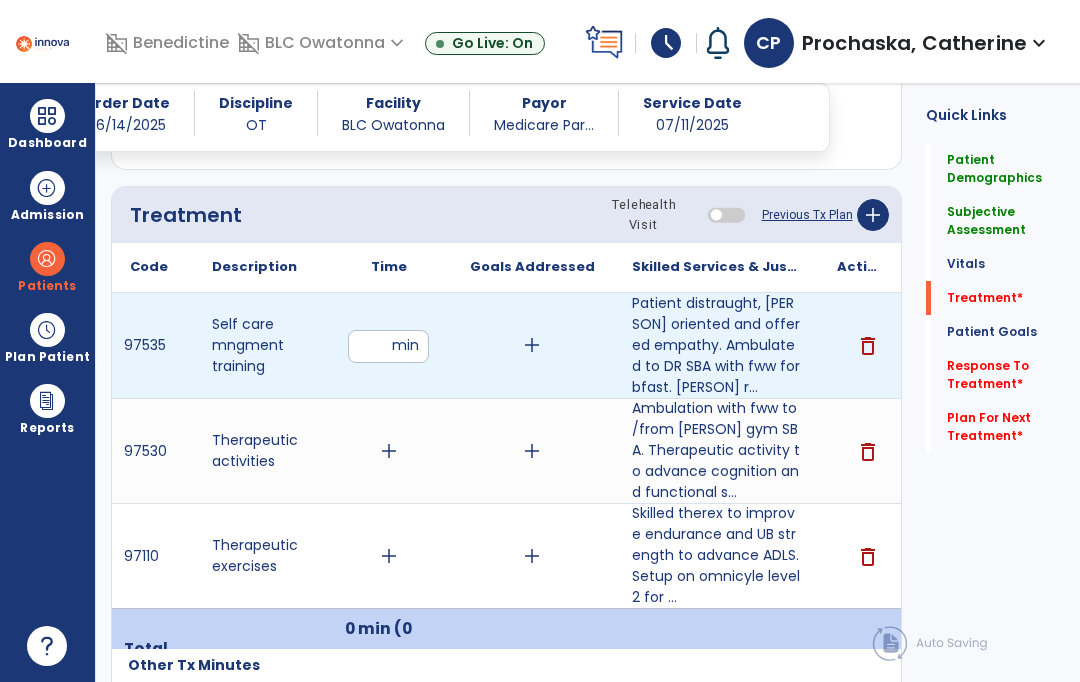 scroll, scrollTop: 83, scrollLeft: 0, axis: vertical 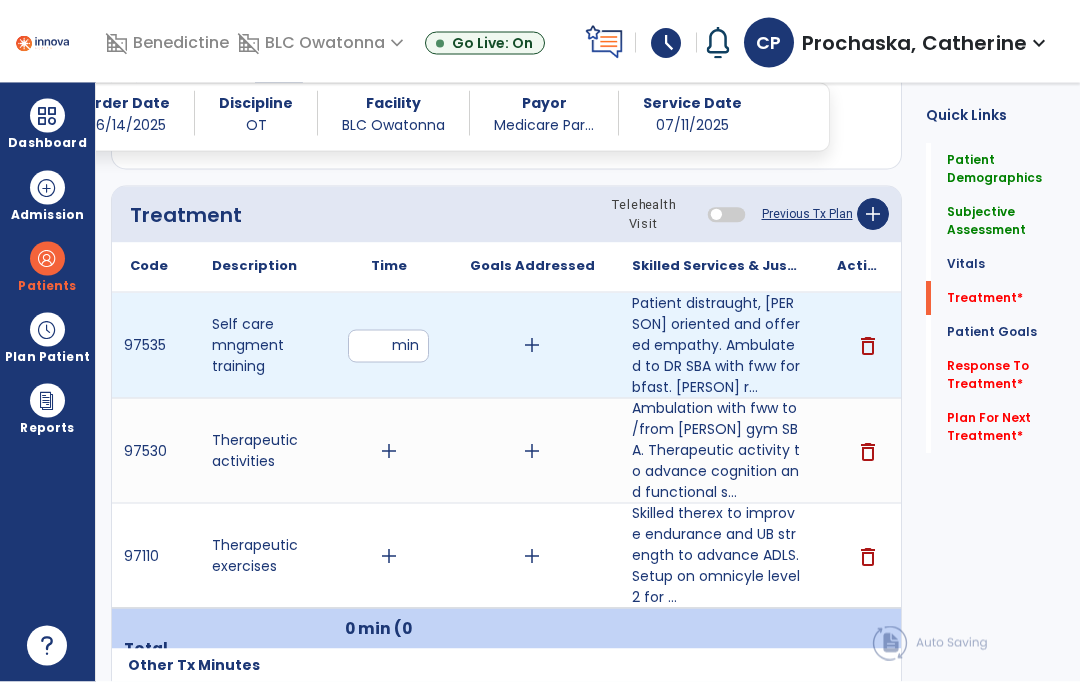 type on "**" 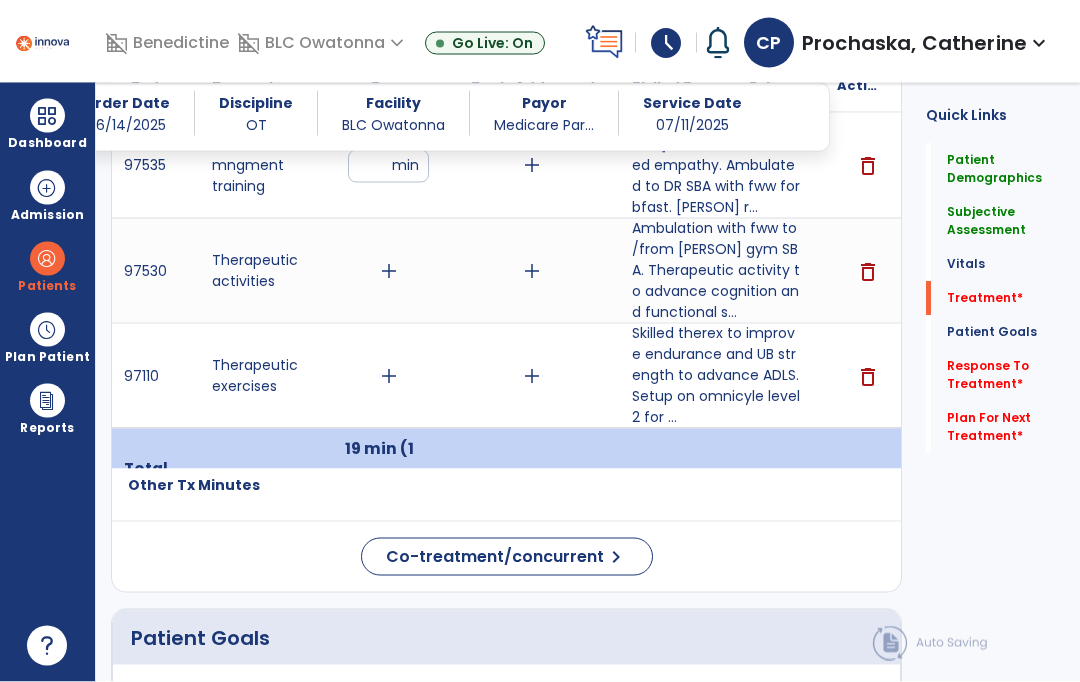 scroll, scrollTop: 1266, scrollLeft: 0, axis: vertical 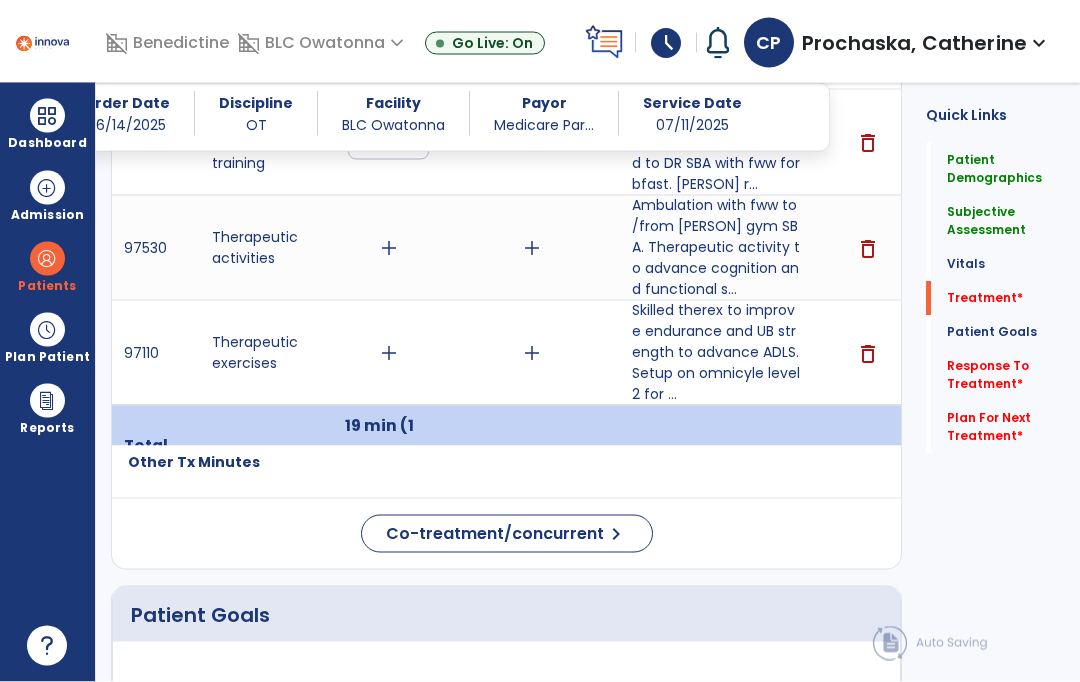 click on "add" at bounding box center [389, 353] 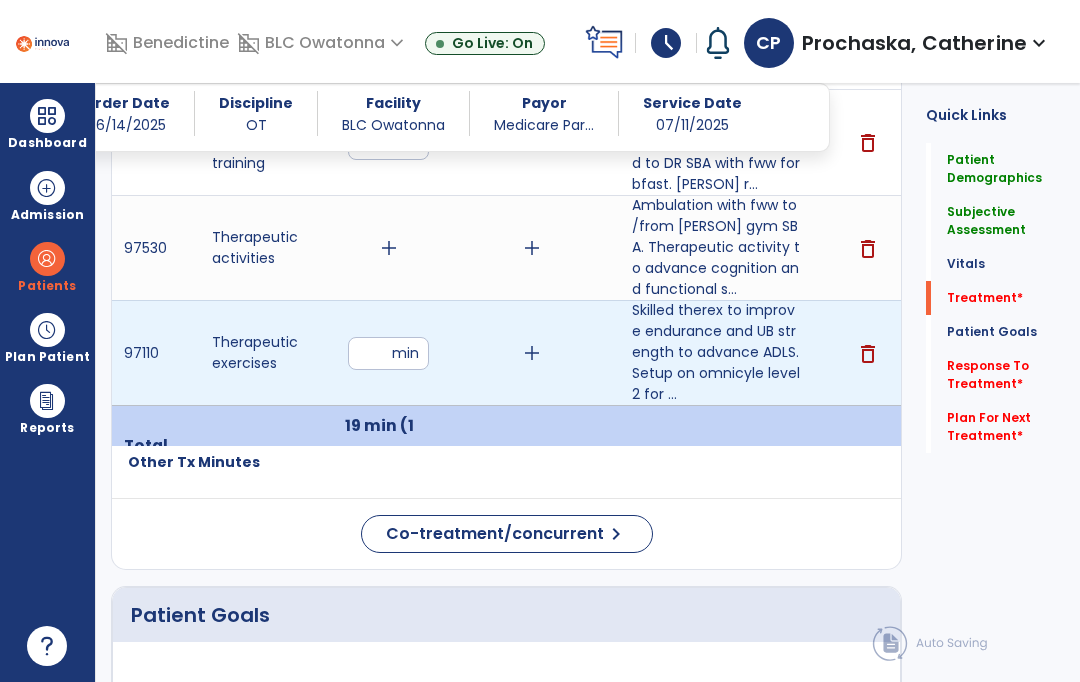scroll, scrollTop: 83, scrollLeft: 0, axis: vertical 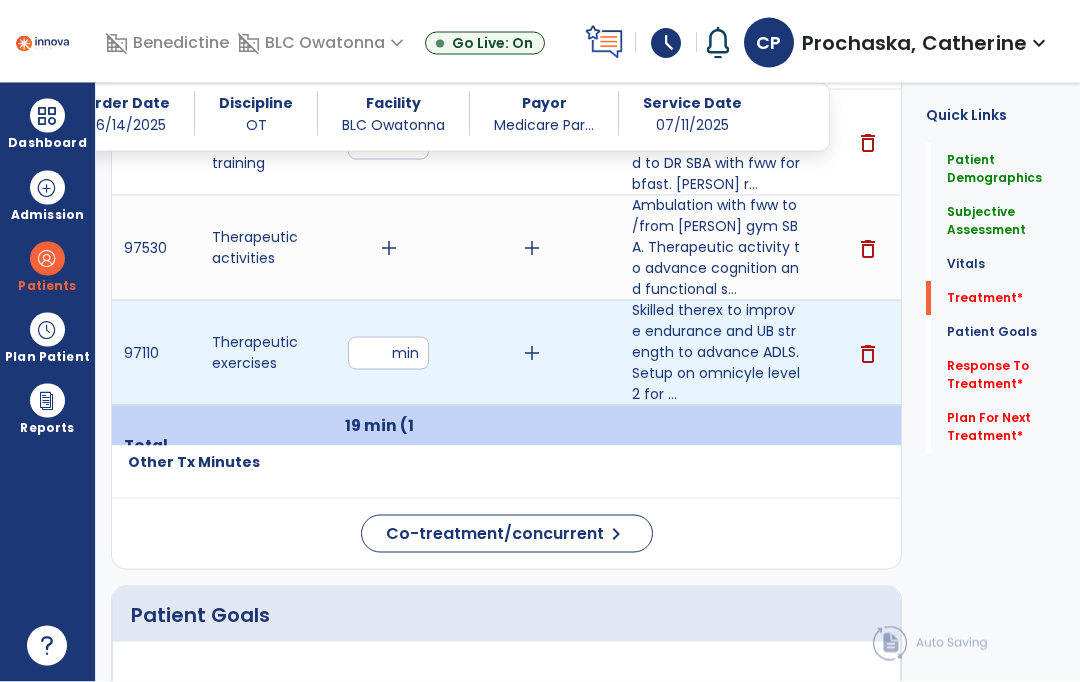 type on "**" 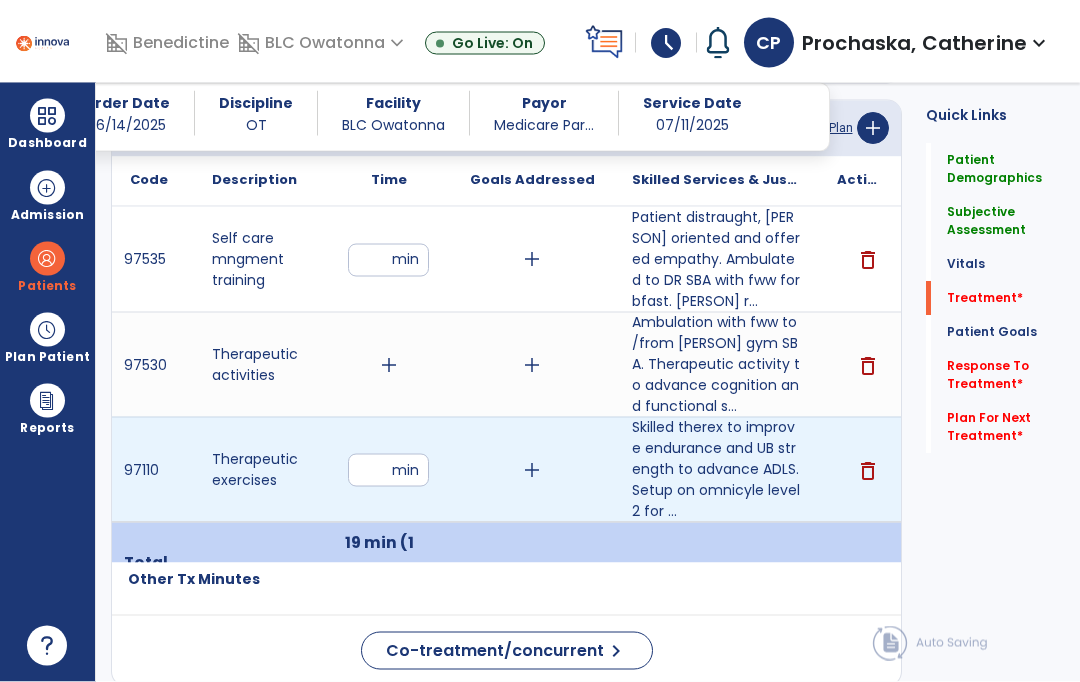 scroll, scrollTop: 1148, scrollLeft: 0, axis: vertical 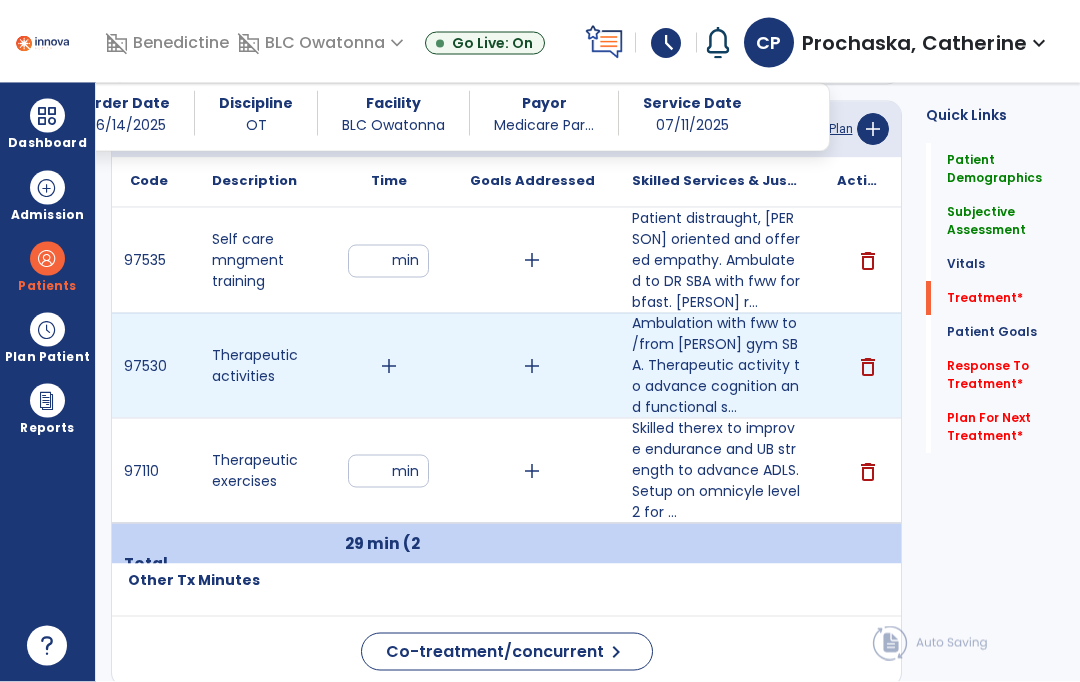 click on "add" at bounding box center (388, 366) 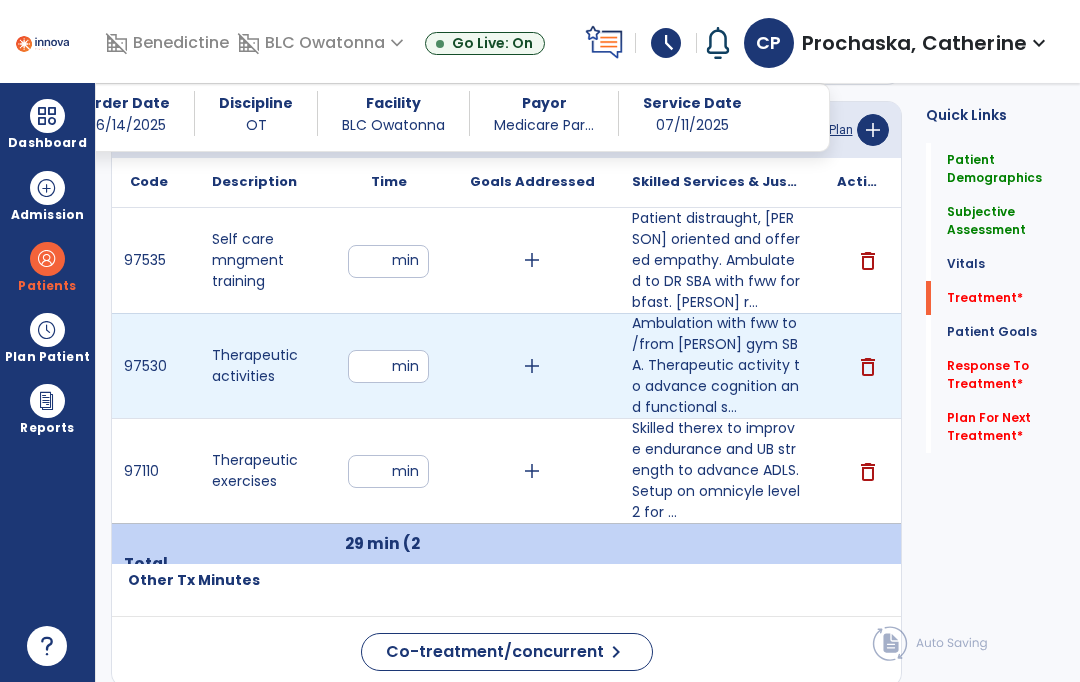 scroll, scrollTop: 83, scrollLeft: 0, axis: vertical 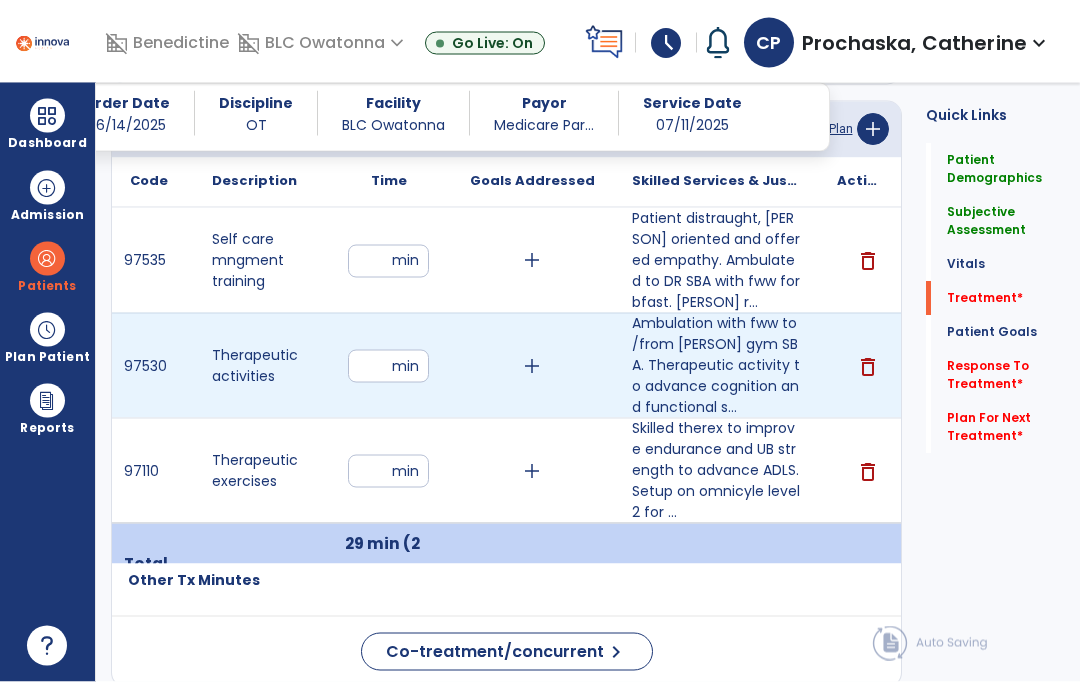 type on "**" 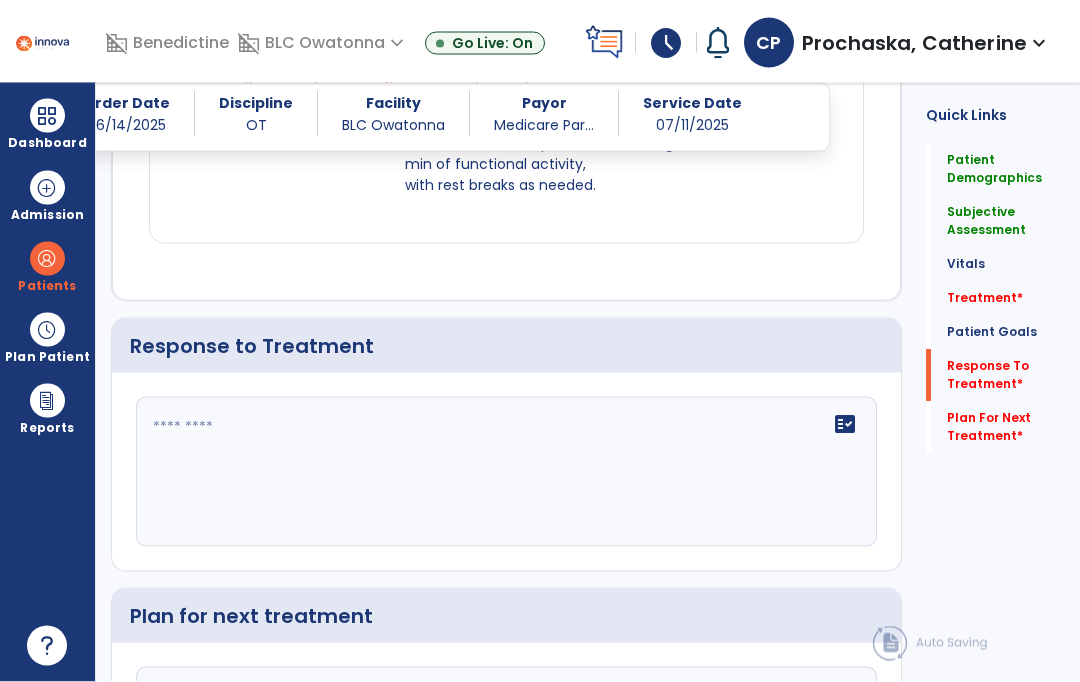 scroll, scrollTop: 2878, scrollLeft: 0, axis: vertical 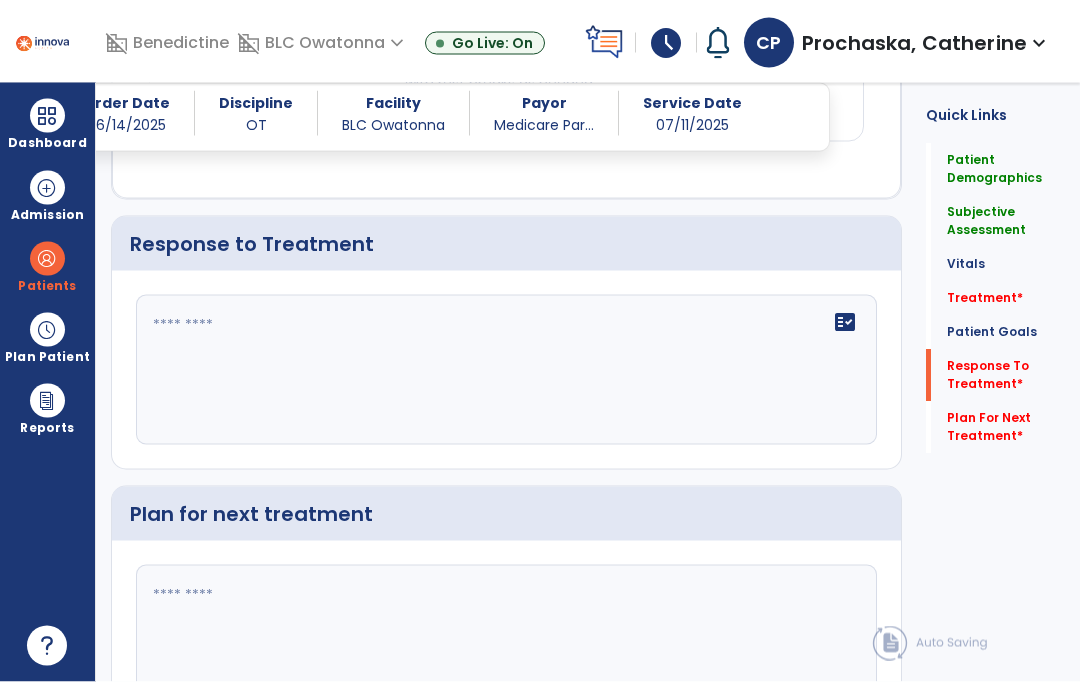 click on "fact_check" 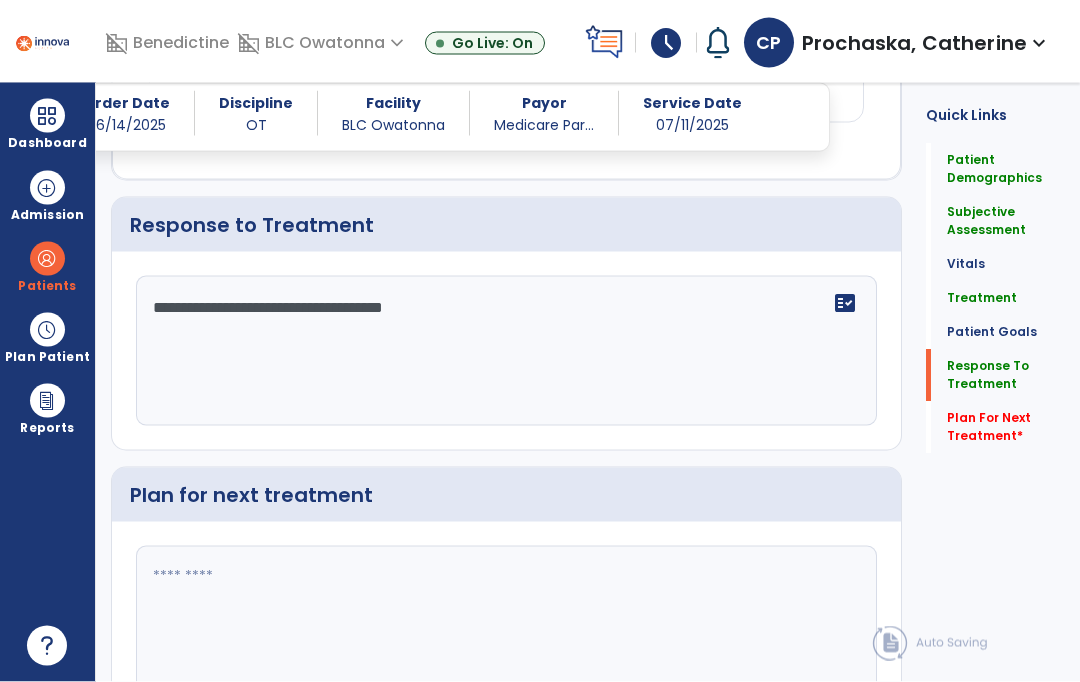 scroll, scrollTop: 2896, scrollLeft: 0, axis: vertical 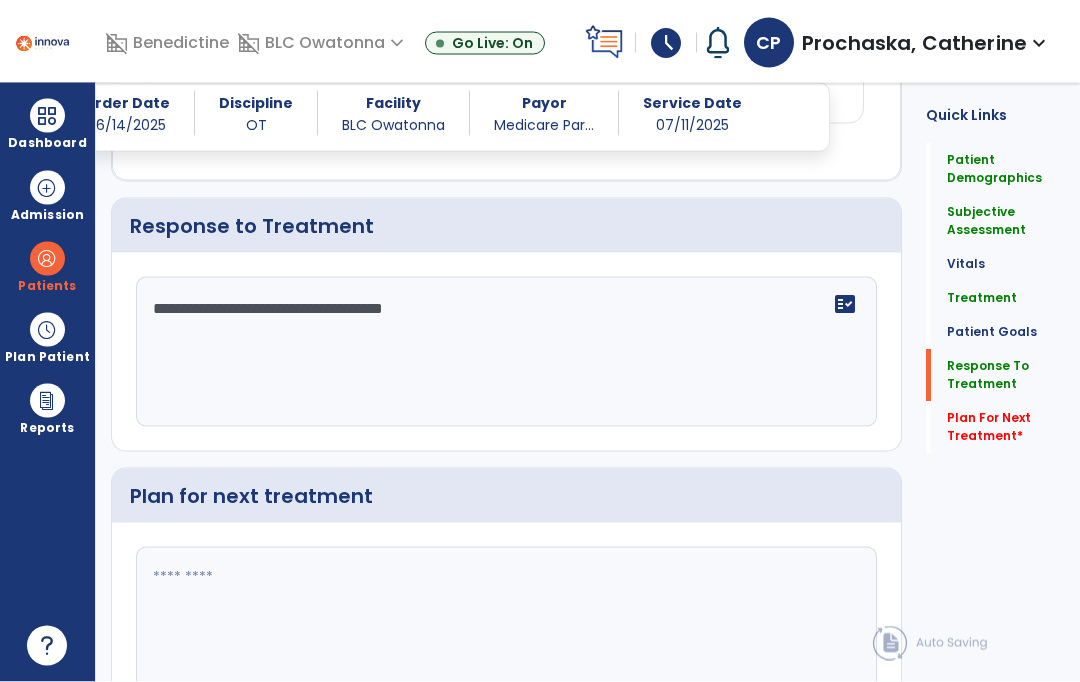 type on "**********" 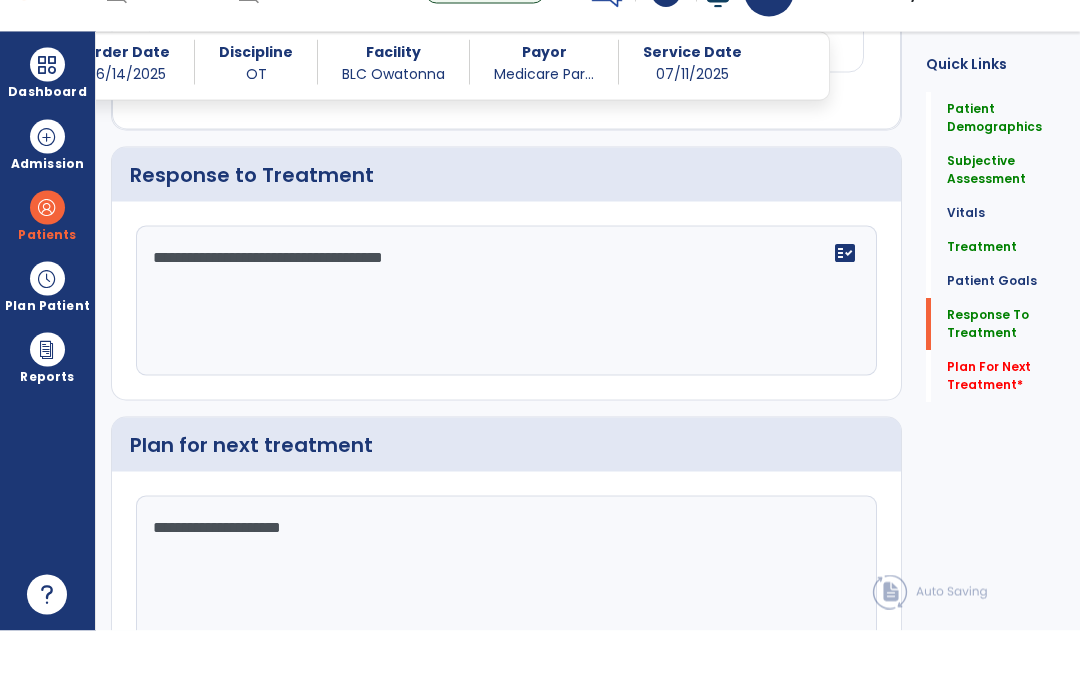 scroll, scrollTop: 84, scrollLeft: 0, axis: vertical 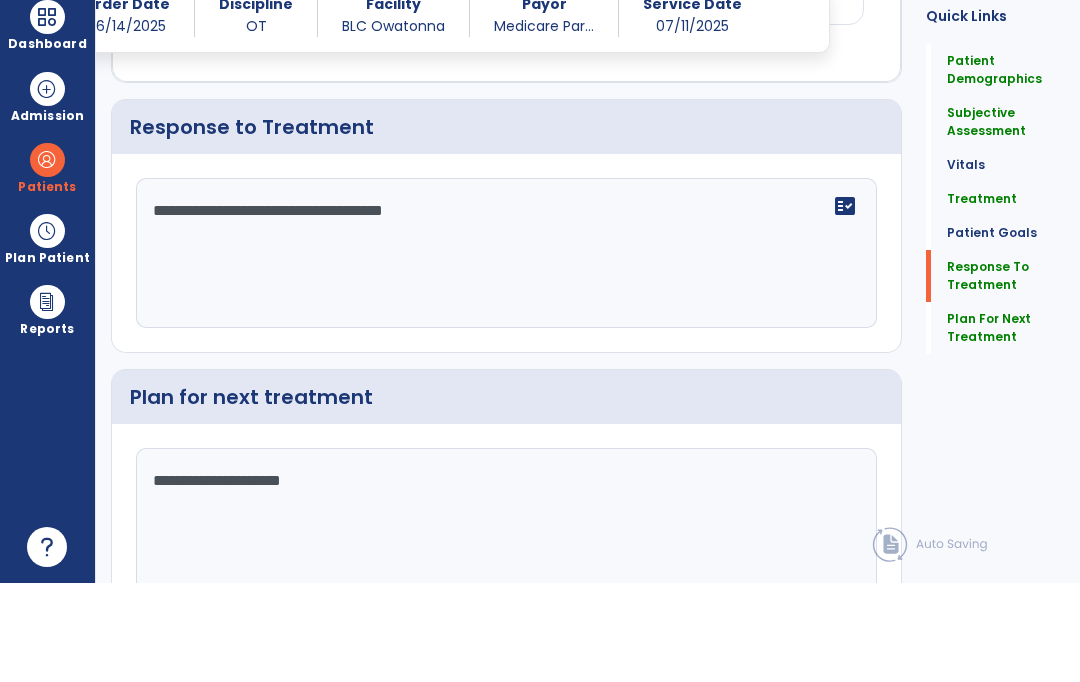 type on "**********" 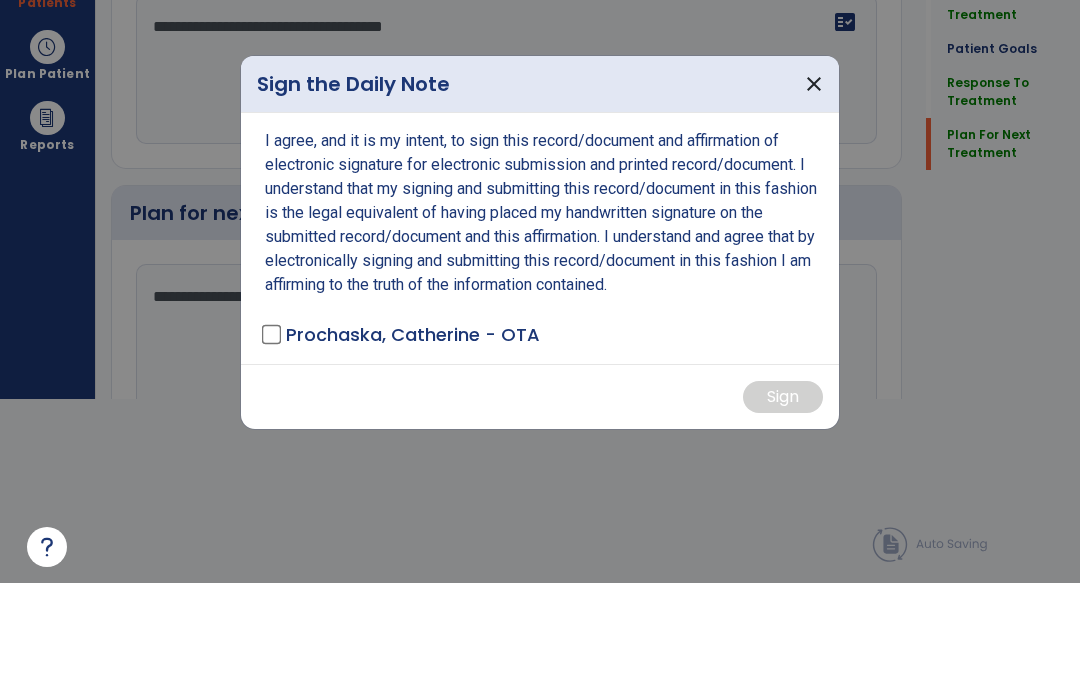 scroll, scrollTop: 0, scrollLeft: 0, axis: both 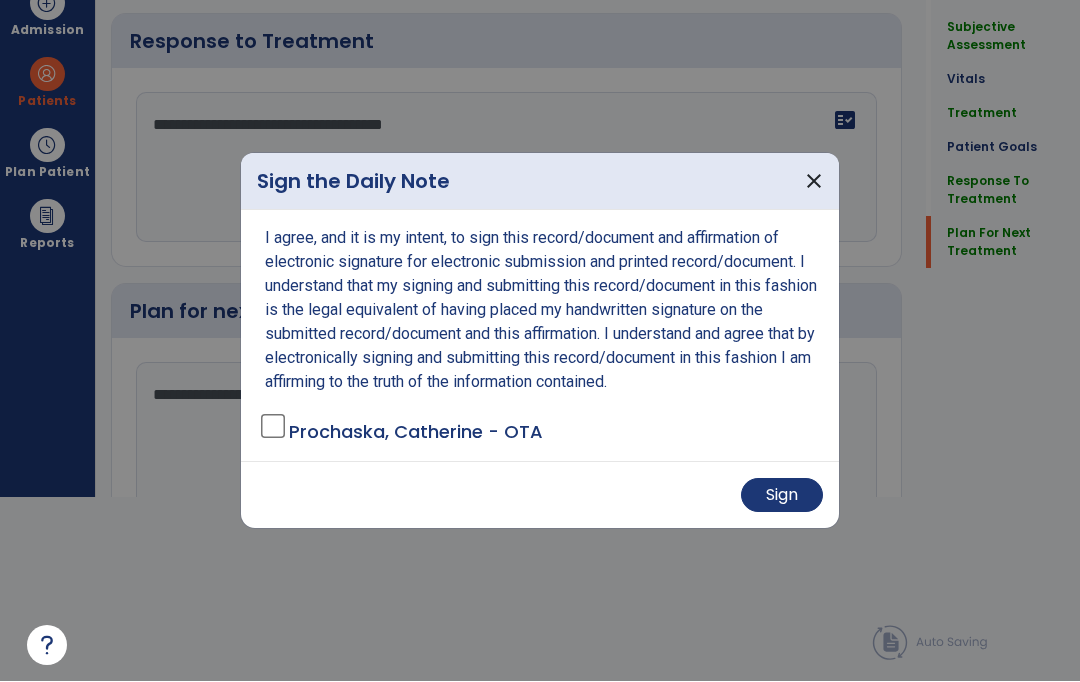 click on "Sign" at bounding box center (782, 496) 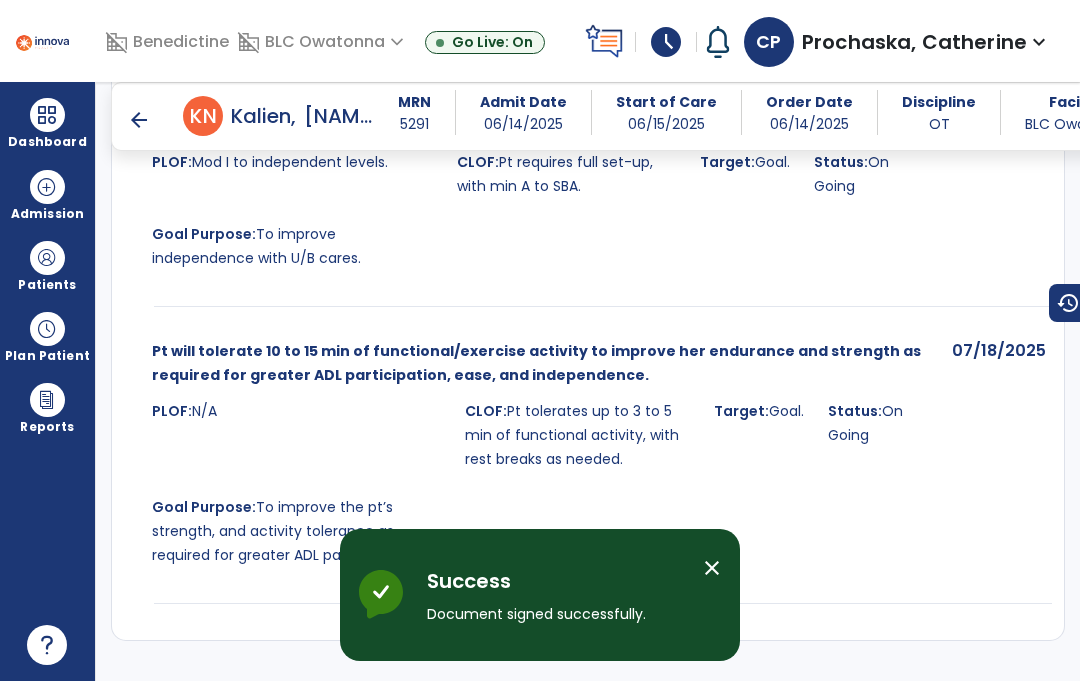 scroll, scrollTop: 84, scrollLeft: 0, axis: vertical 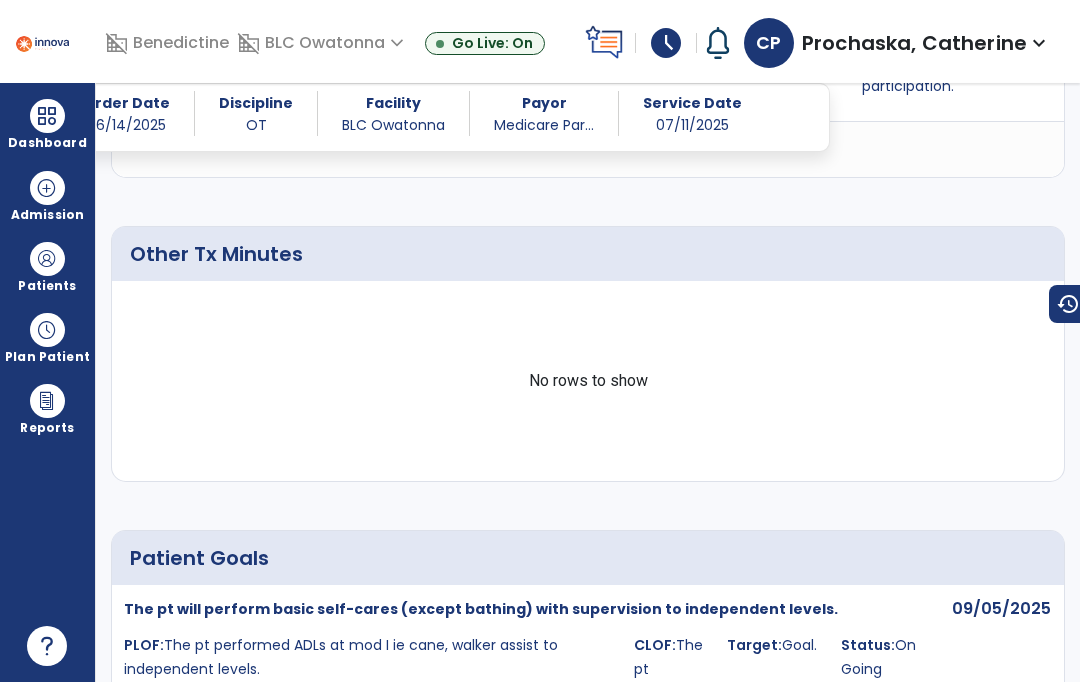 click at bounding box center (47, 259) 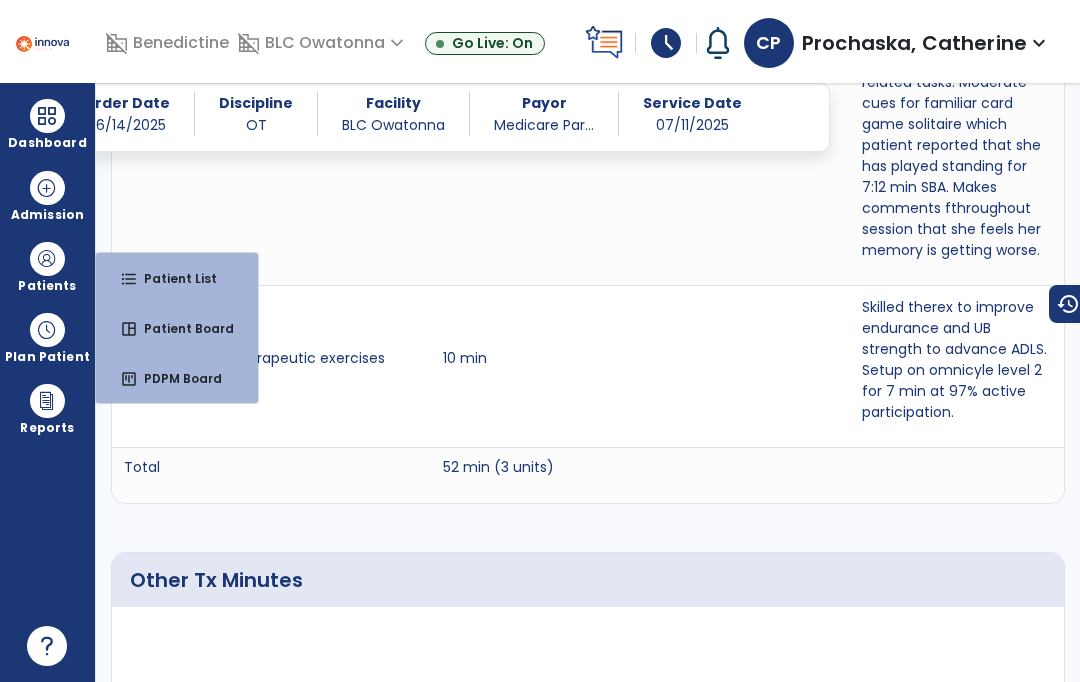 click at bounding box center [47, 259] 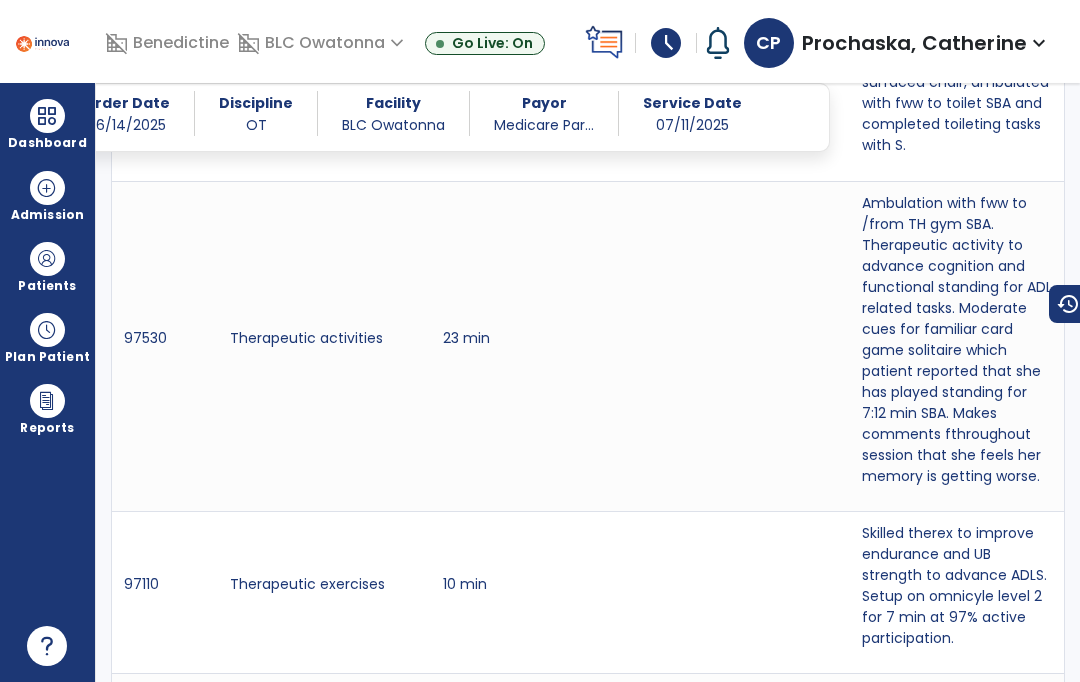 click at bounding box center [47, 259] 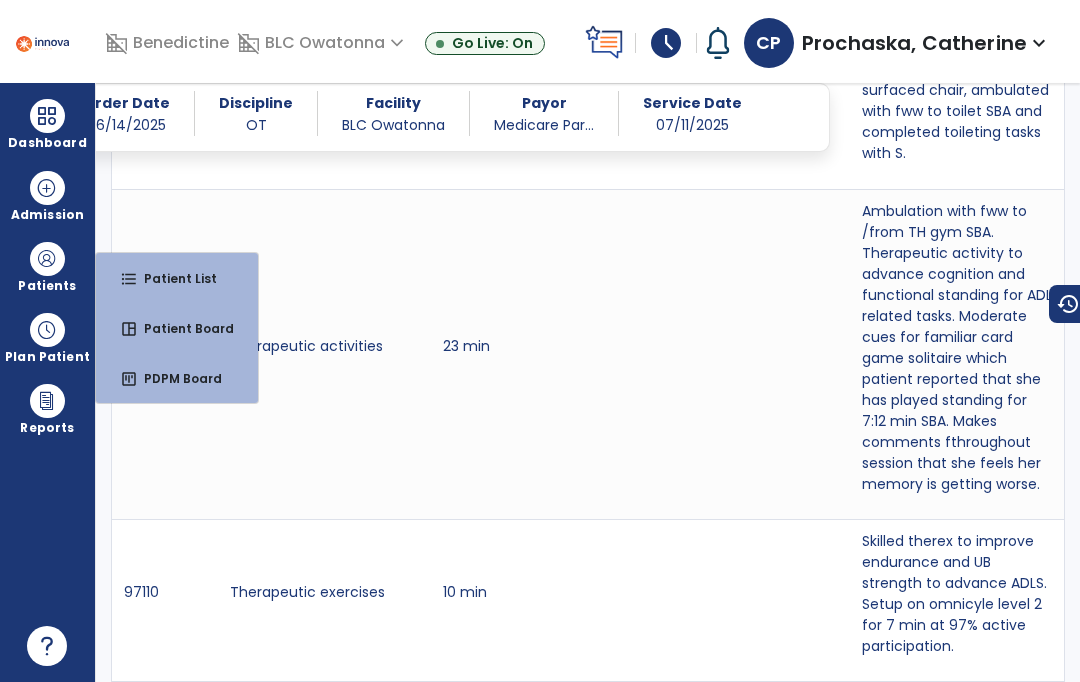 scroll, scrollTop: 1407, scrollLeft: 0, axis: vertical 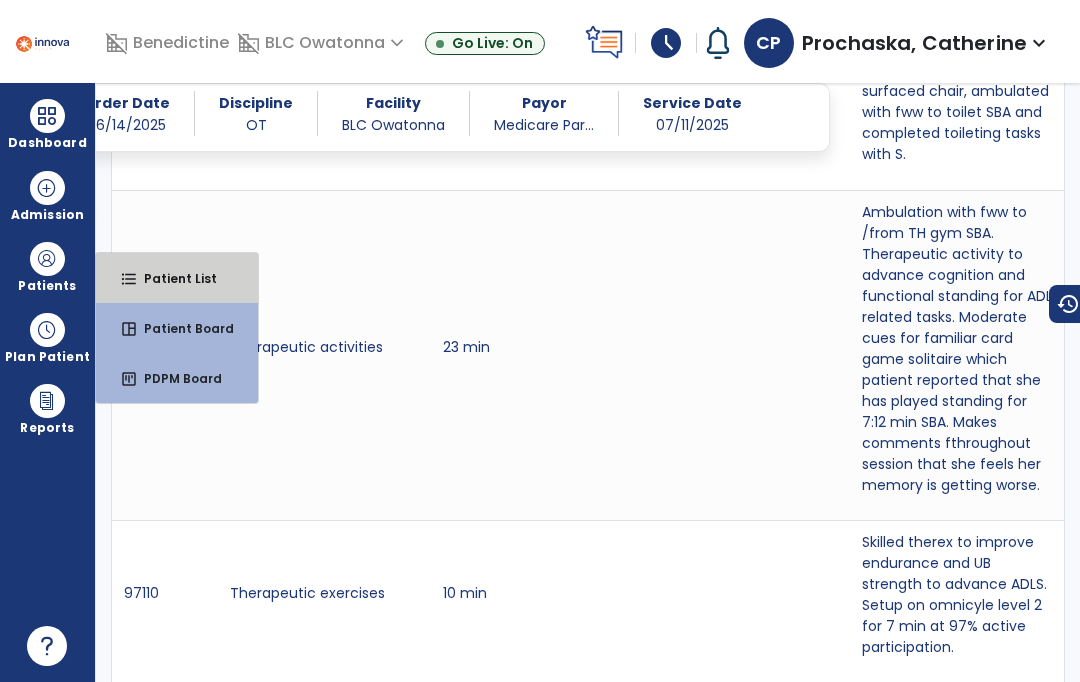 click on "Patient List" at bounding box center (172, 278) 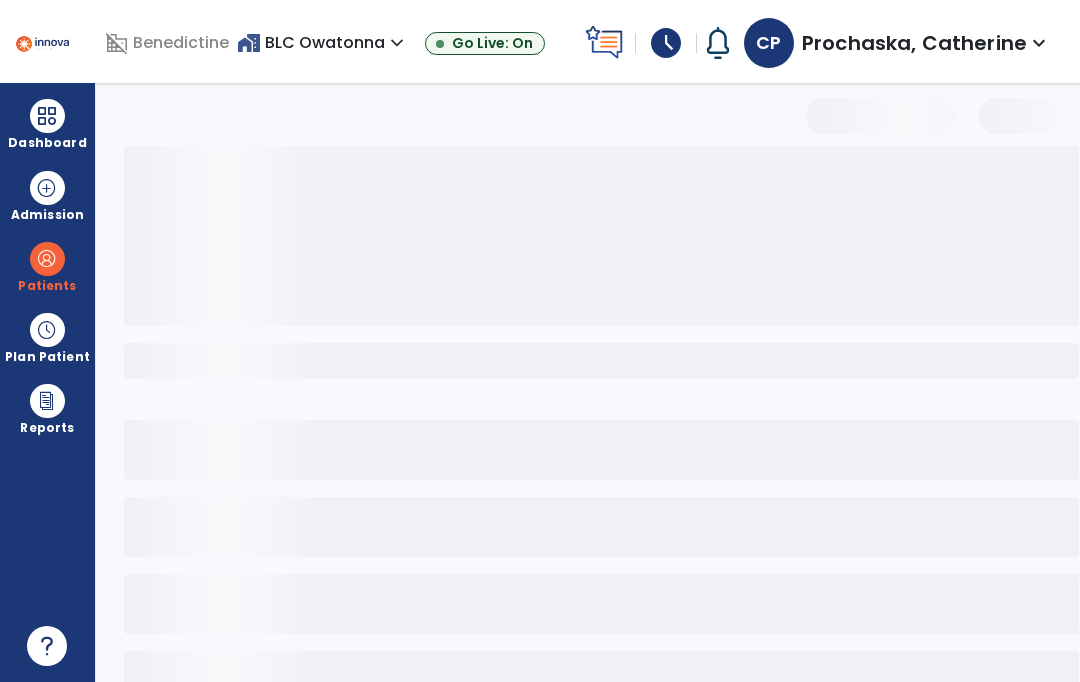 scroll, scrollTop: 0, scrollLeft: 0, axis: both 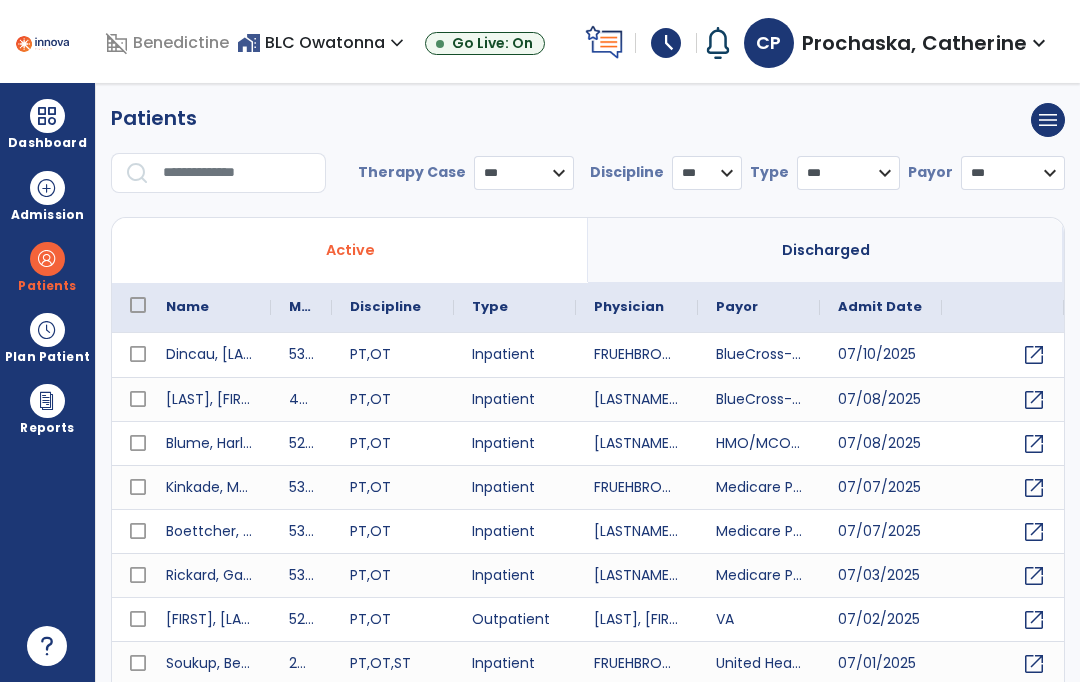 click at bounding box center [237, 173] 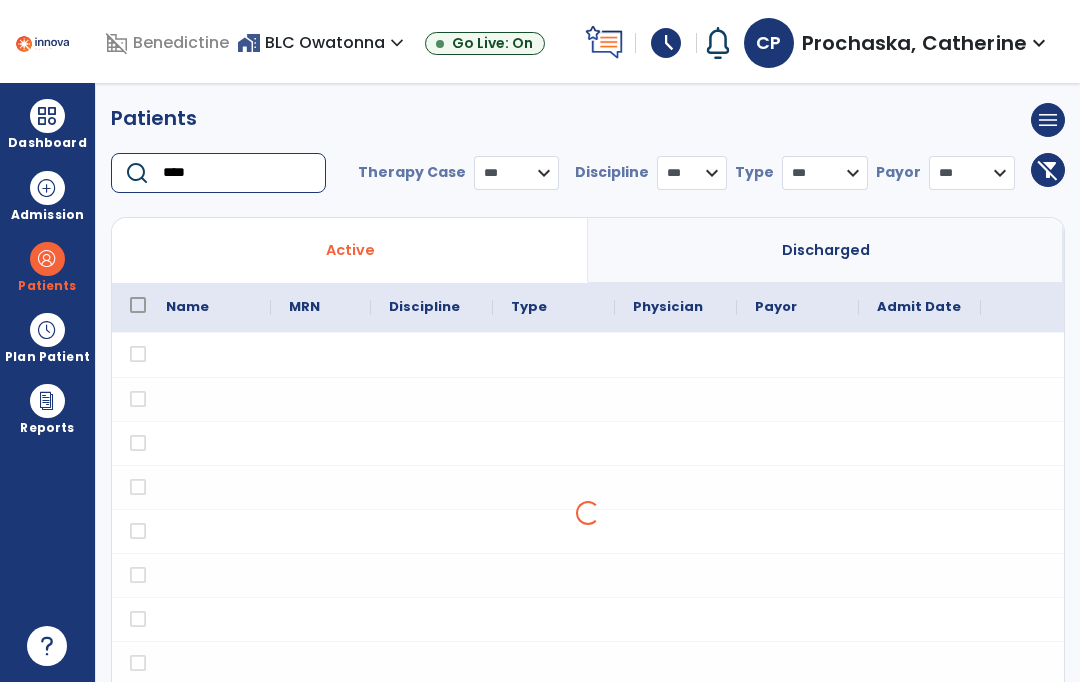 type on "****" 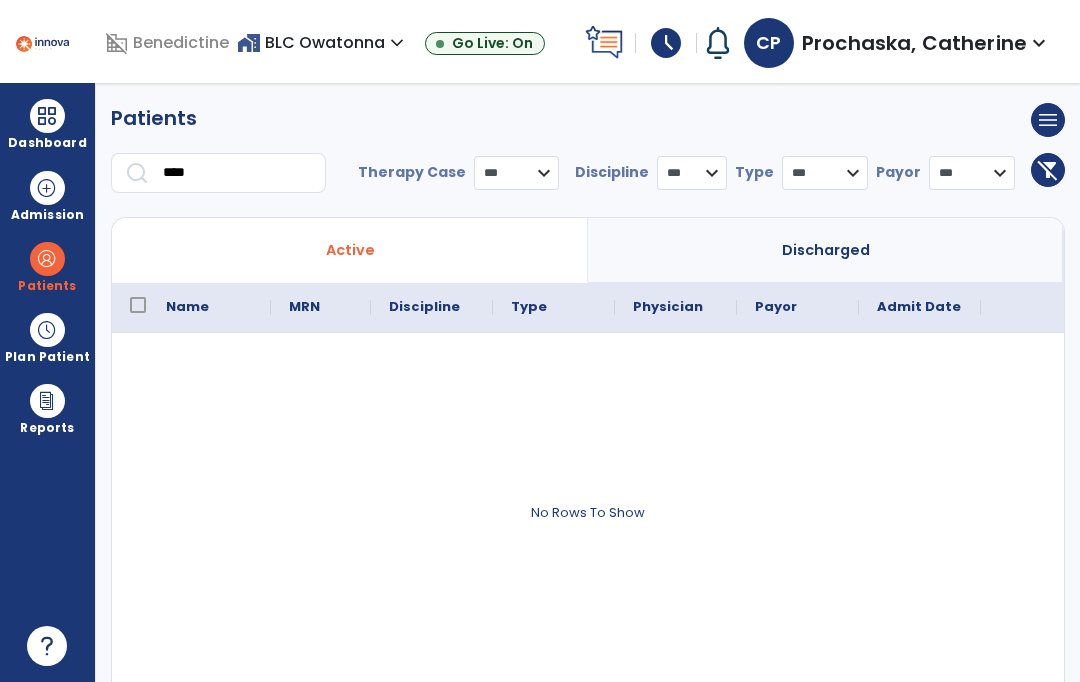 click at bounding box center [47, 116] 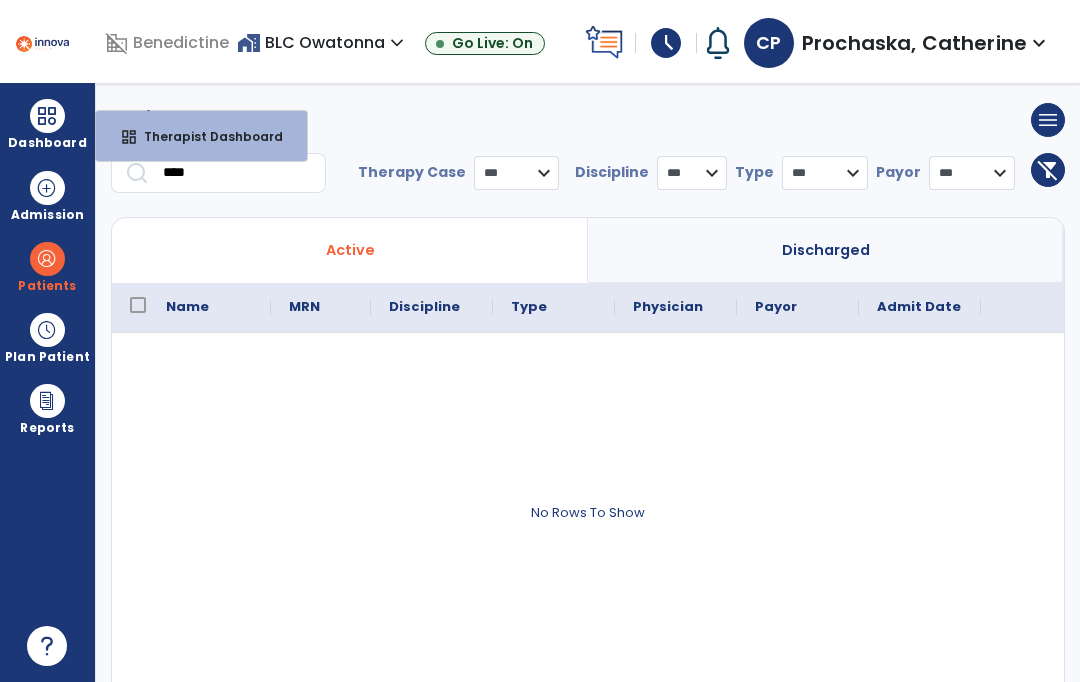 click on "dashboard  Therapist Dashboard" at bounding box center (201, 136) 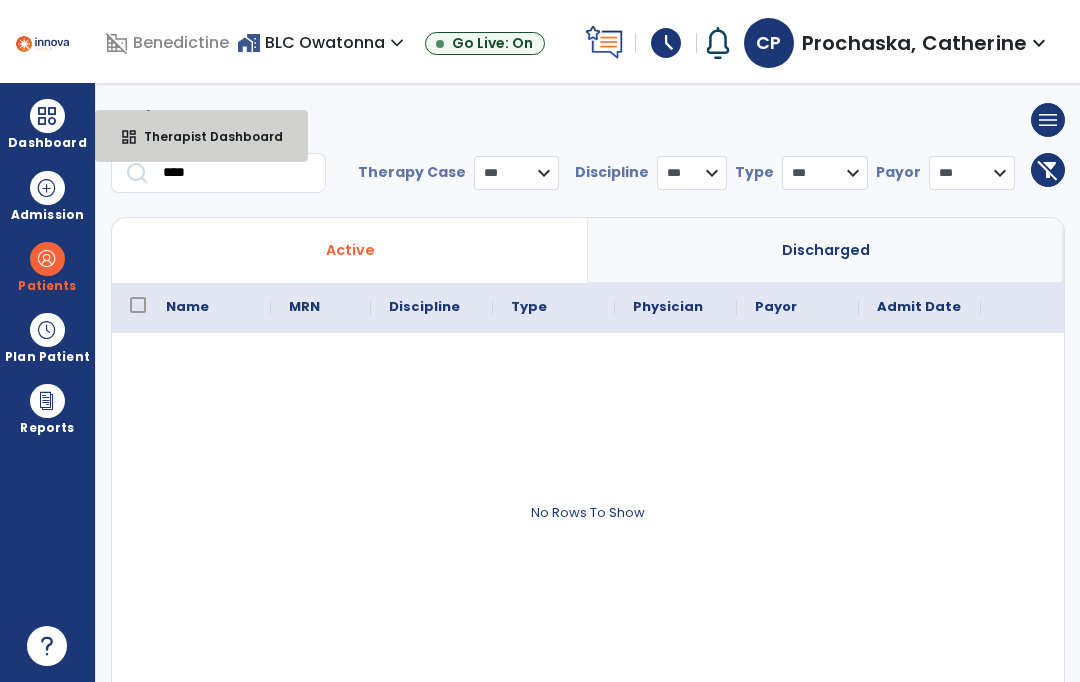 select on "****" 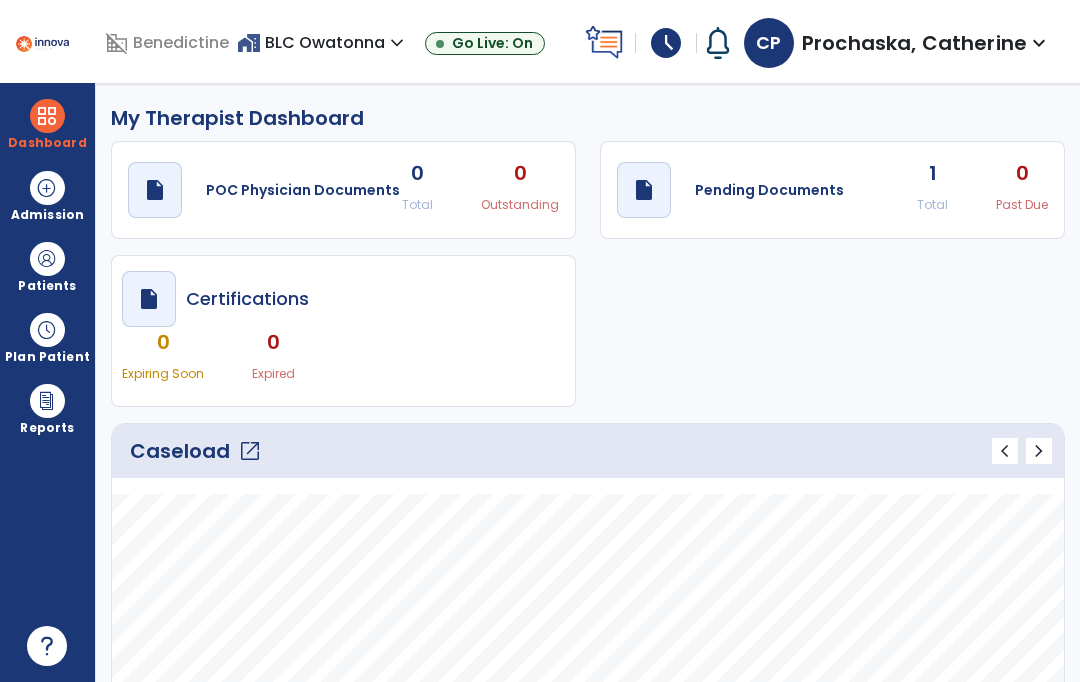 click on "Dashboard  dashboard  Therapist Dashboard Admission Patients  format_list_bulleted  Patient List  space_dashboard  Patient Board  insert_chart  PDPM Board Plan Patient  event_note  Planner  content_paste_go  Scheduler  content_paste_go  Whiteboard Reports  export_notes  Billing Exports  note_alt  EOM Report  event_note  Minutes By Payor  inbox_customize  Service Log  playlist_add_check  Triple Check Report" at bounding box center [48, 382] 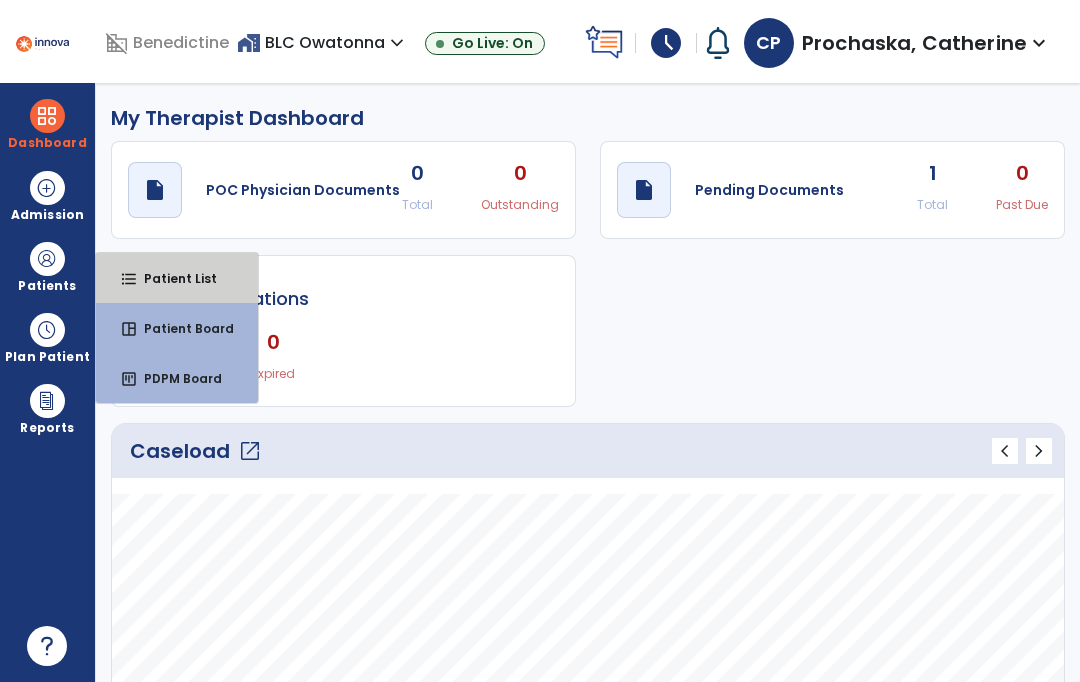click on "format_list_bulleted  Patient List" at bounding box center [177, 278] 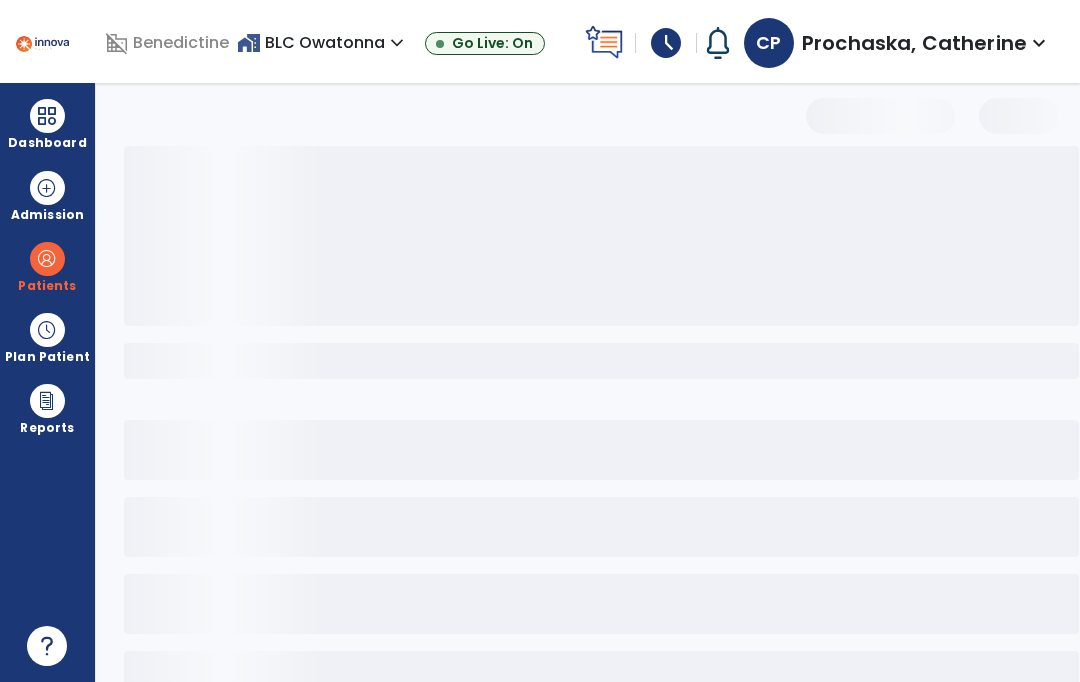 select on "***" 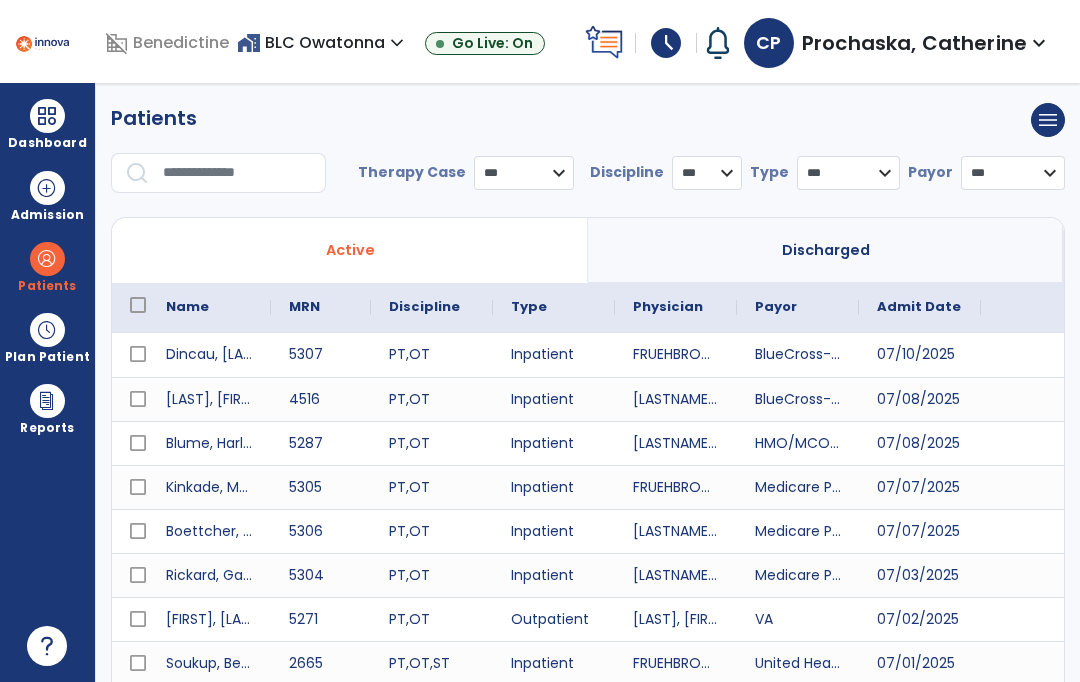 click at bounding box center [237, 173] 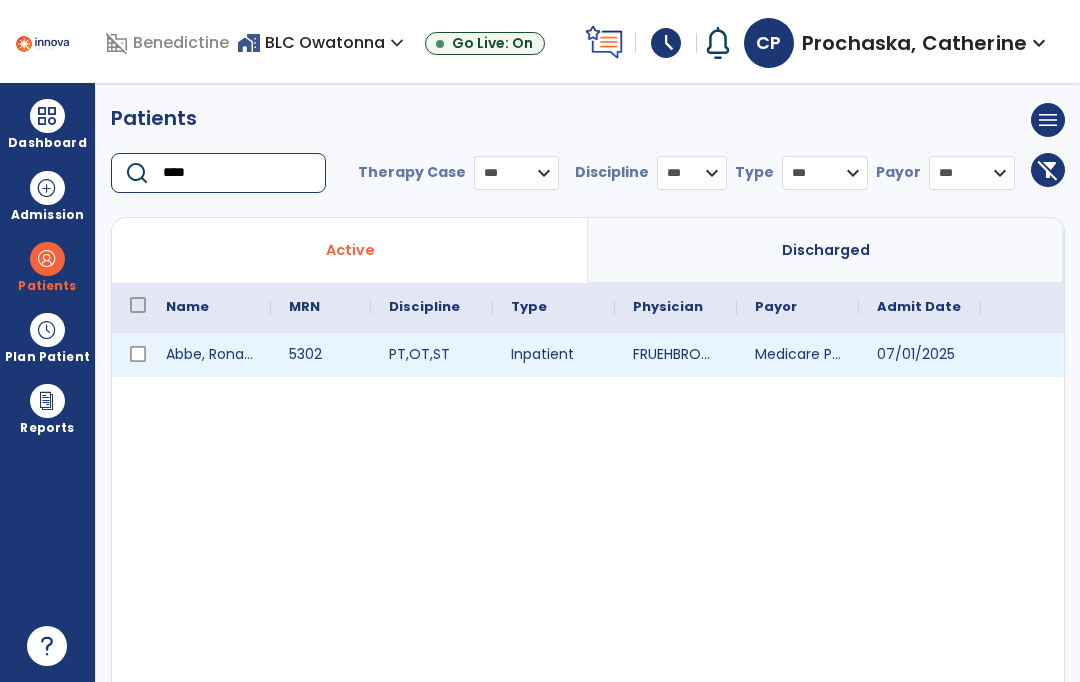 type on "****" 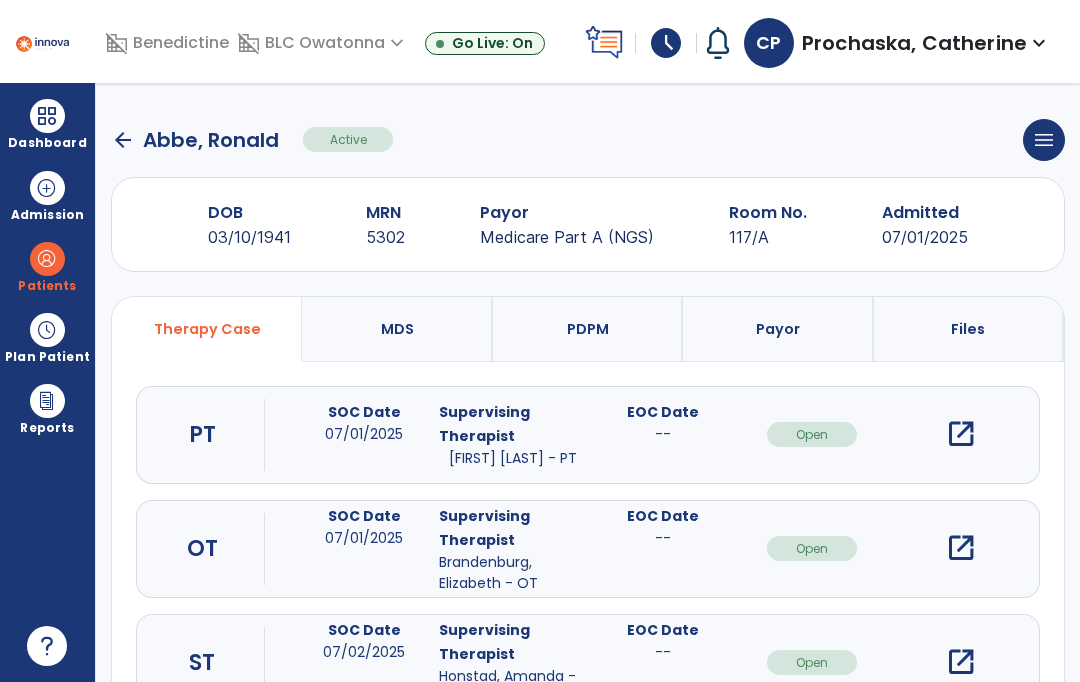 click on "open_in_new" at bounding box center (961, 548) 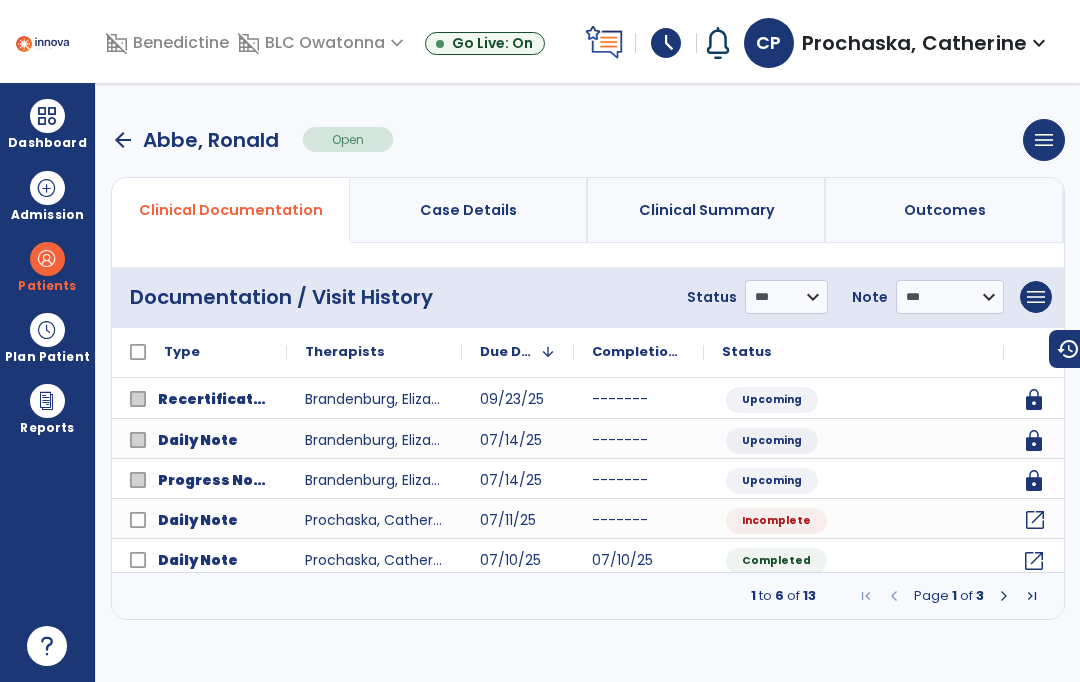 click on "open_in_new" 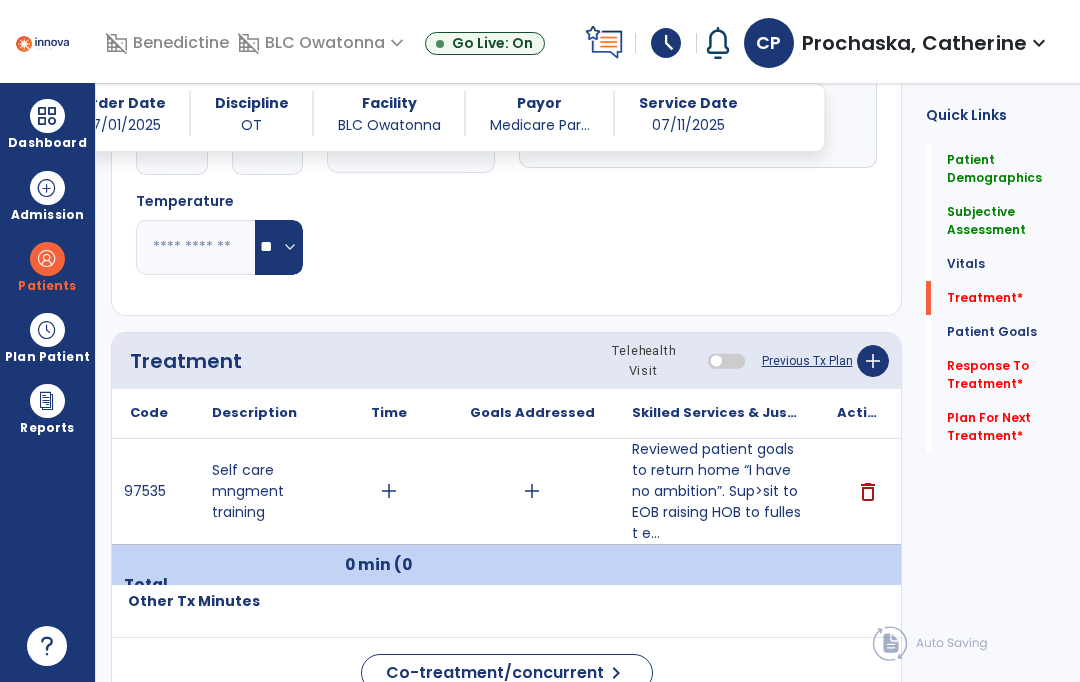 scroll, scrollTop: 1117, scrollLeft: 0, axis: vertical 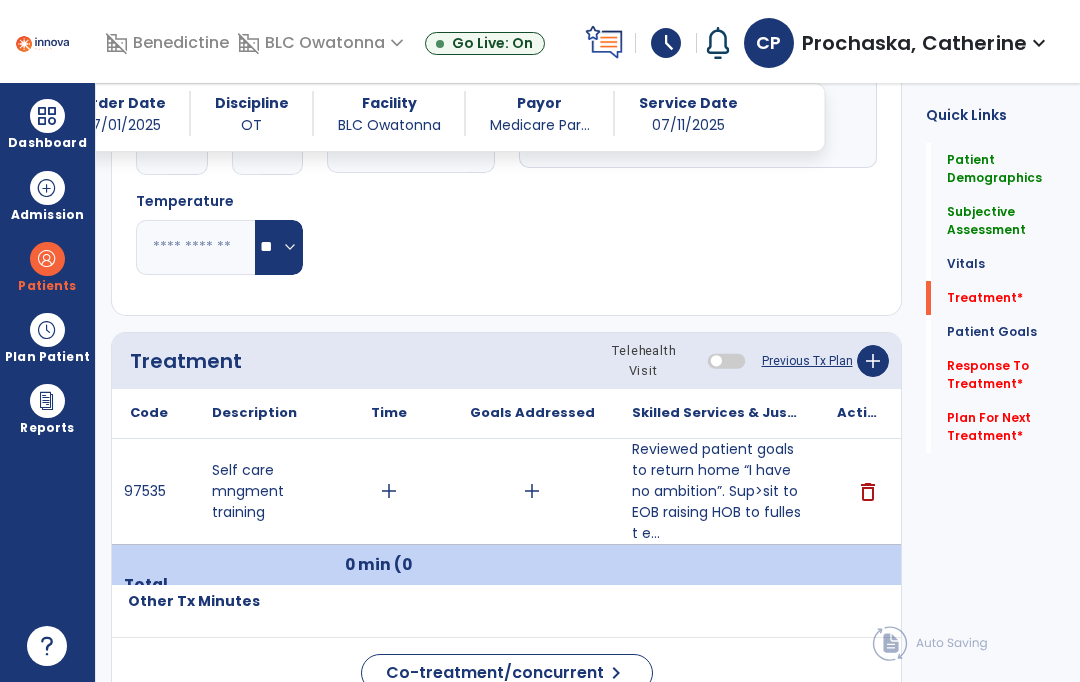 click on "add" at bounding box center (389, 491) 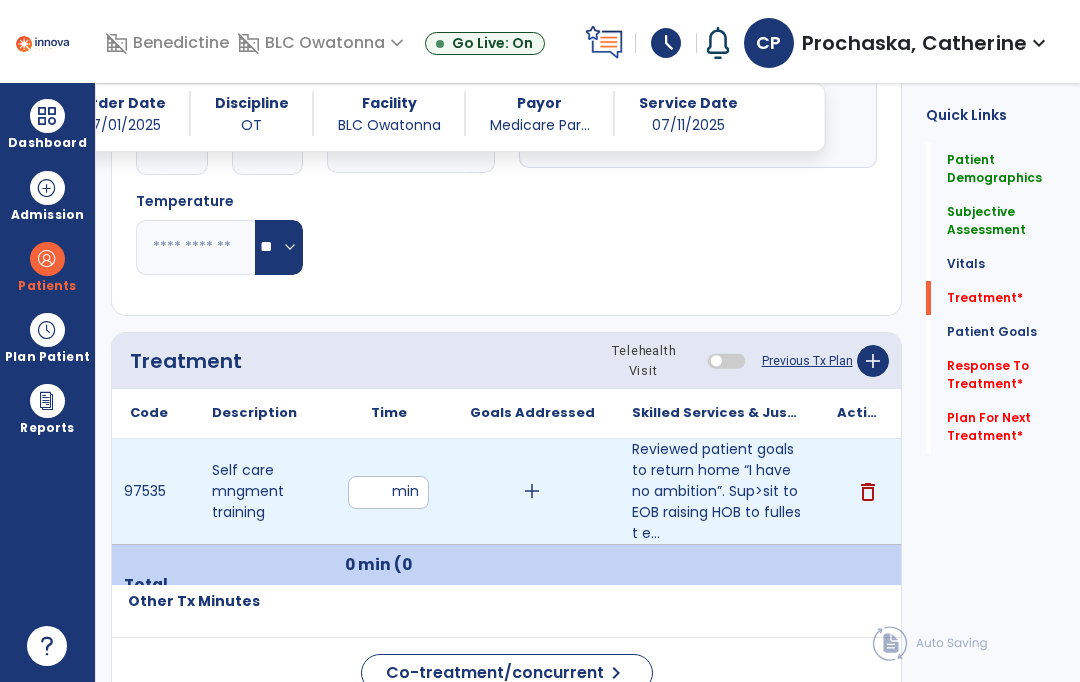 type on "**" 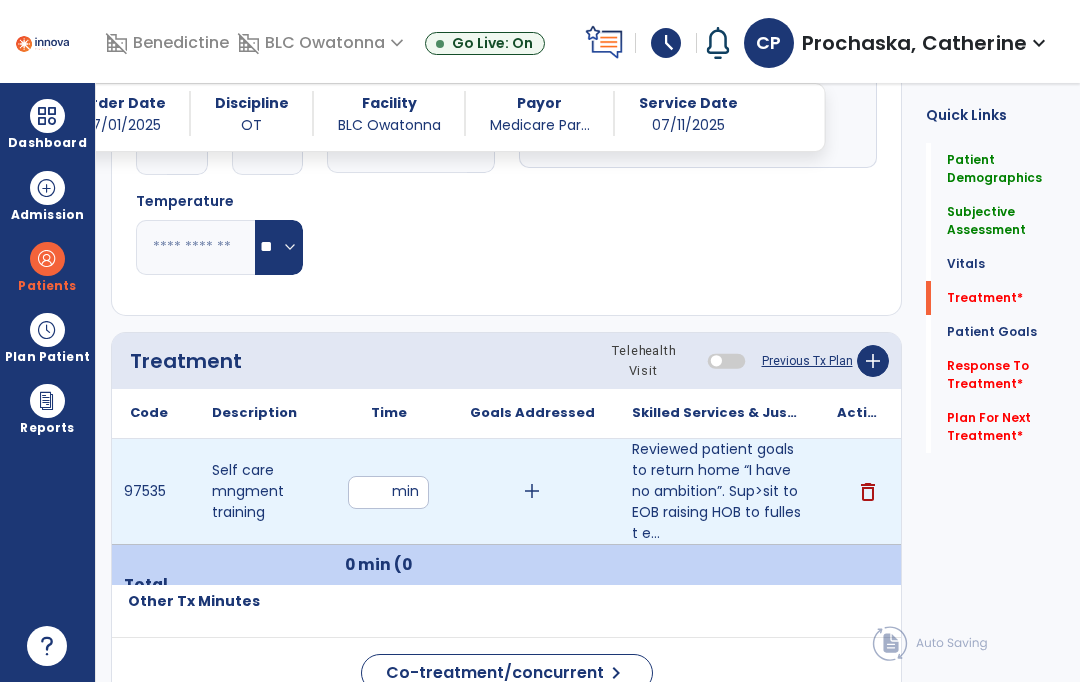 click on "add" 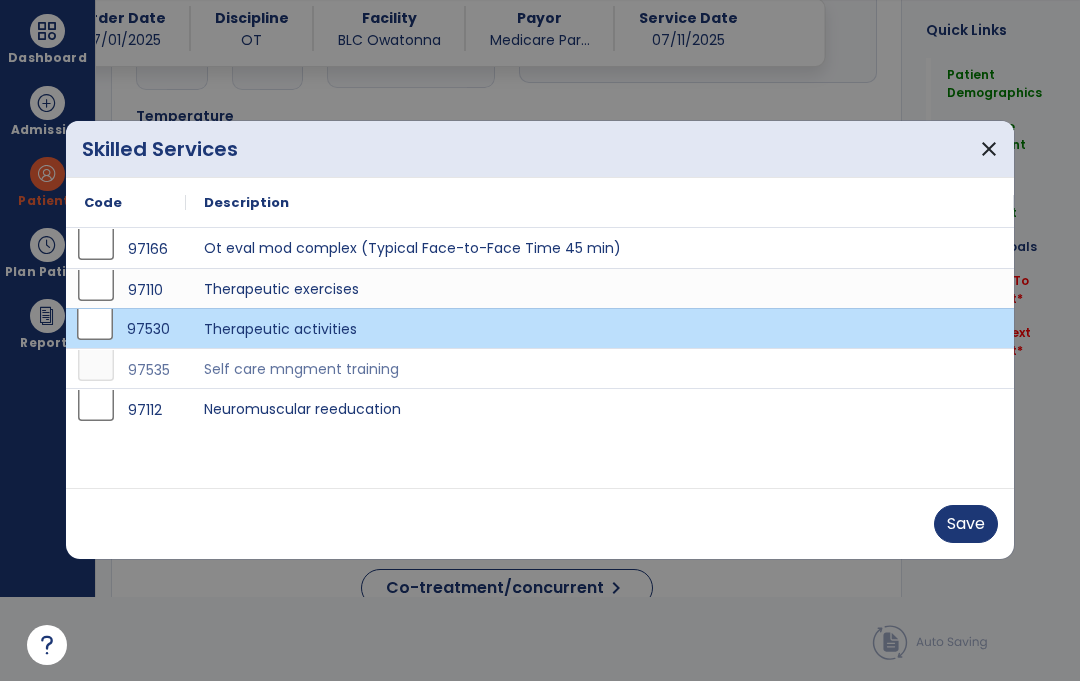 click on "Save" at bounding box center [966, 525] 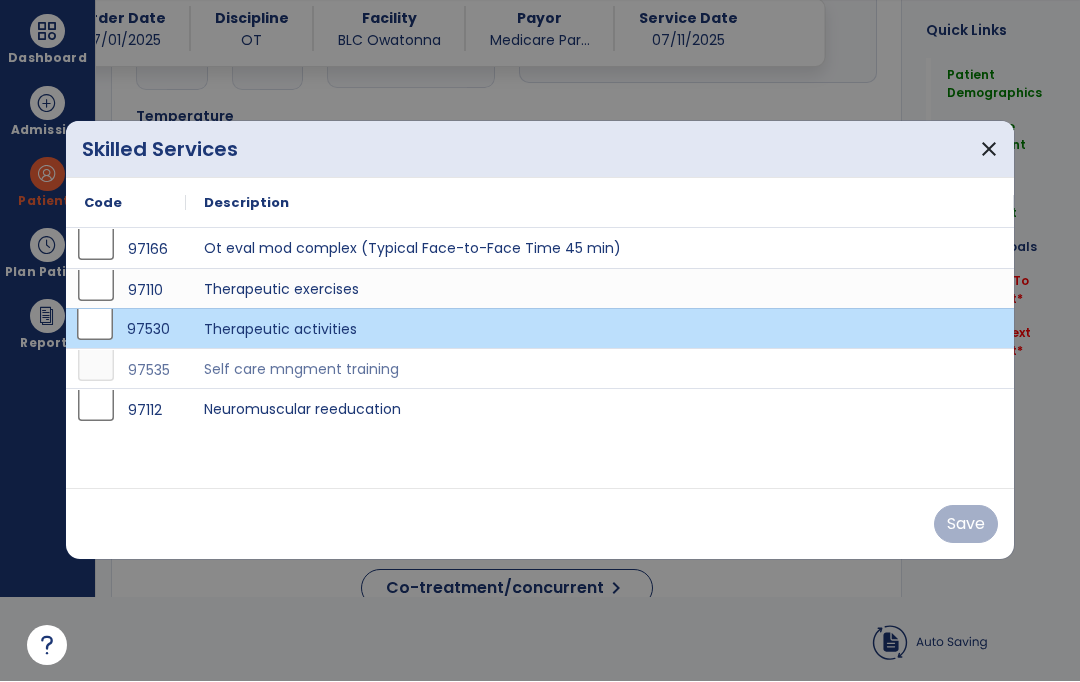 scroll, scrollTop: 84, scrollLeft: 0, axis: vertical 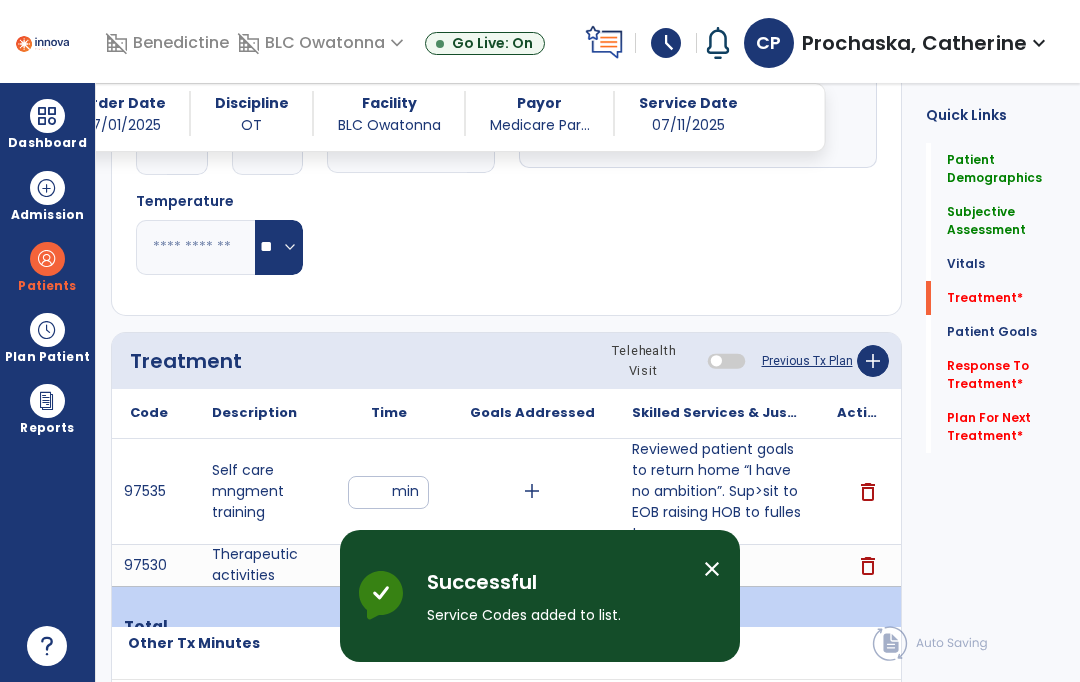 click on "close" at bounding box center (712, 569) 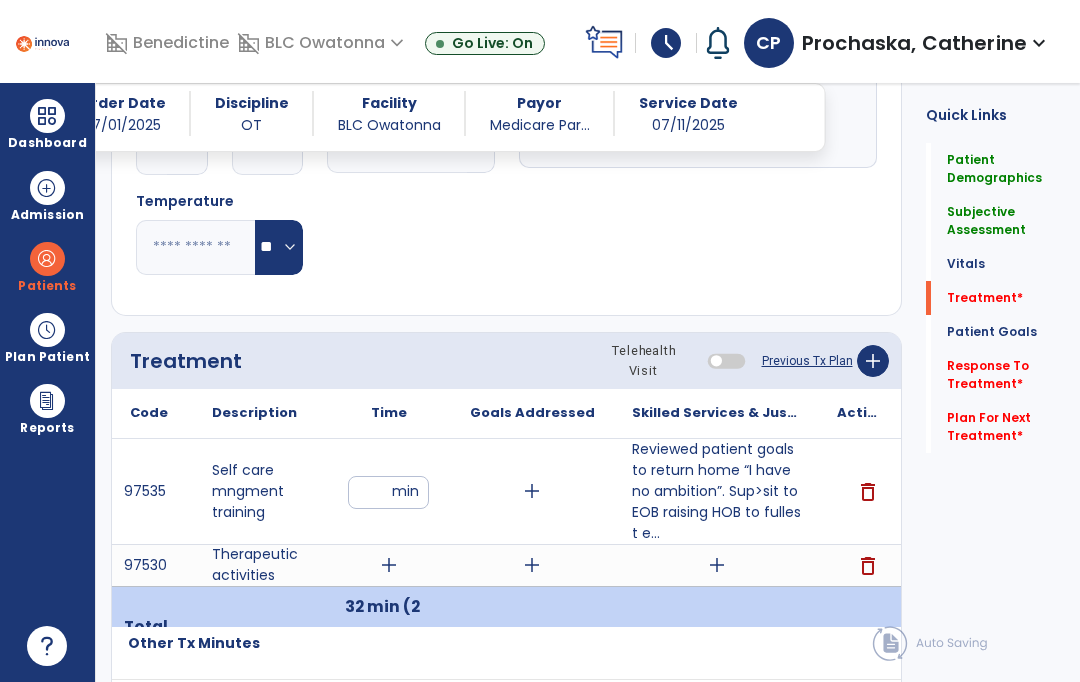 click on "add" at bounding box center [389, 565] 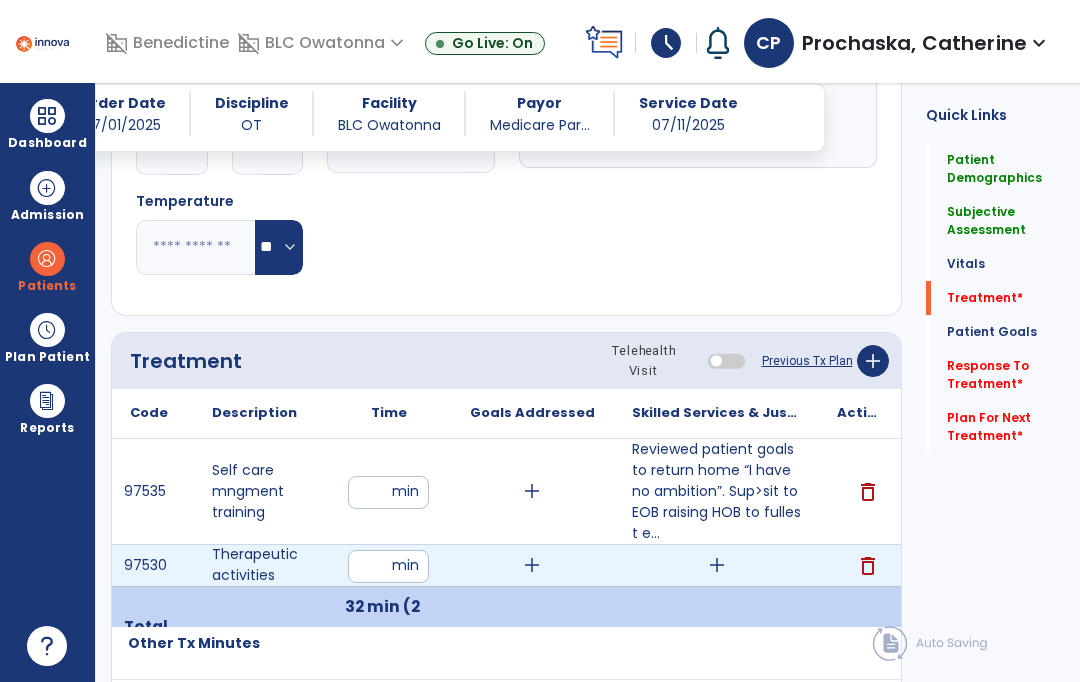 scroll, scrollTop: 83, scrollLeft: 0, axis: vertical 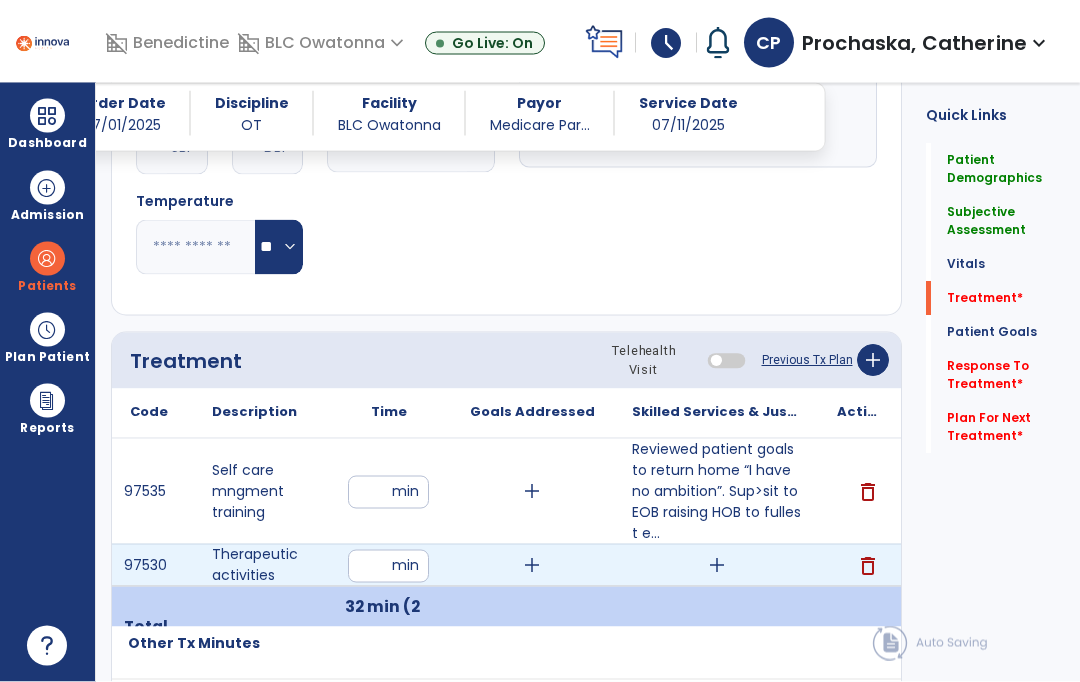 type on "*" 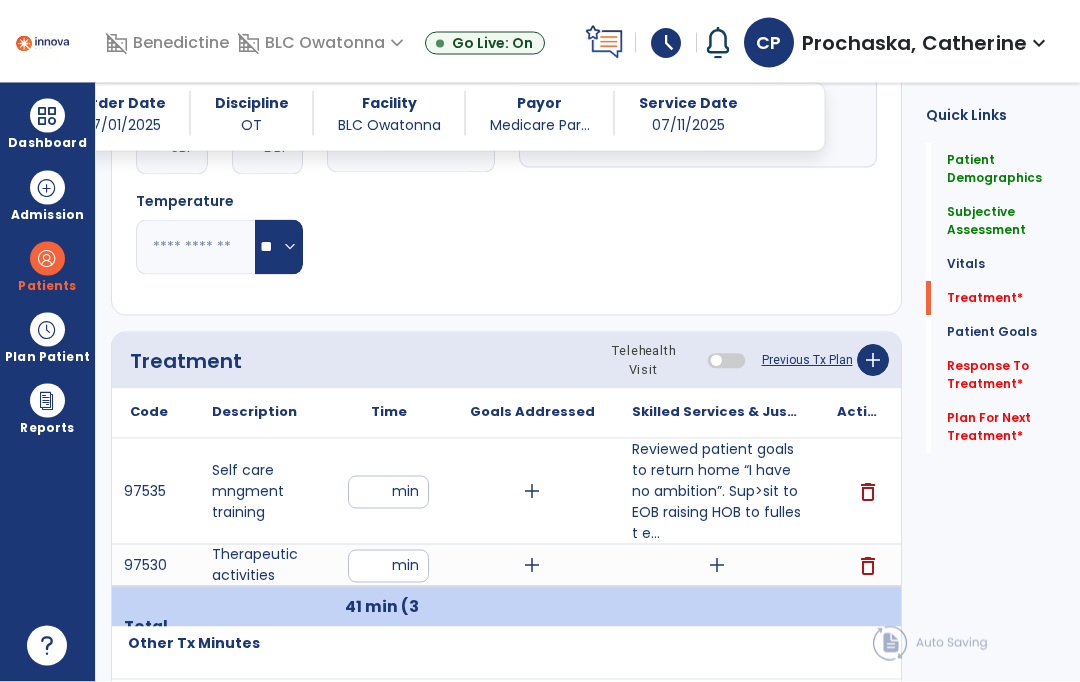 scroll, scrollTop: 84, scrollLeft: 0, axis: vertical 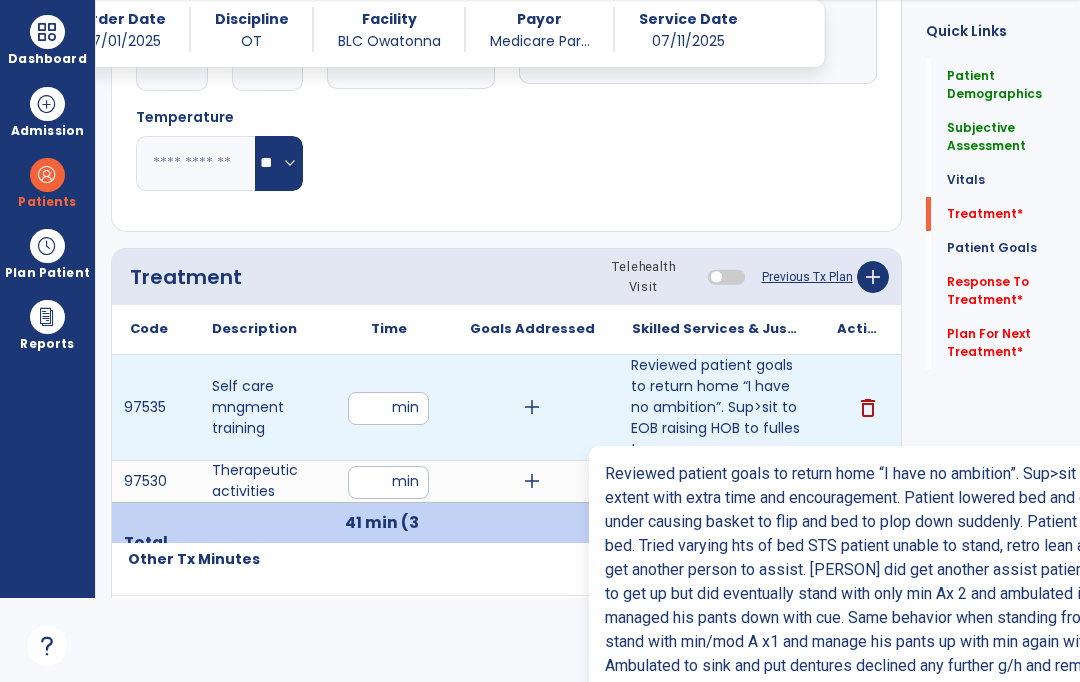 click on "Reviewed patient goals to return home “I have no ambition”. Sup>sit to EOB raising HOB to fullest e..." at bounding box center [716, 407] 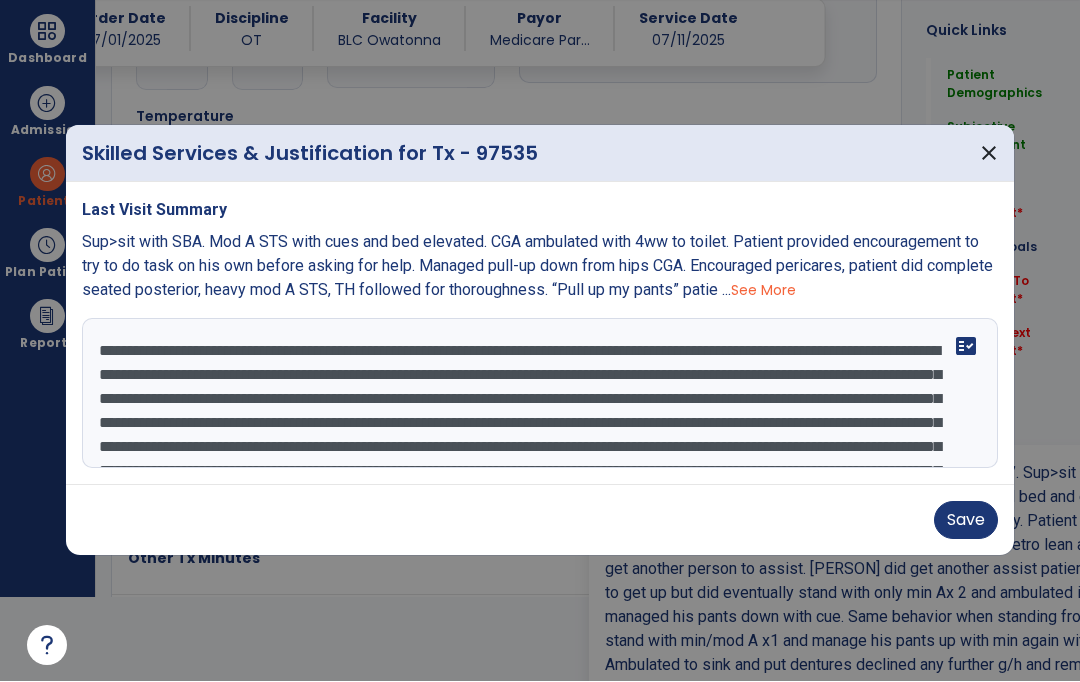 click on "close" at bounding box center [989, 154] 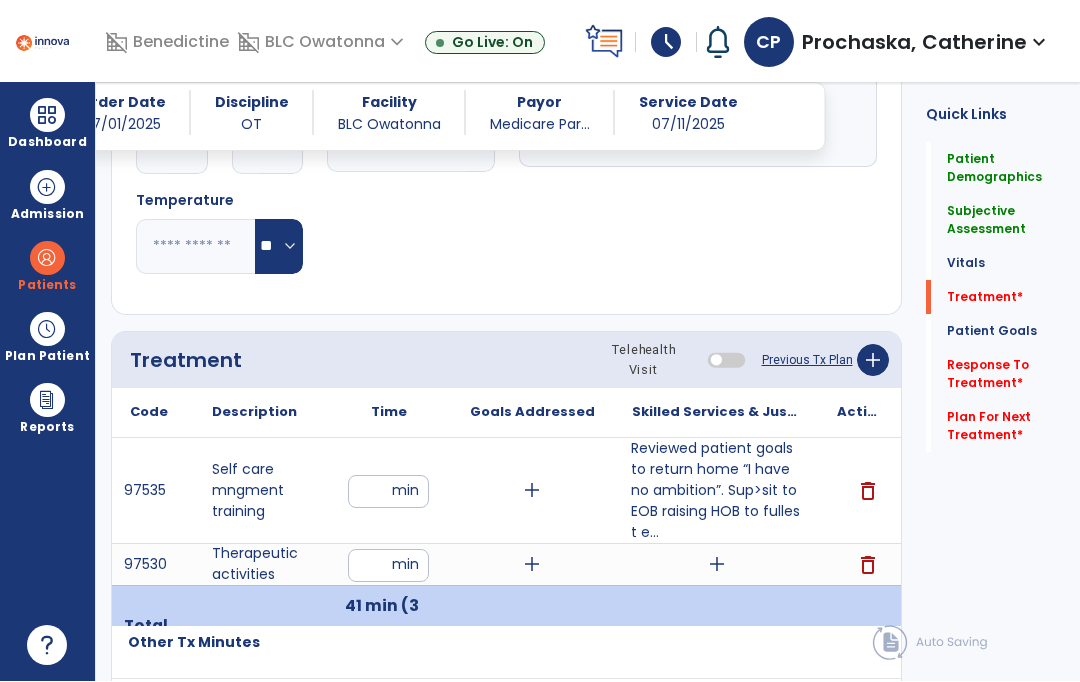 scroll, scrollTop: 84, scrollLeft: 0, axis: vertical 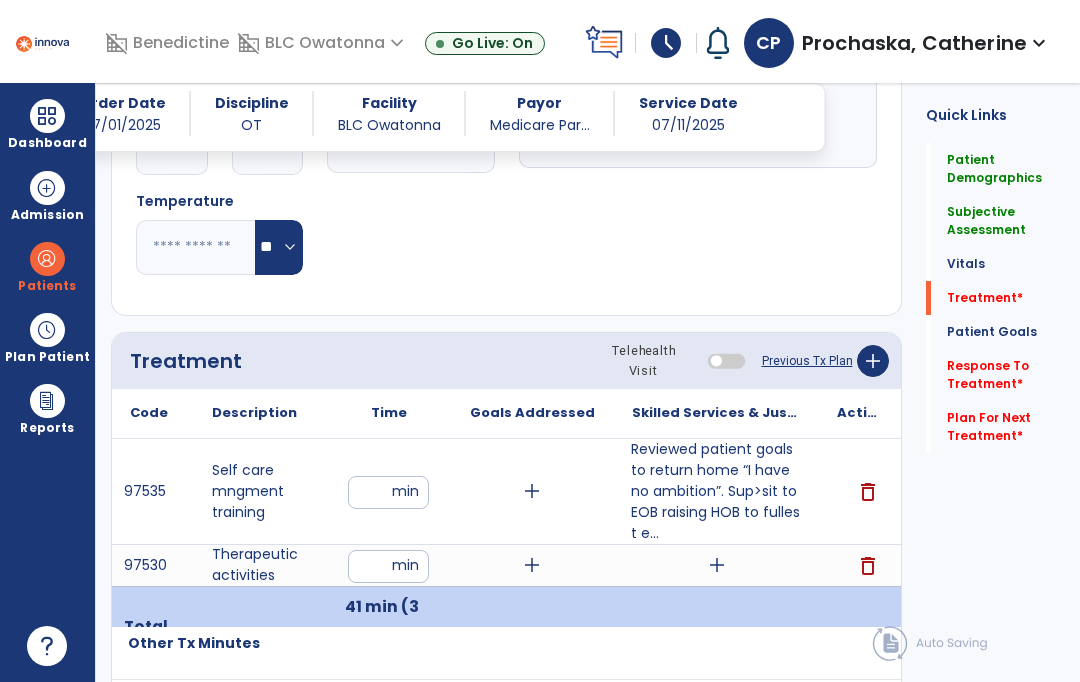 click on "add" at bounding box center [716, 565] 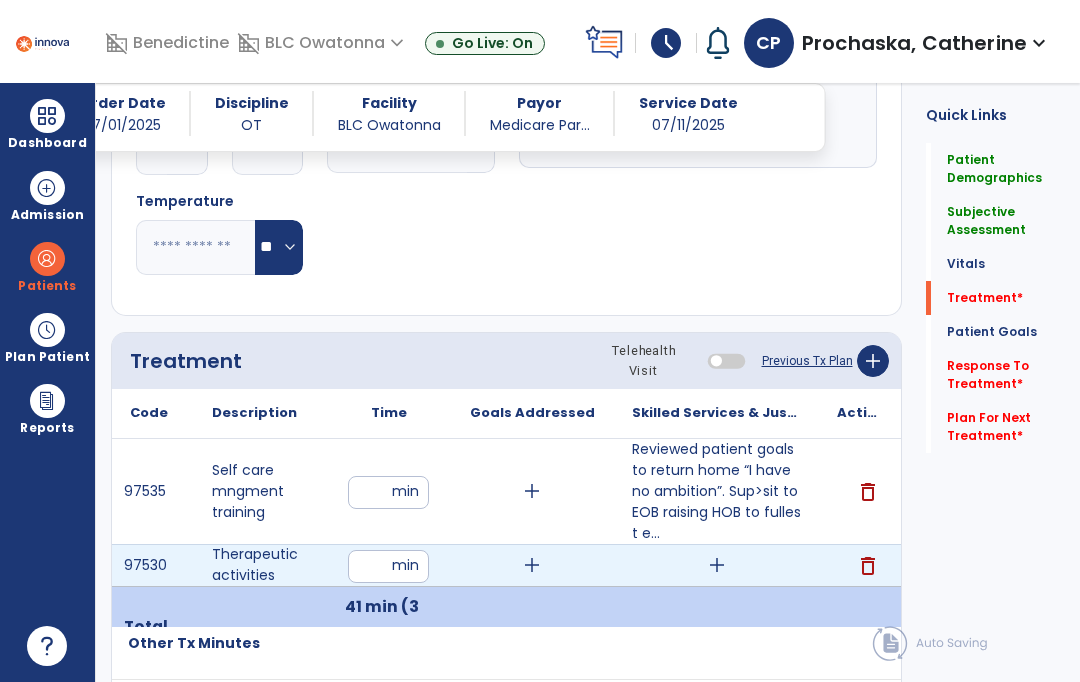 scroll, scrollTop: 0, scrollLeft: 0, axis: both 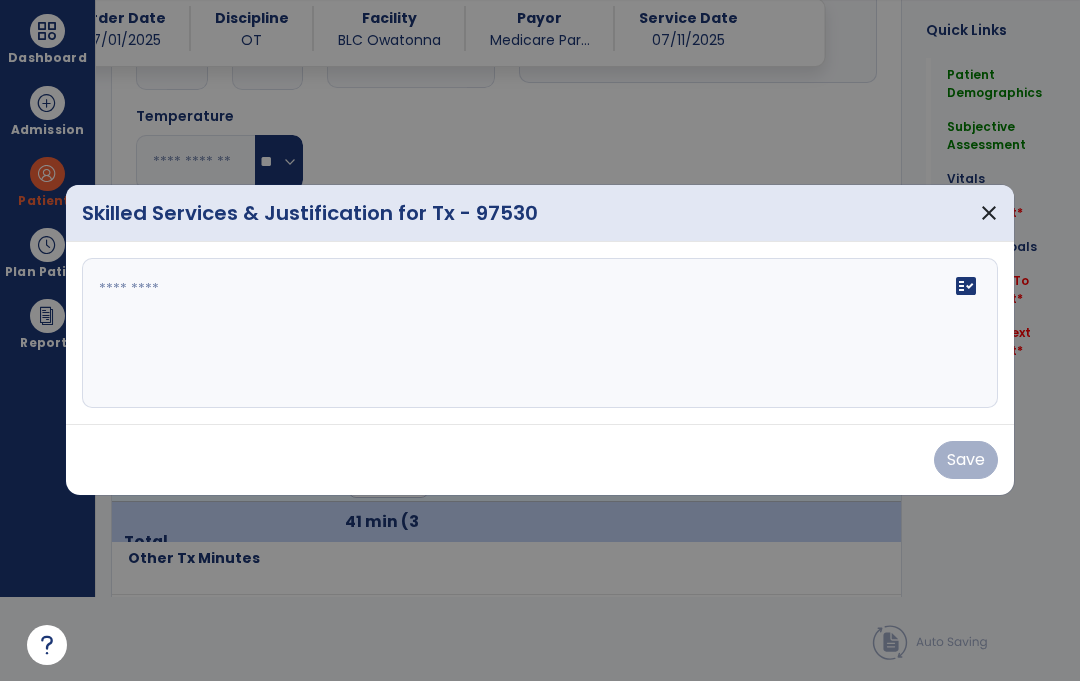 click on "fact_check" at bounding box center [540, 334] 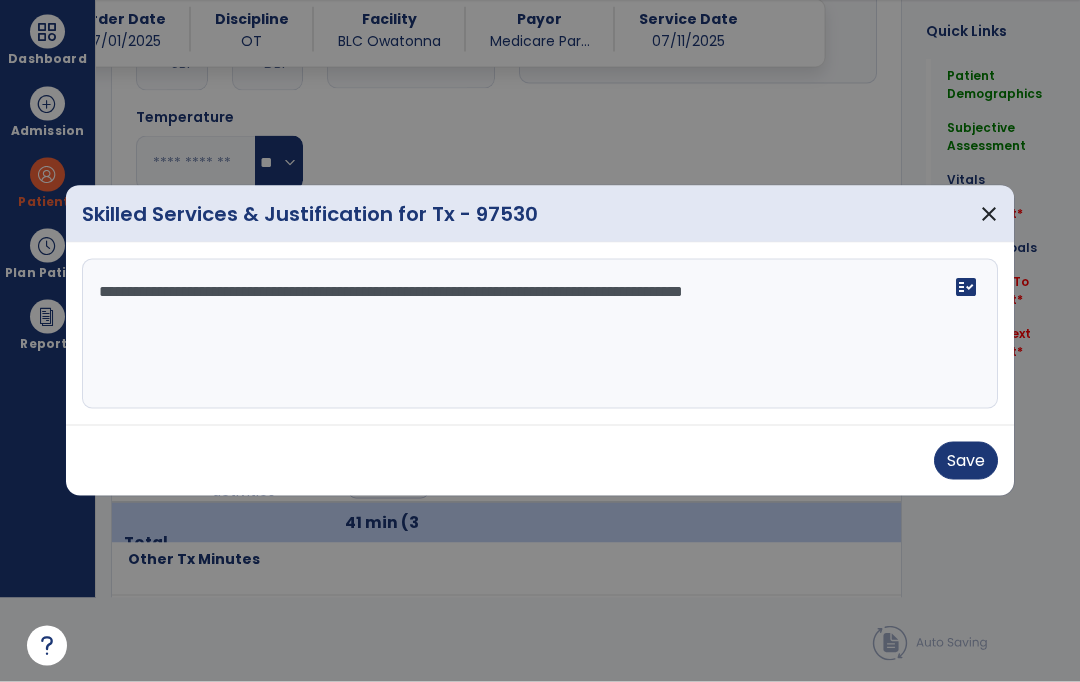 type on "**********" 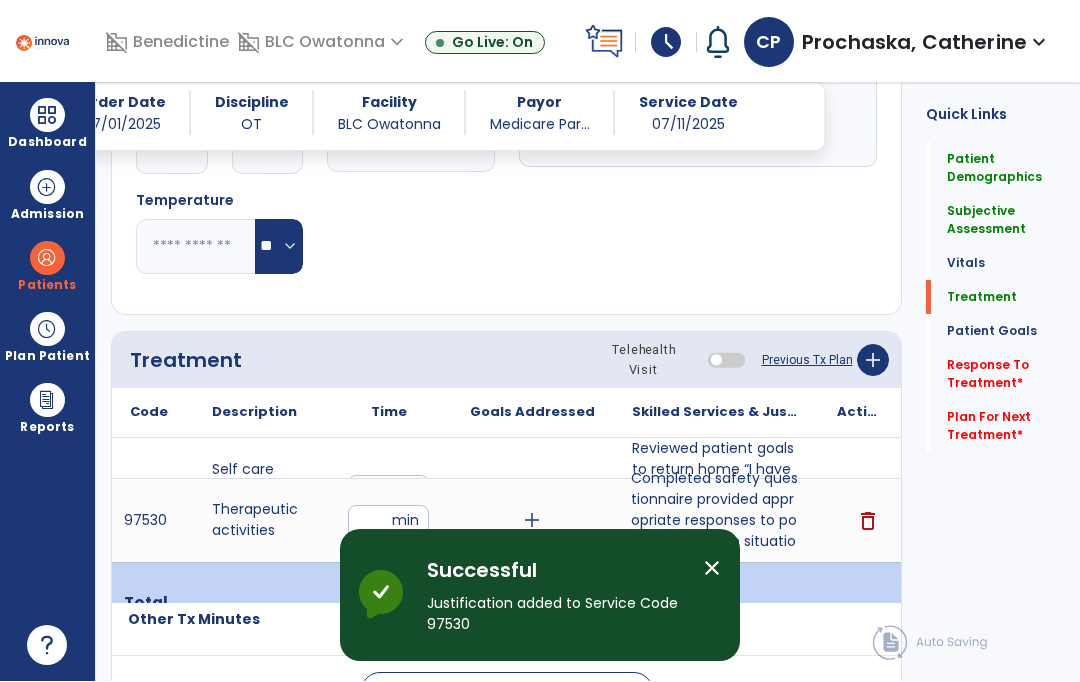 scroll, scrollTop: 84, scrollLeft: 0, axis: vertical 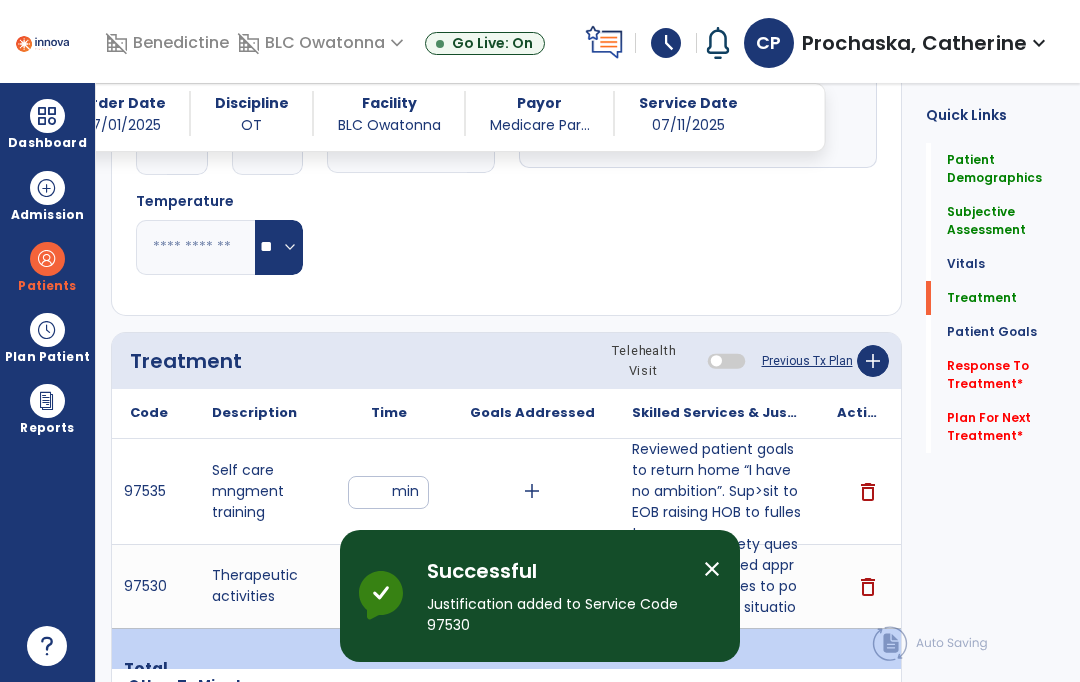 click on "close" at bounding box center [712, 569] 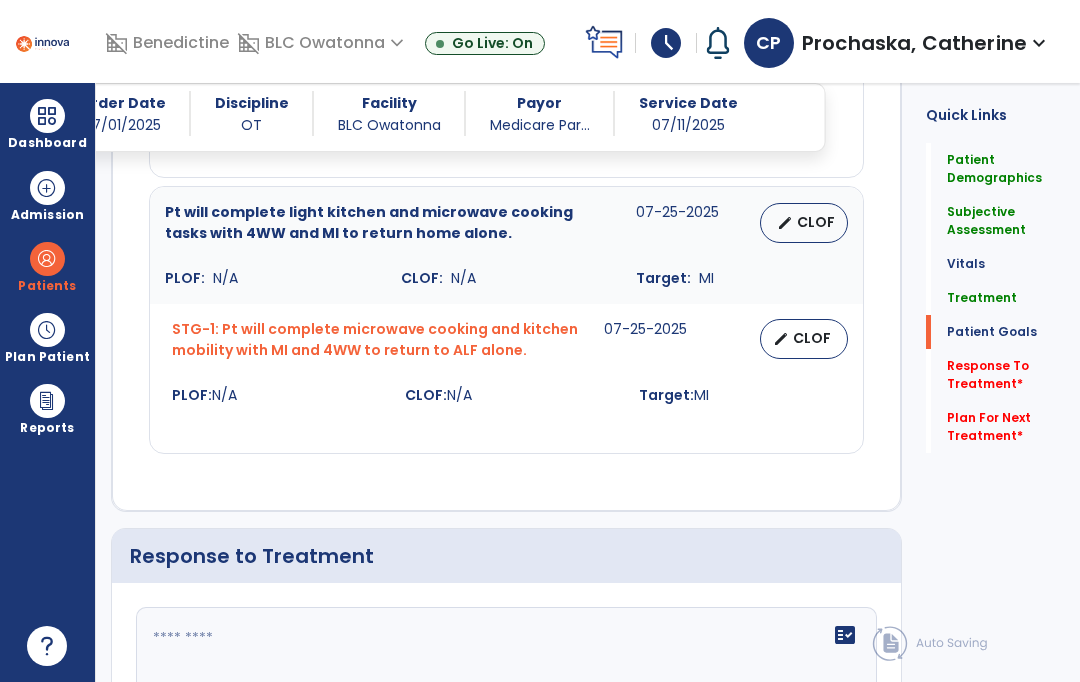 scroll, scrollTop: 2749, scrollLeft: 0, axis: vertical 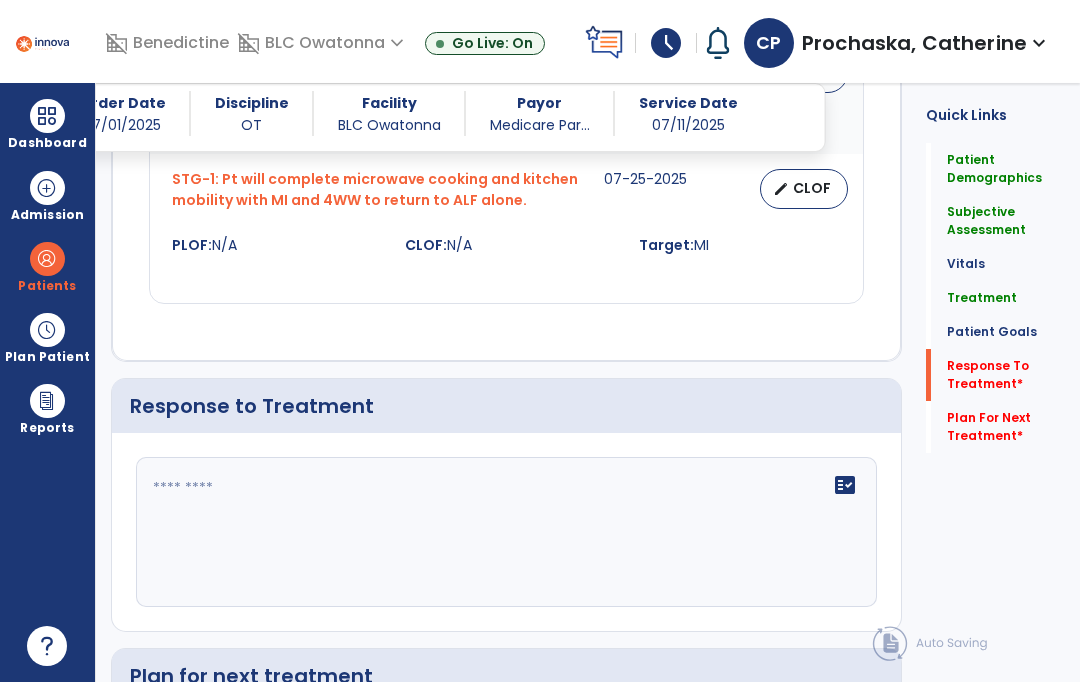 click on "fact_check" 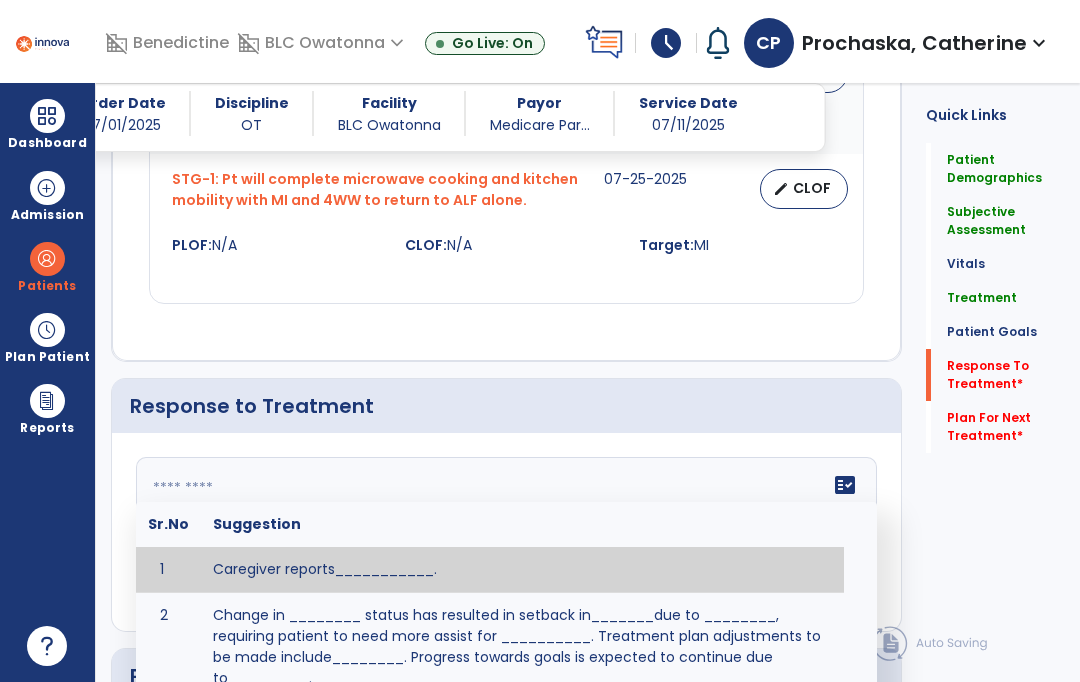 scroll, scrollTop: 83, scrollLeft: 0, axis: vertical 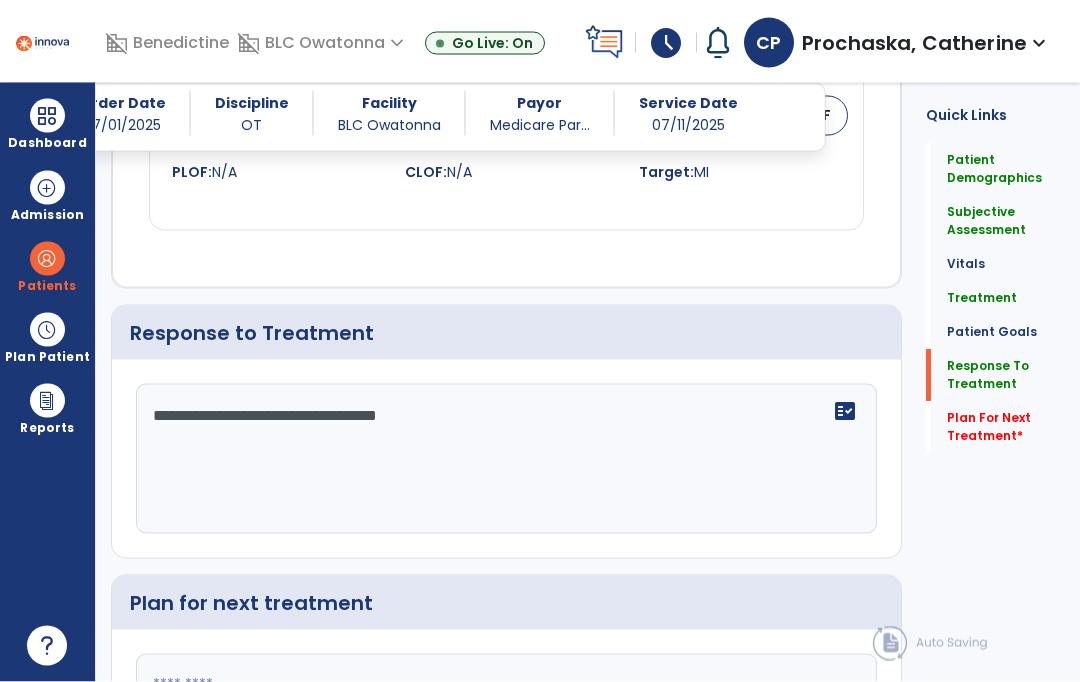 type on "**********" 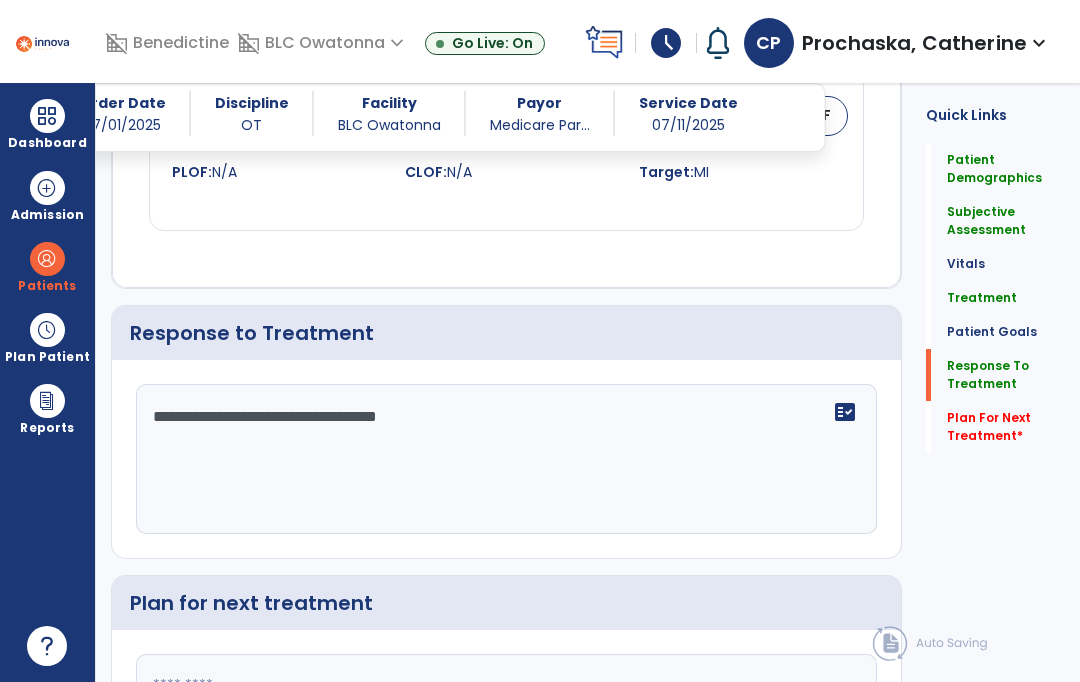 click 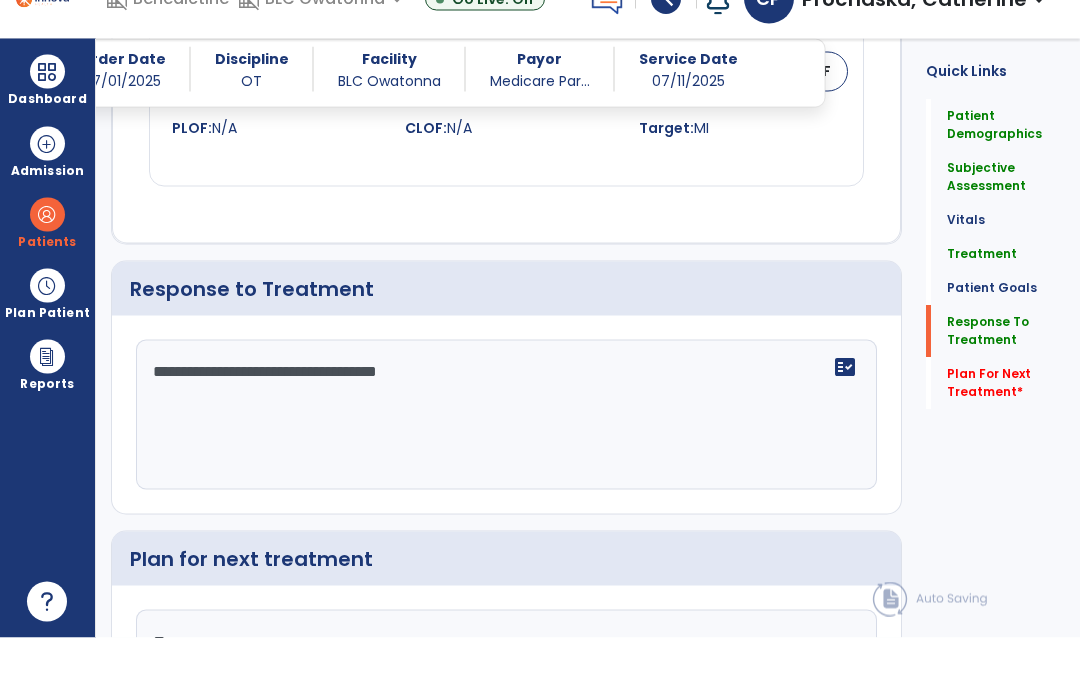 type on "*" 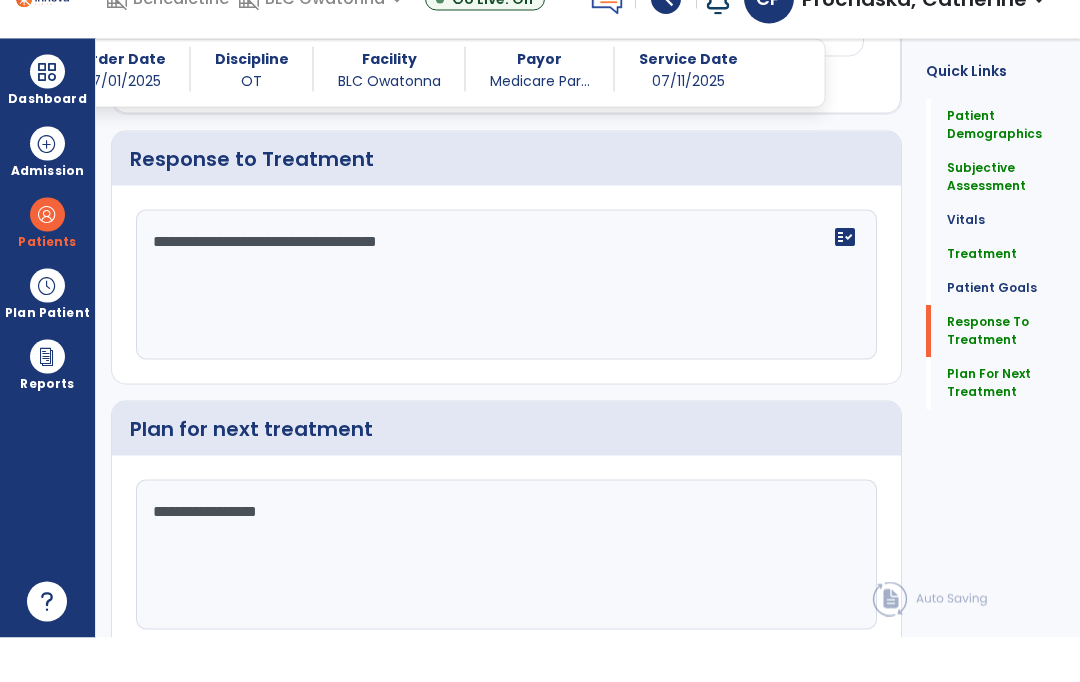 click on "**********" 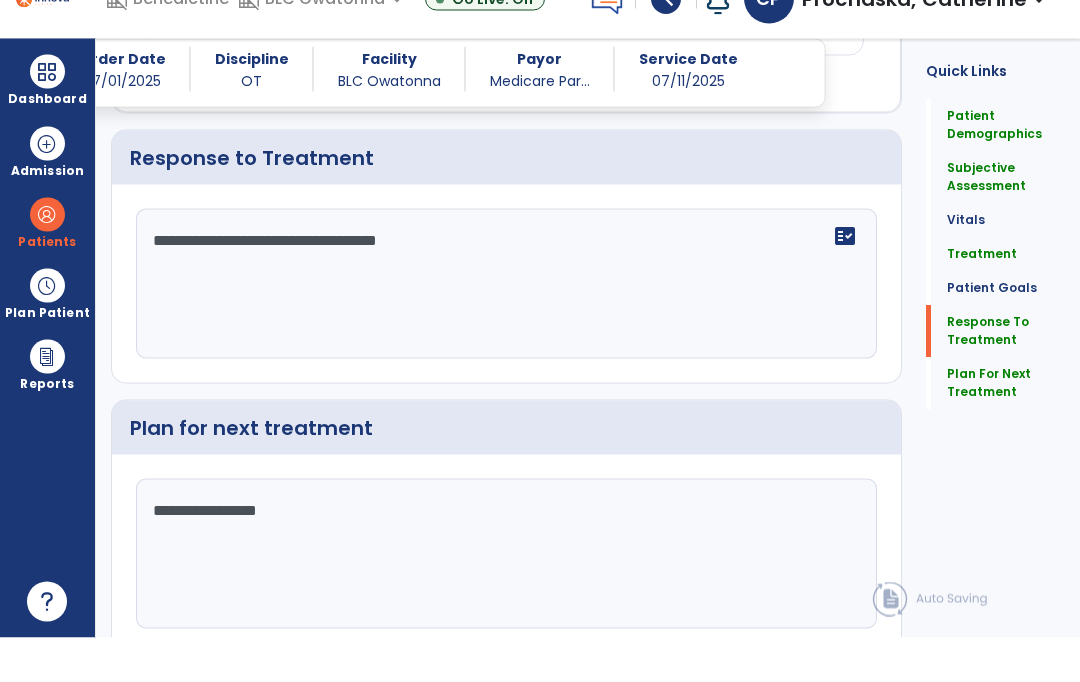 scroll, scrollTop: 2952, scrollLeft: 0, axis: vertical 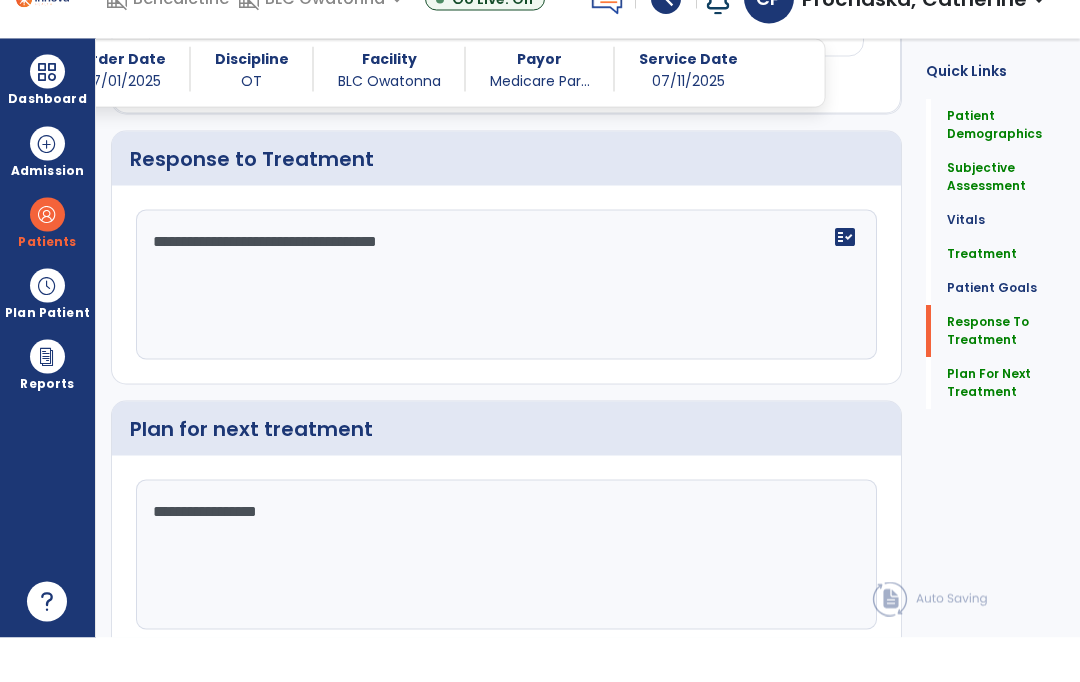 type on "**********" 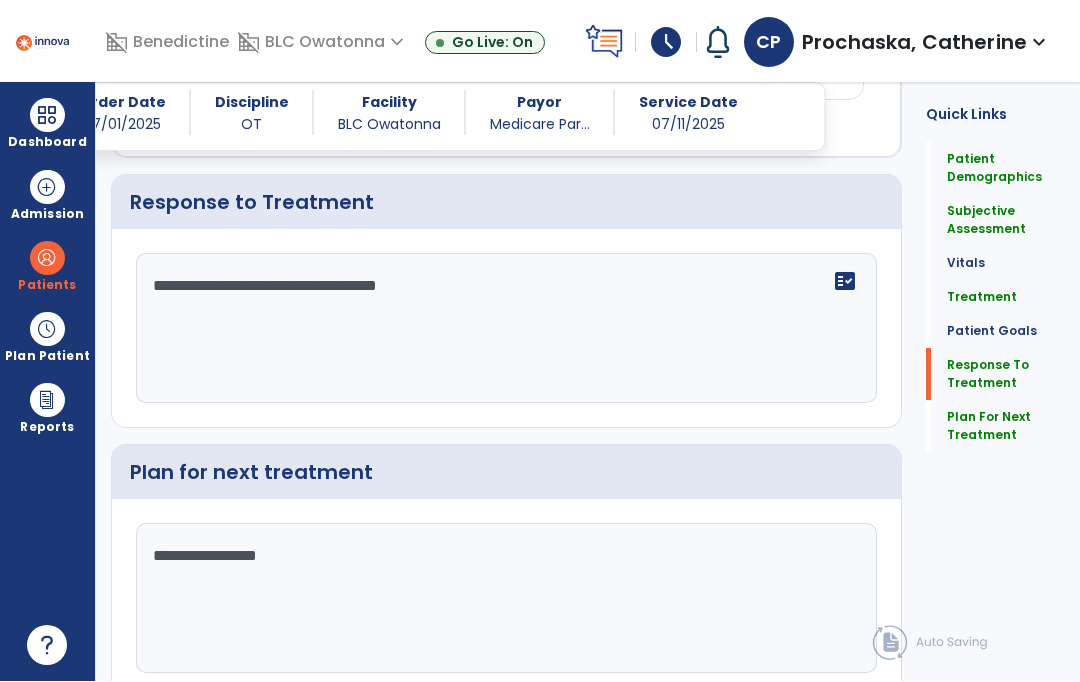 click on "Patient Demographics  Medical Diagnosis   Treatment Diagnosis   Precautions   Contraindications
Code
Description
Pdpm Clinical Category
N17.9 to" 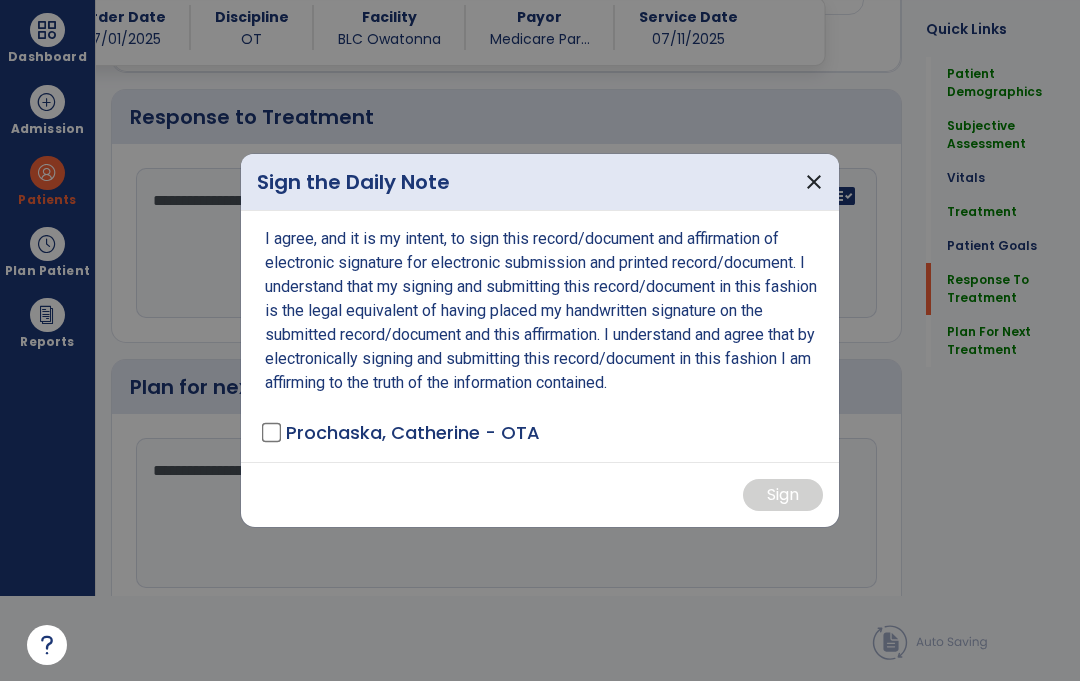 scroll, scrollTop: 0, scrollLeft: 0, axis: both 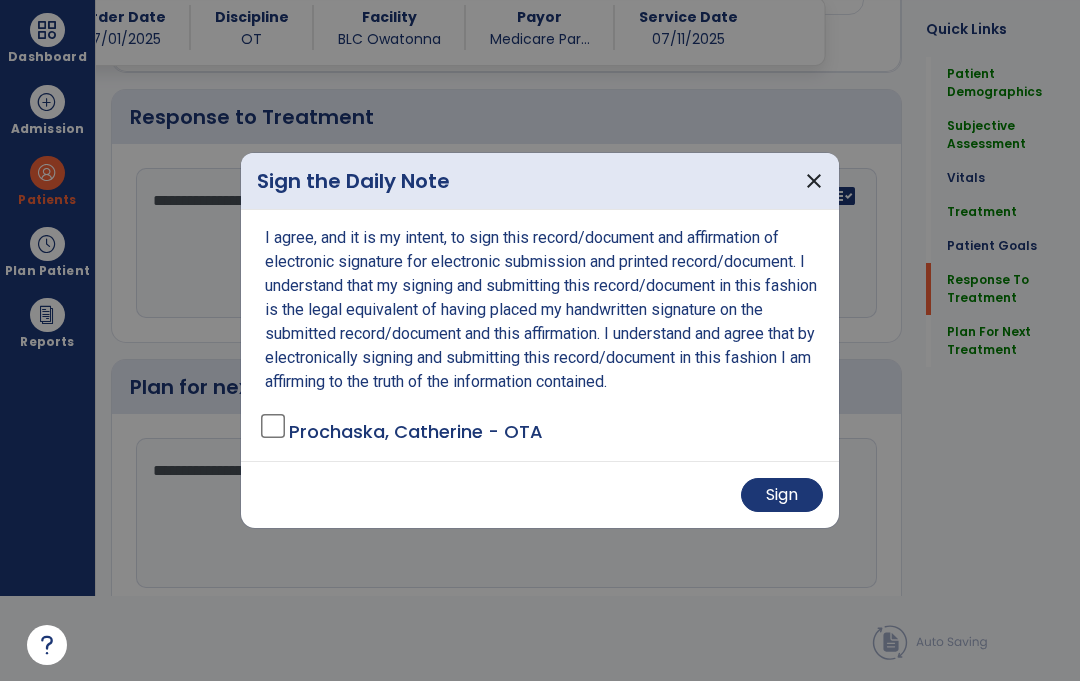 click on "Sign" at bounding box center (782, 496) 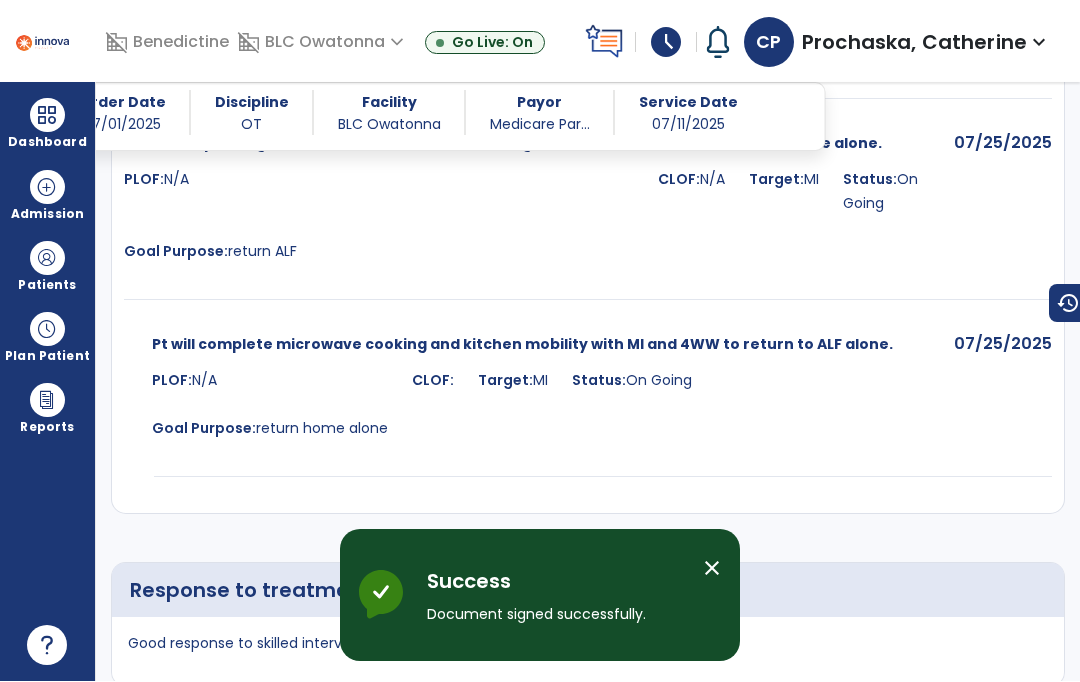 scroll, scrollTop: 84, scrollLeft: 0, axis: vertical 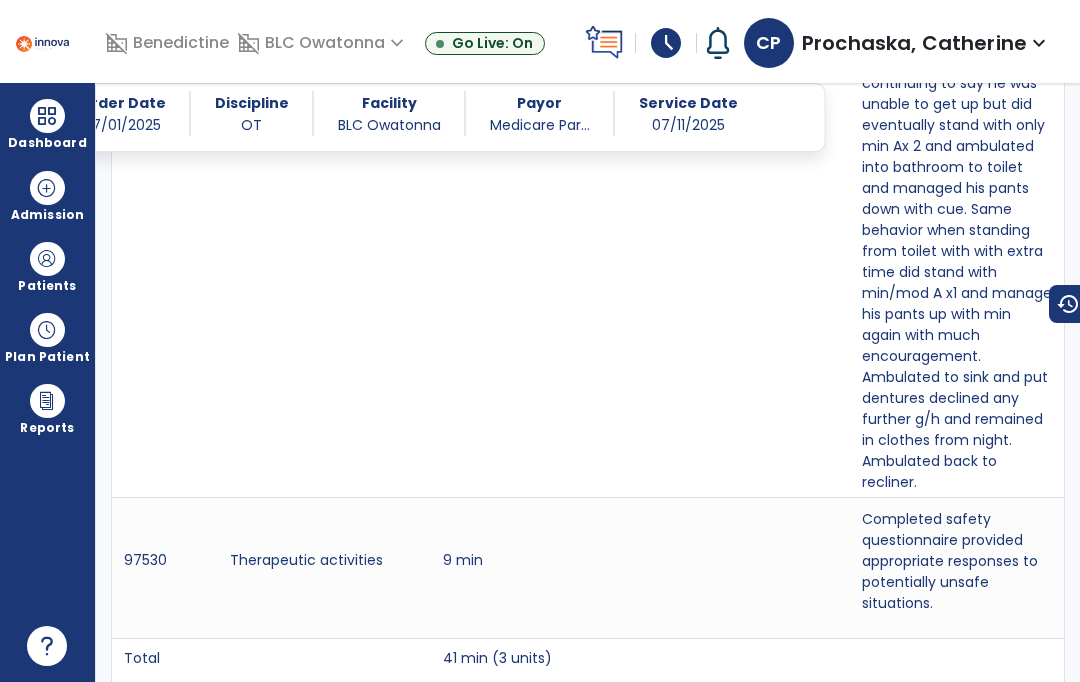 click at bounding box center [47, 116] 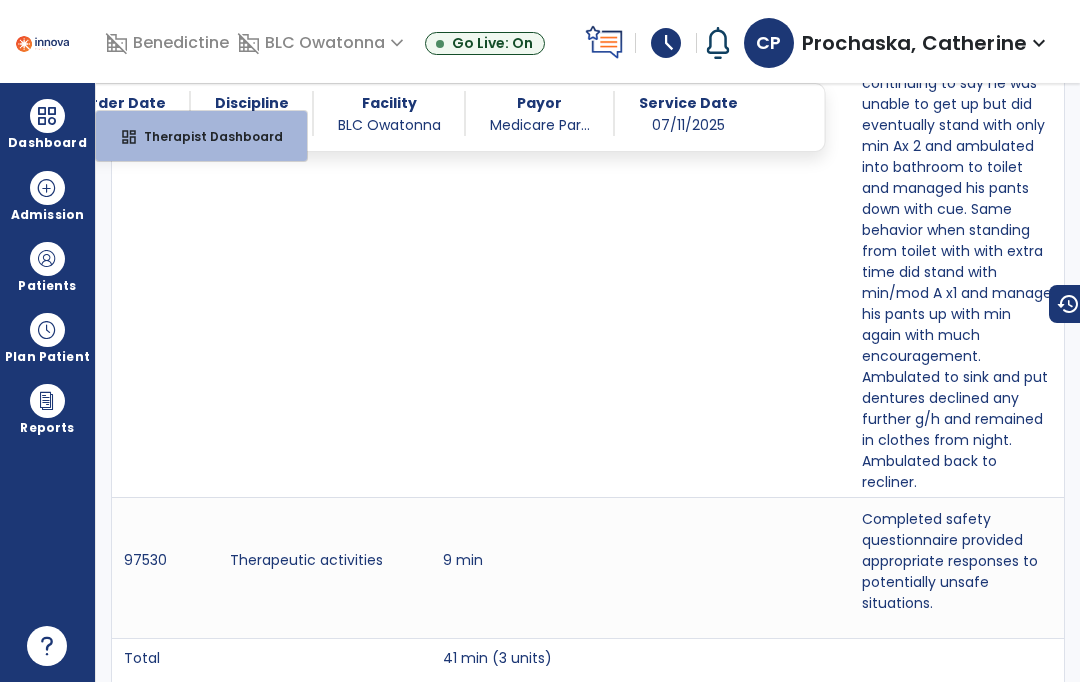 click on "Therapist Dashboard" at bounding box center (205, 136) 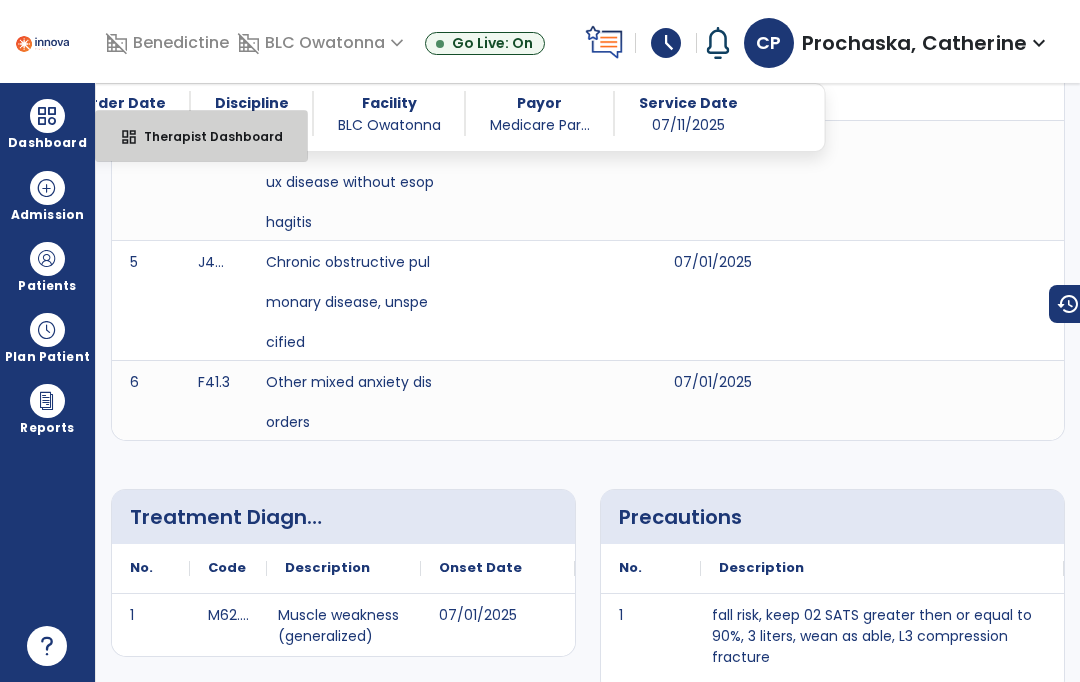 select on "****" 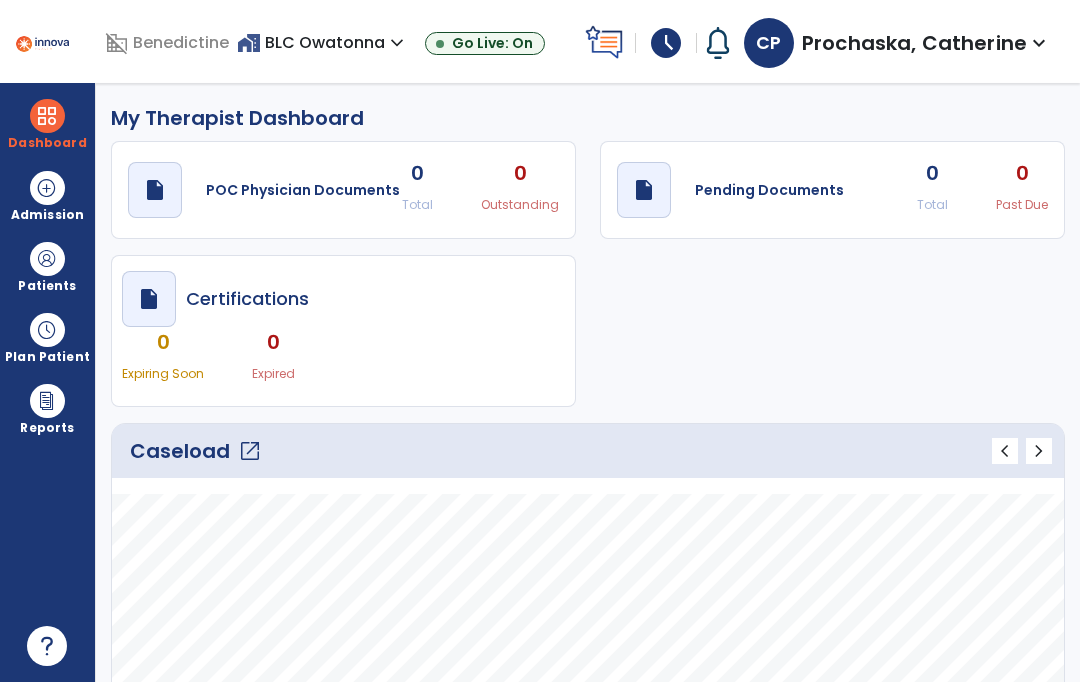 scroll, scrollTop: 0, scrollLeft: 0, axis: both 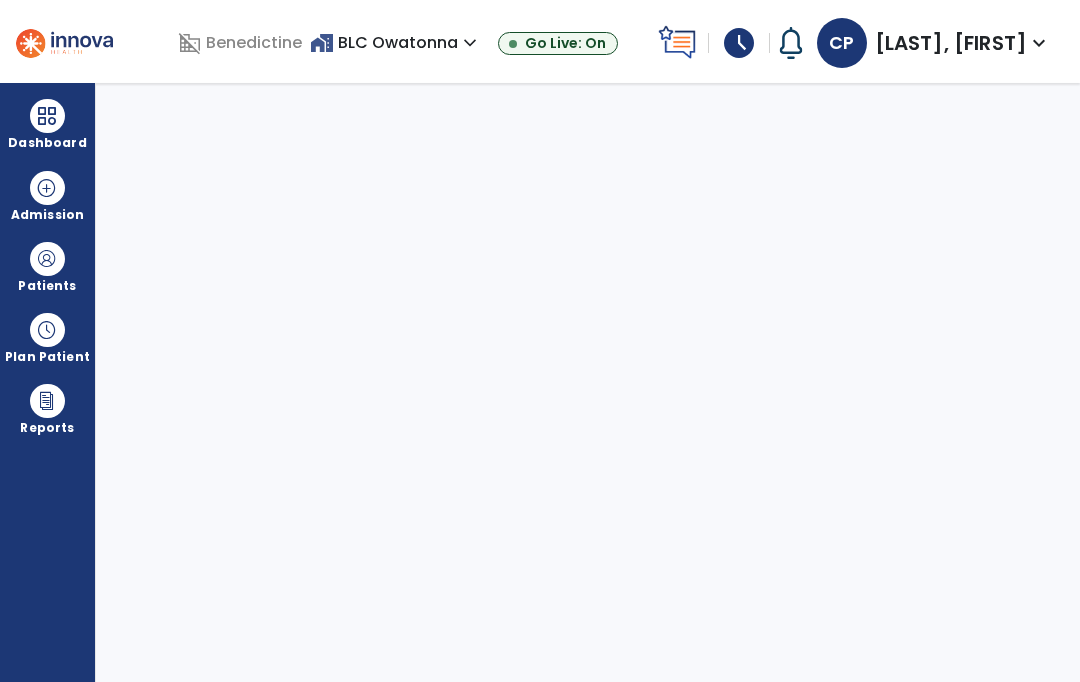 select on "****" 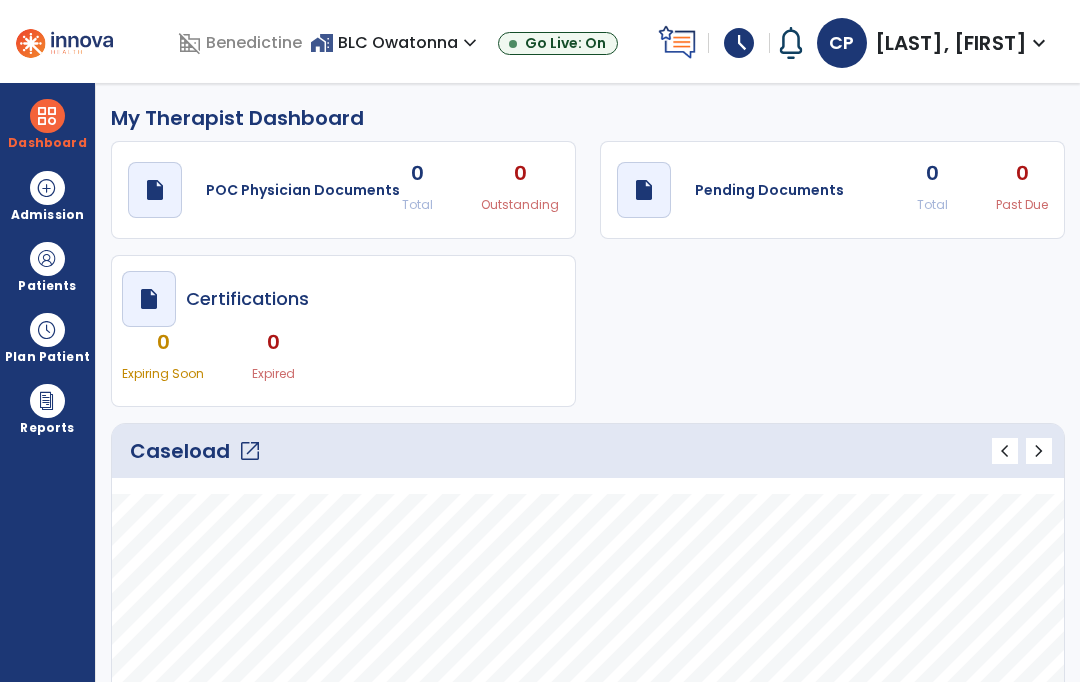 click on "schedule" at bounding box center [739, 43] 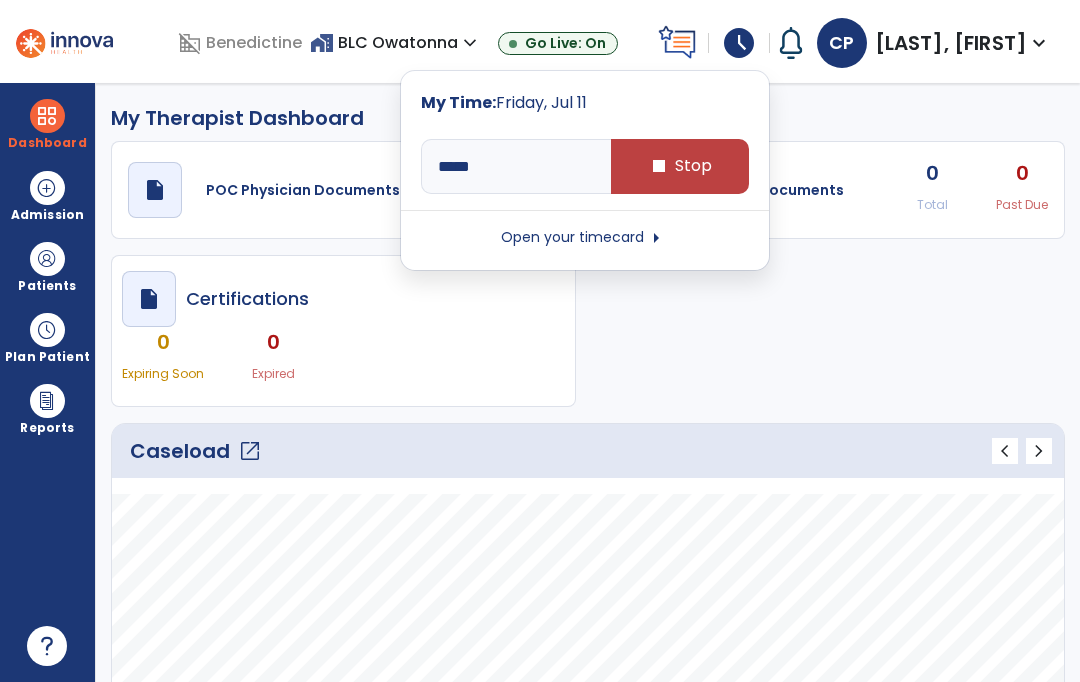 click on "stop  Stop" at bounding box center [680, 166] 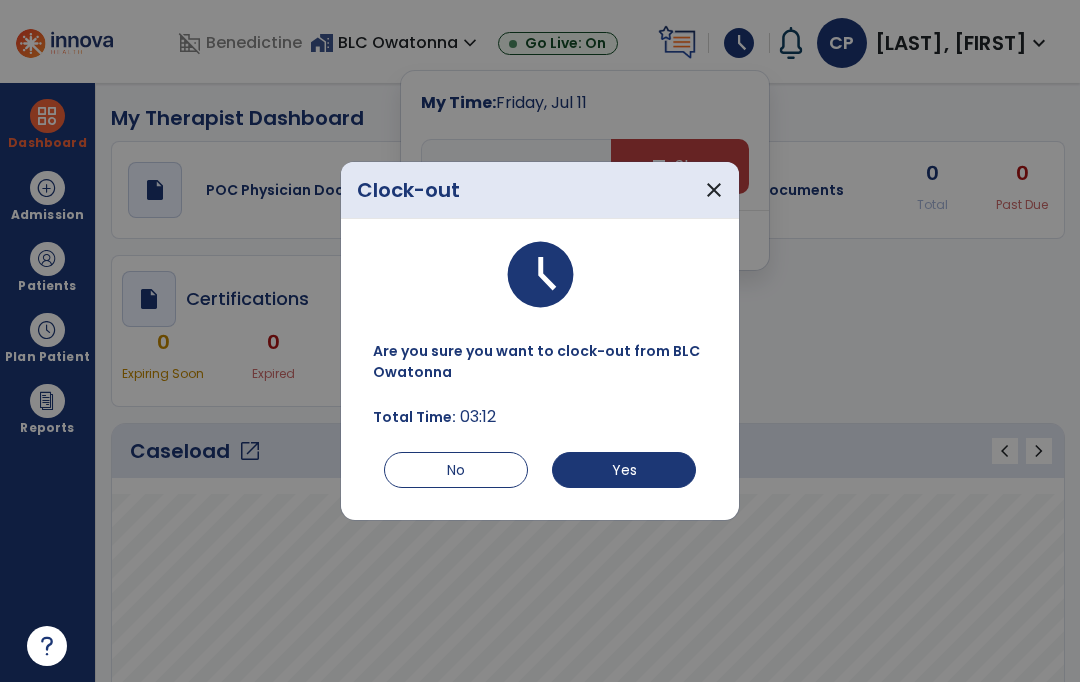 click on "Yes" at bounding box center [624, 470] 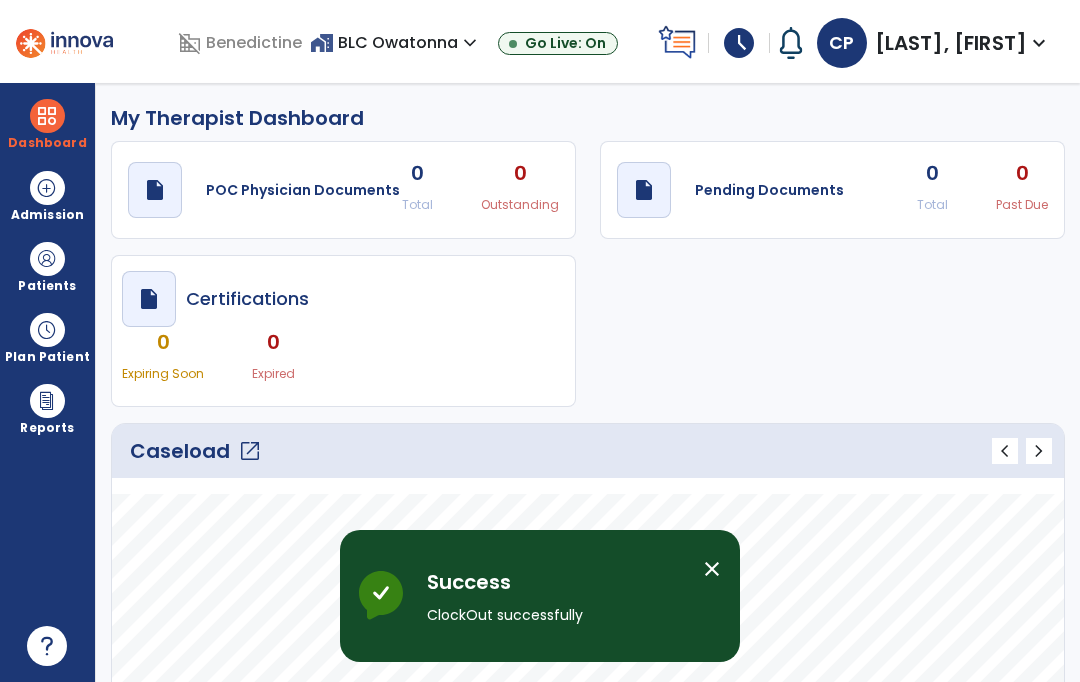 click on "schedule" at bounding box center (739, 43) 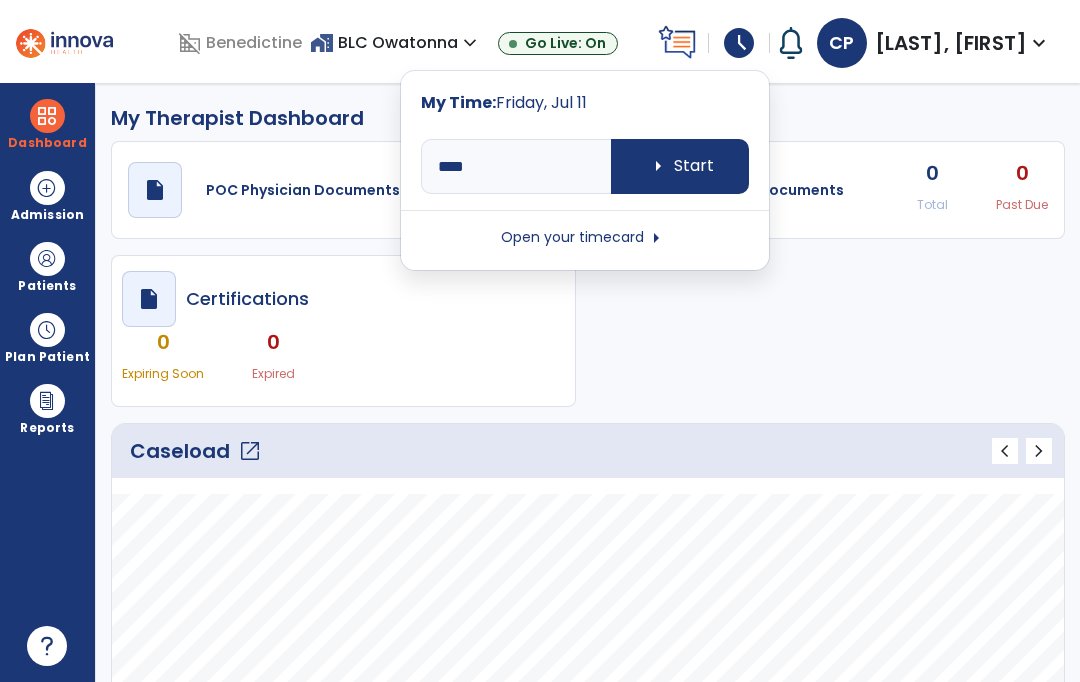 click on "Open your timecard  arrow_right" at bounding box center [585, 238] 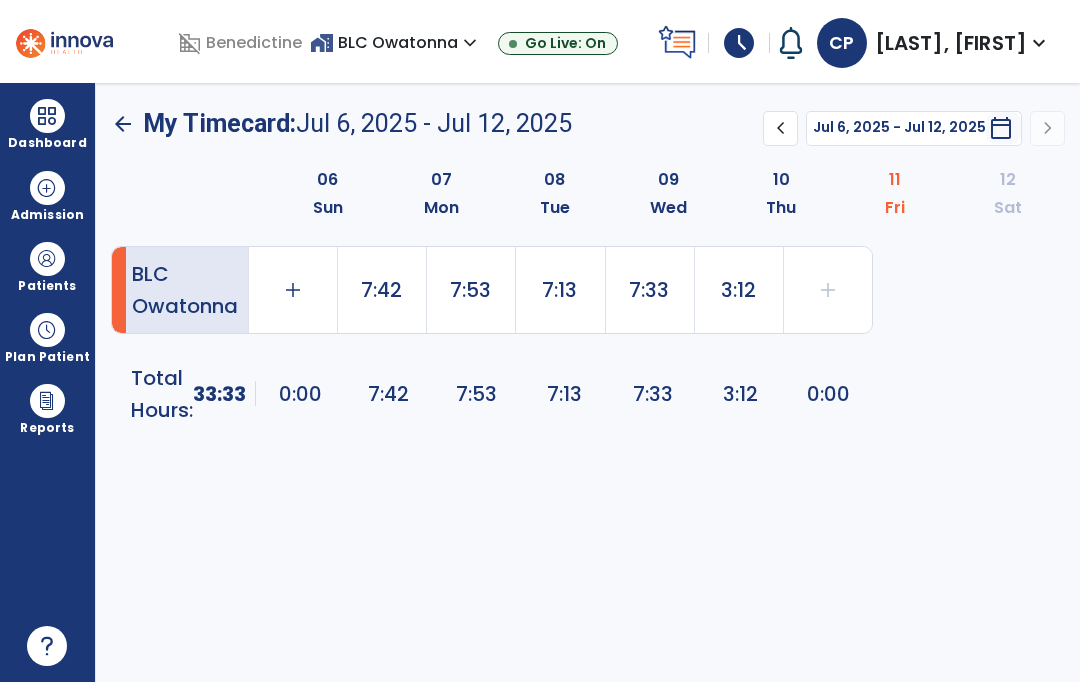 click on "3:12" 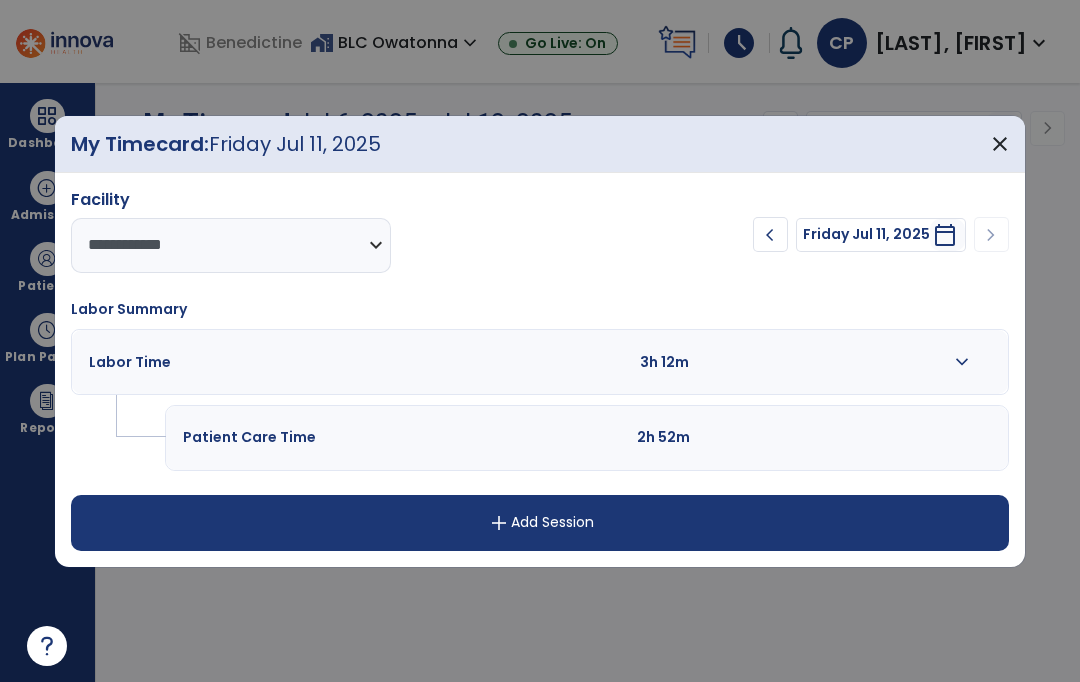 click on "expand_more" at bounding box center [962, 362] 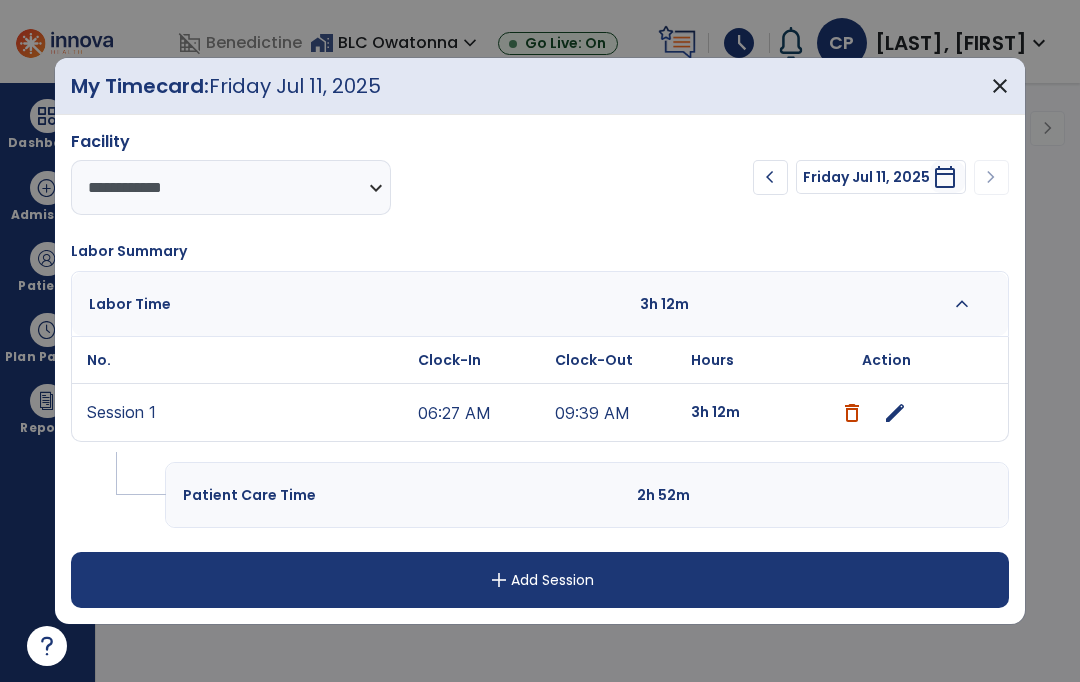 click on "edit" at bounding box center [895, 413] 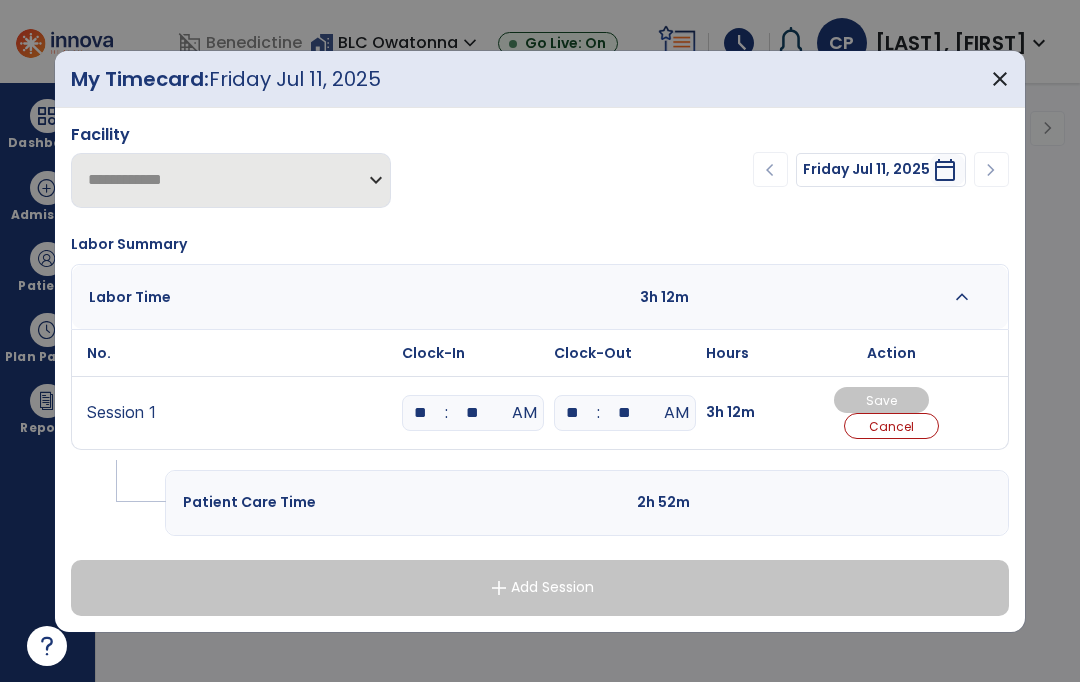 click on "**" at bounding box center [473, 413] 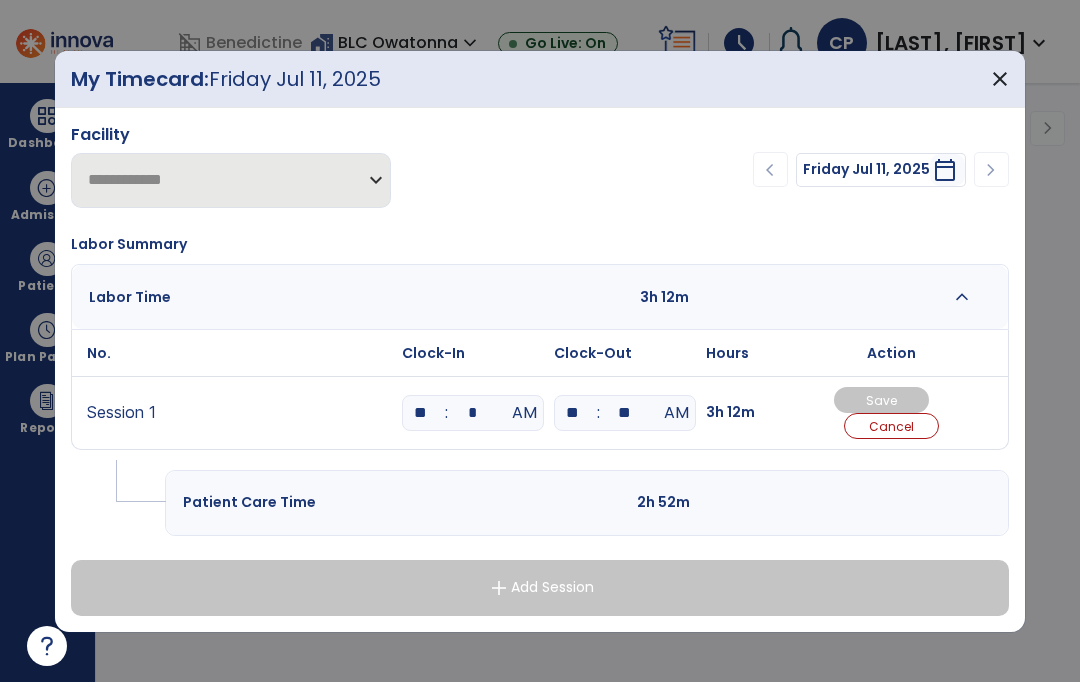 type on "**" 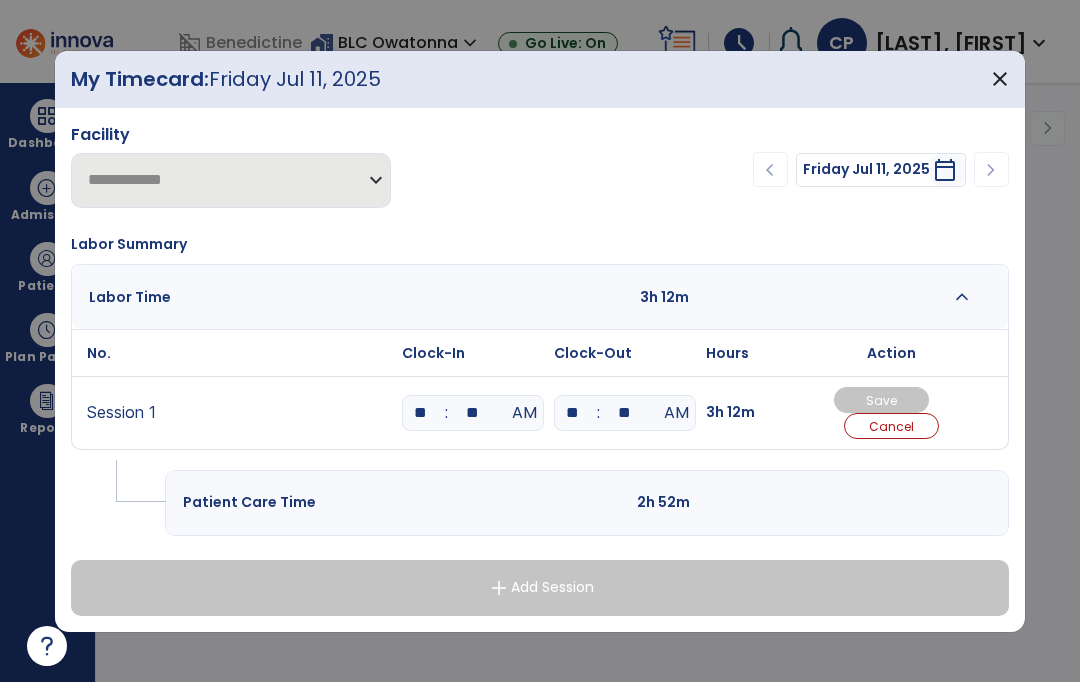 click on "Cancel" at bounding box center (891, 426) 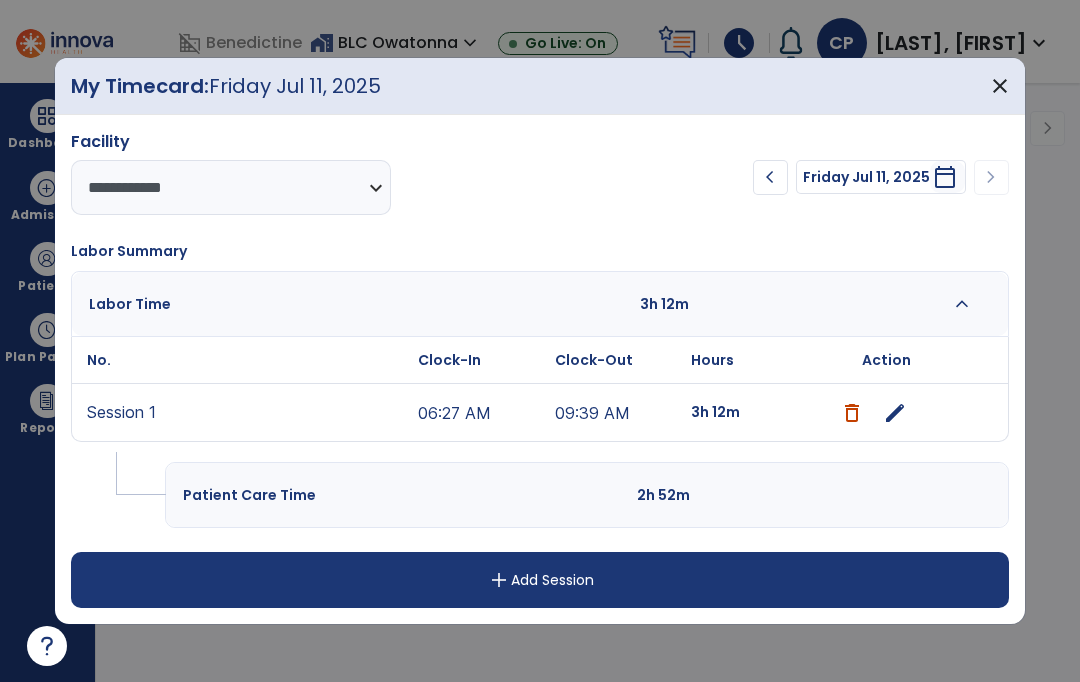 click on "edit" at bounding box center [895, 413] 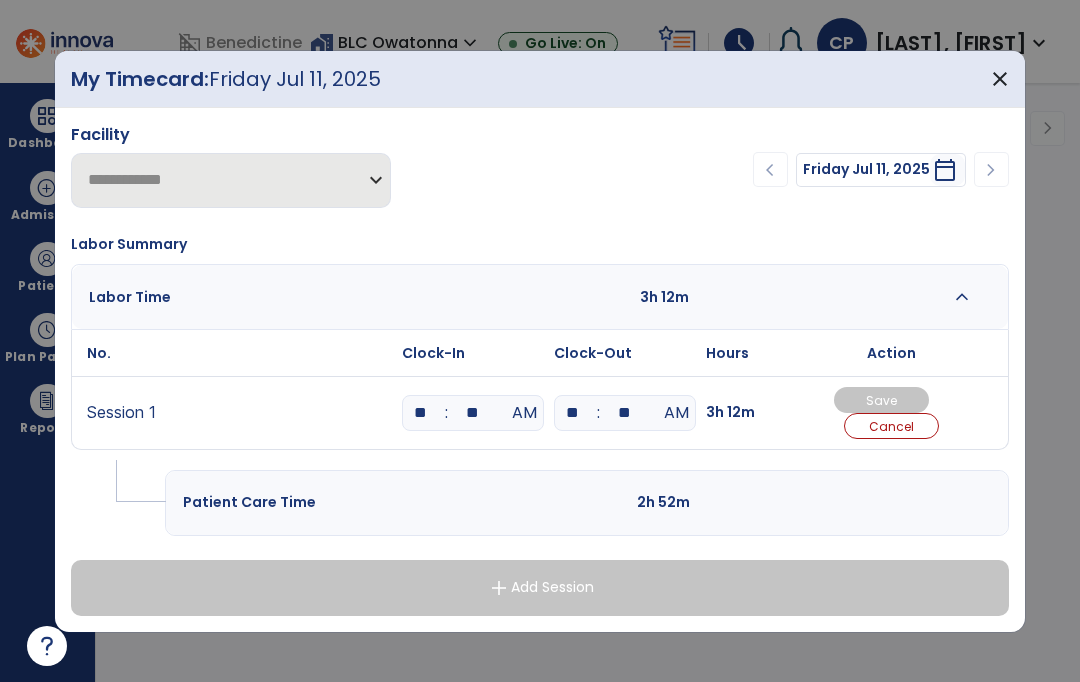 click on "**" at bounding box center (473, 413) 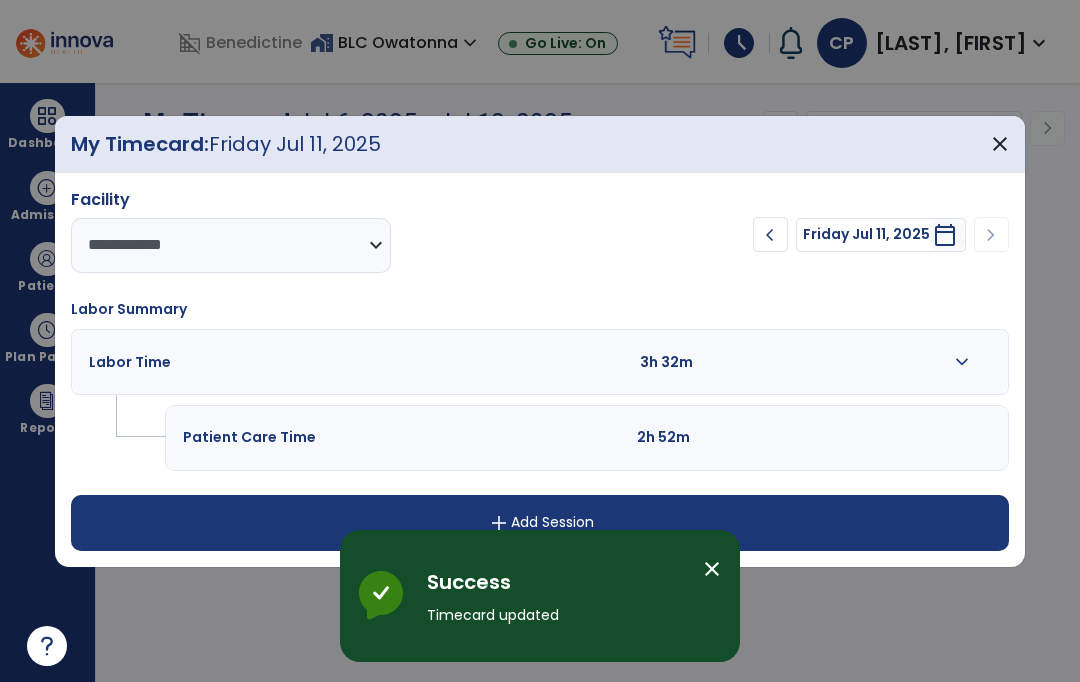 click on "expand_more" at bounding box center (962, 362) 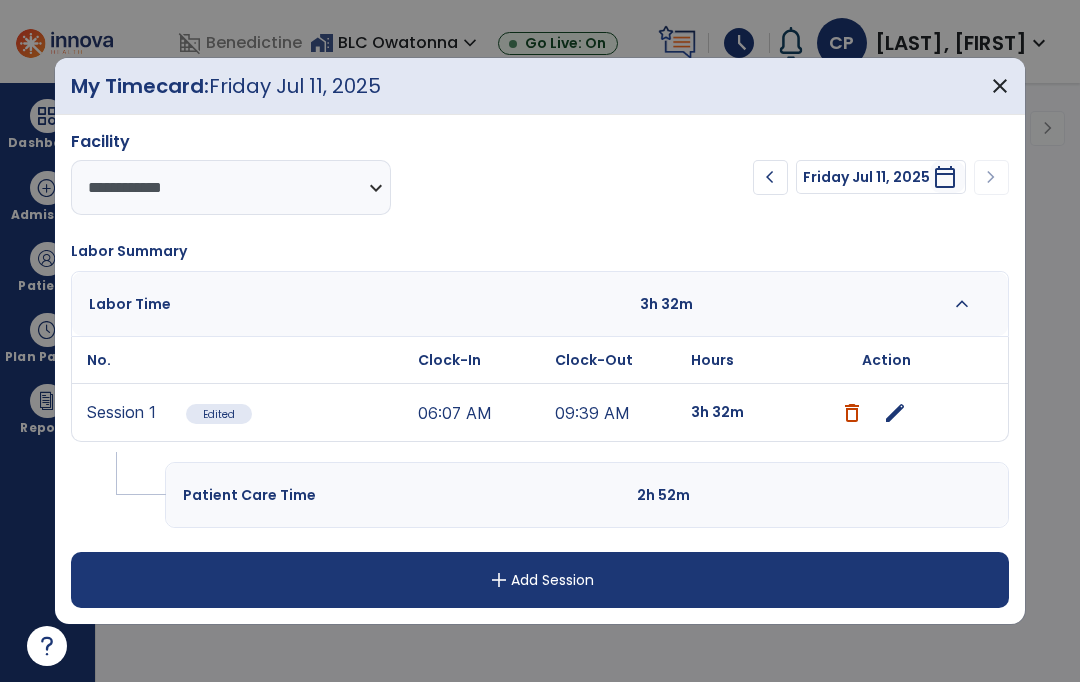 click on "close" at bounding box center [1000, 86] 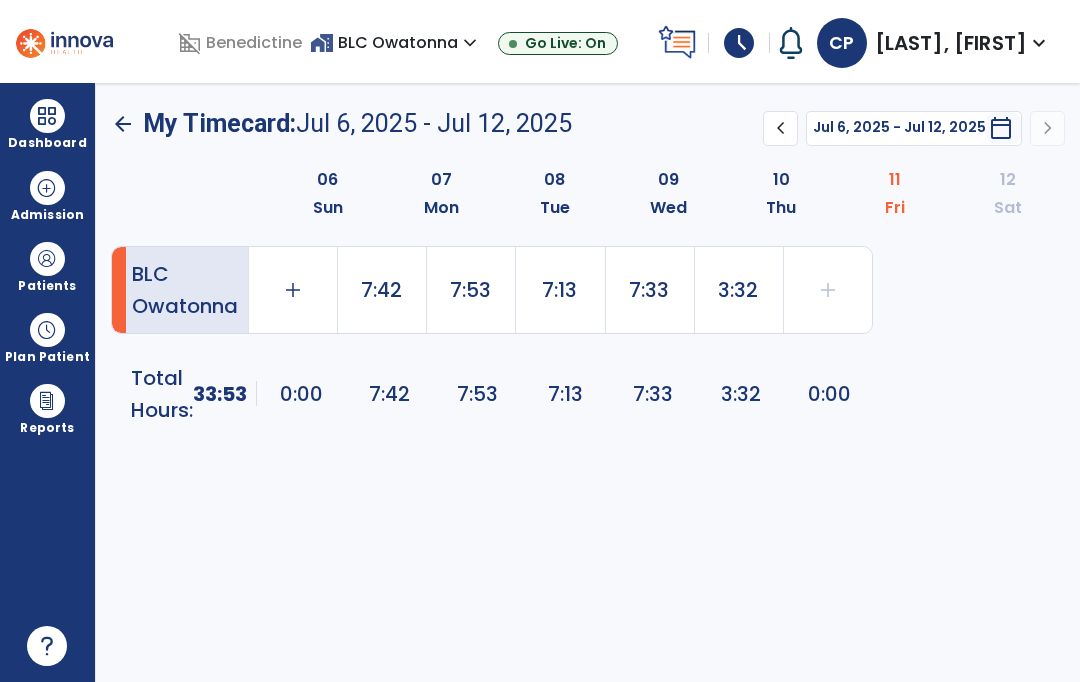 click on "[LAST], [FIRST]" at bounding box center [951, 43] 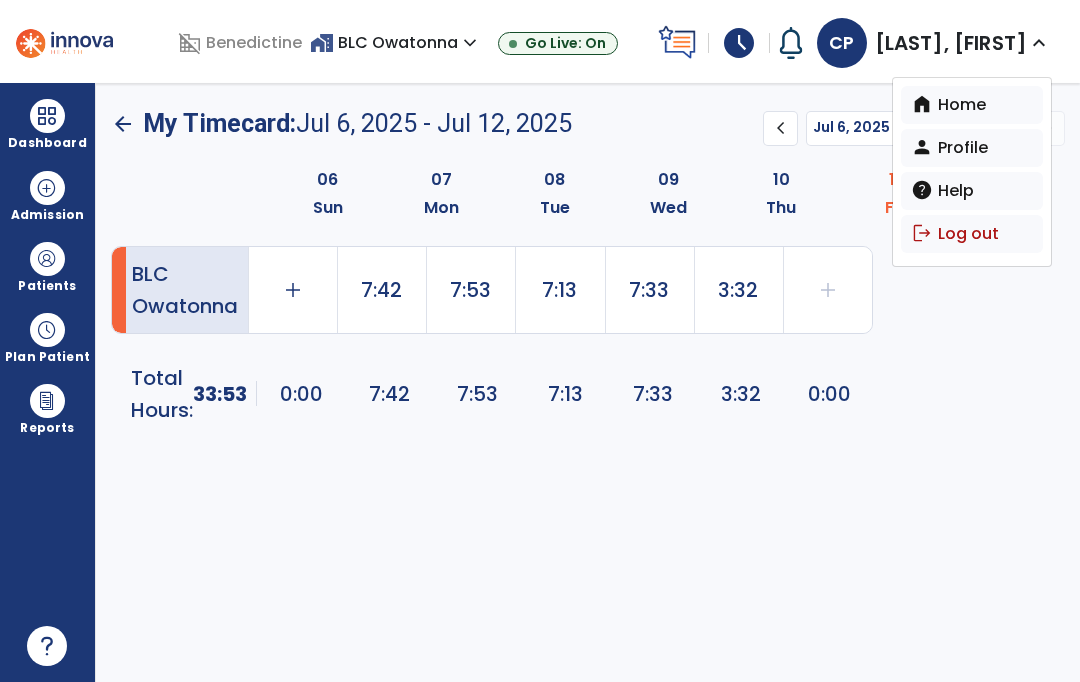 click on "logout   Log out" at bounding box center [972, 234] 